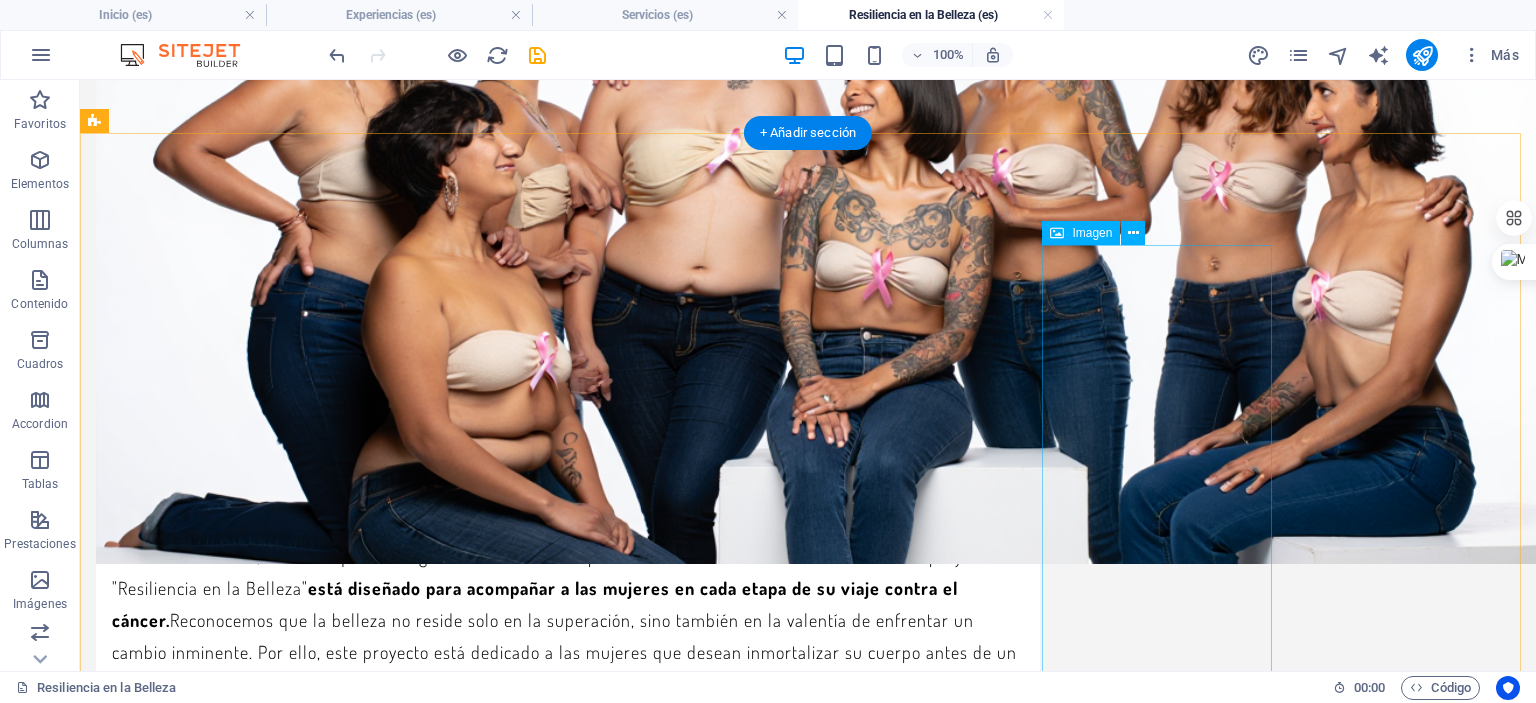 scroll, scrollTop: 0, scrollLeft: 0, axis: both 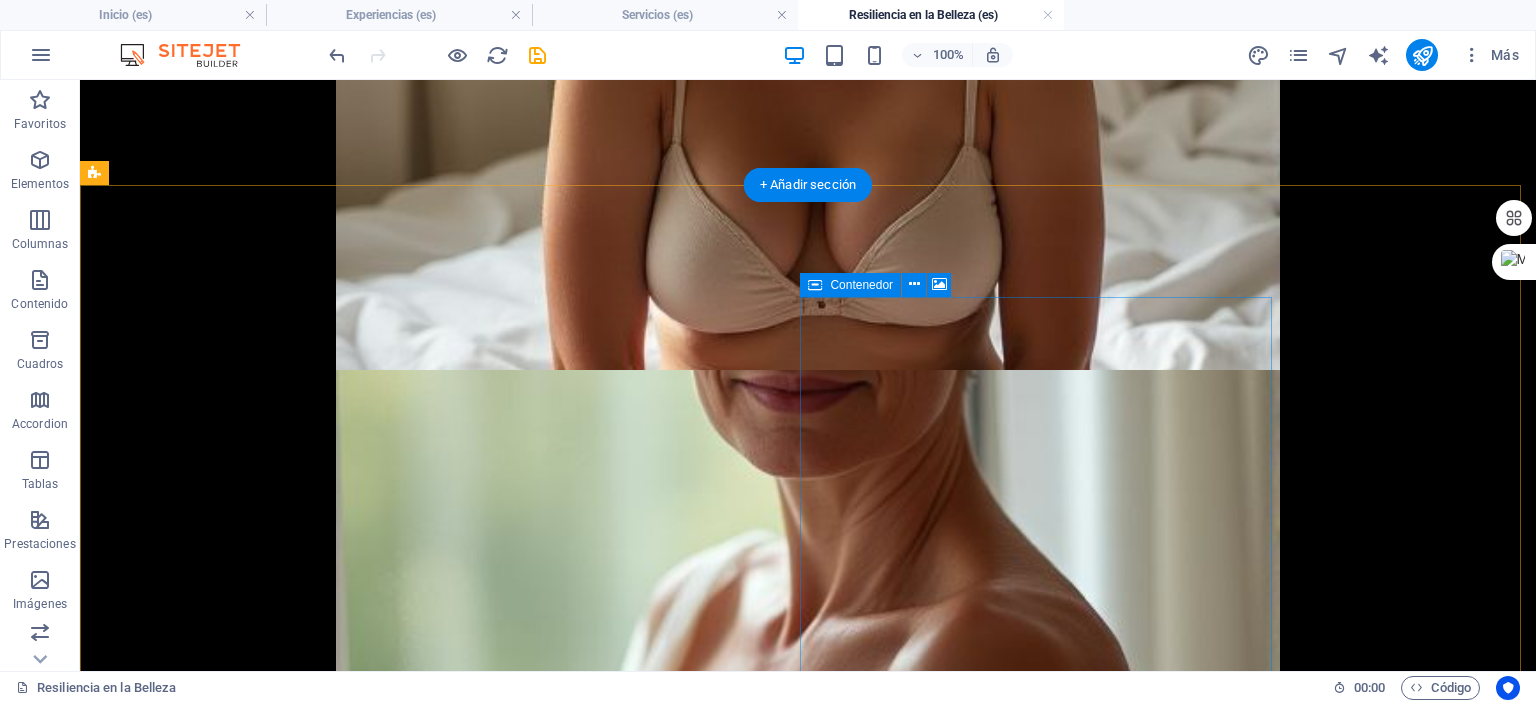 click on "Suelta el contenido aquí o  Añadir elementos  Pegar portapapeles" at bounding box center [568, 4162] 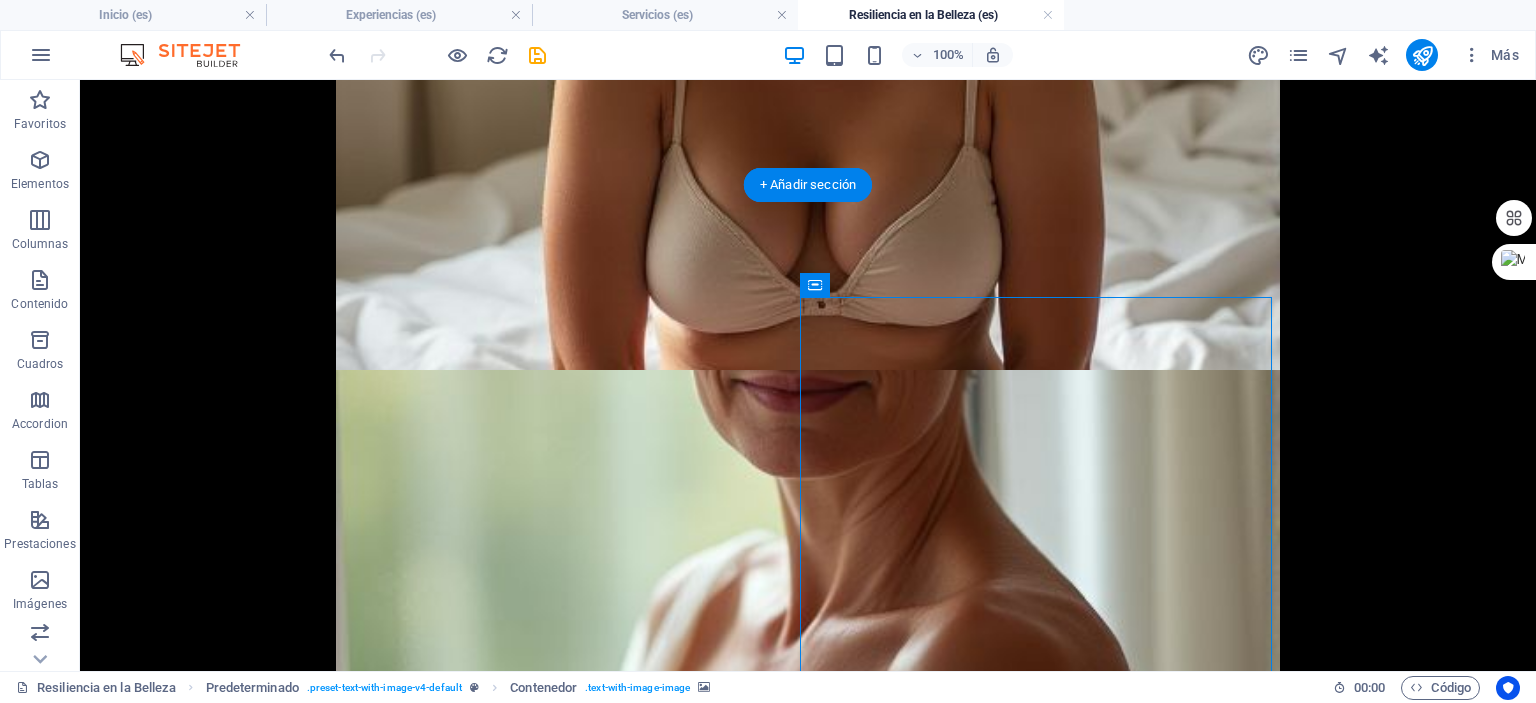 click at bounding box center (568, 3728) 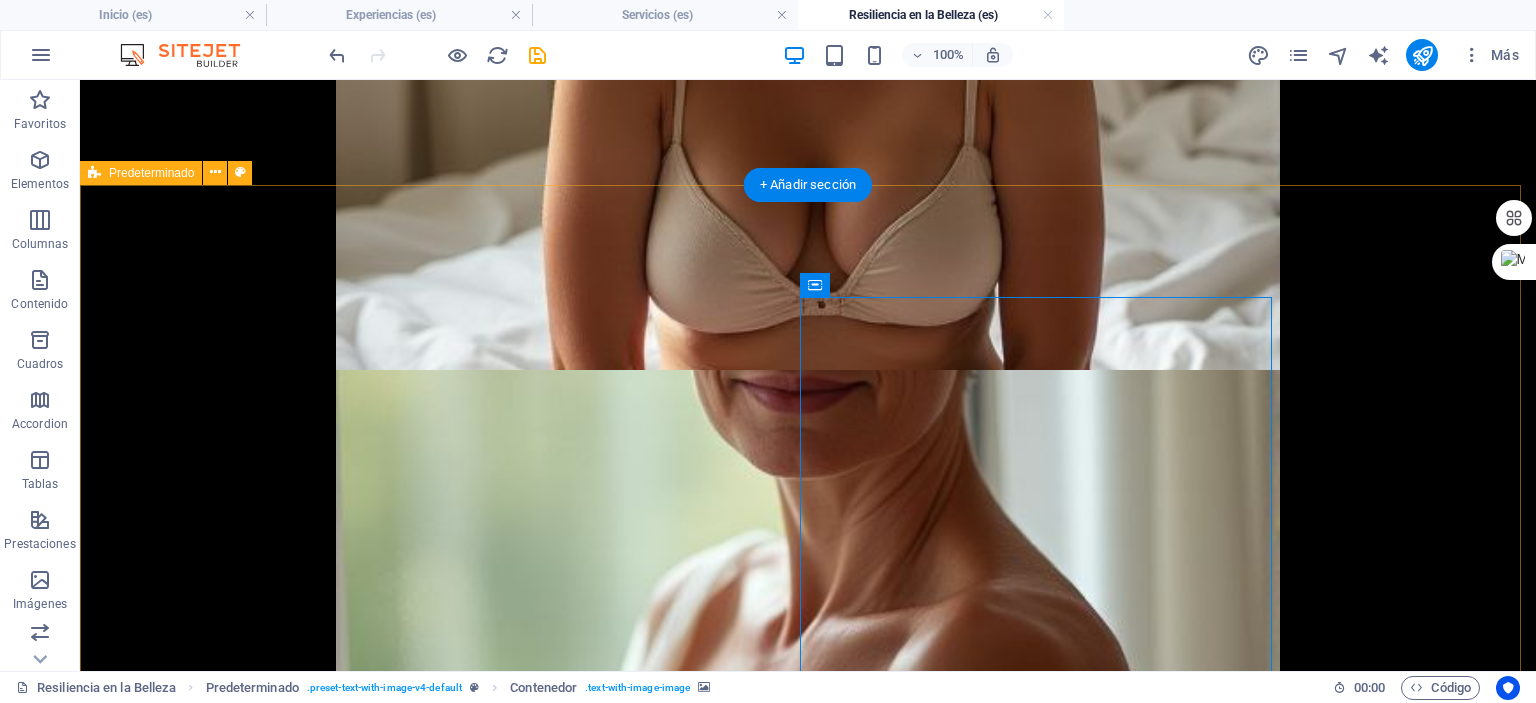 click on "Un acto de amor propio con un impacto emocional significativo Rito de Paso:  Para quienes se van a someter a una intervención, esta sesión es un acto de celebración de tu Yo actual, inmortalizando tu belleza y fuerza antes del cambio. Es una oportunidad para honrar tu cuerpo tal como es hoy. Reconexión Emocional:  Reafirmar la conexión con tu cuerpo, incluso después de los cambios físicos que trae el cáncer, es un paso fundamental para la sanación. Empoderamiento y Confianza:  La experiencia te permite verte bajo una nueva luz, reconociendo la belleza y la fuerza que siempre han estado ahí. Celebración de la Supervivencia:  Las fotografías se convierten en un poderoso testimonio de tu victoria, una celebración visual de la vida y el coraje. Creación de un Legado:  Las imágenes son un regalo para ti misma, un recordatorio tangible de tu poder personal y tu historia, que perdurará por siempre. Suelta el contenido aquí o  Añadir elementos  Pegar portapapeles" at bounding box center (808, 3596) 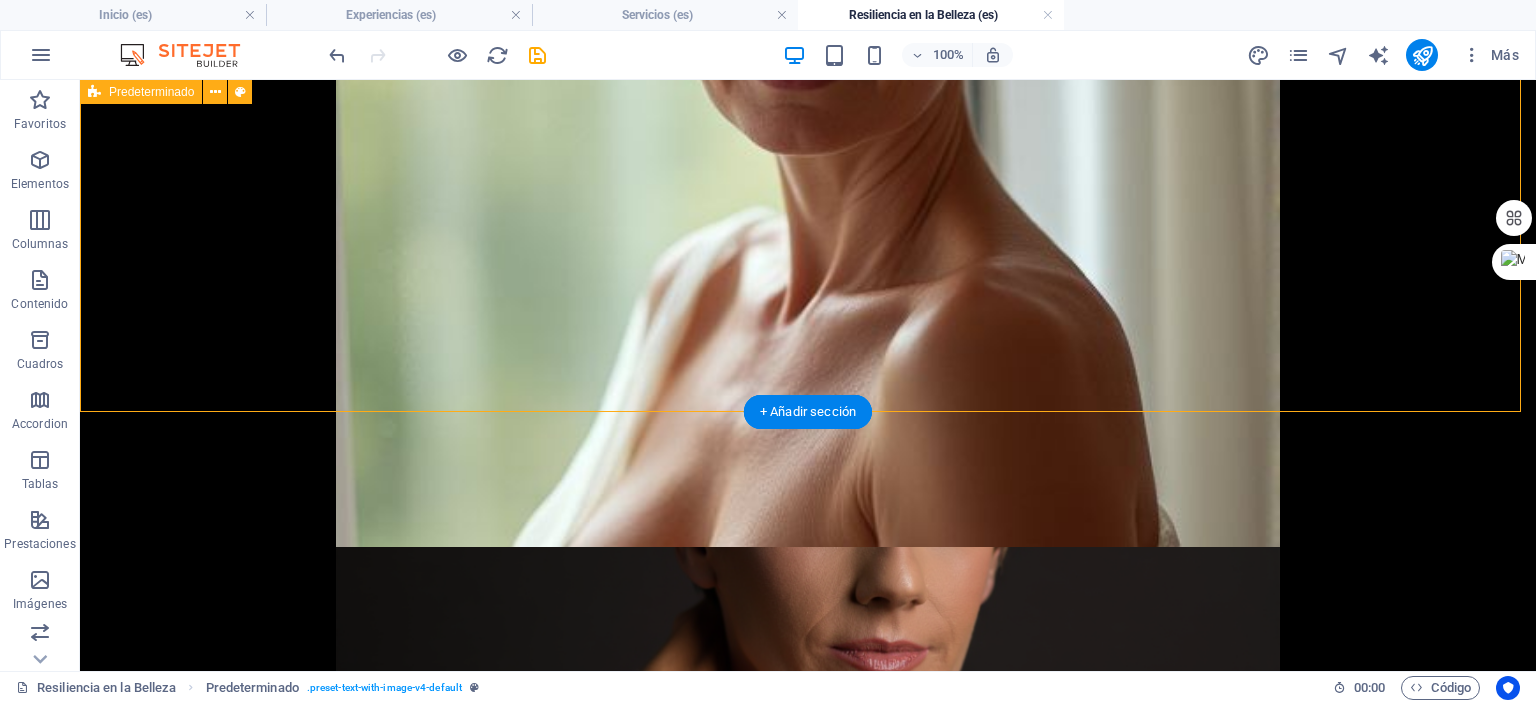 scroll, scrollTop: 4739, scrollLeft: 0, axis: vertical 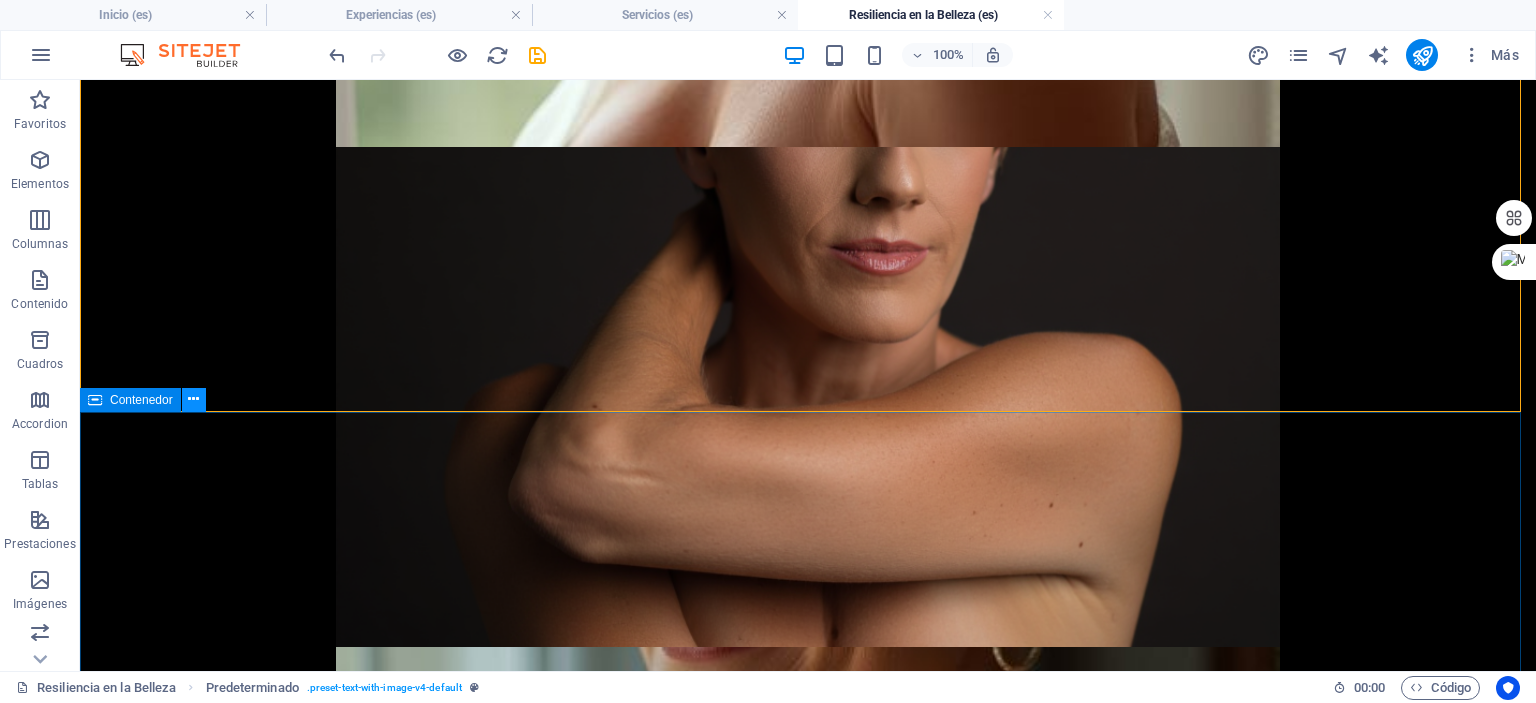 click at bounding box center [194, 400] 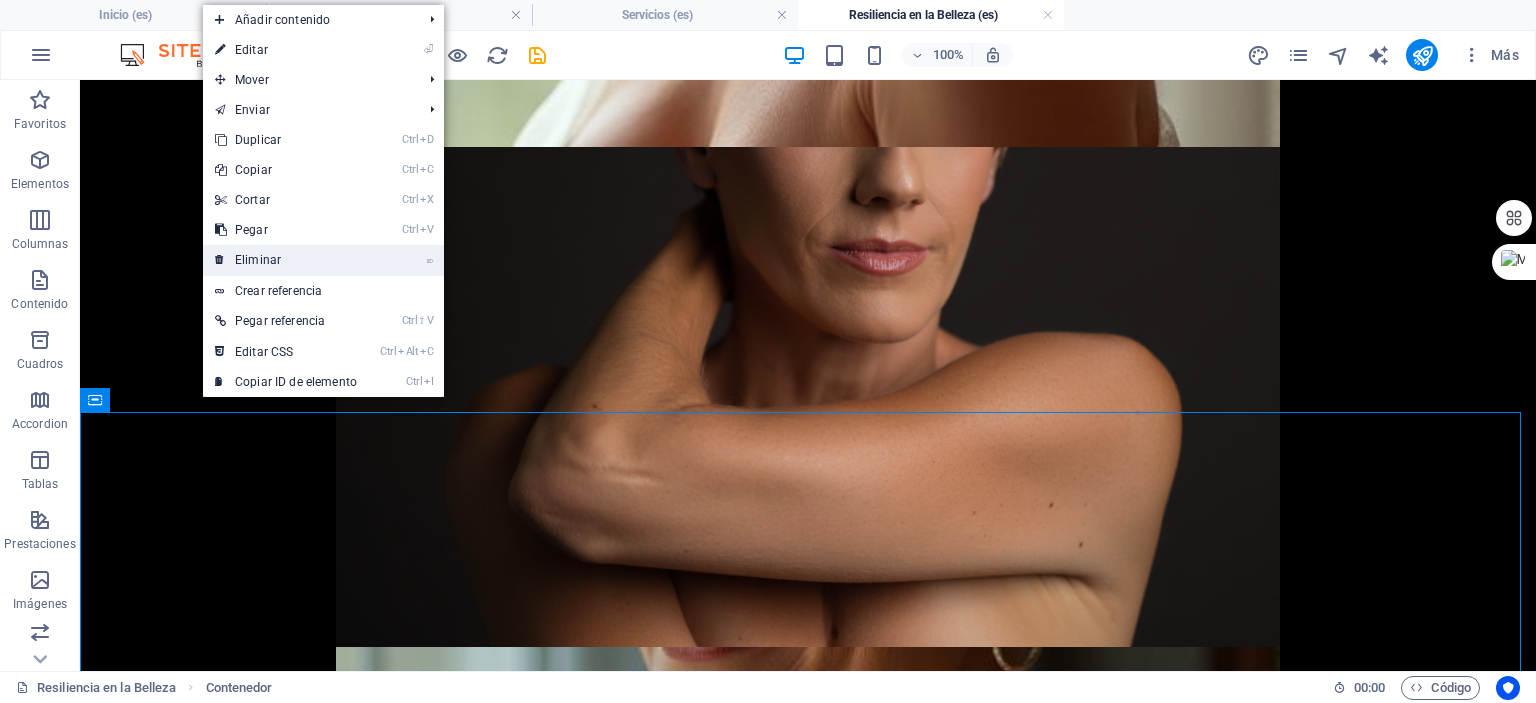 click on "⌦  Eliminar" at bounding box center [286, 260] 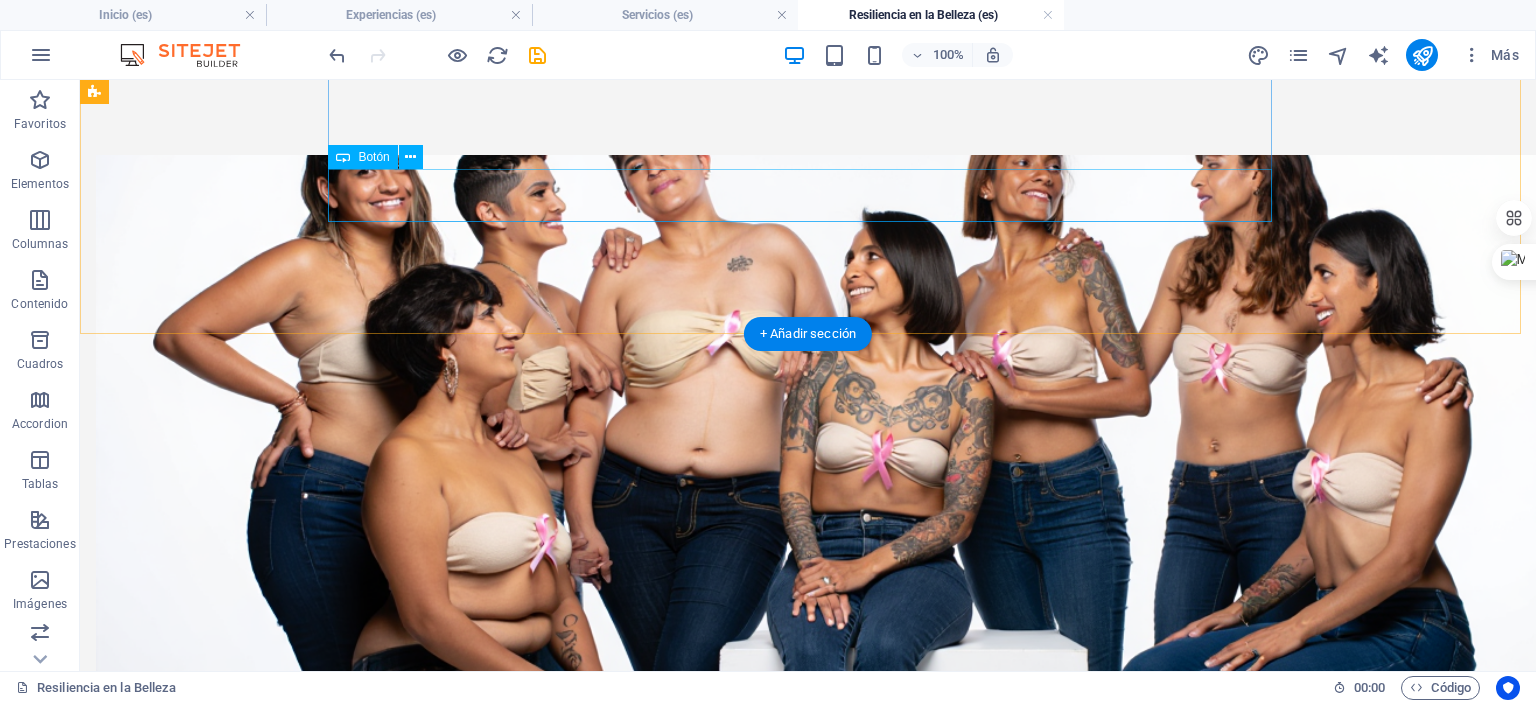 scroll, scrollTop: 2411, scrollLeft: 0, axis: vertical 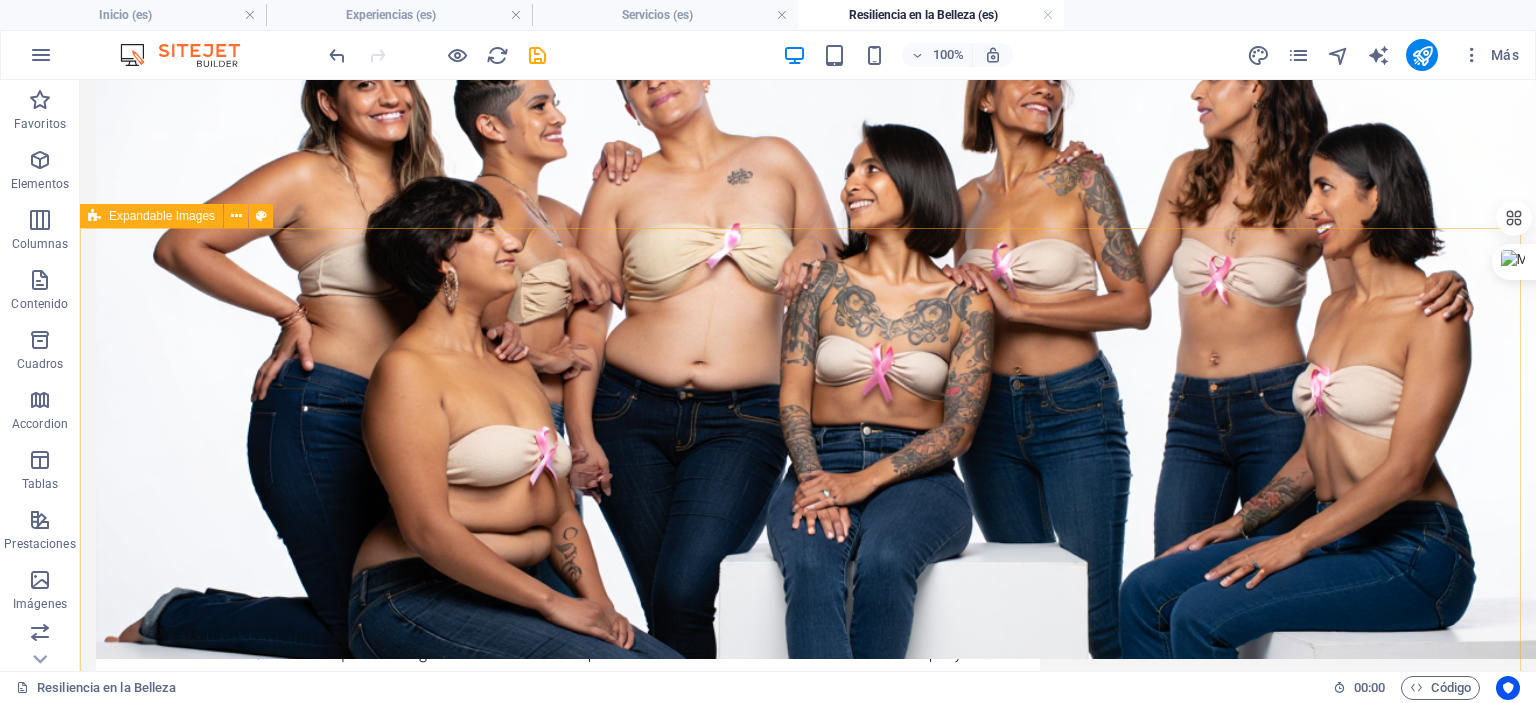 click on "Expandable Images" at bounding box center [162, 216] 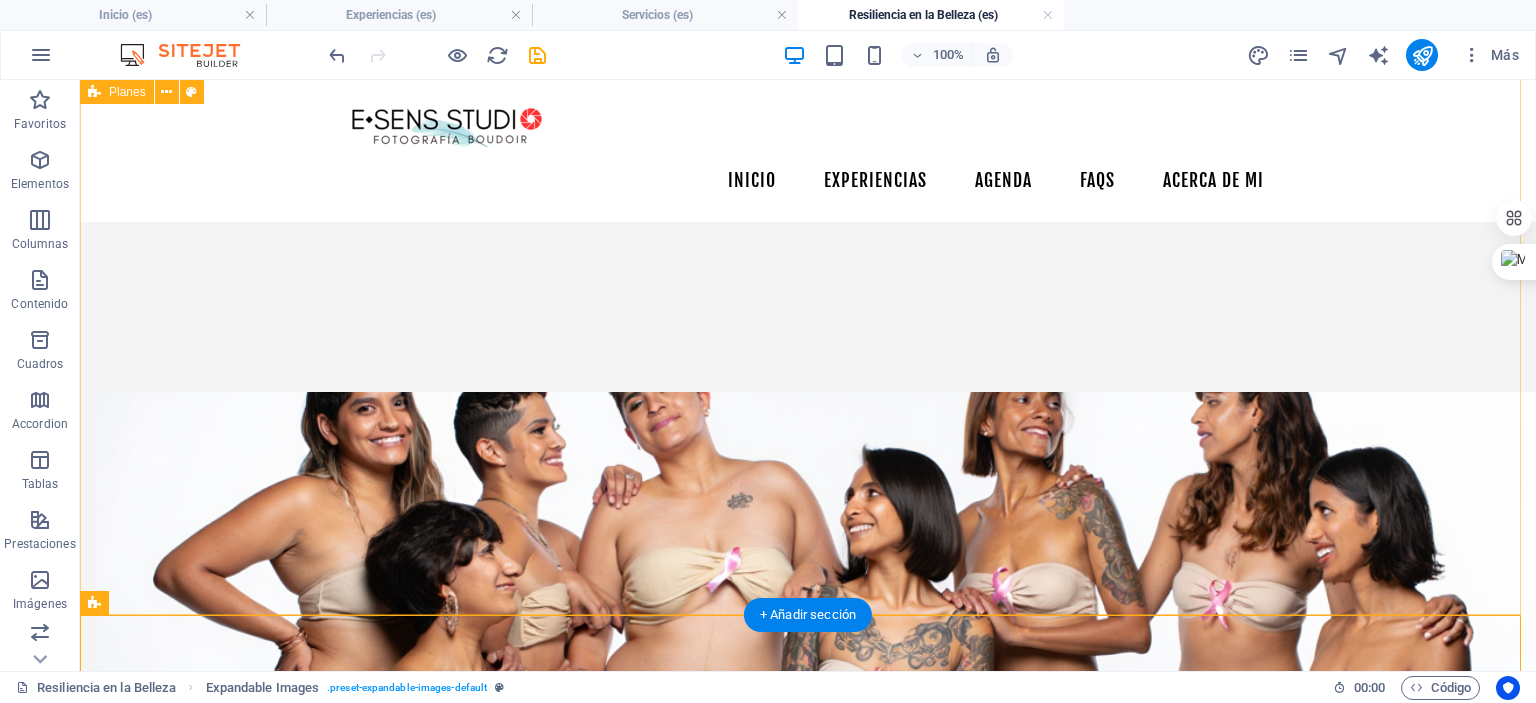 scroll, scrollTop: 2024, scrollLeft: 0, axis: vertical 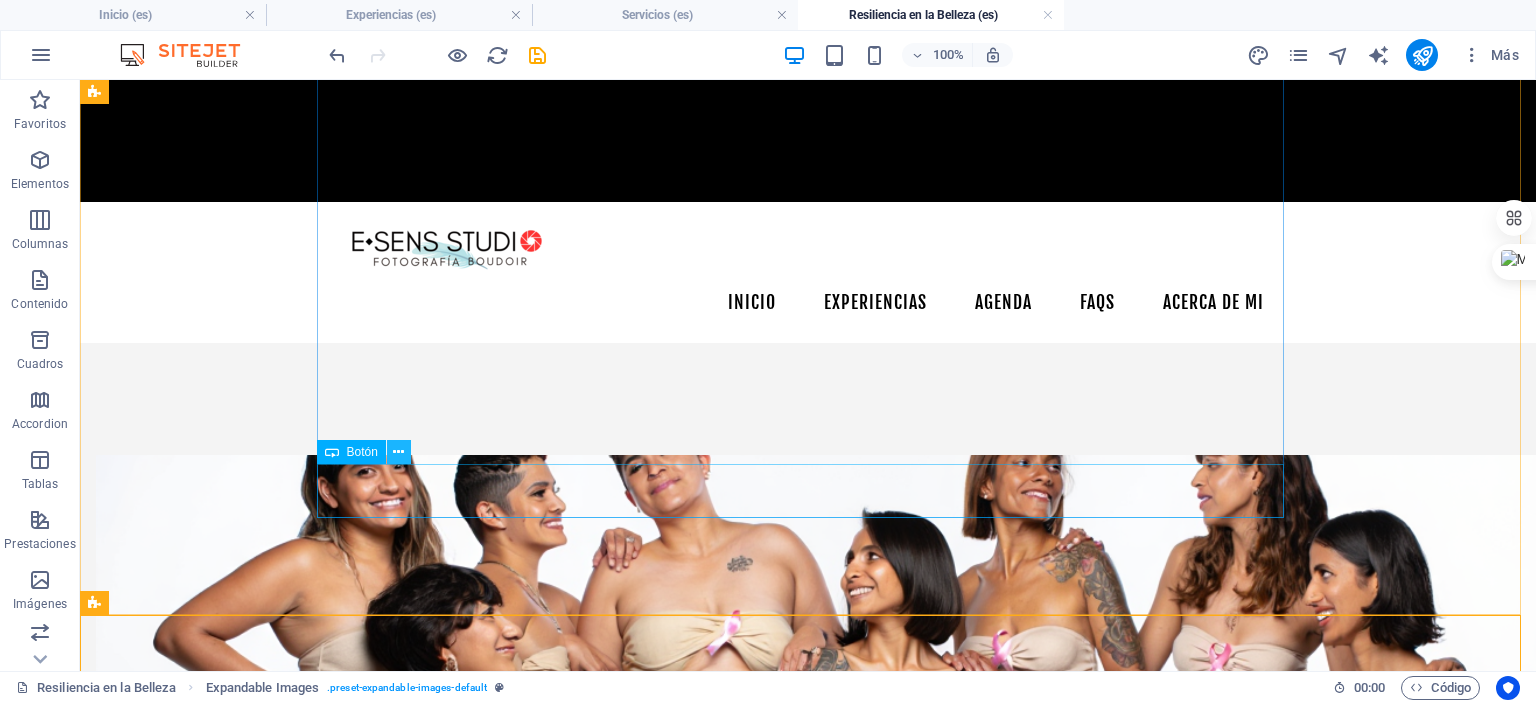 click at bounding box center (398, 452) 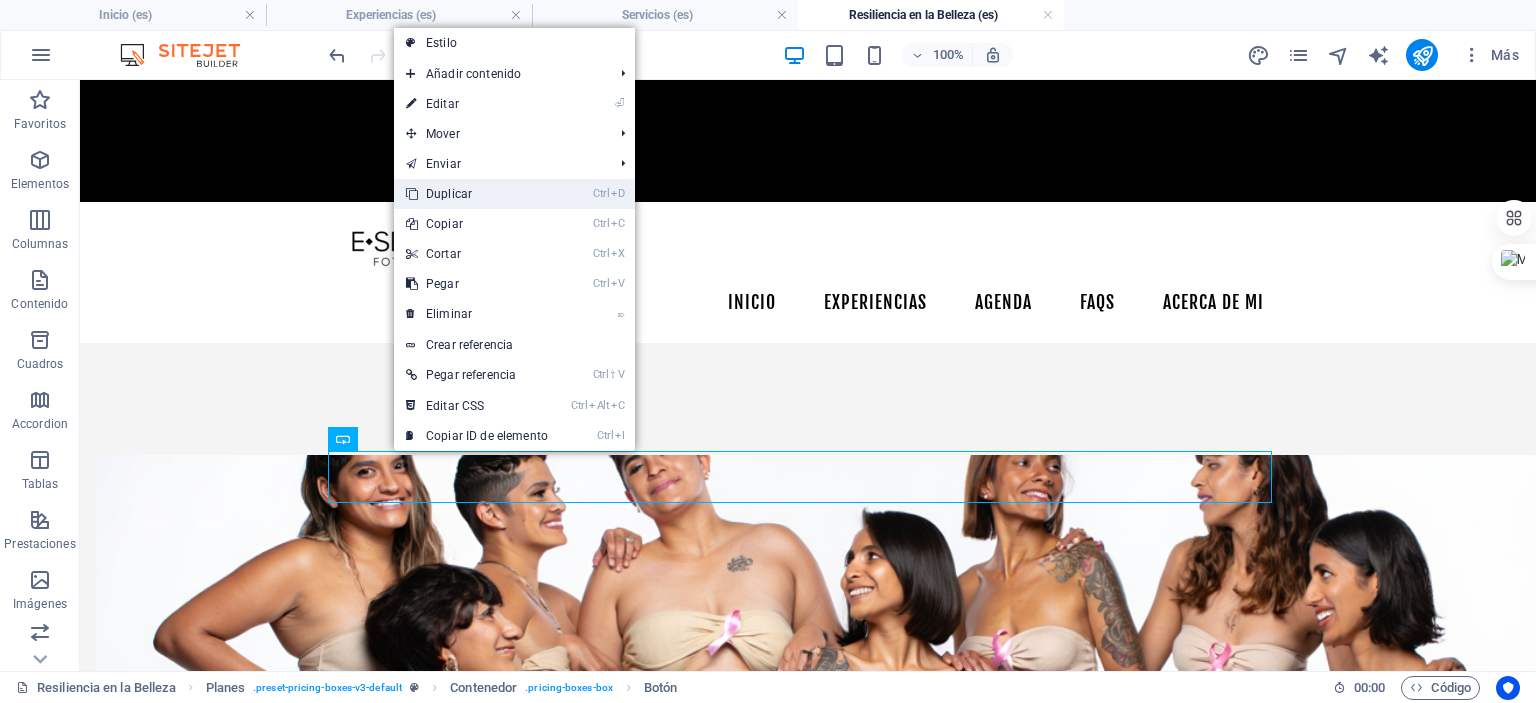 click on "Ctrl D  Duplicar" at bounding box center (477, 194) 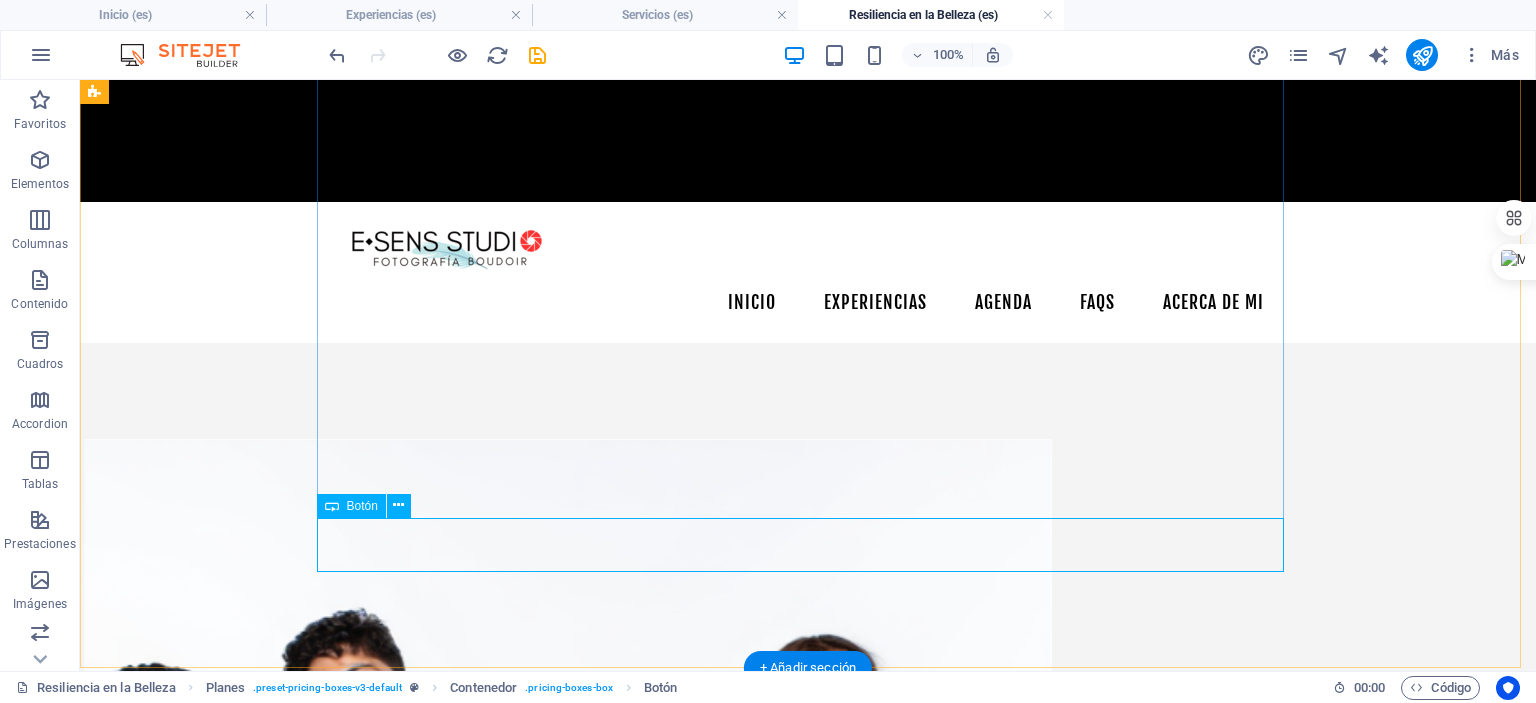 click on "Quiero vivir la experiencia y apoyar la Causa" at bounding box center (568, 1679) 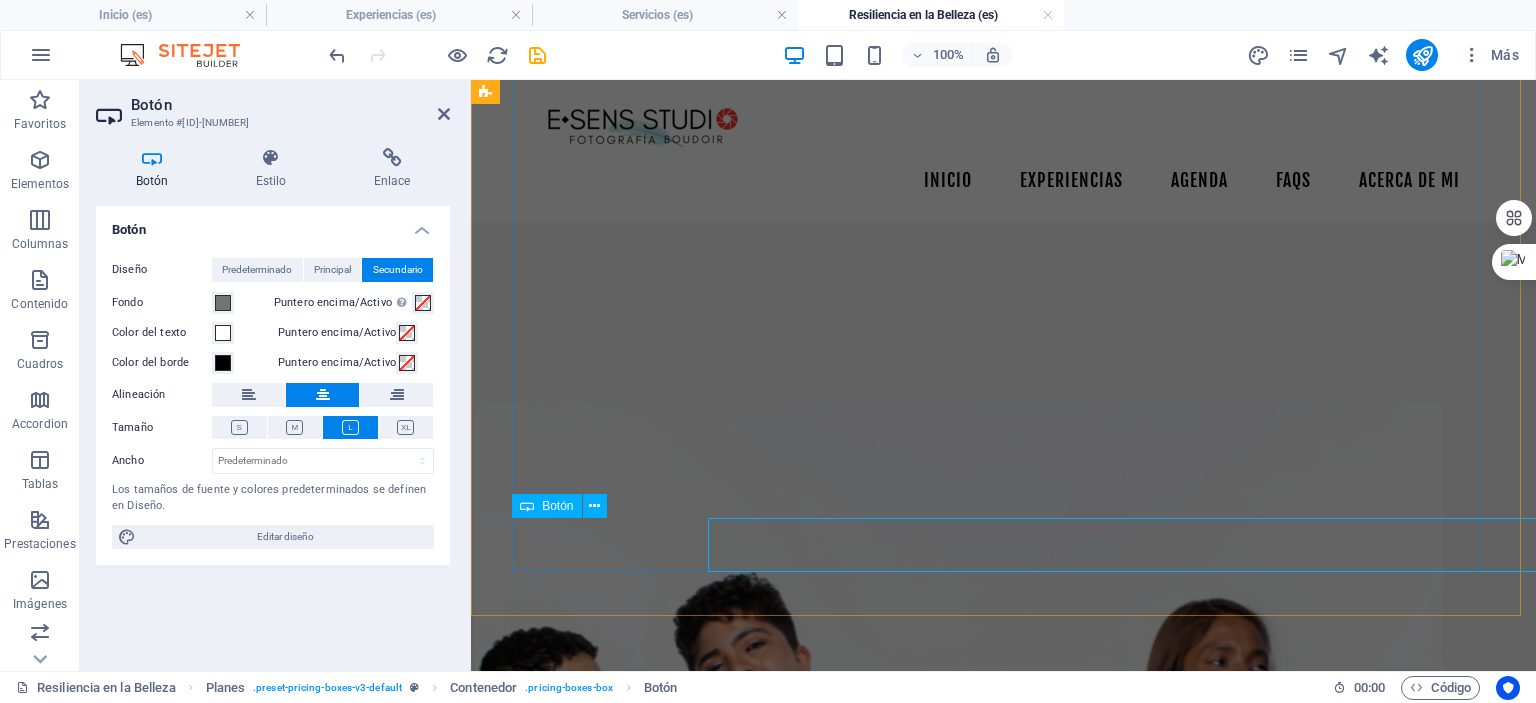 scroll, scrollTop: 2036, scrollLeft: 0, axis: vertical 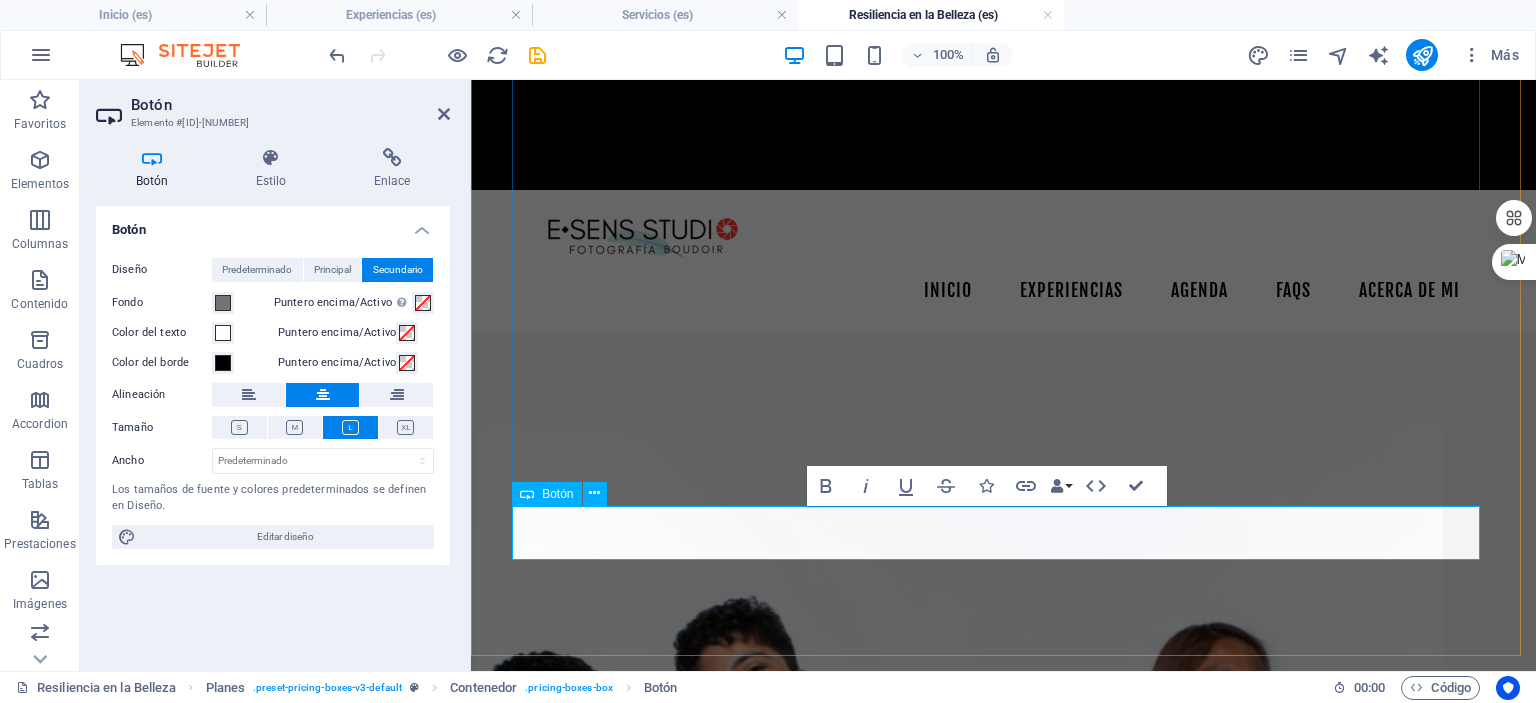 type 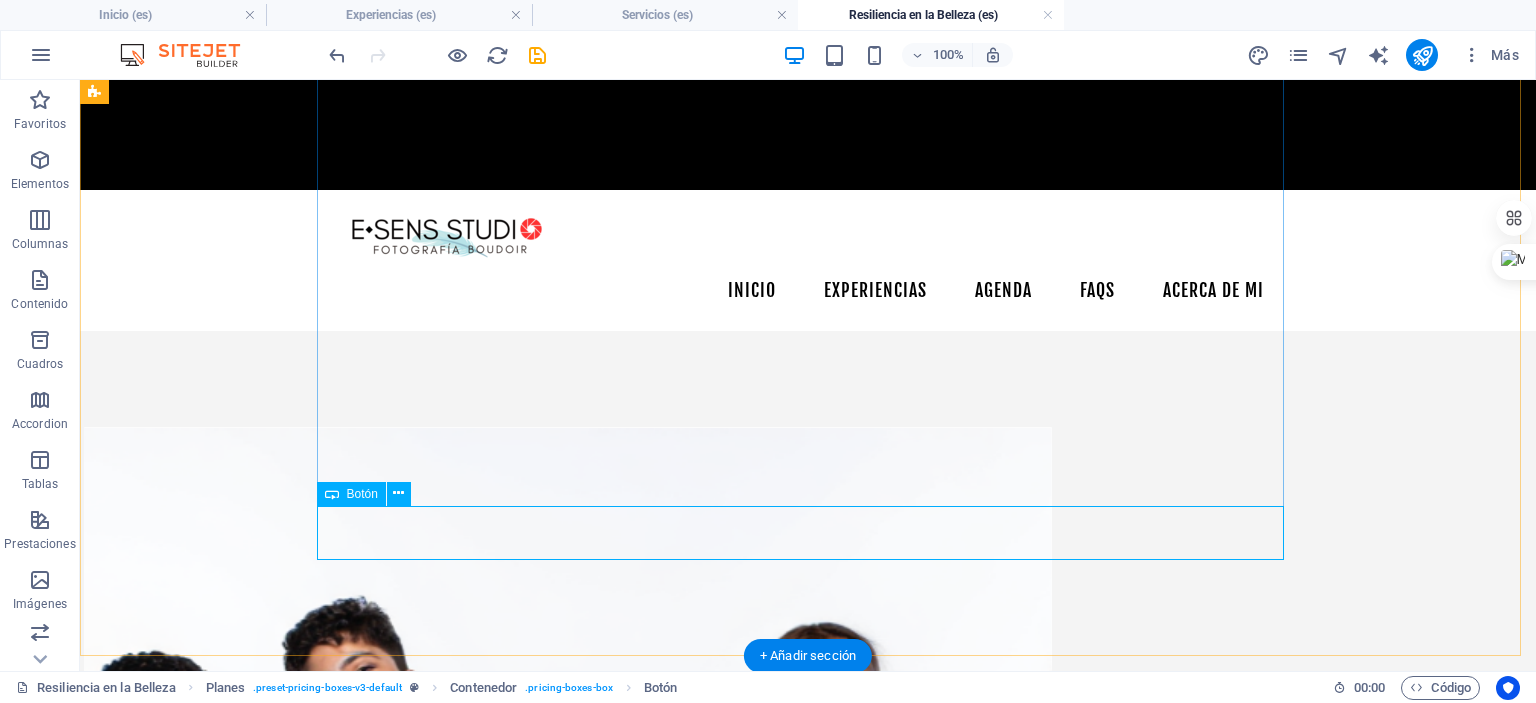 click on "Soy sobreviviente y quiero aplicar a una sesión altruista" at bounding box center (568, 1667) 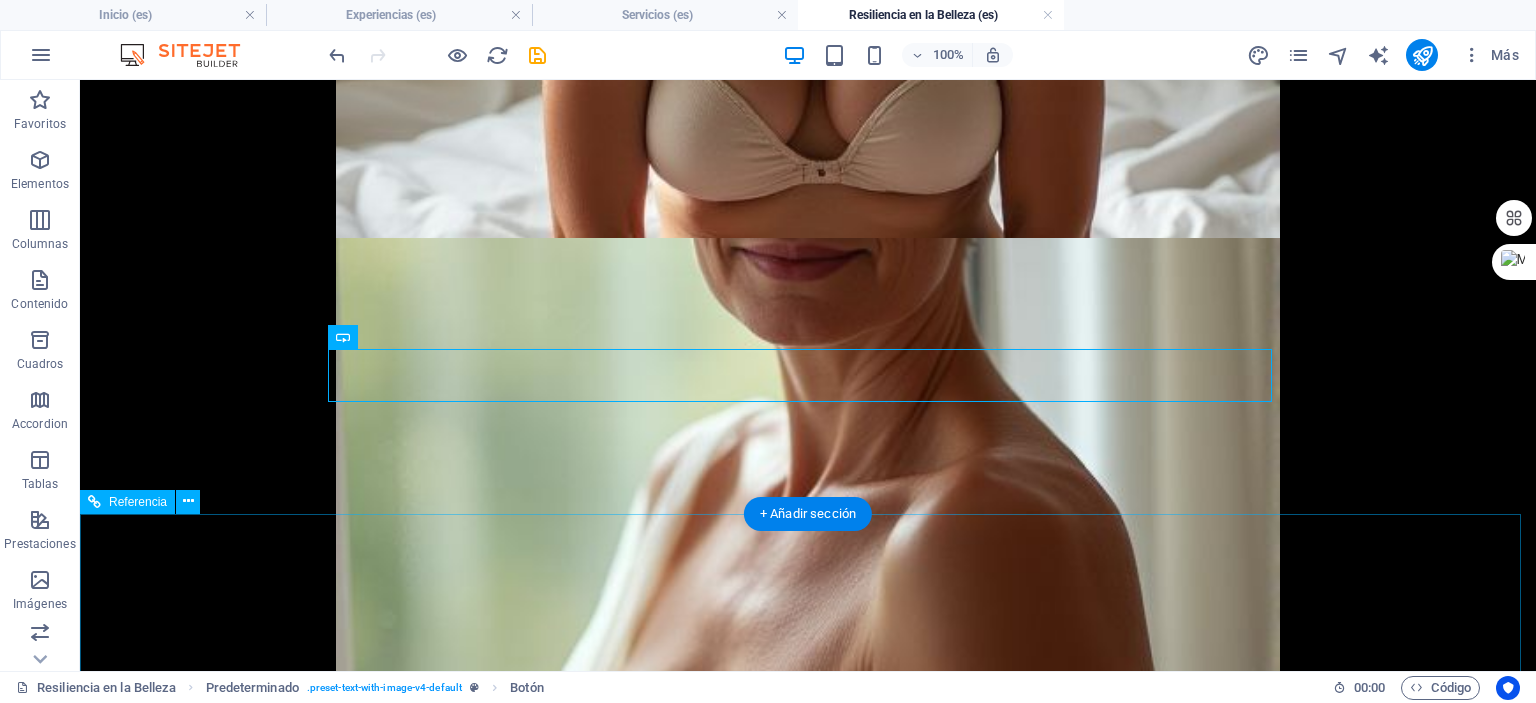 scroll, scrollTop: 4689, scrollLeft: 0, axis: vertical 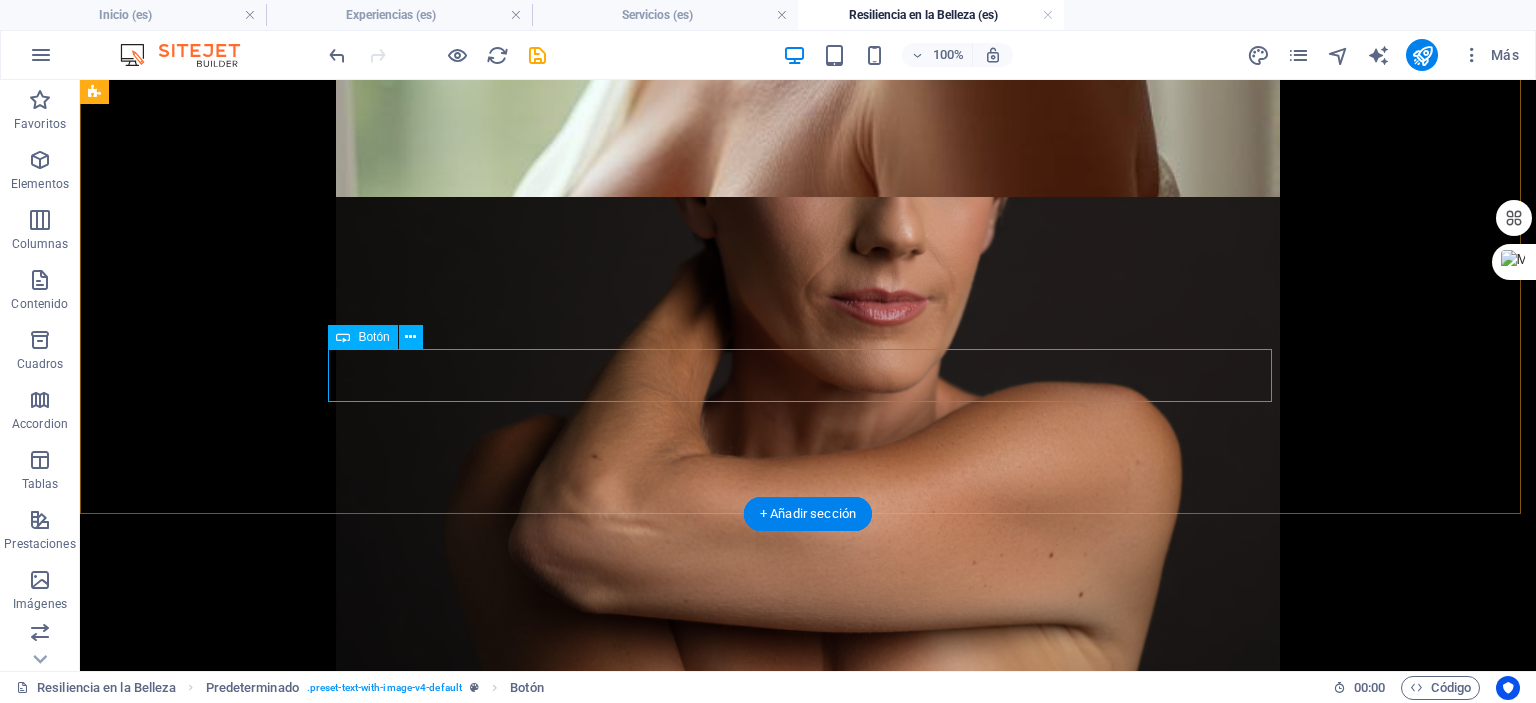 click on "Soy sobreviviente y quiero aplicar a una sesión altruista" at bounding box center [568, 3586] 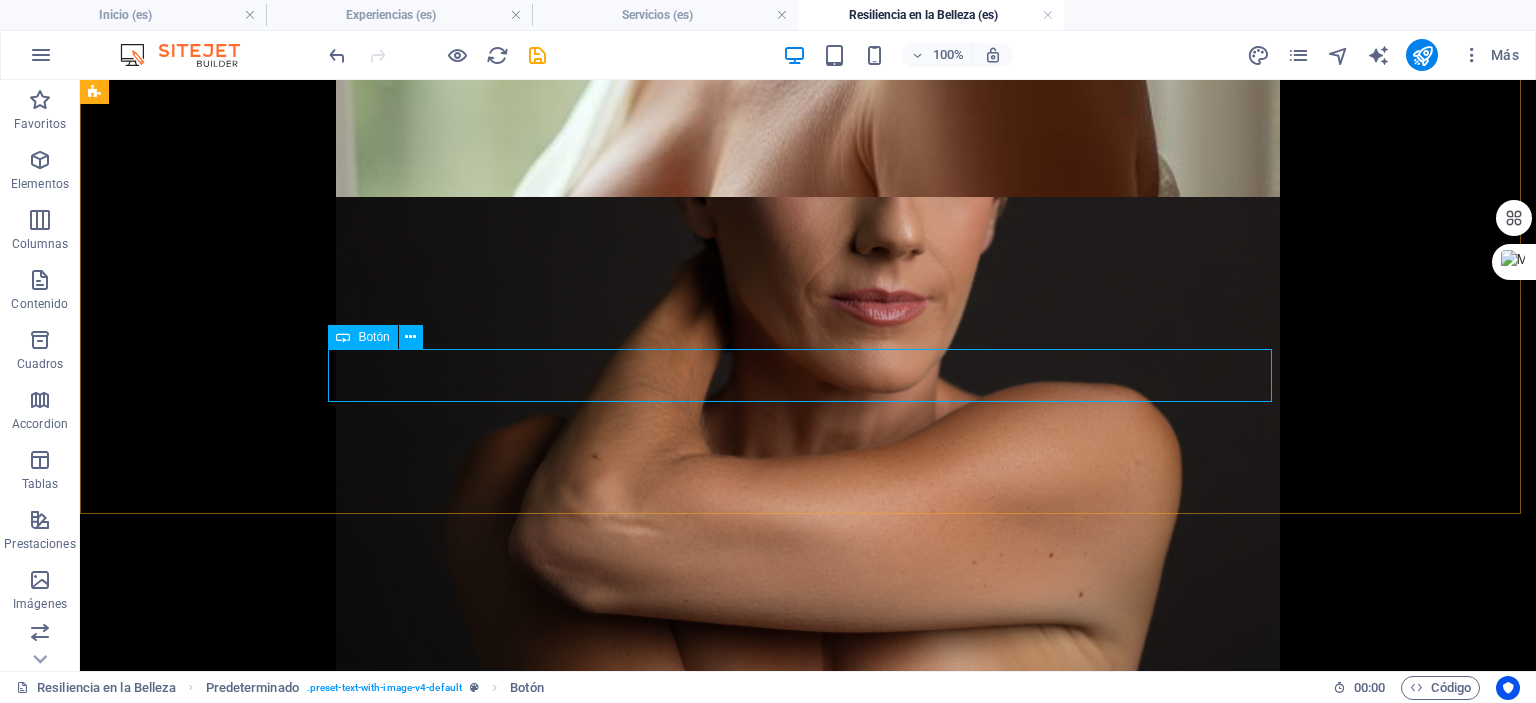 click on "Botón" at bounding box center [362, 337] 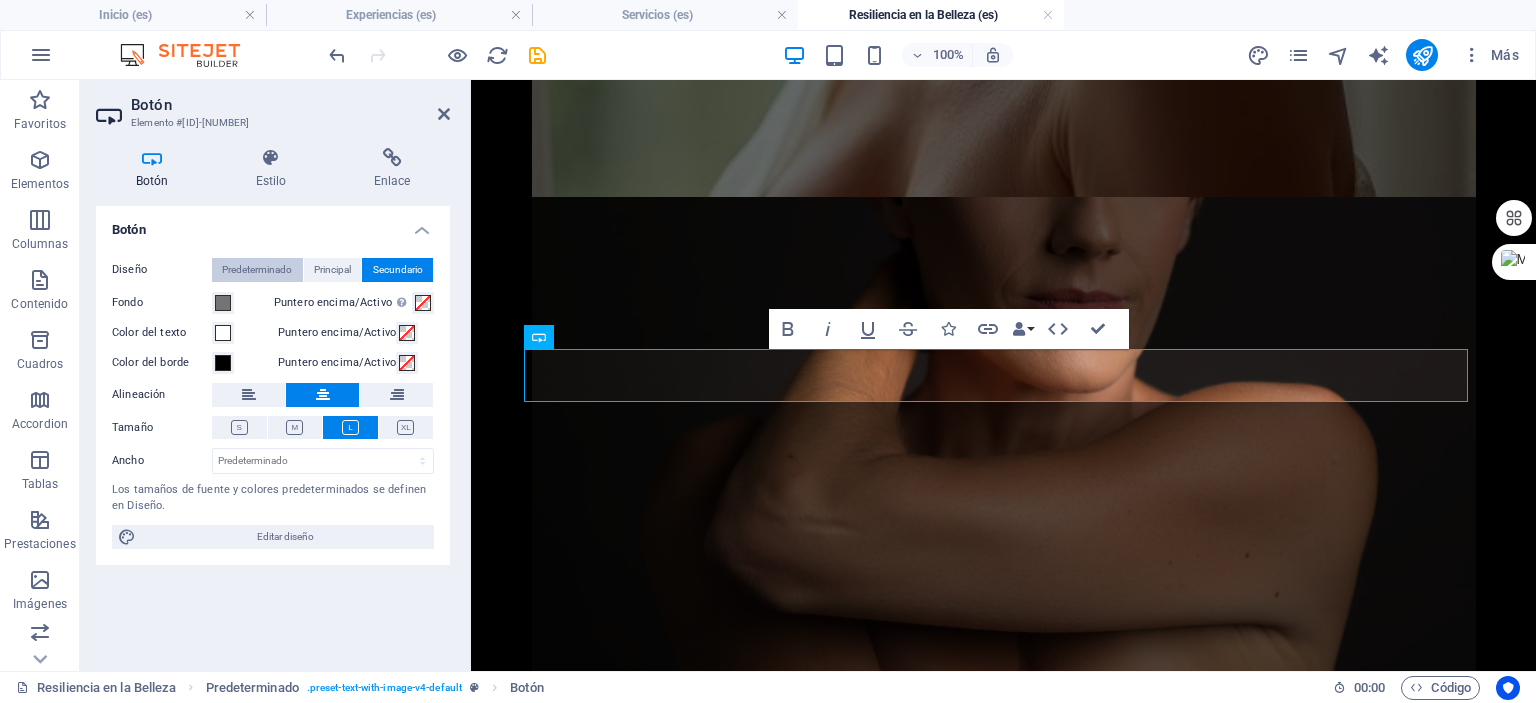 click on "Predeterminado" at bounding box center [257, 270] 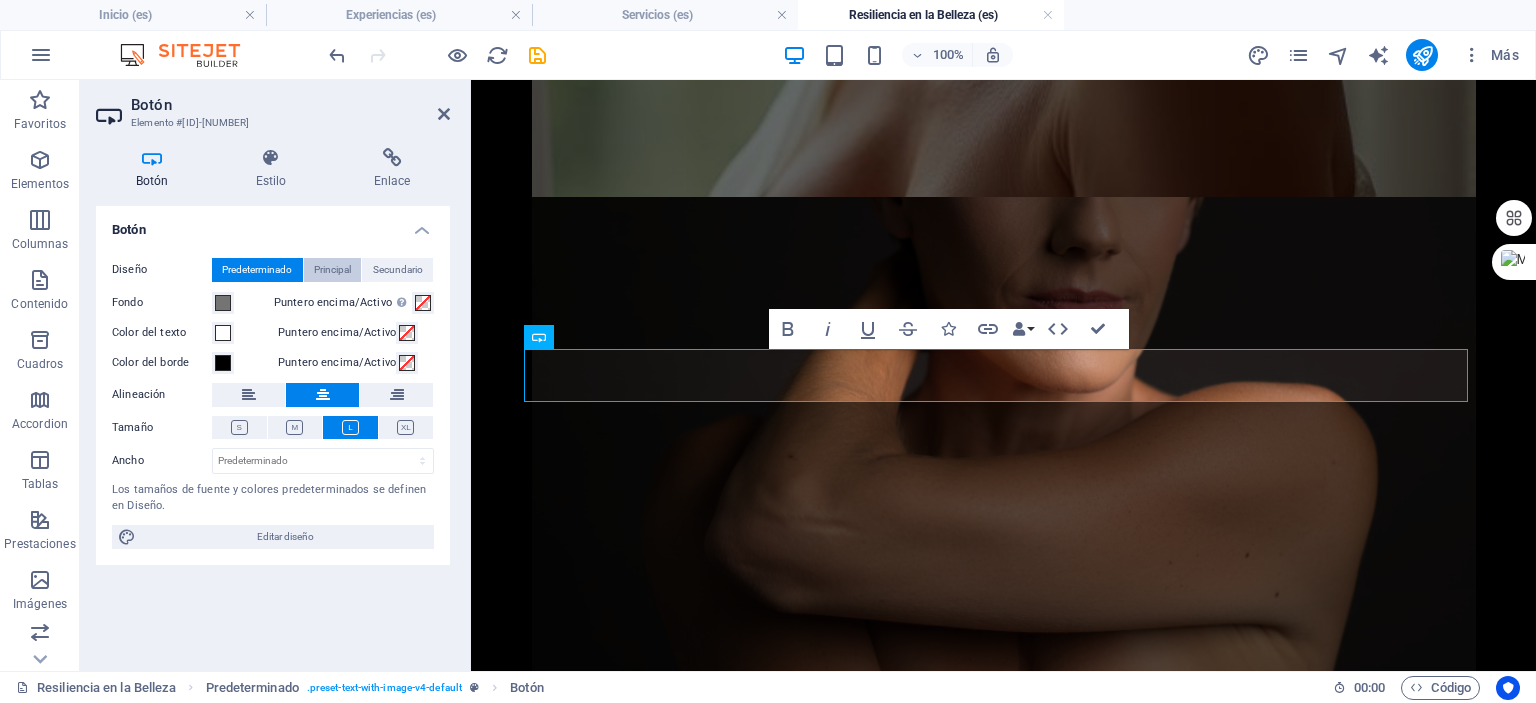 click on "Principal" at bounding box center (332, 270) 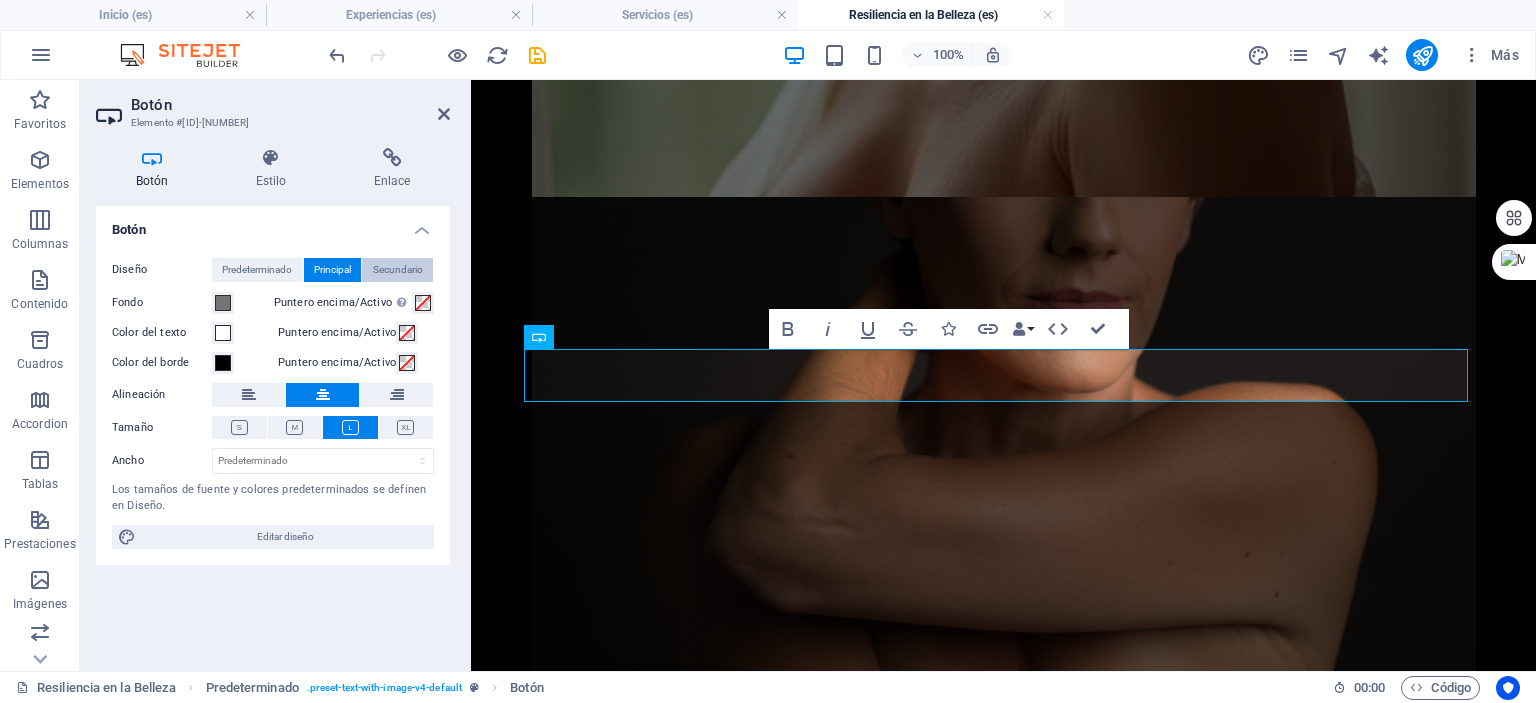 click on "Secundario" at bounding box center [398, 270] 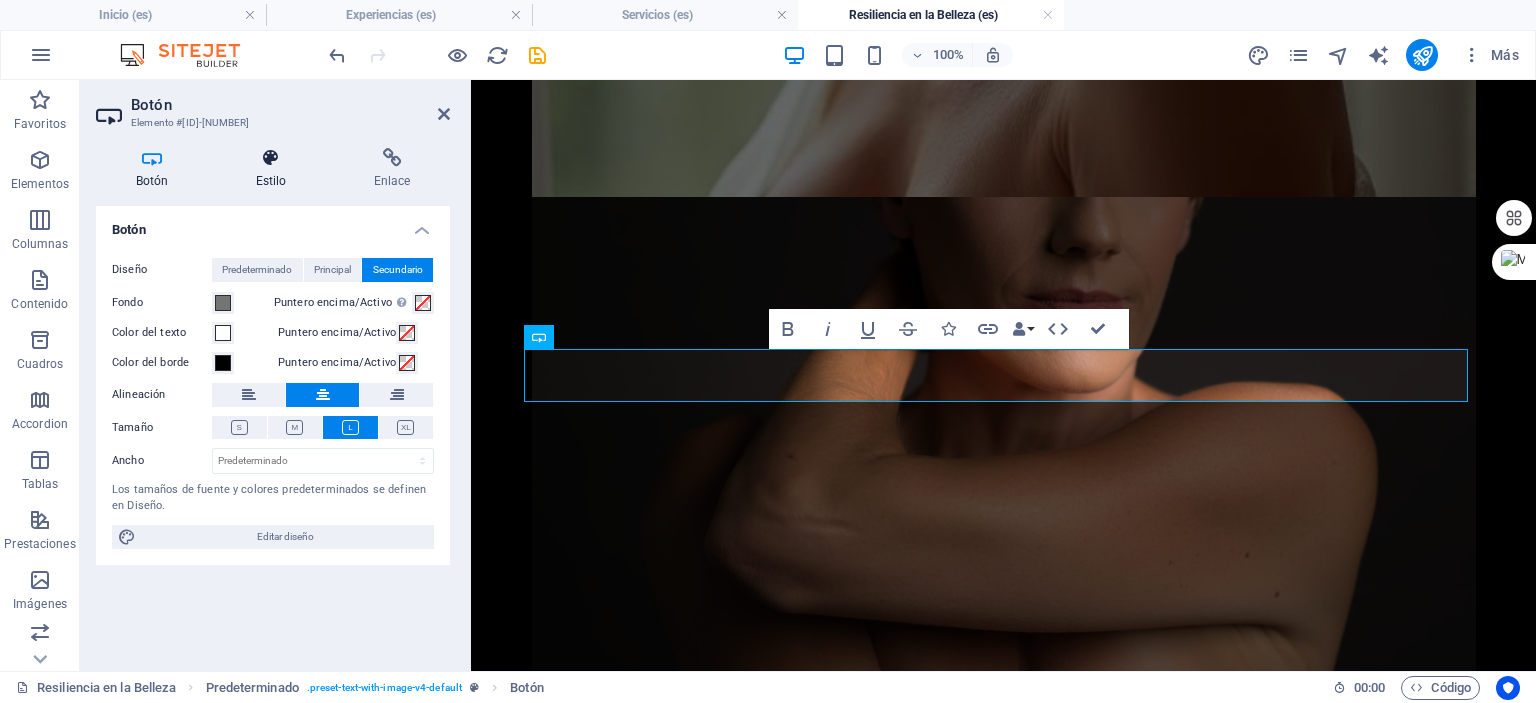click at bounding box center (271, 158) 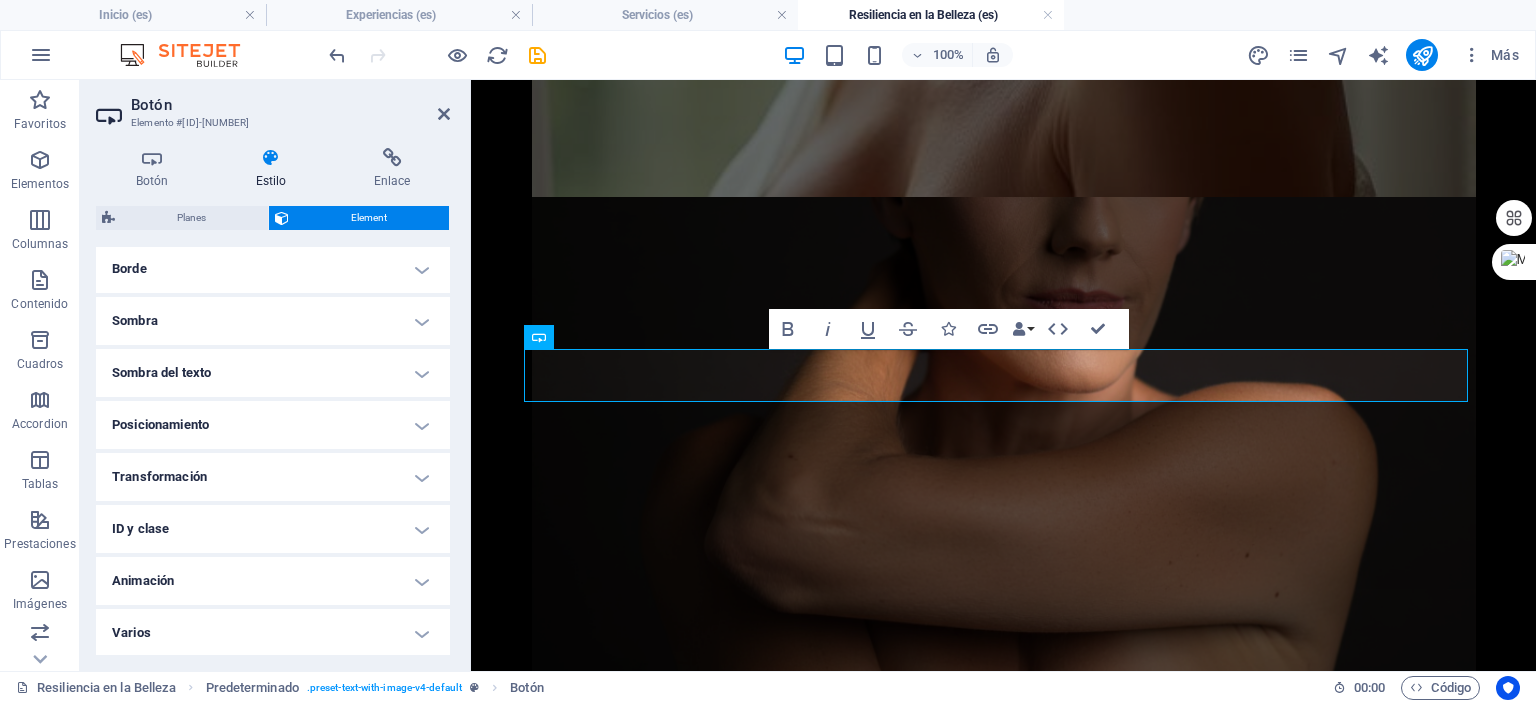 scroll, scrollTop: 0, scrollLeft: 0, axis: both 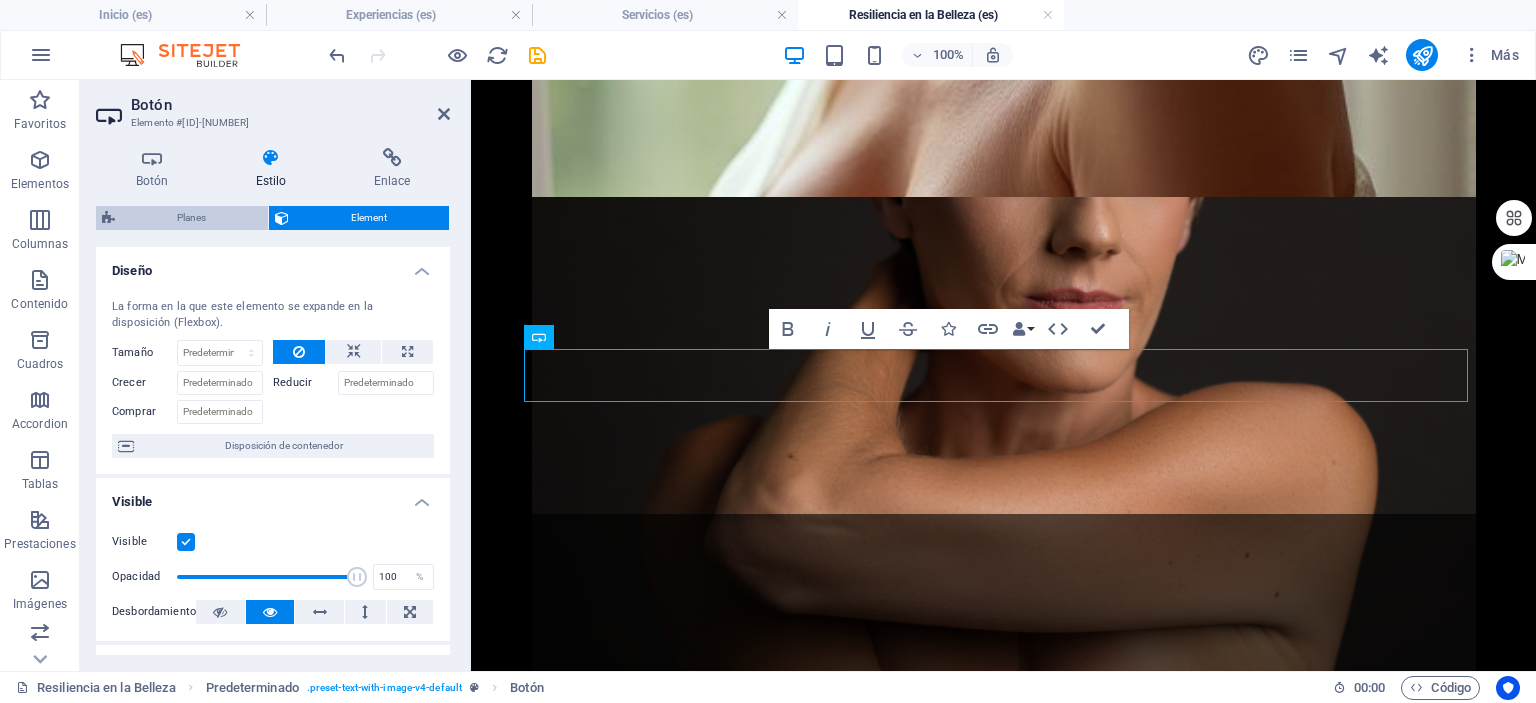 click on "Planes" at bounding box center [191, 218] 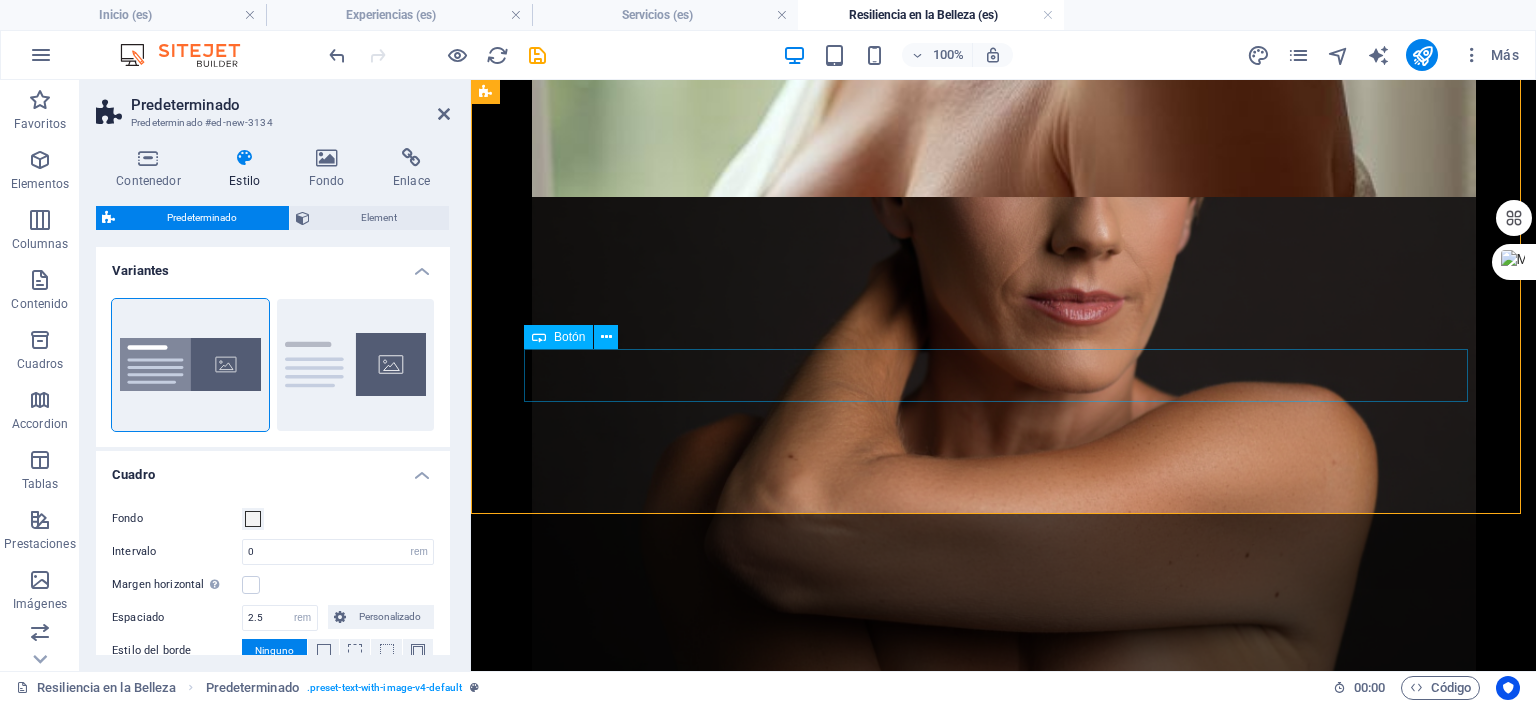 click on "Soy sobreviviente y quiero aplicar a una sesión altruista" at bounding box center (959, 3586) 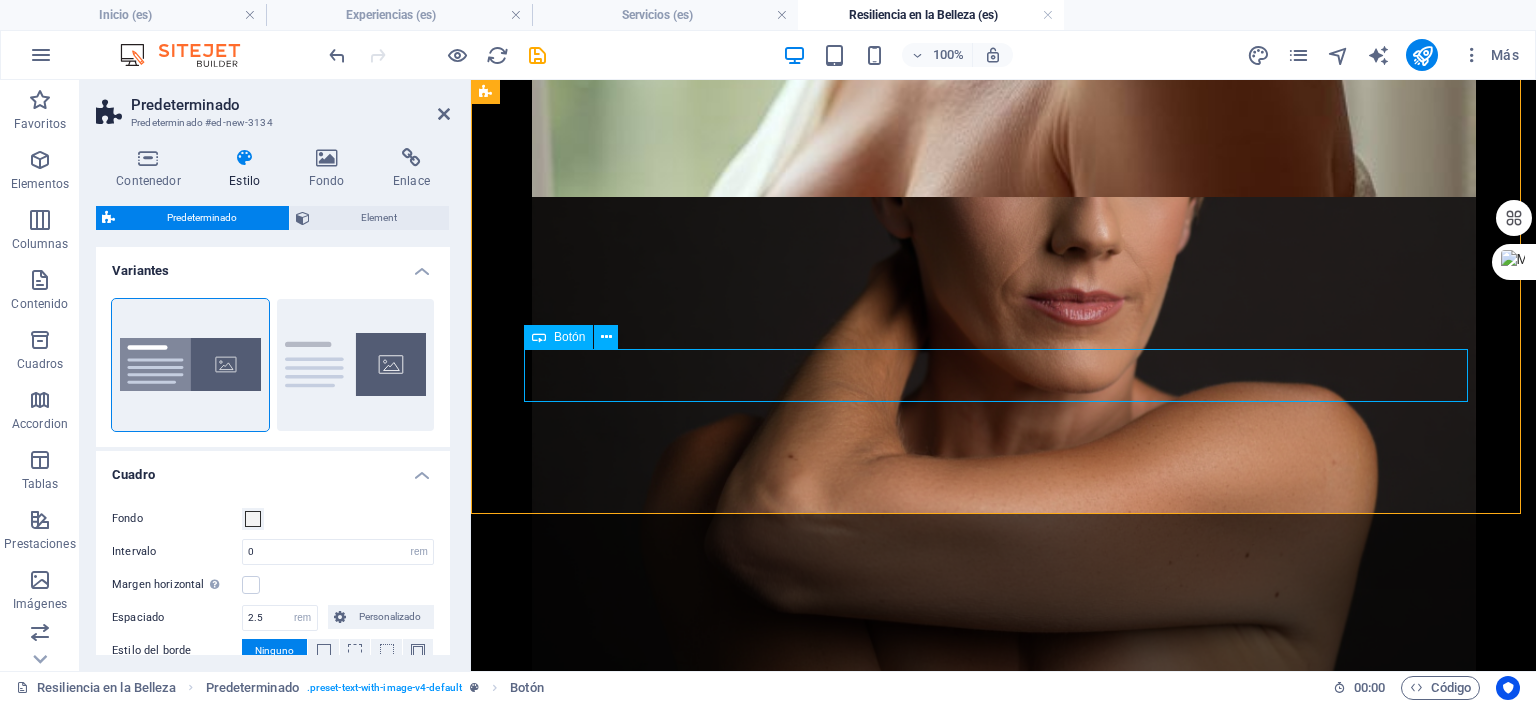 click on "Botón" at bounding box center [569, 337] 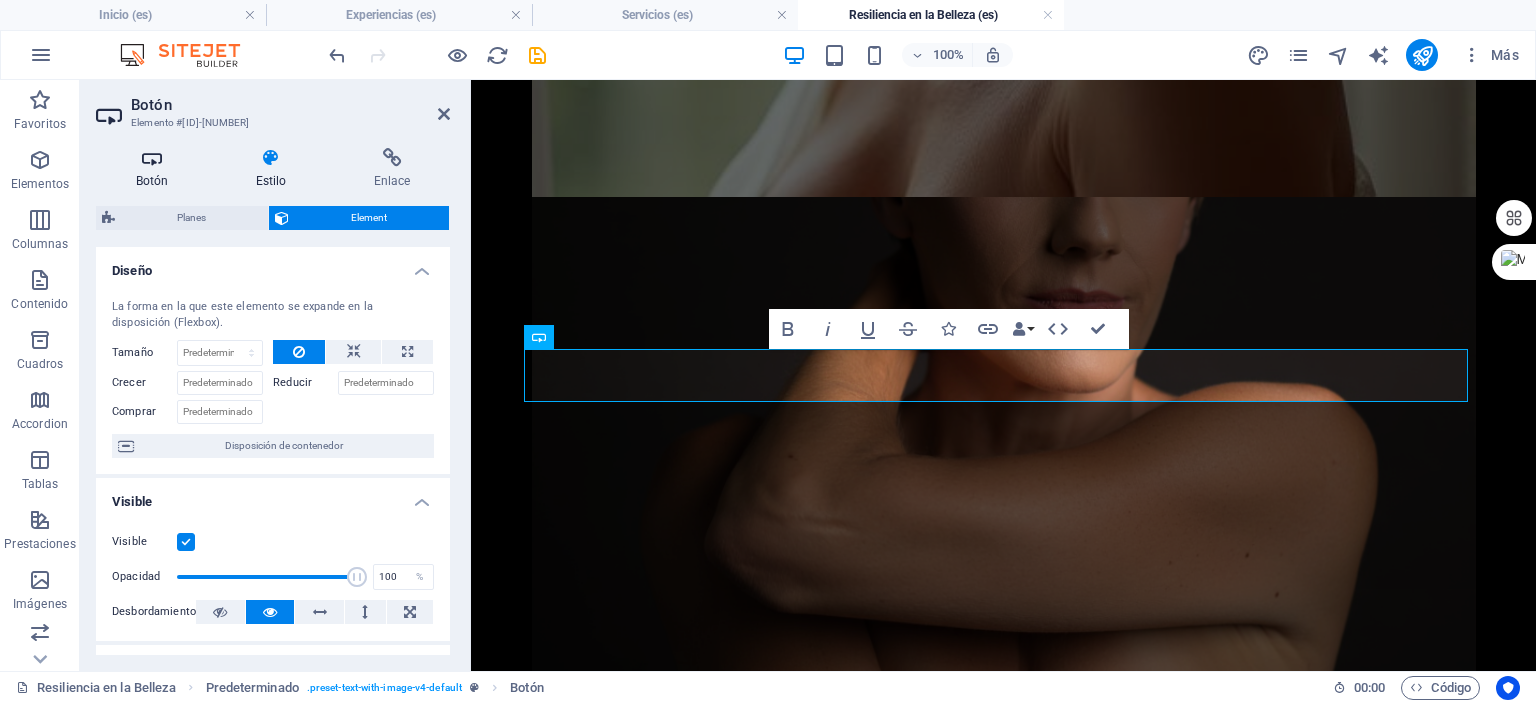 click at bounding box center [152, 158] 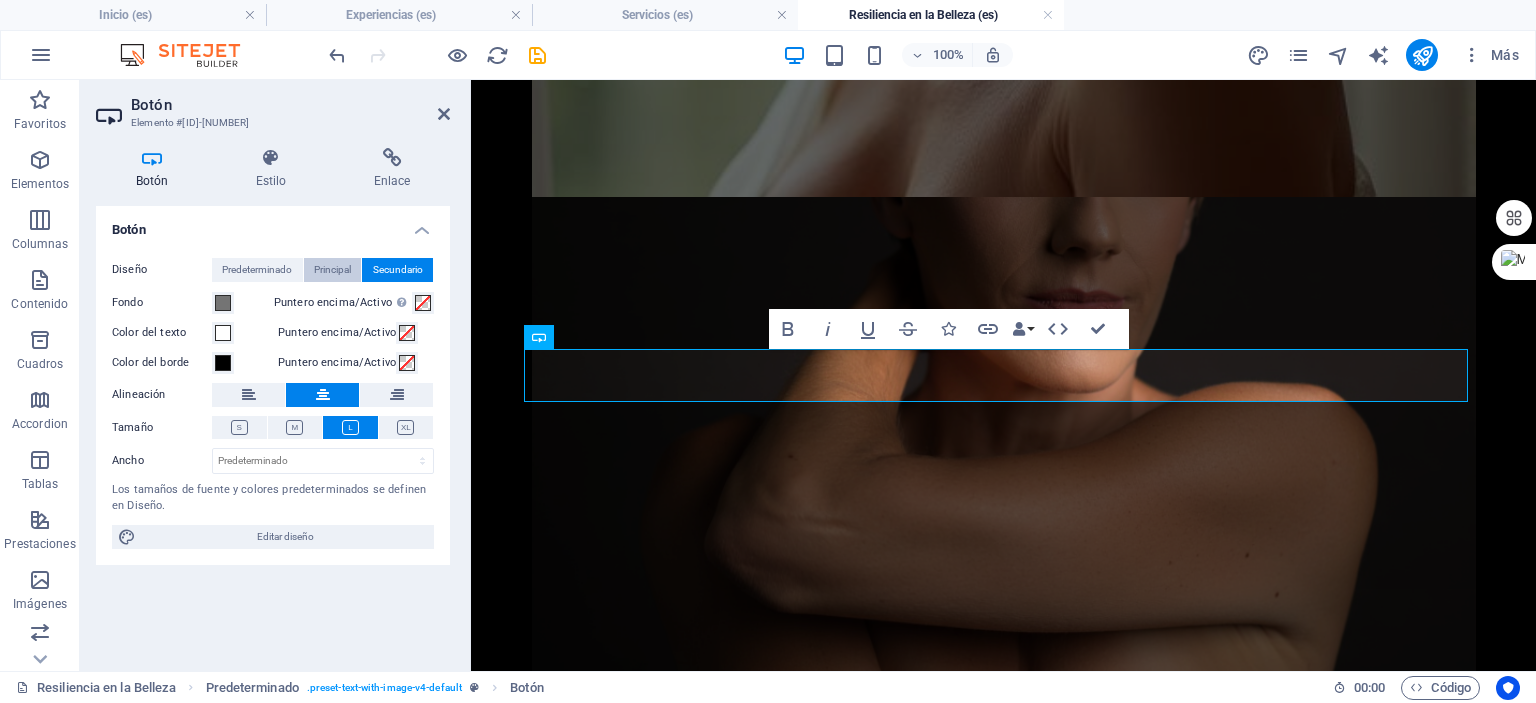 click on "Principal" at bounding box center [332, 270] 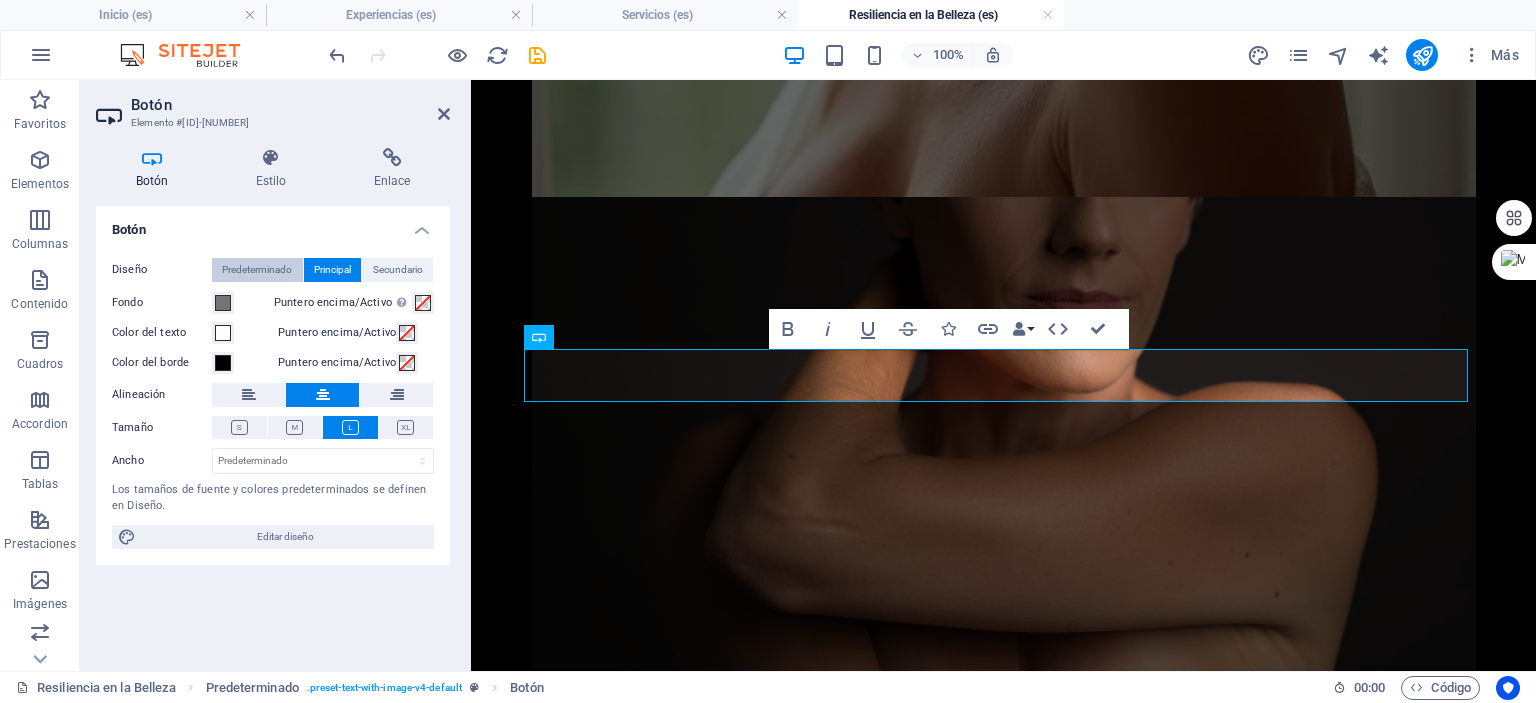 click on "Predeterminado" at bounding box center (257, 270) 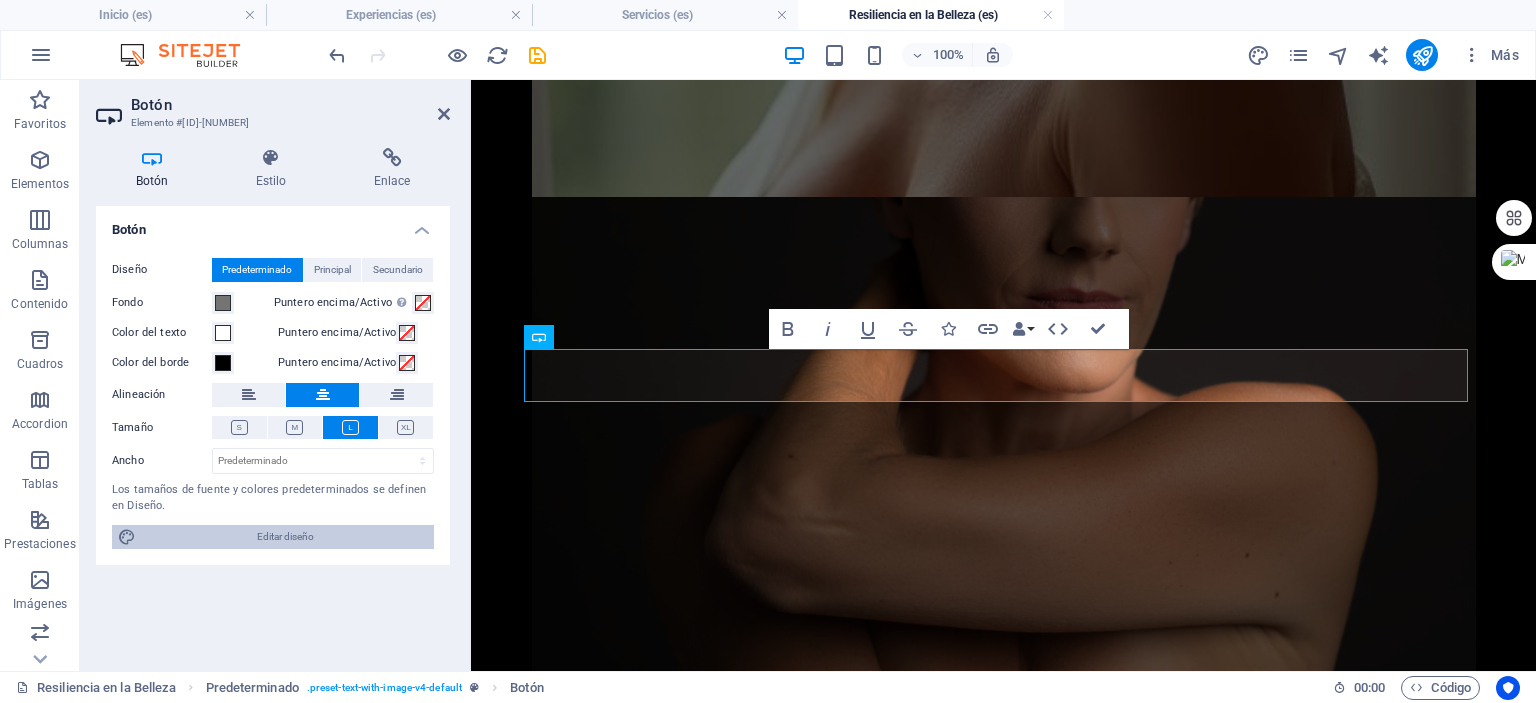 click on "Editar diseño" at bounding box center (285, 537) 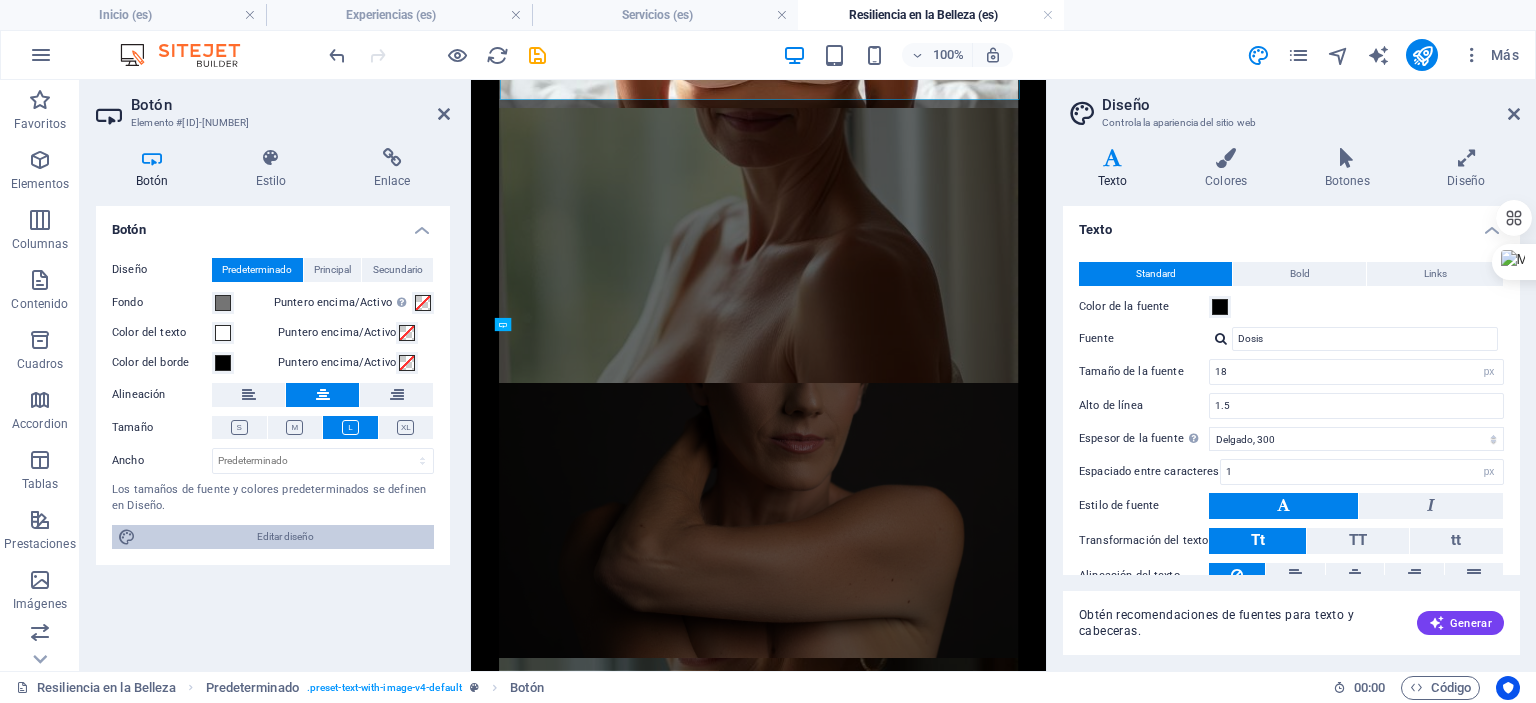 scroll, scrollTop: 4975, scrollLeft: 0, axis: vertical 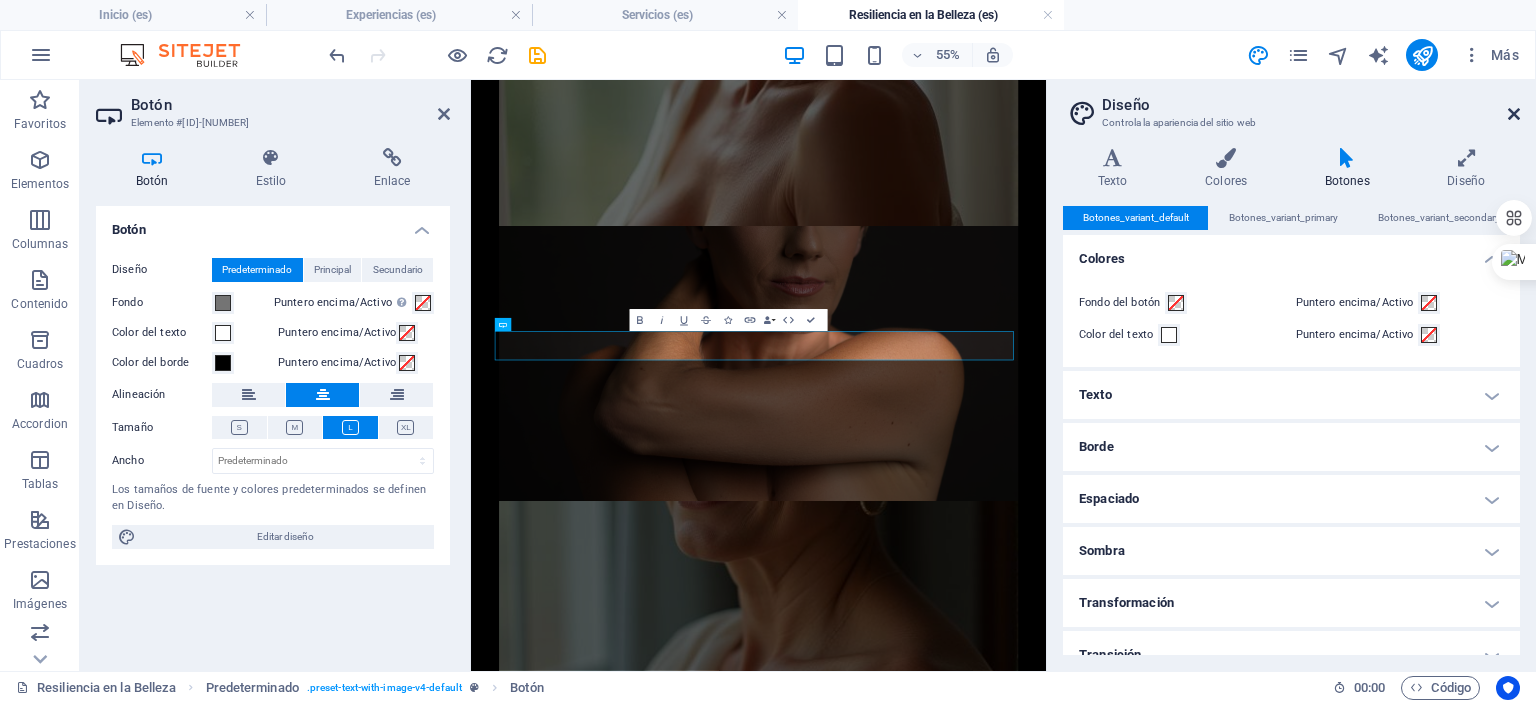 click at bounding box center (1514, 114) 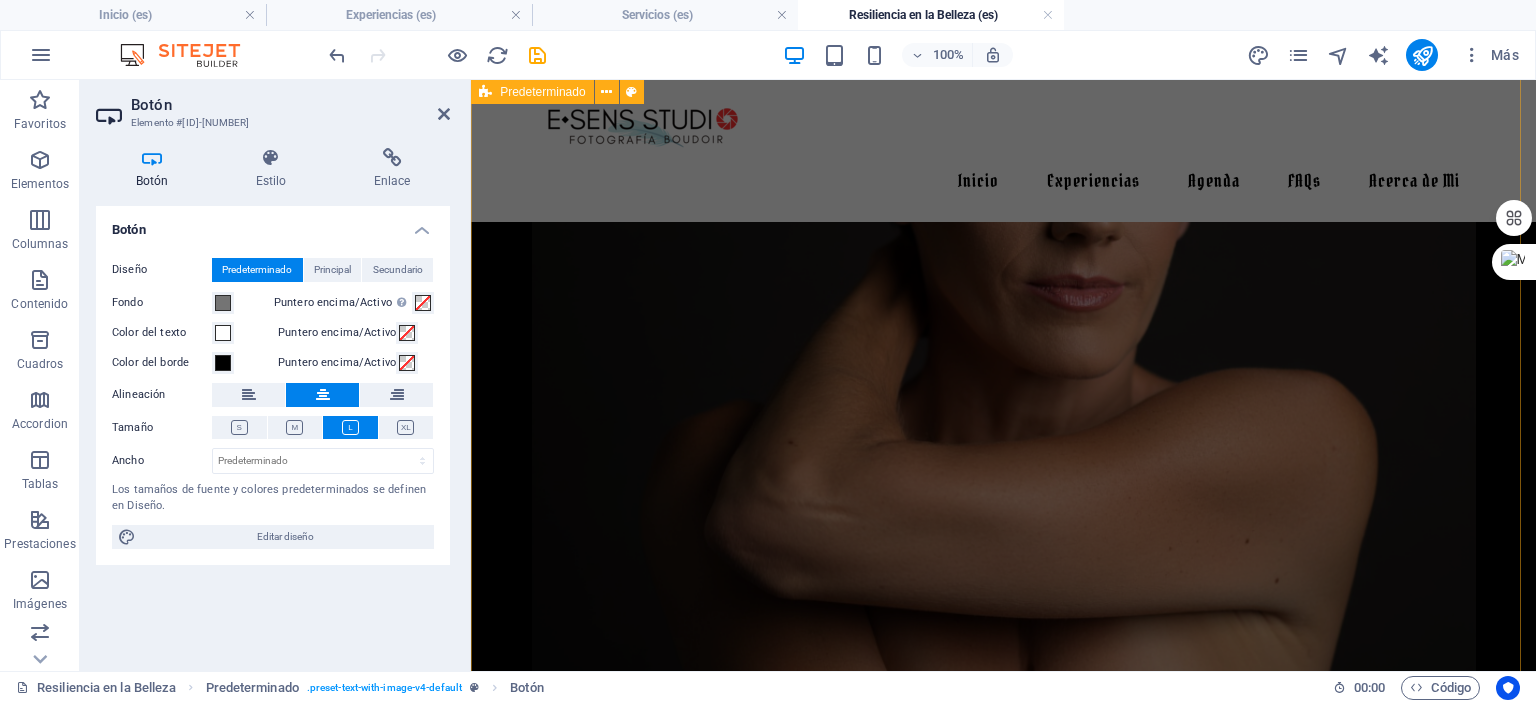 scroll, scrollTop: 4421, scrollLeft: 0, axis: vertical 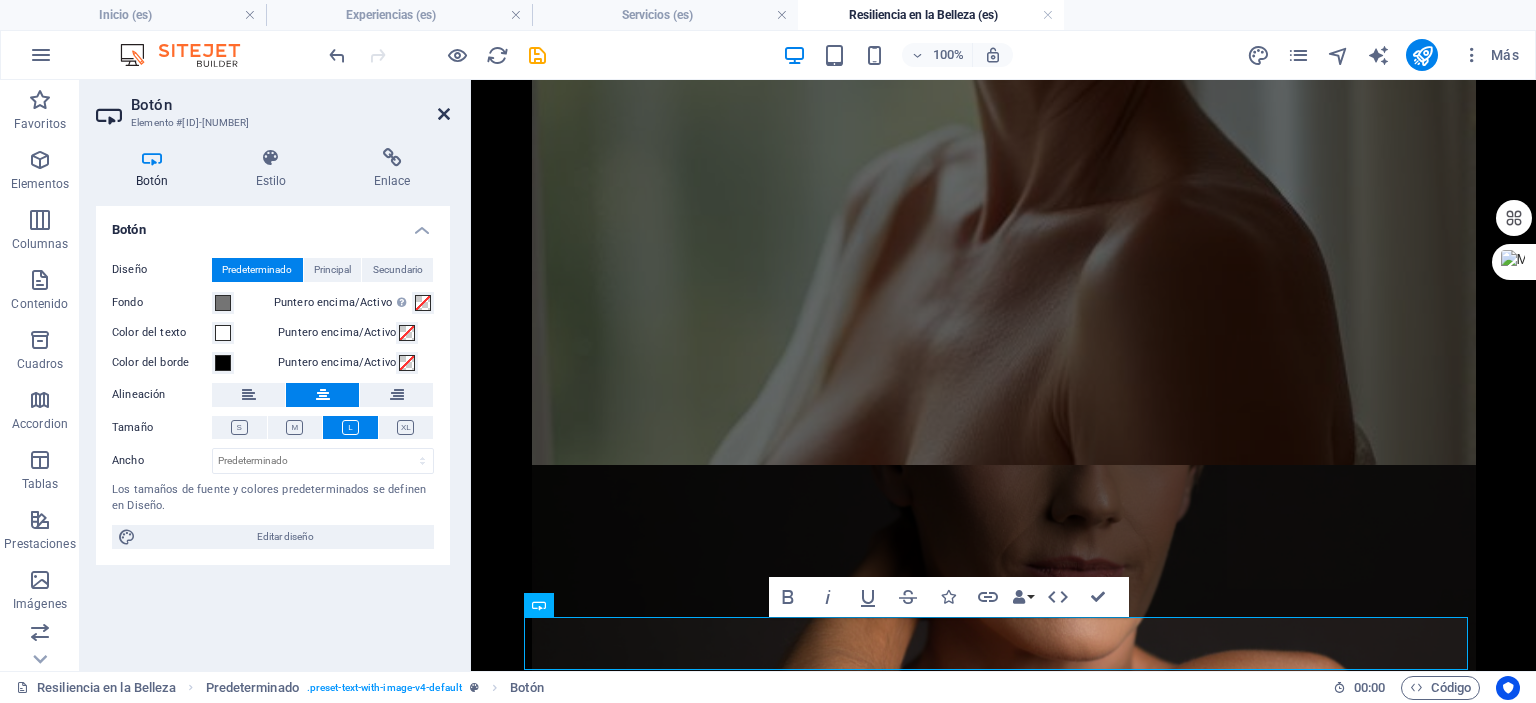 drag, startPoint x: 439, startPoint y: 110, endPoint x: 359, endPoint y: 31, distance: 112.432205 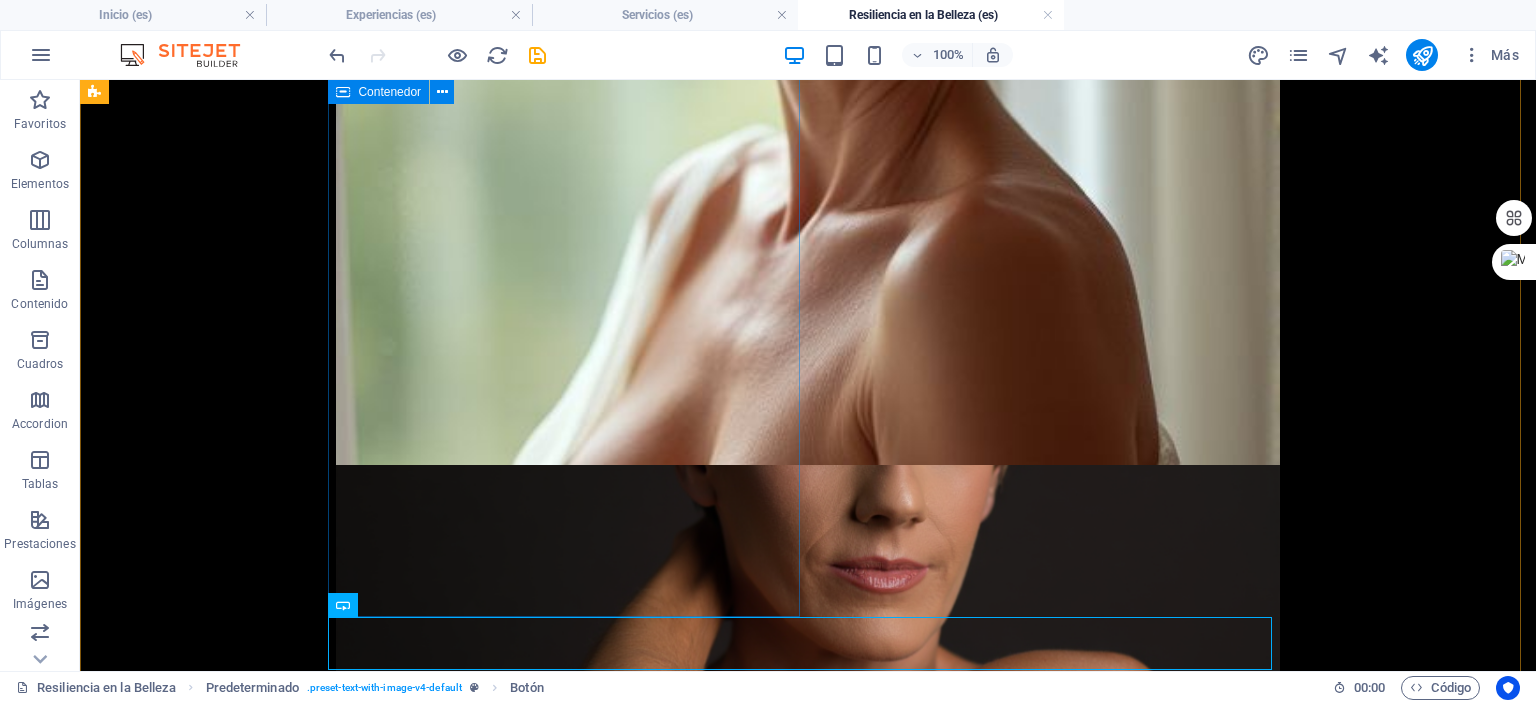 click on "Un acto de amor propio con un impacto emocional significativo Rito de Paso:  Para quienes se van a someter a una intervención, esta sesión es un acto de celebración de tu Yo actual, inmortalizando tu belleza y fuerza antes del cambio. Es una oportunidad para honrar tu cuerpo tal como es hoy. Reconexión Emocional:  Reafirmar la conexión con tu cuerpo, incluso después de los cambios físicos que trae el cáncer, es un paso fundamental para la sanación. Empoderamiento y Confianza:  La experiencia te permite verte bajo una nueva luz, reconociendo la belleza y la fuerza que siempre han estado ahí. Celebración de la Supervivencia:  Las fotografías se convierten en un poderoso testimonio de tu victoria, una celebración visual de la vida y el coraje. Creación de un Legado:  Las imágenes son un regalo para ti misma, un recordatorio tangible de tu poder personal y tu historia, que perdurará por siempre." at bounding box center (568, 2757) 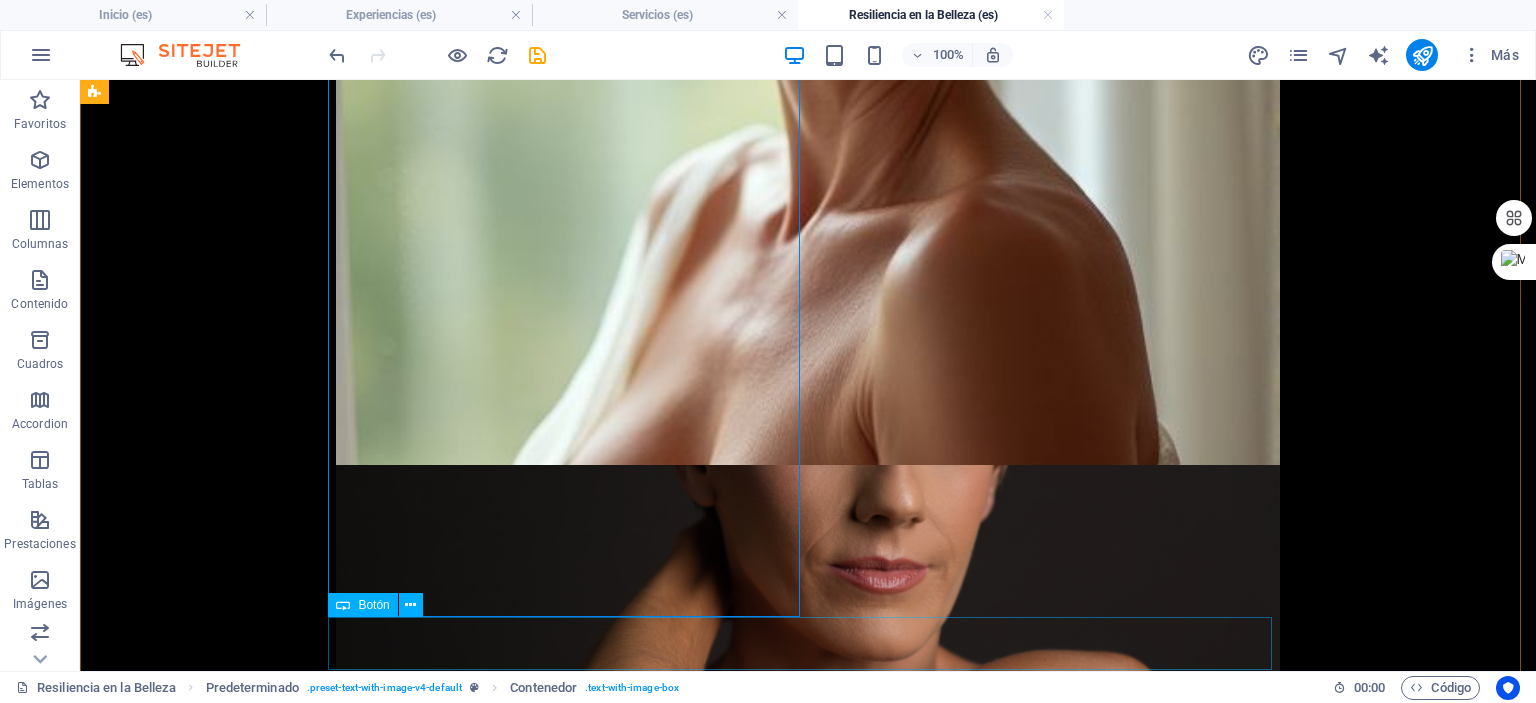 click on "Soy sobreviviente y quiero aplicar a una sesión altruista" at bounding box center [568, 3854] 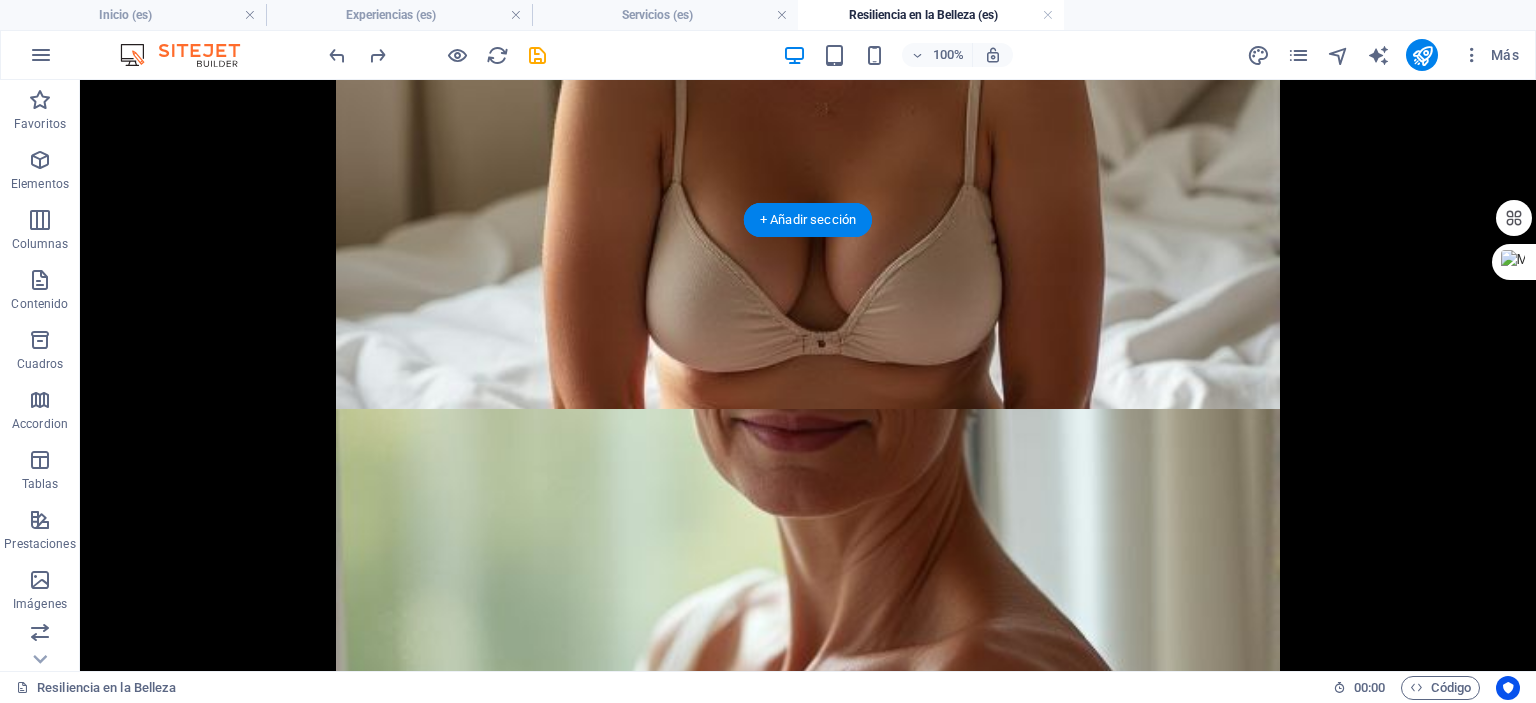 scroll, scrollTop: 4689, scrollLeft: 0, axis: vertical 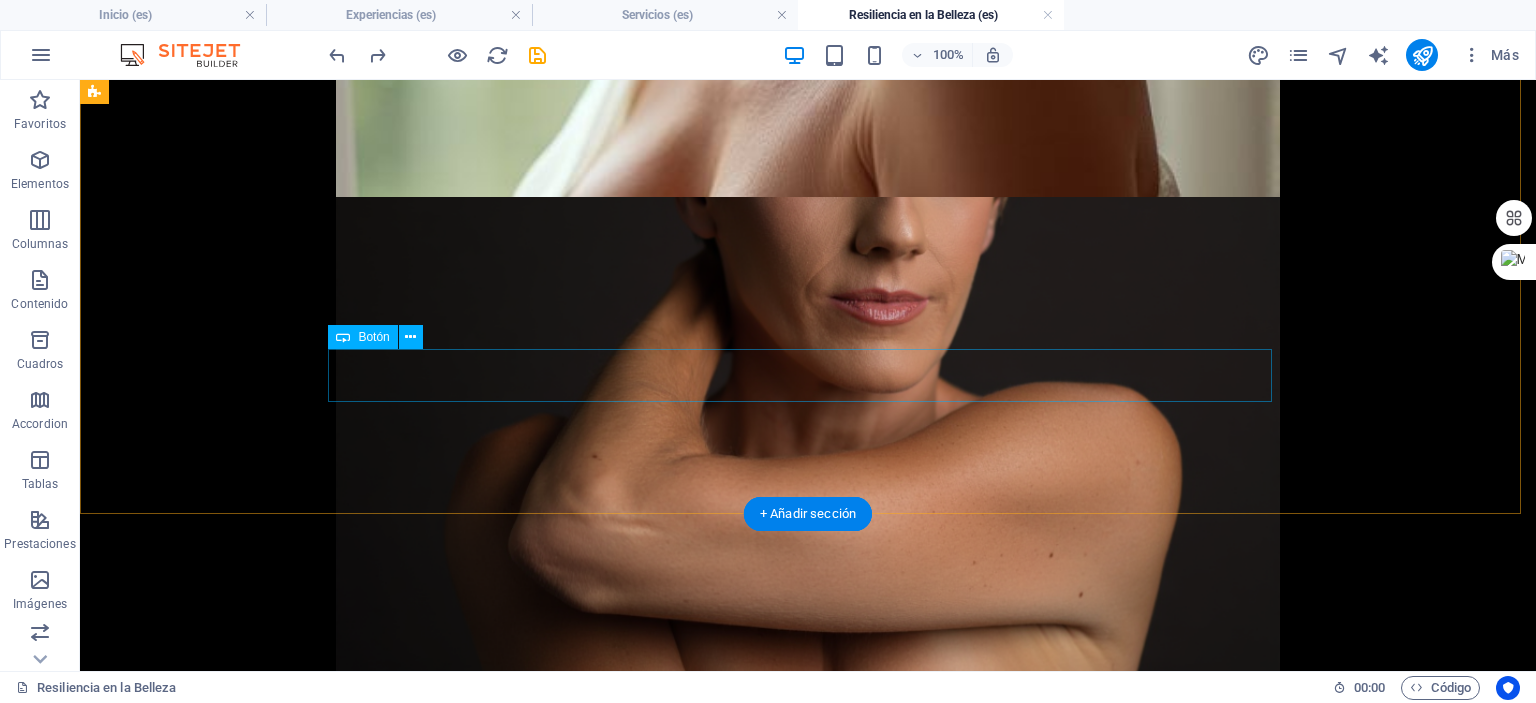 click on "Soy sobreviviente y quiero aplicar a una sesión altruista" at bounding box center [568, 3586] 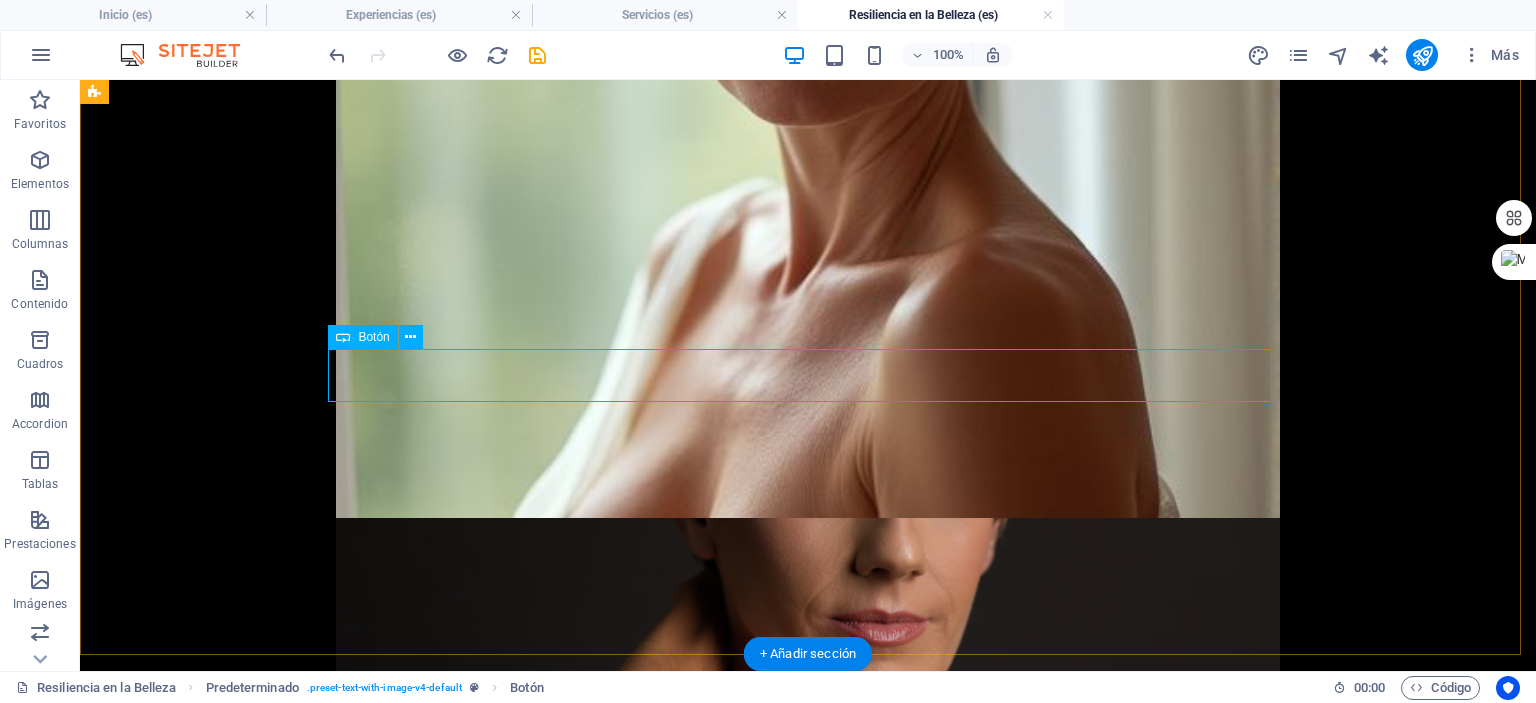 scroll, scrollTop: 4392, scrollLeft: 0, axis: vertical 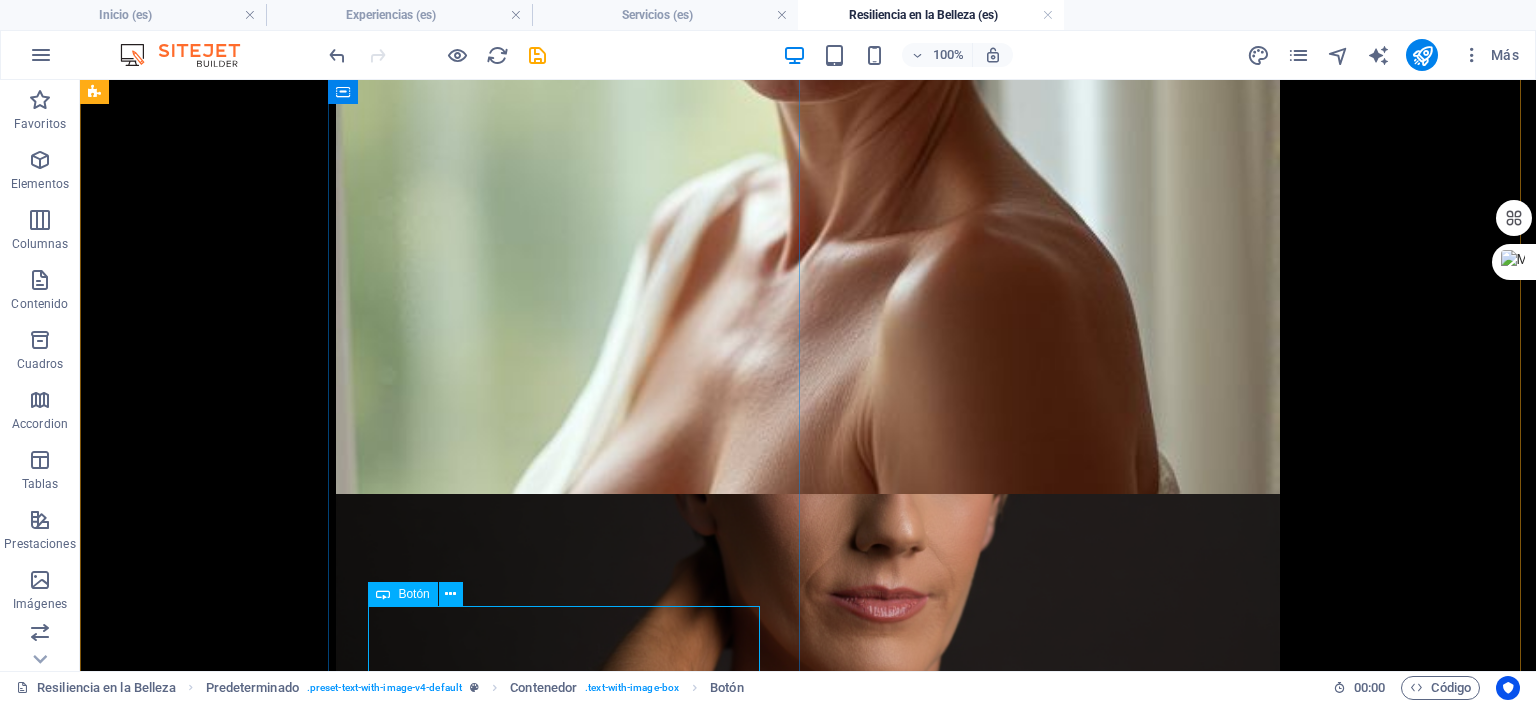 click at bounding box center [383, 594] 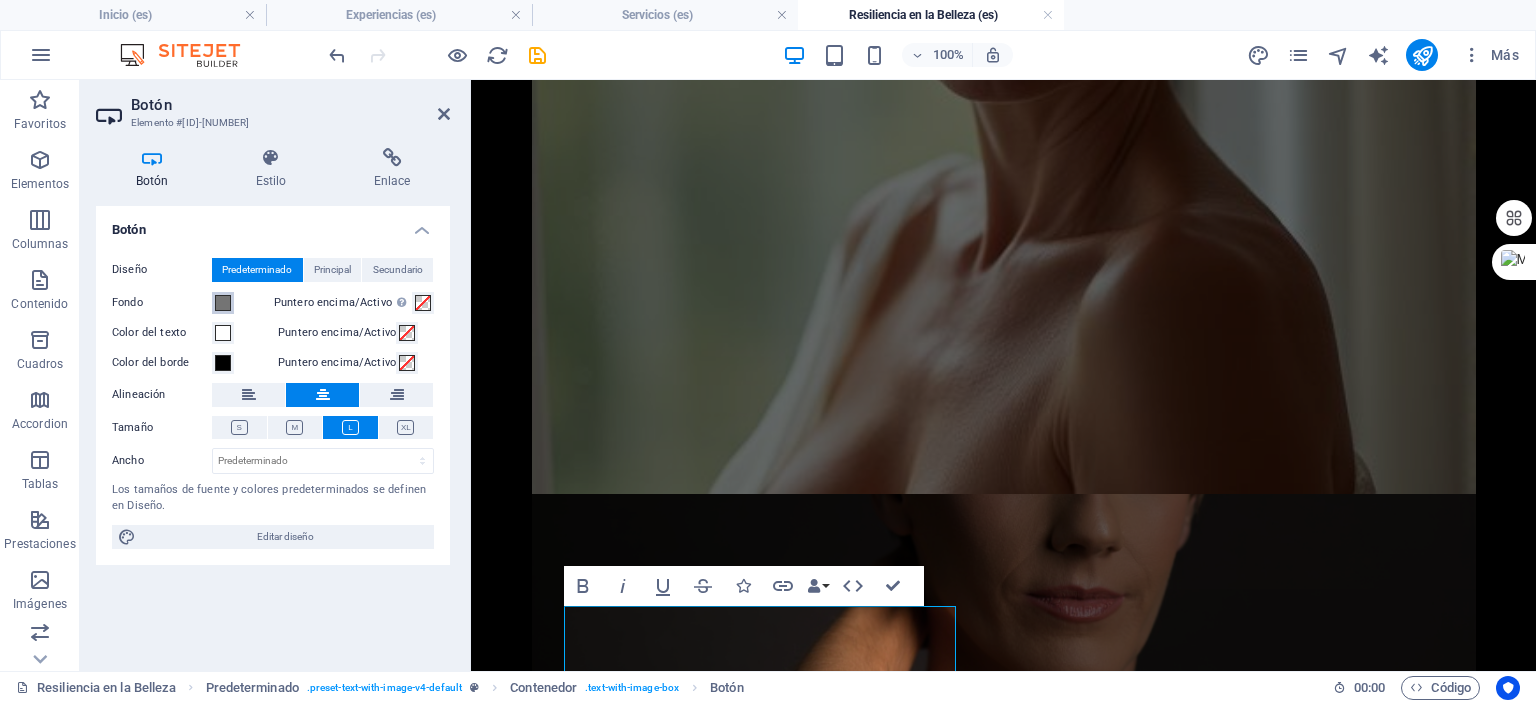 click at bounding box center (223, 303) 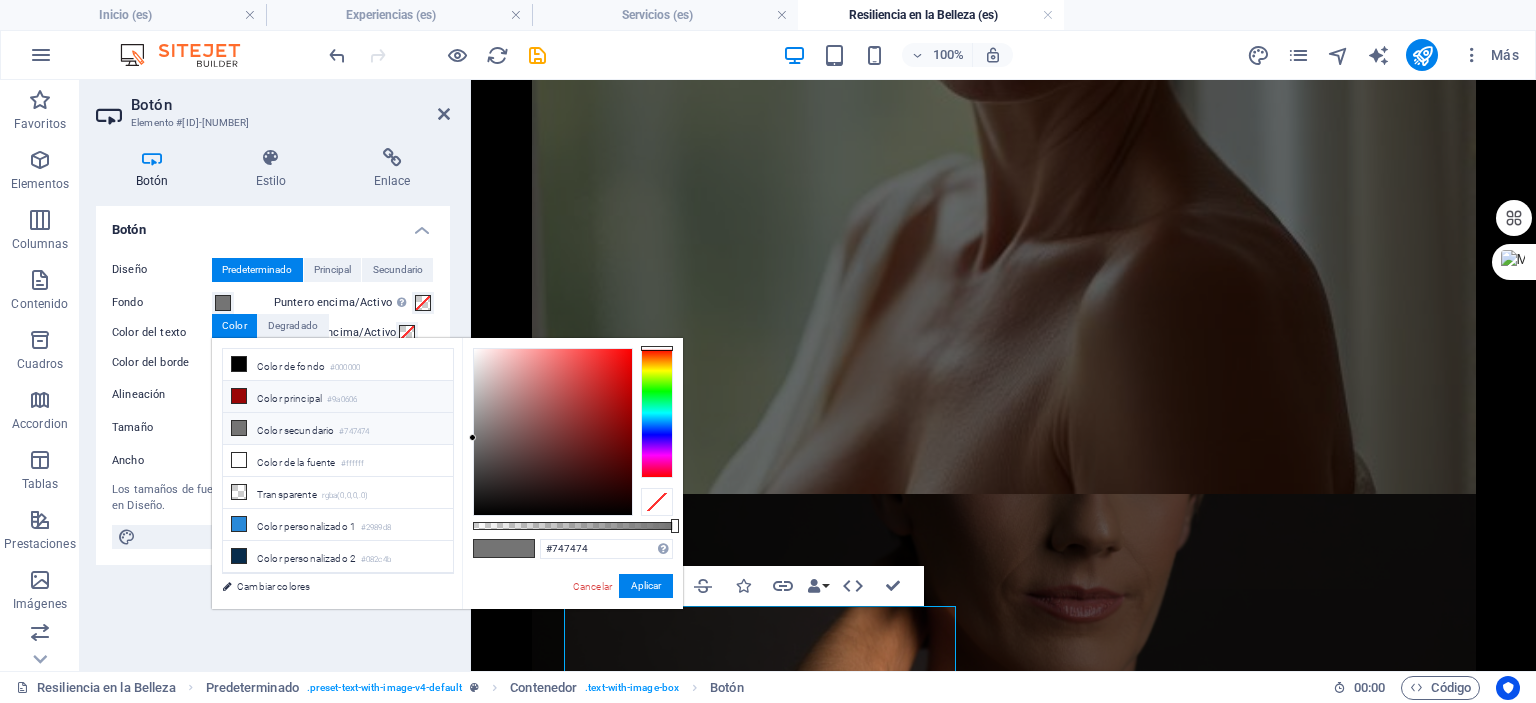 click at bounding box center [239, 396] 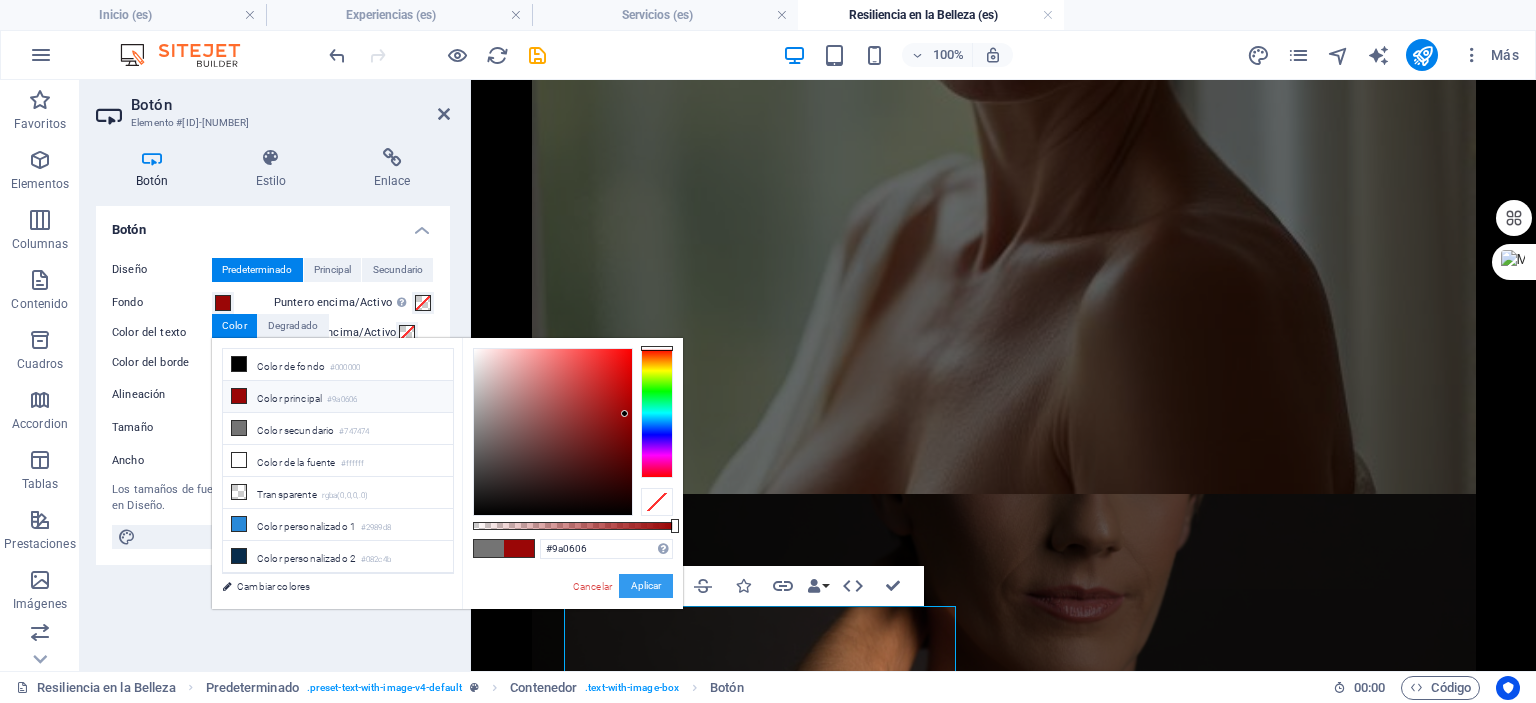 click on "Aplicar" at bounding box center [646, 586] 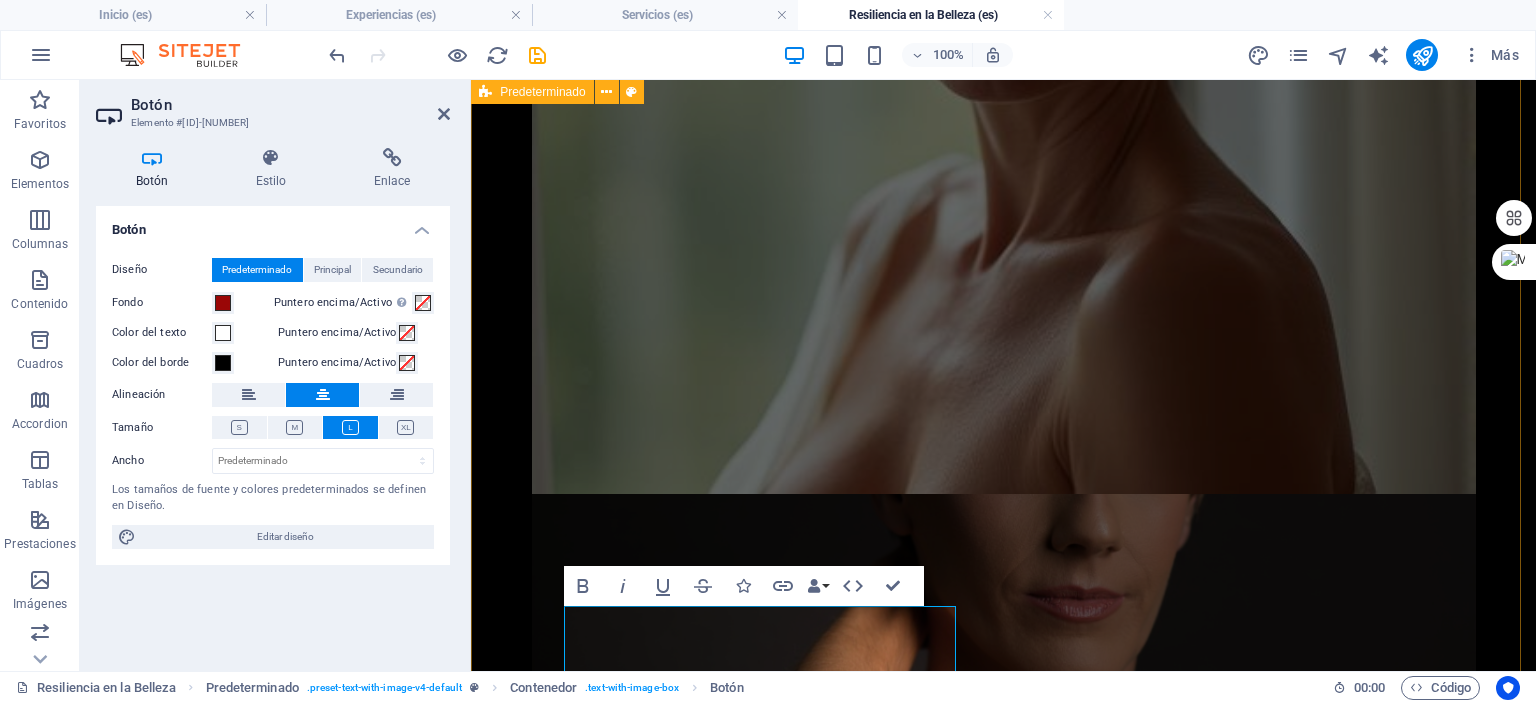 click on "Soy sobreviviente y quiero aplicar a una sesión altruista Suelta el contenido aquí o" at bounding box center (1003, 3286) 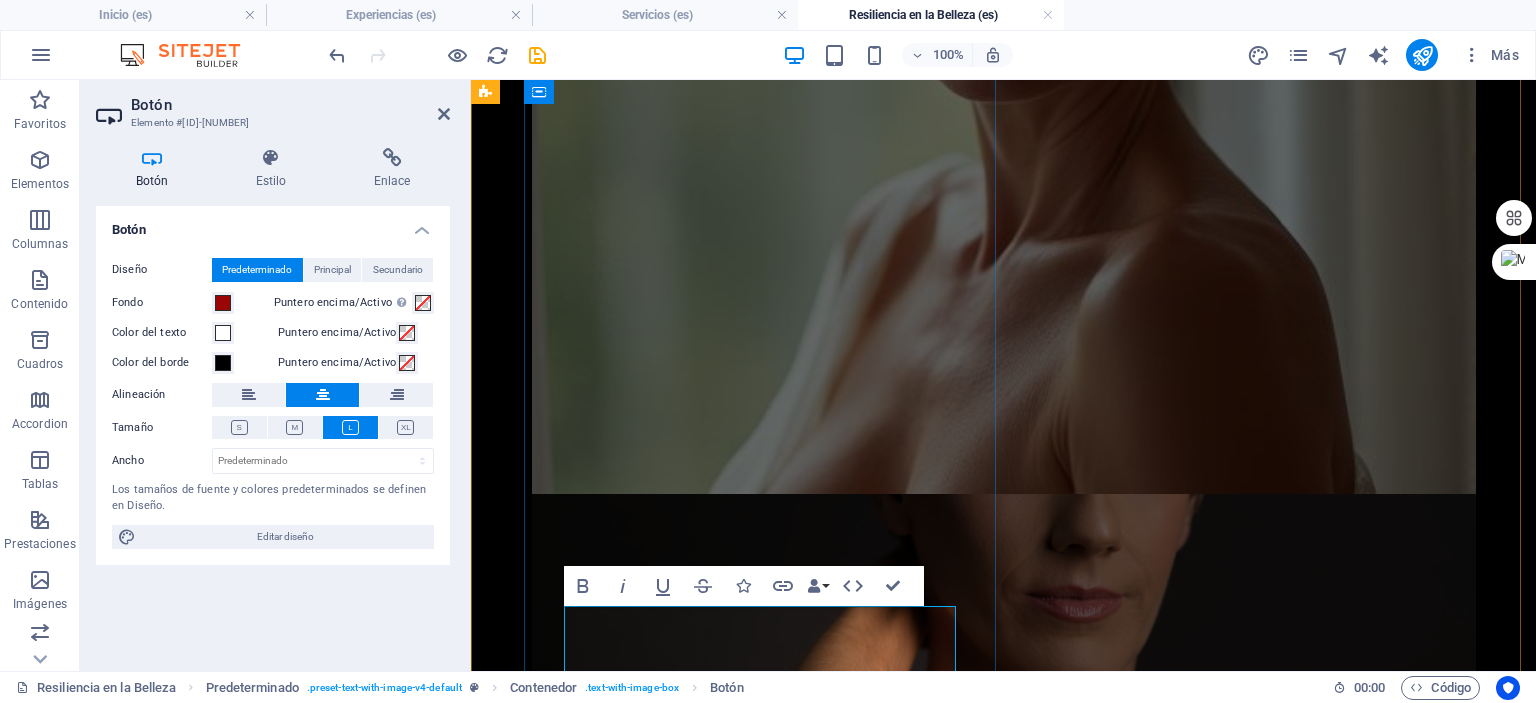 click on "Soy sobreviviente y quiero aplicar a una sesión altruista" at bounding box center (959, 2975) 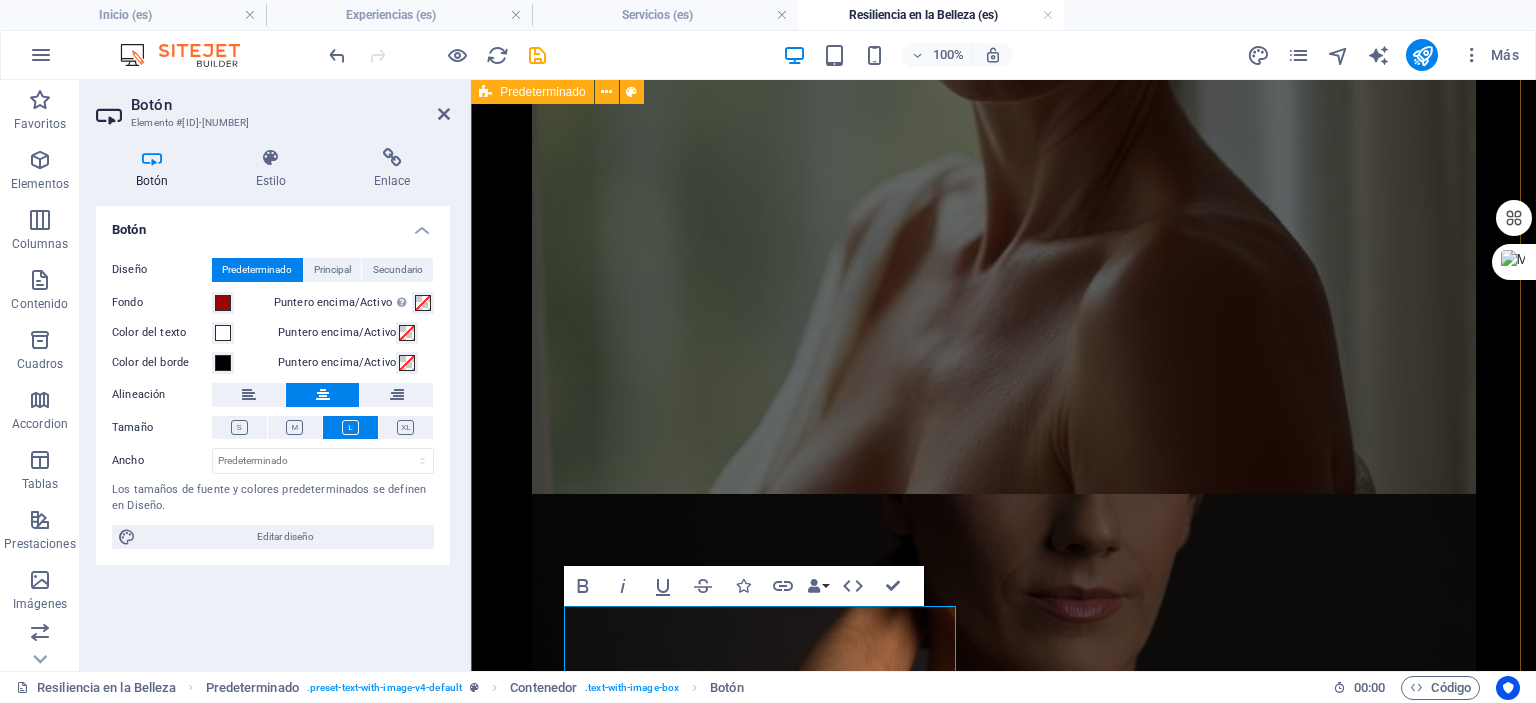 click on "Soy sobreviviente y quiero aplicar a una sesión altruista Suelta el contenido aquí o" at bounding box center [1003, 3286] 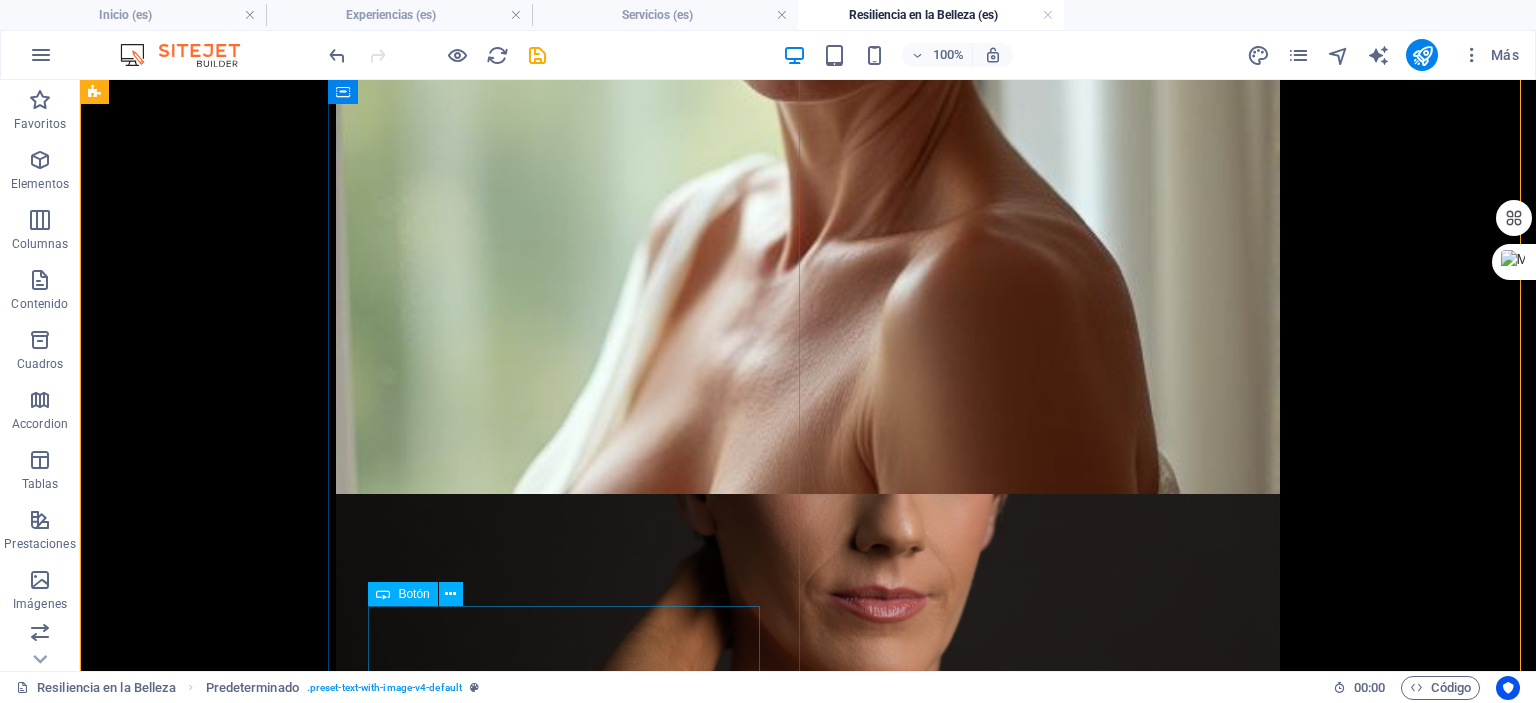 click on "Soy sobreviviente y quiero aplicar a una sesión altruista" at bounding box center [568, 2975] 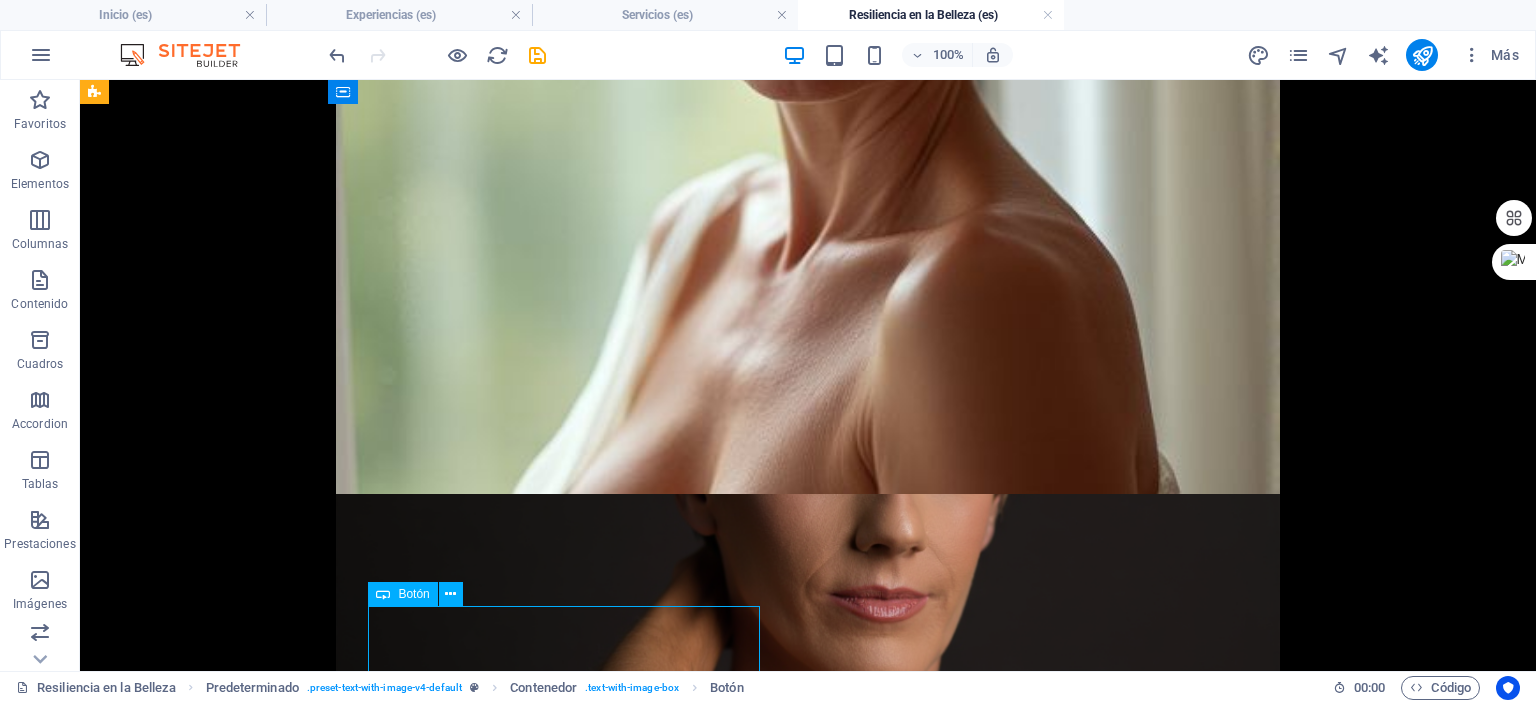 click on "Soy sobreviviente y quiero aplicar a una sesión altruista" at bounding box center [568, 2975] 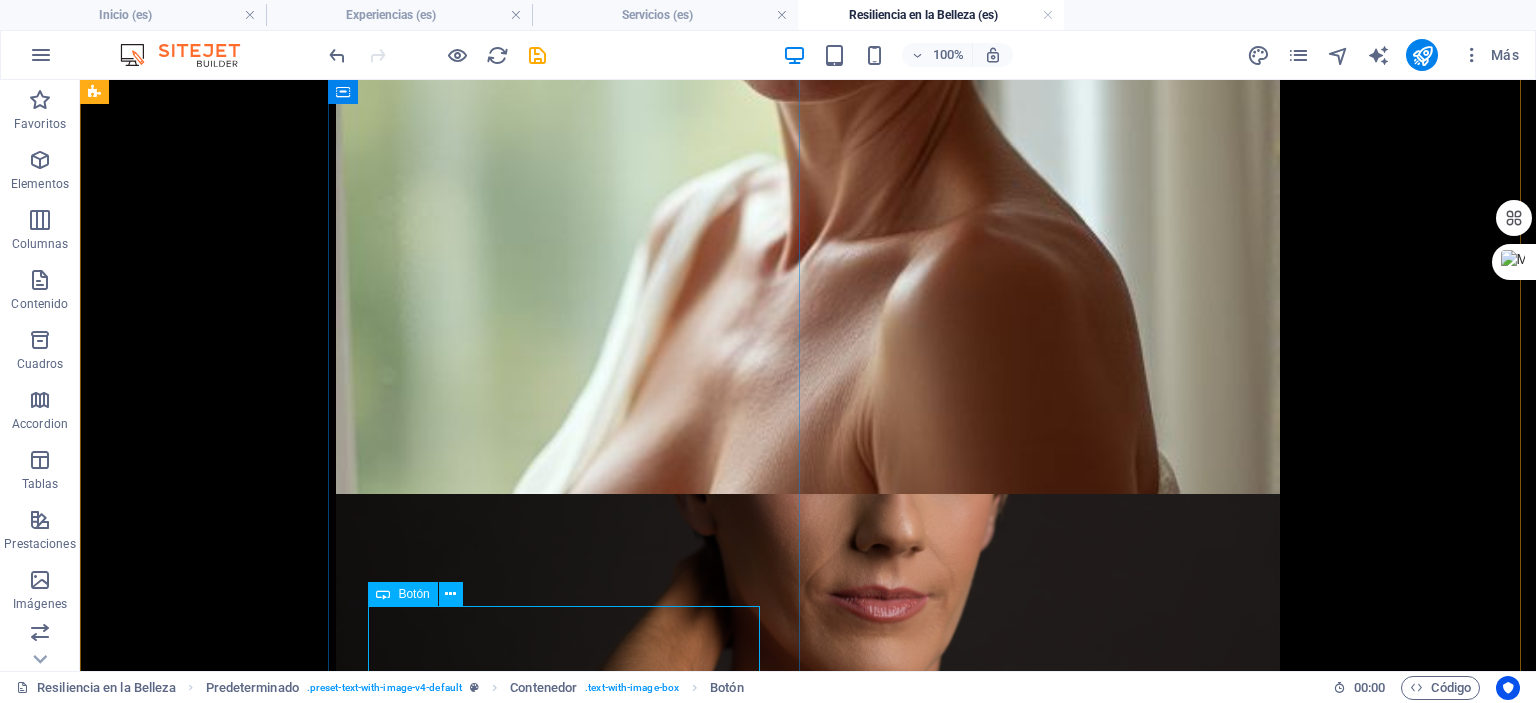 click on "Botón" at bounding box center (402, 594) 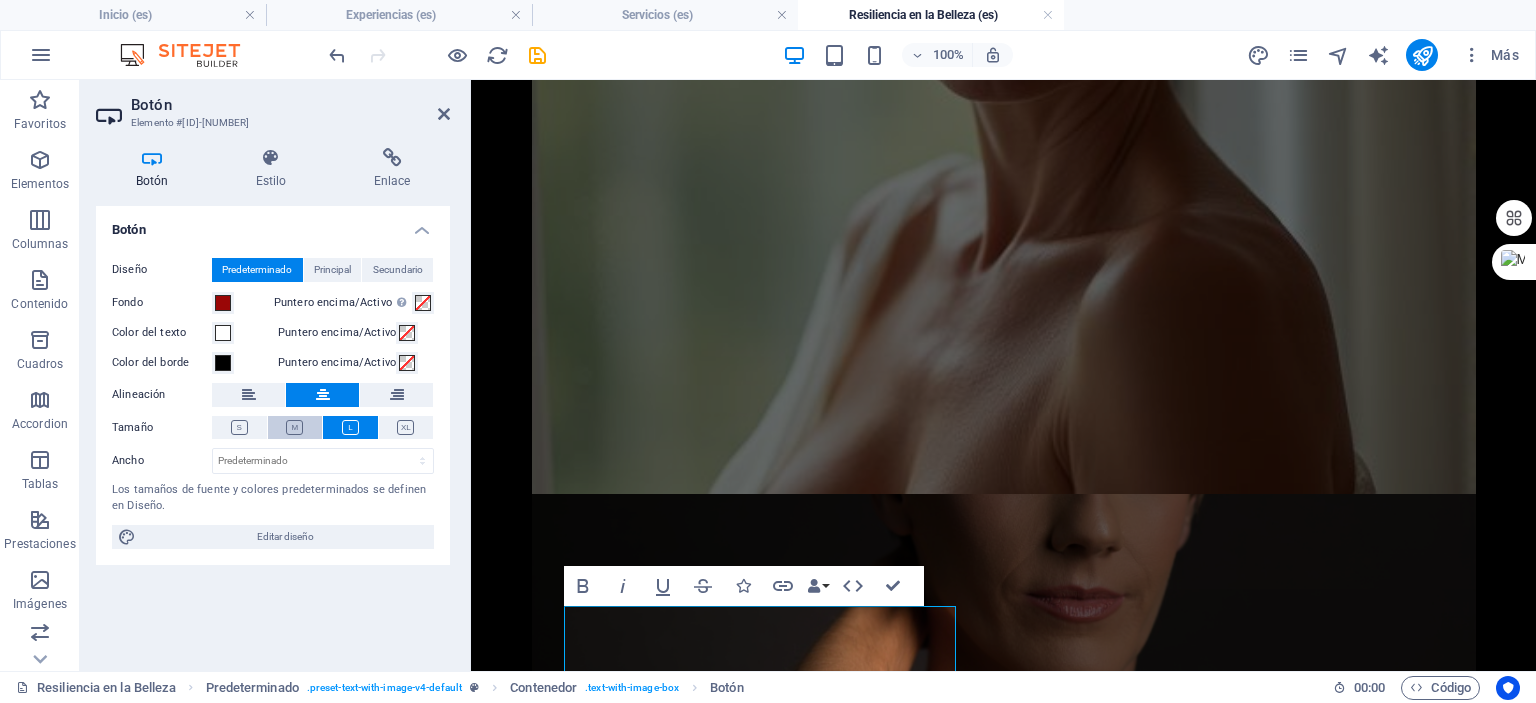 click at bounding box center (295, 427) 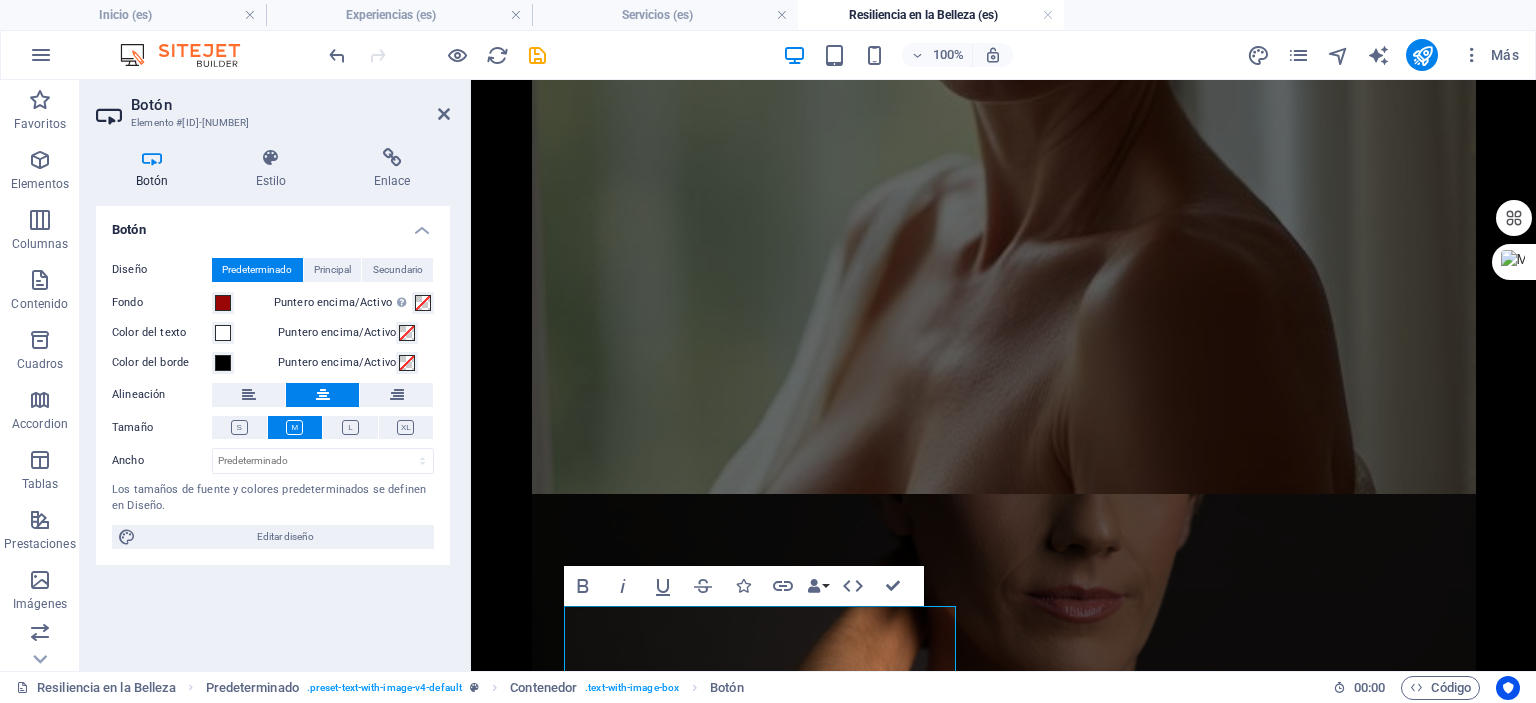 click at bounding box center (294, 427) 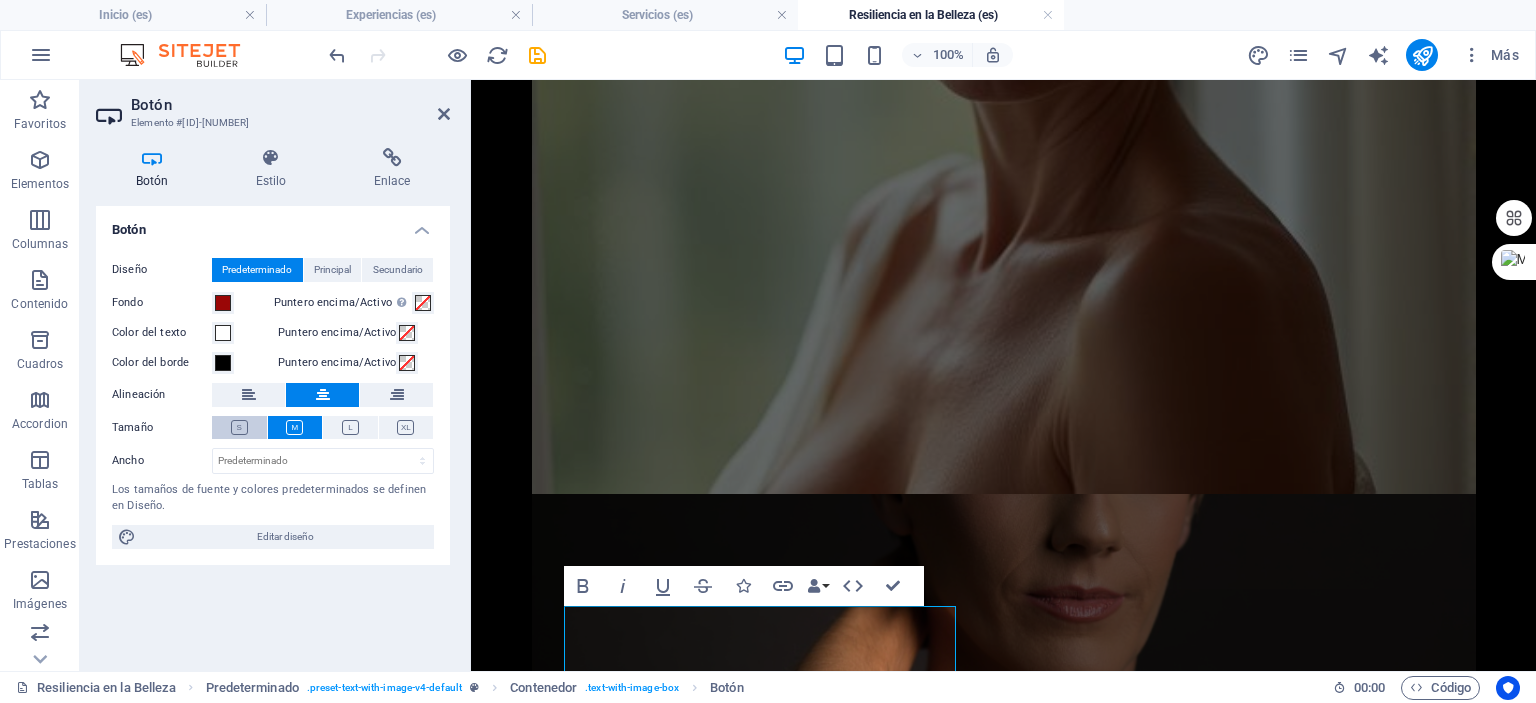 click at bounding box center (239, 427) 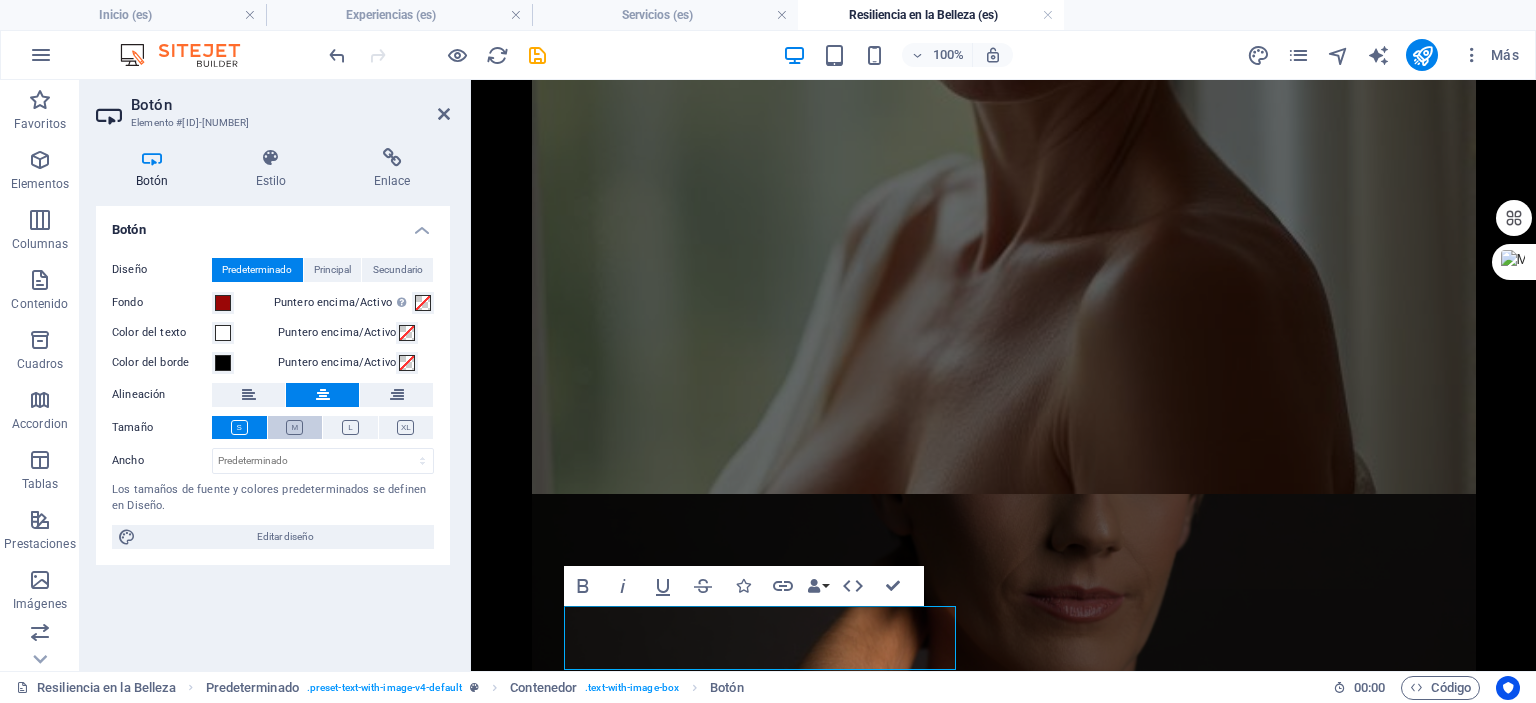 click at bounding box center (295, 427) 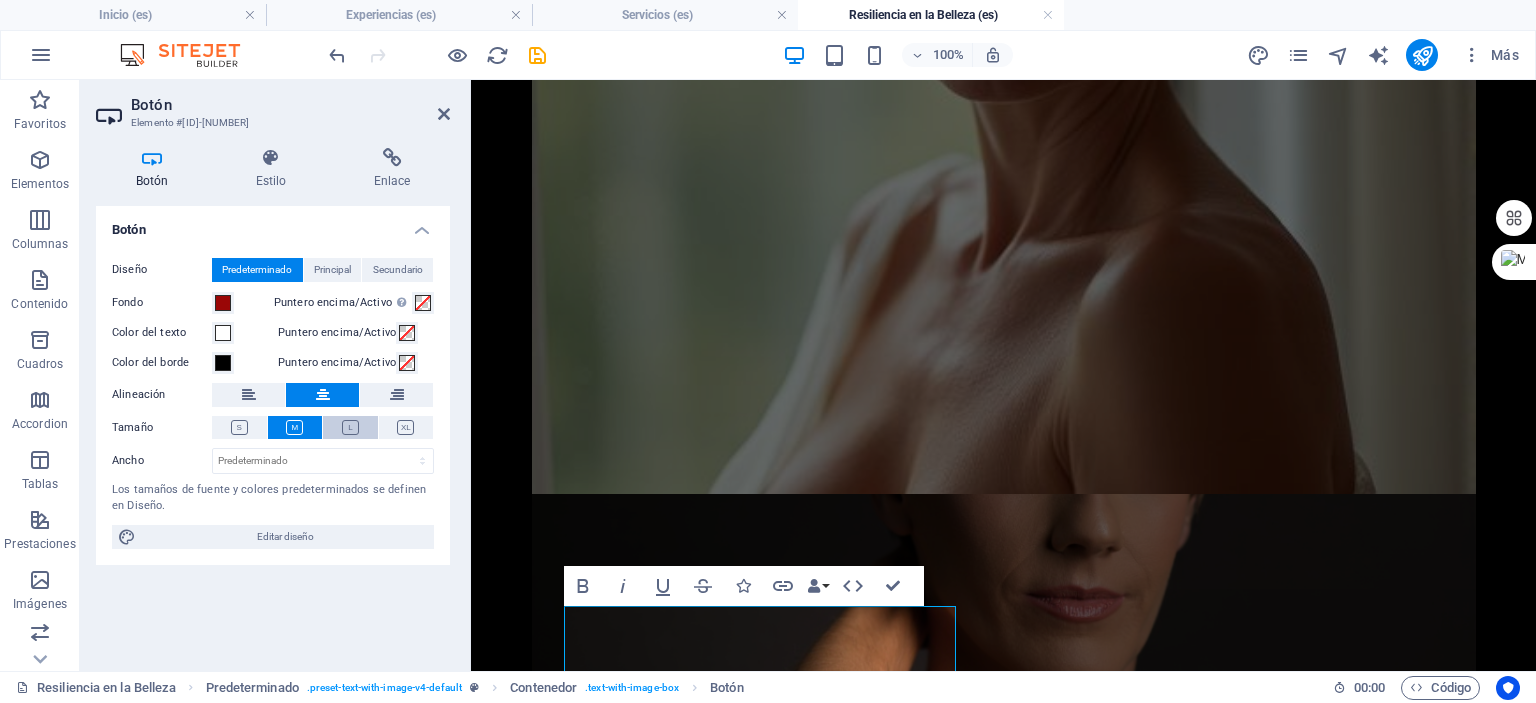 click at bounding box center [350, 427] 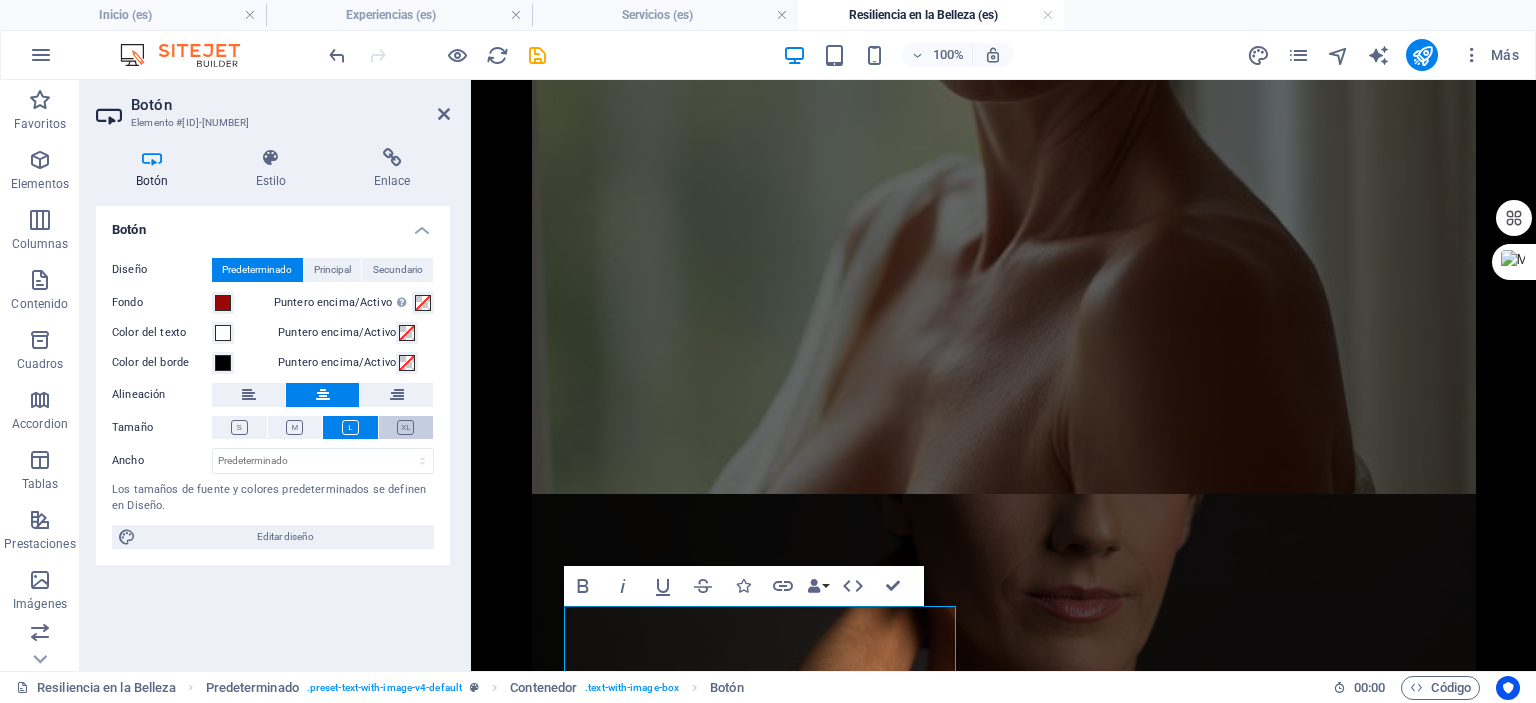 click at bounding box center [405, 427] 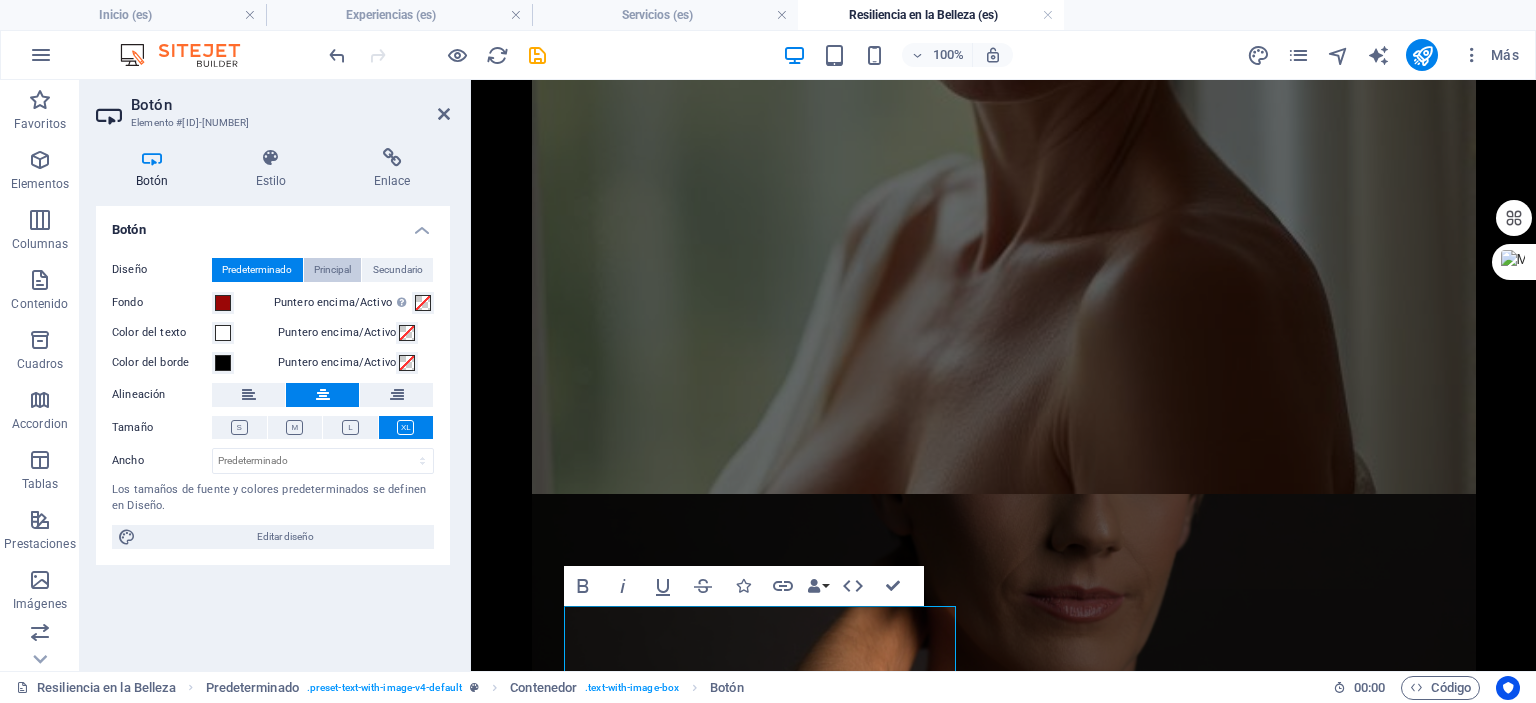 click on "Principal" at bounding box center [333, 270] 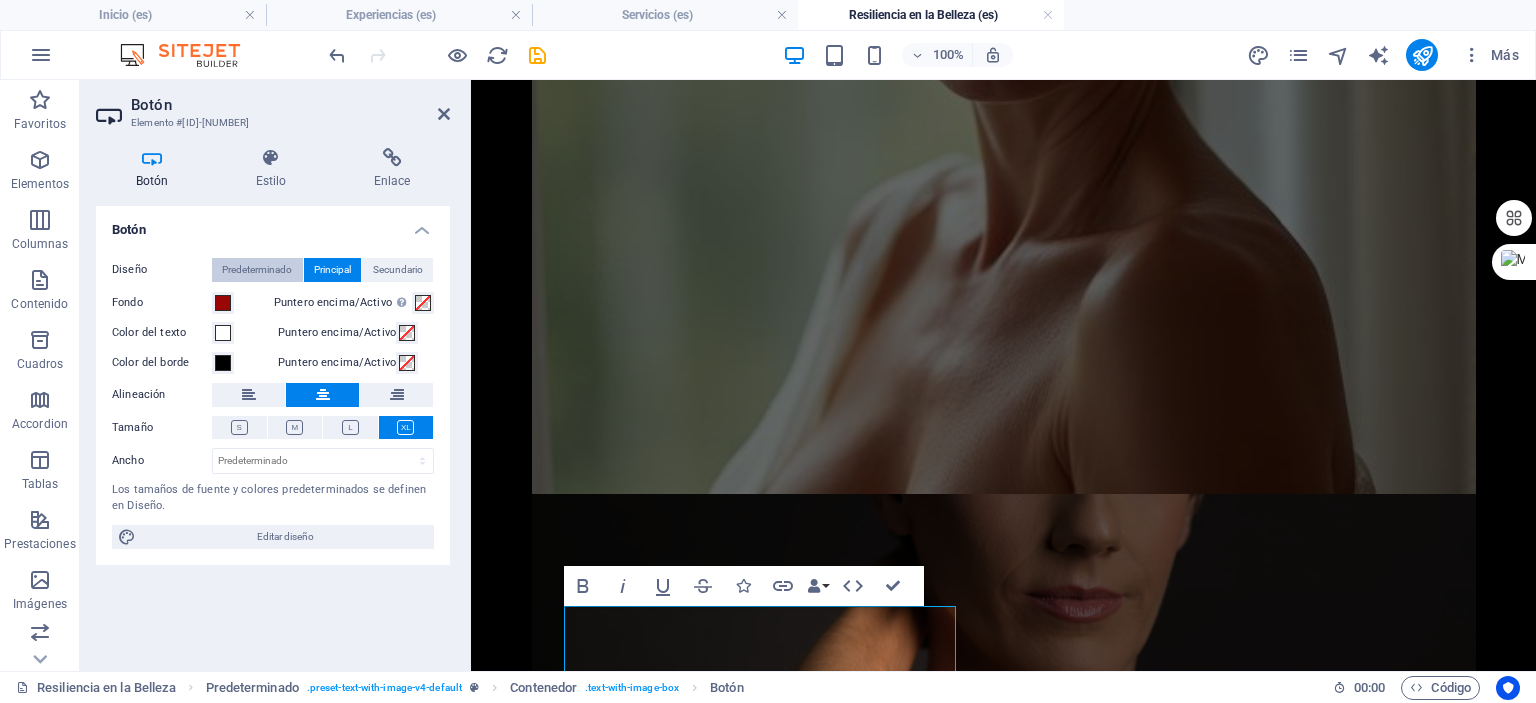 click on "Predeterminado" at bounding box center [257, 270] 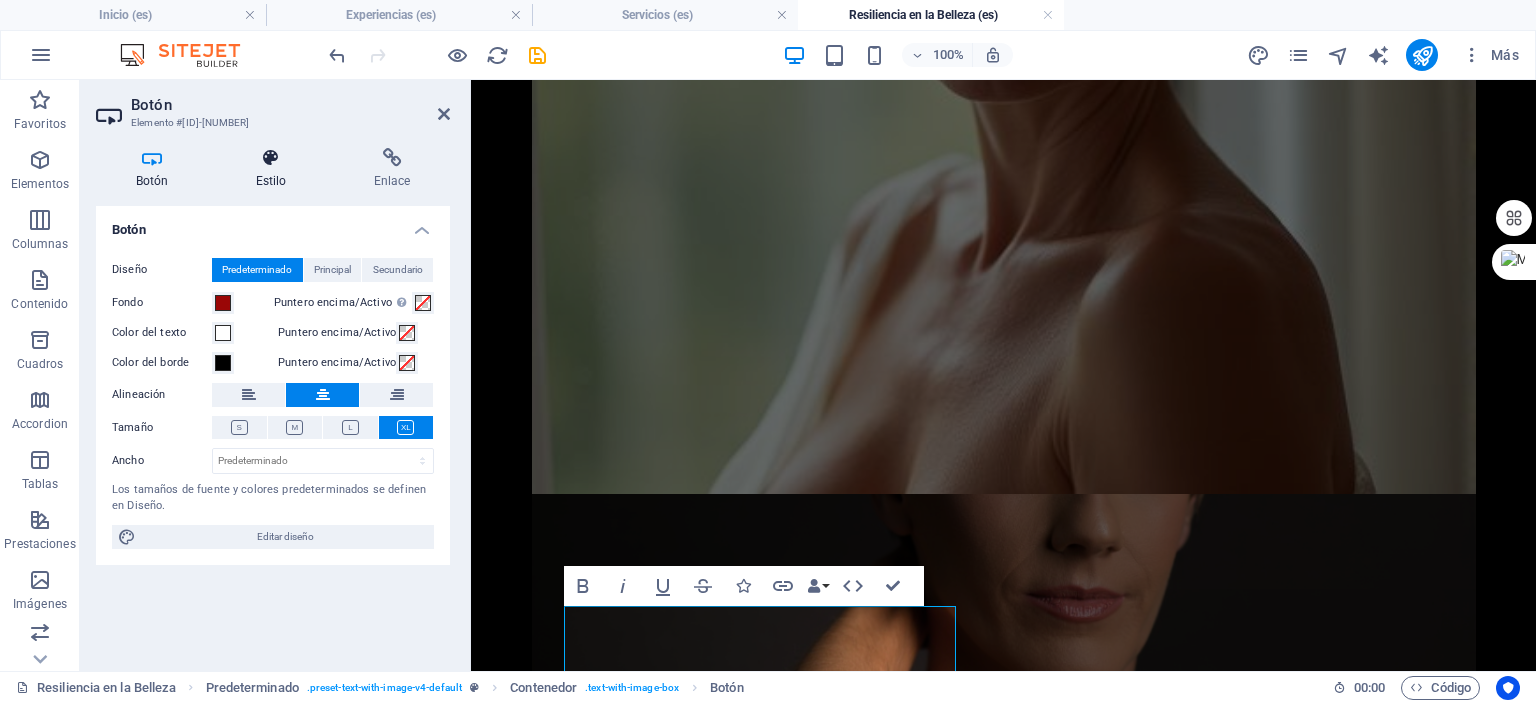 click at bounding box center (271, 158) 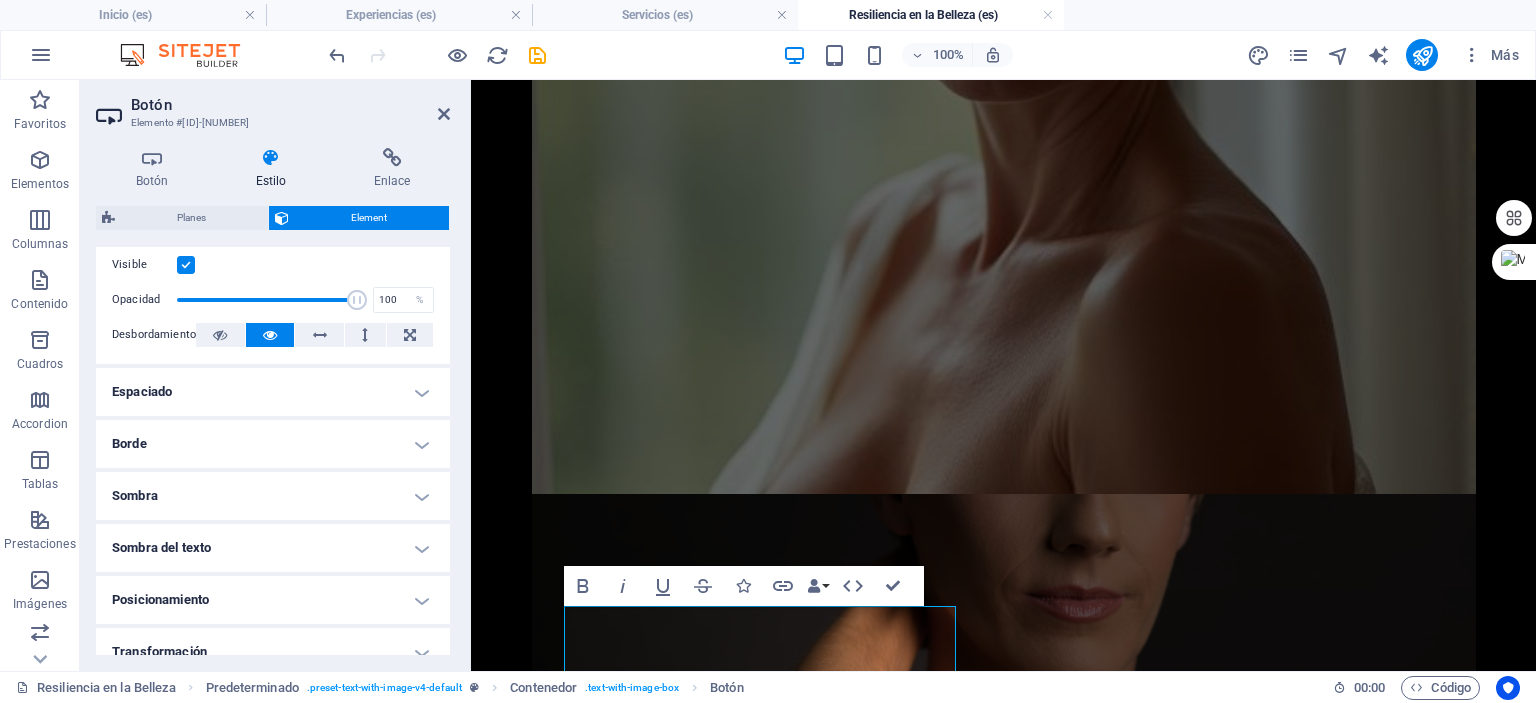 scroll, scrollTop: 300, scrollLeft: 0, axis: vertical 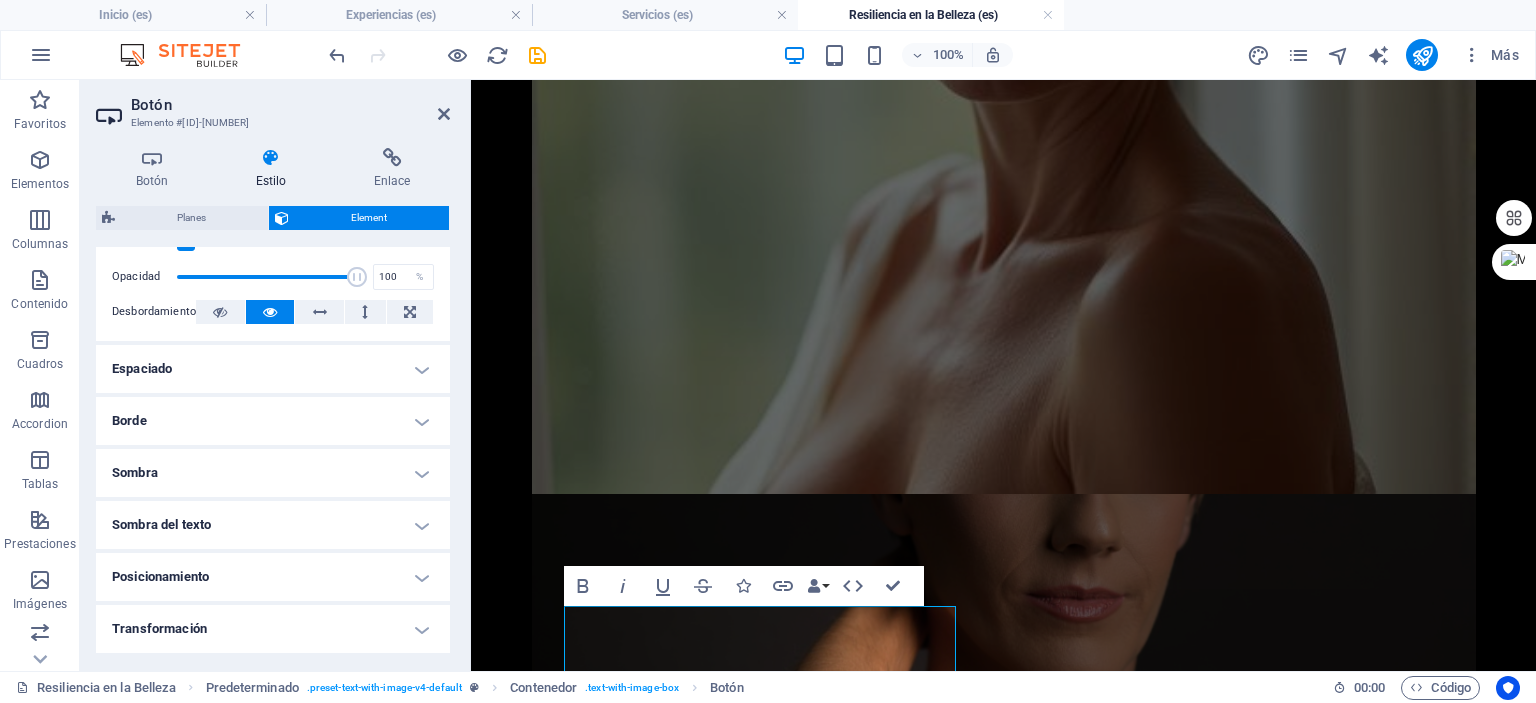 click on "Borde" at bounding box center (273, 421) 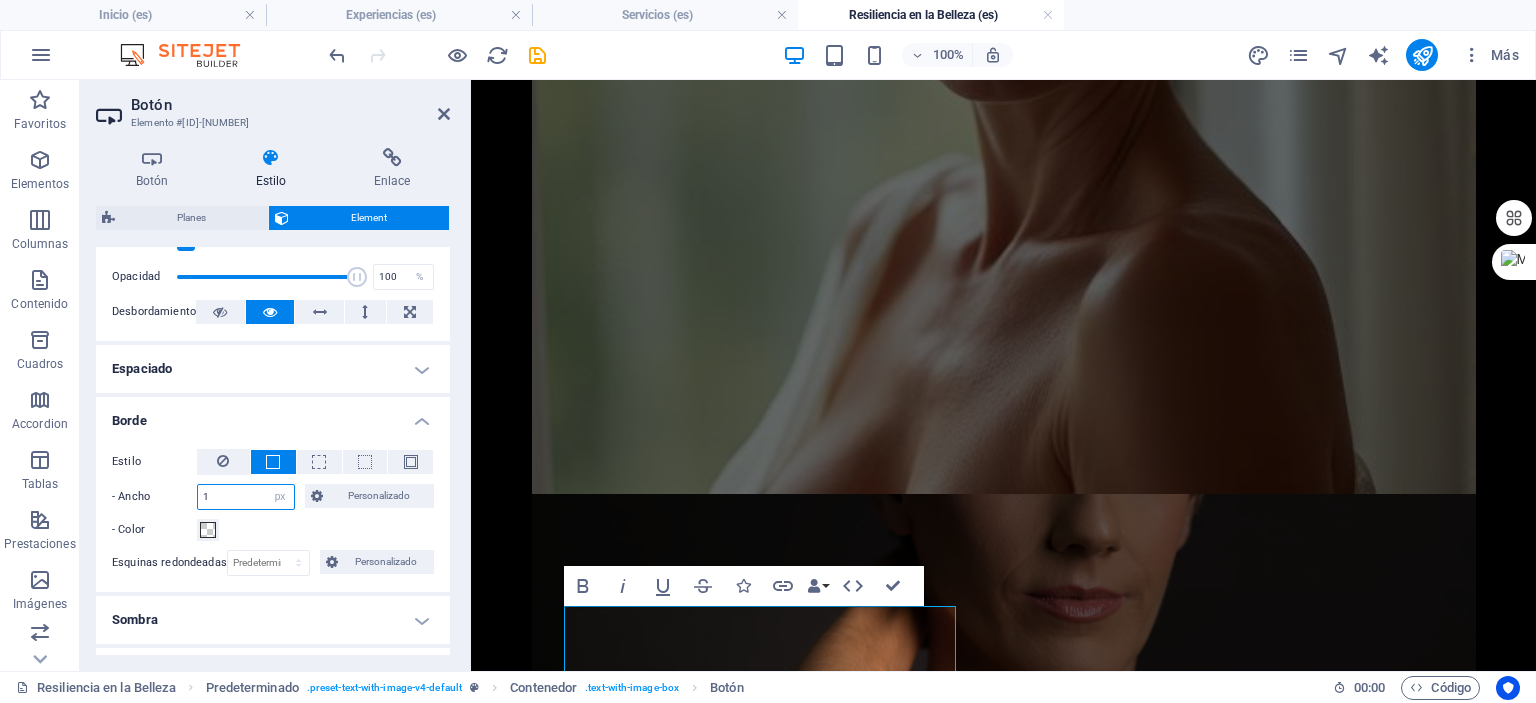 click on "1" at bounding box center (246, 497) 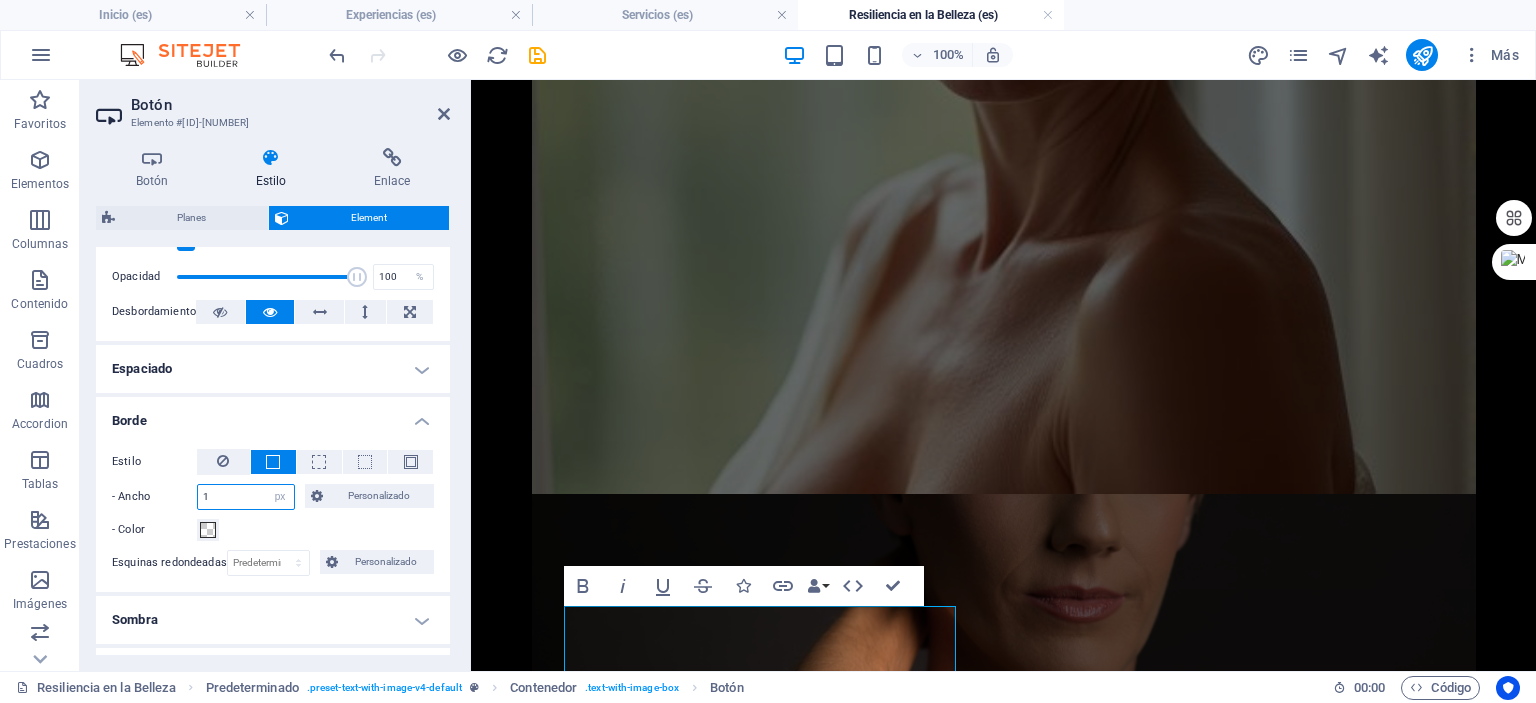 type on "2" 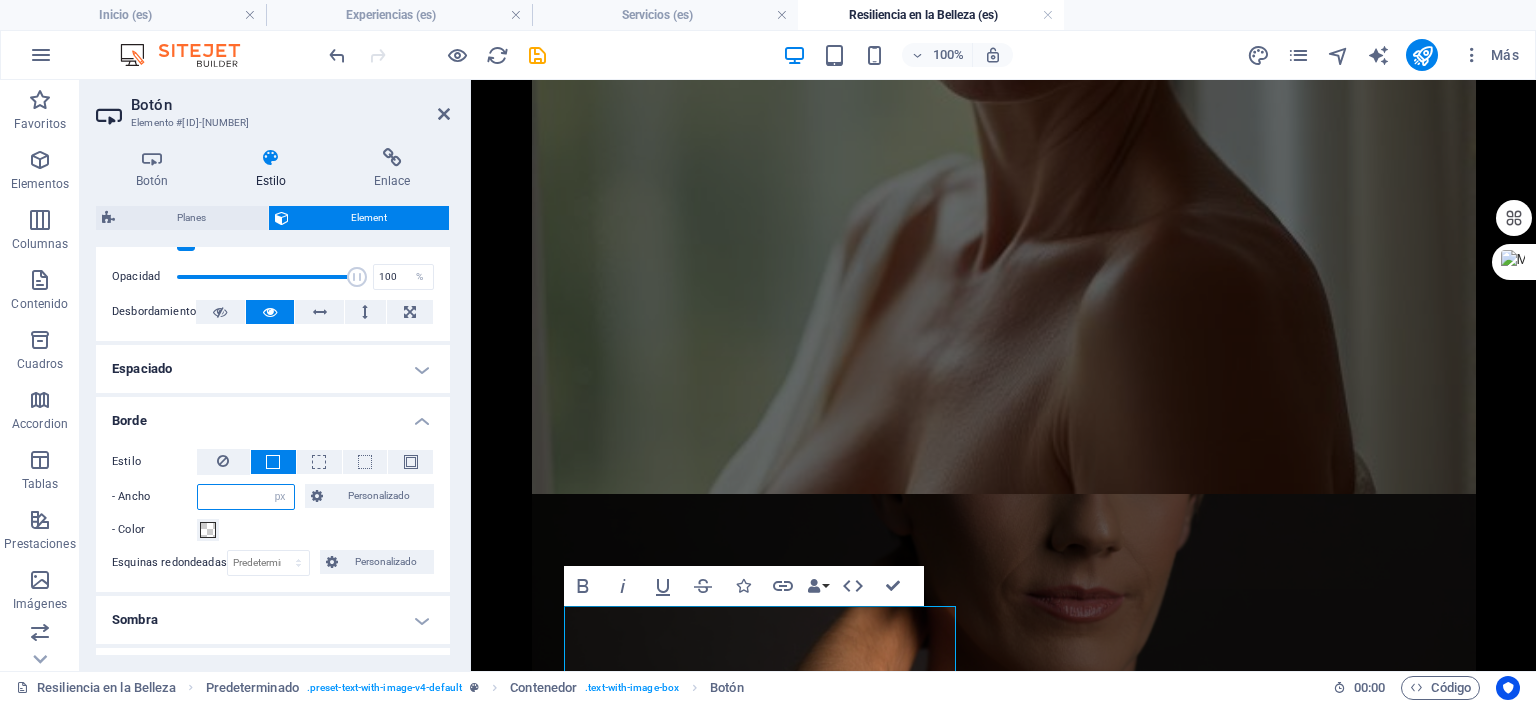 type on "1" 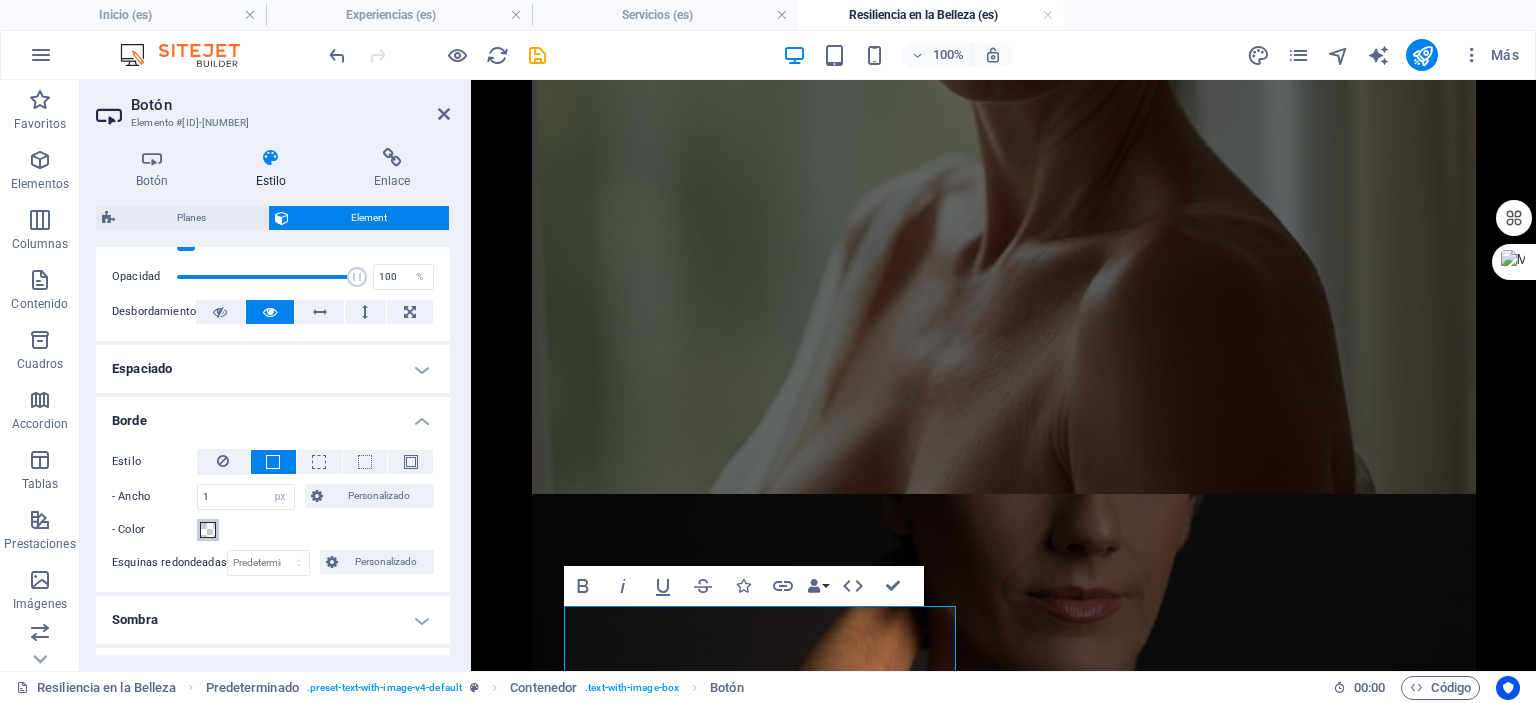click at bounding box center [208, 530] 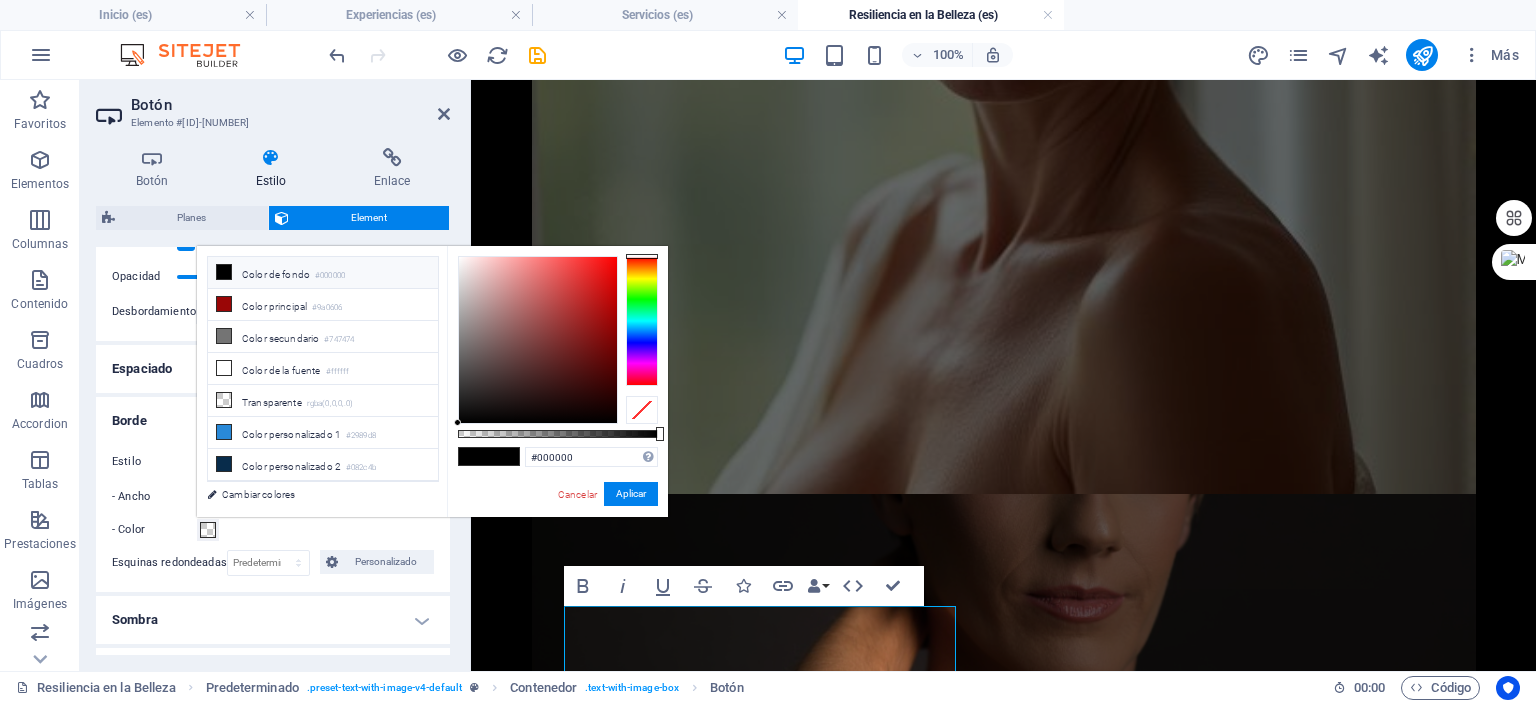 click on "Color de fondo
#000000" at bounding box center [323, 273] 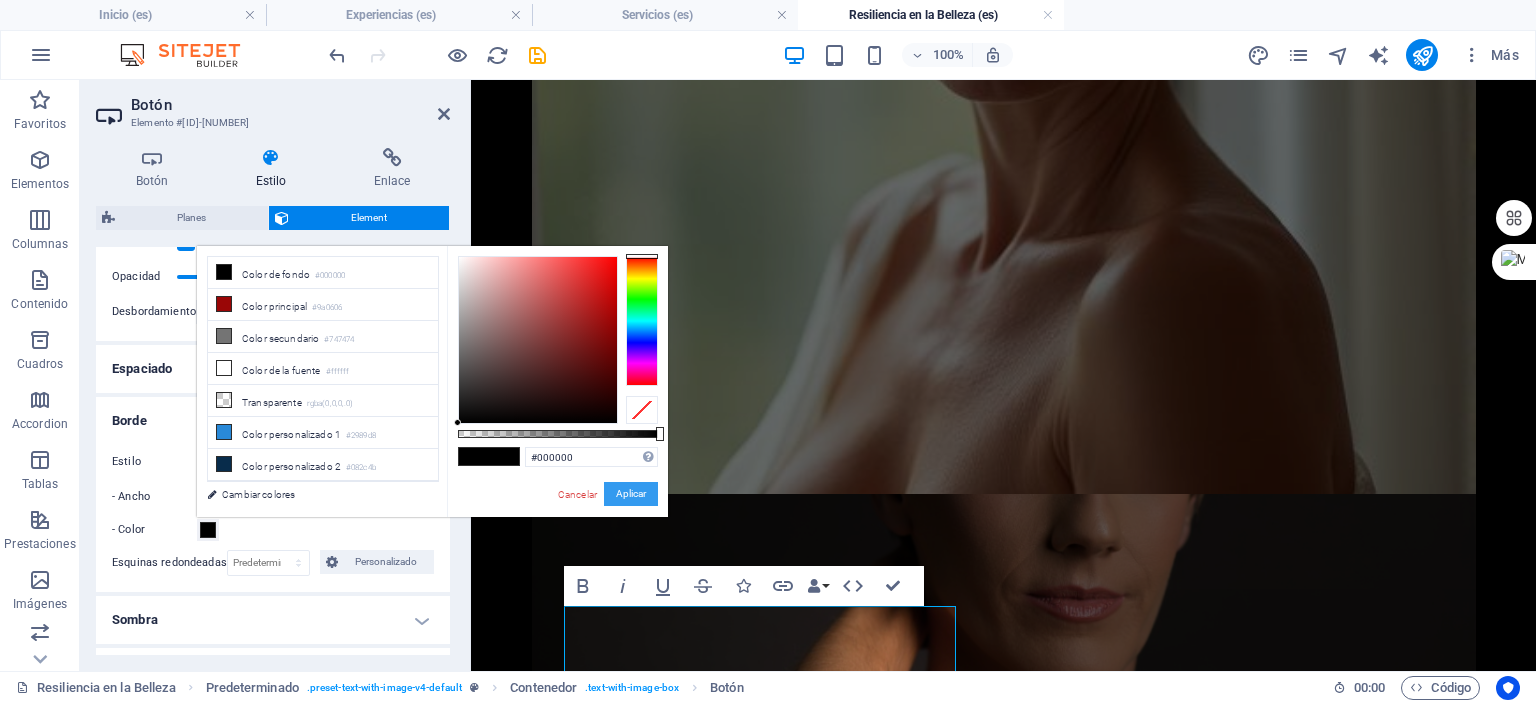 click on "Aplicar" at bounding box center (631, 494) 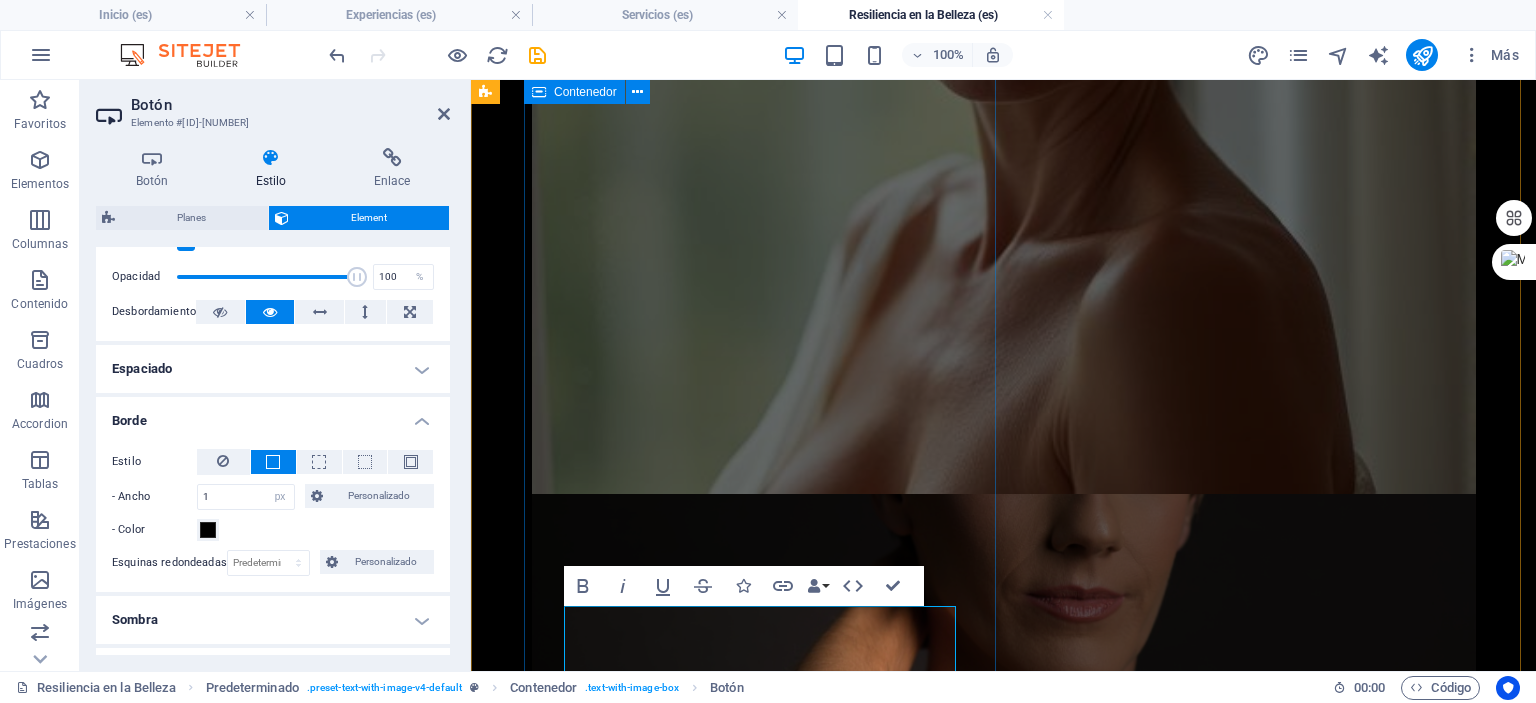 click on "Un acto de amor propio con un impacto emocional significativo Rito de Paso:  Para quienes se van a someter a una intervención, esta sesión es un acto de celebración de tu Yo actual, inmortalizando tu belleza y fuerza antes del cambio. Es una oportunidad para honrar tu cuerpo tal como es hoy. Reconexión Emocional:  Reafirmar la conexión con tu cuerpo, incluso después de los cambios físicos que trae el cáncer, es un paso fundamental para la sanación. Empoderamiento y Confianza:  La experiencia te permite verte bajo una nueva luz, reconociendo la belleza y la fuerza que siempre han estado ahí. Celebración de la Supervivencia:  Las fotografías se convierten en un poderoso testimonio de tu victoria, una celebración visual de la vida y el coraje. Creación de un Legado:  Las imágenes son un regalo para ti misma, un recordatorio tangible de tu poder personal y tu historia, que perdurará por siempre. Soy sobreviviente y quiero aplicar a una sesión altruista" at bounding box center (959, 2816) 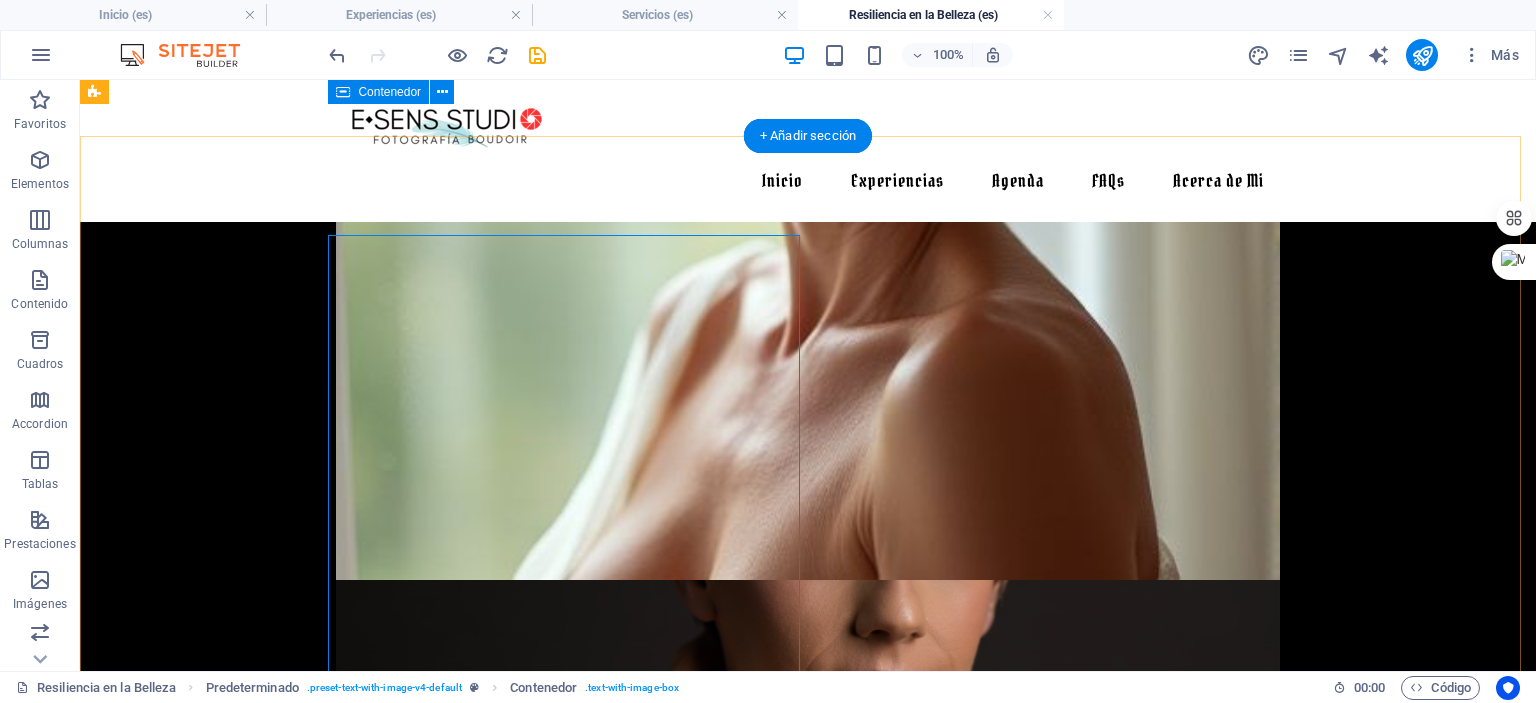 scroll, scrollTop: 4116, scrollLeft: 0, axis: vertical 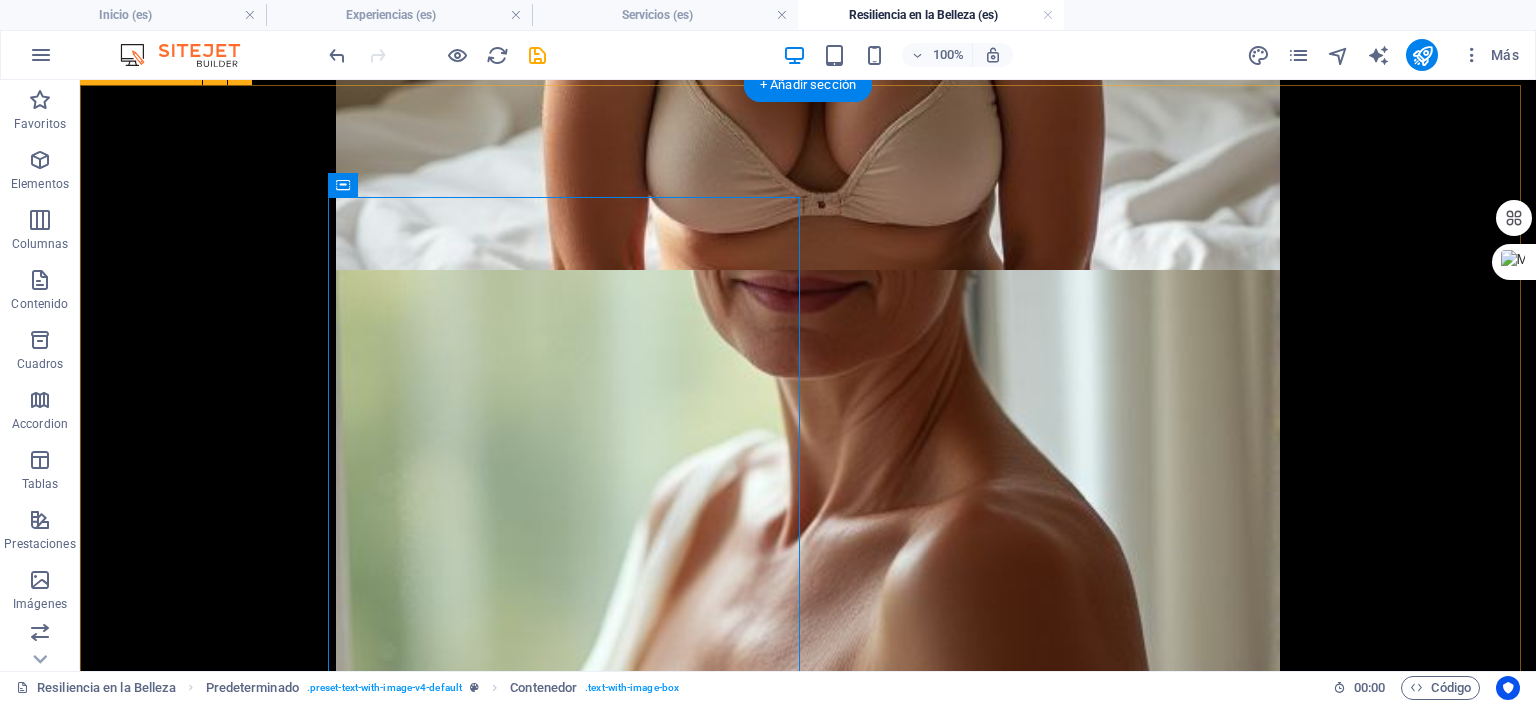 click on "Soy sobreviviente y quiero aplicar a una sesión altruista Suelta el contenido aquí o" at bounding box center (808, 3570) 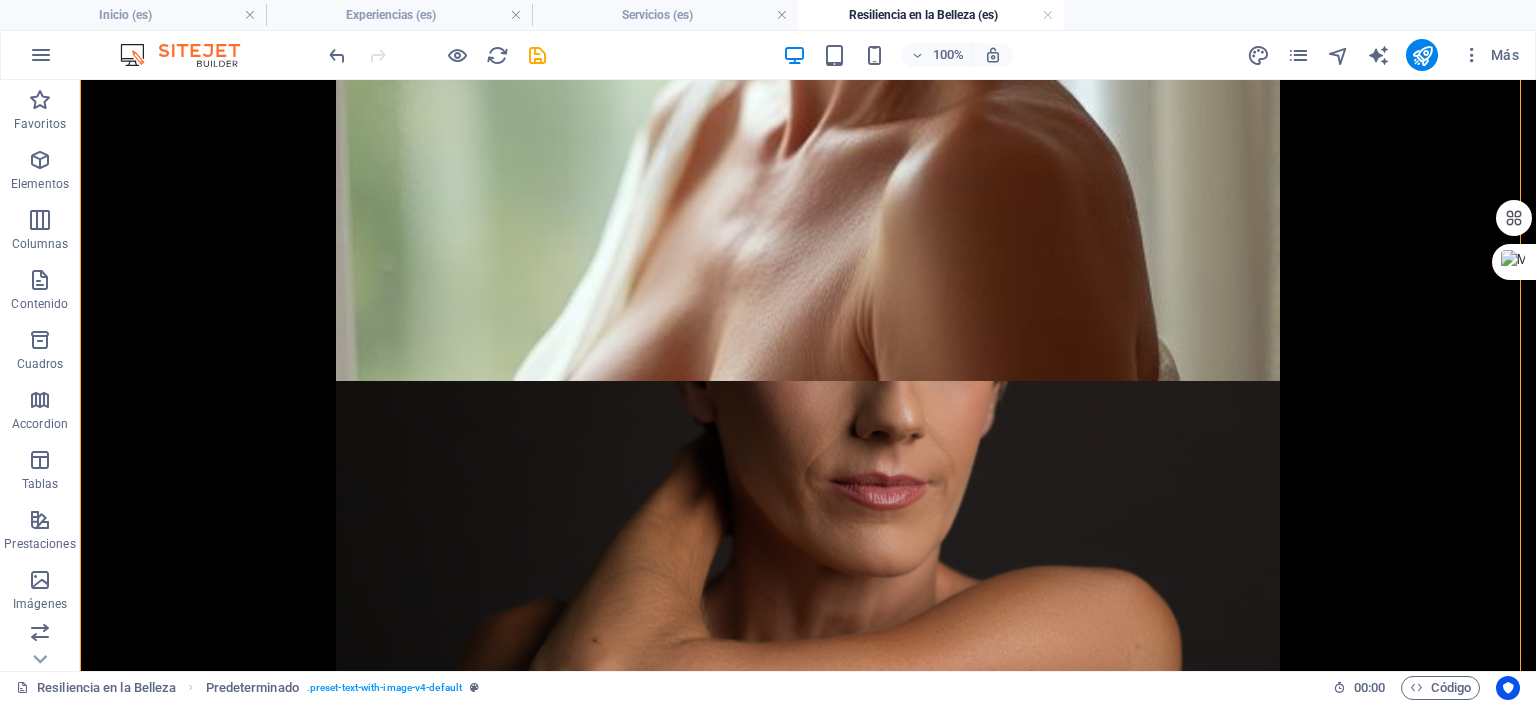 scroll, scrollTop: 4516, scrollLeft: 0, axis: vertical 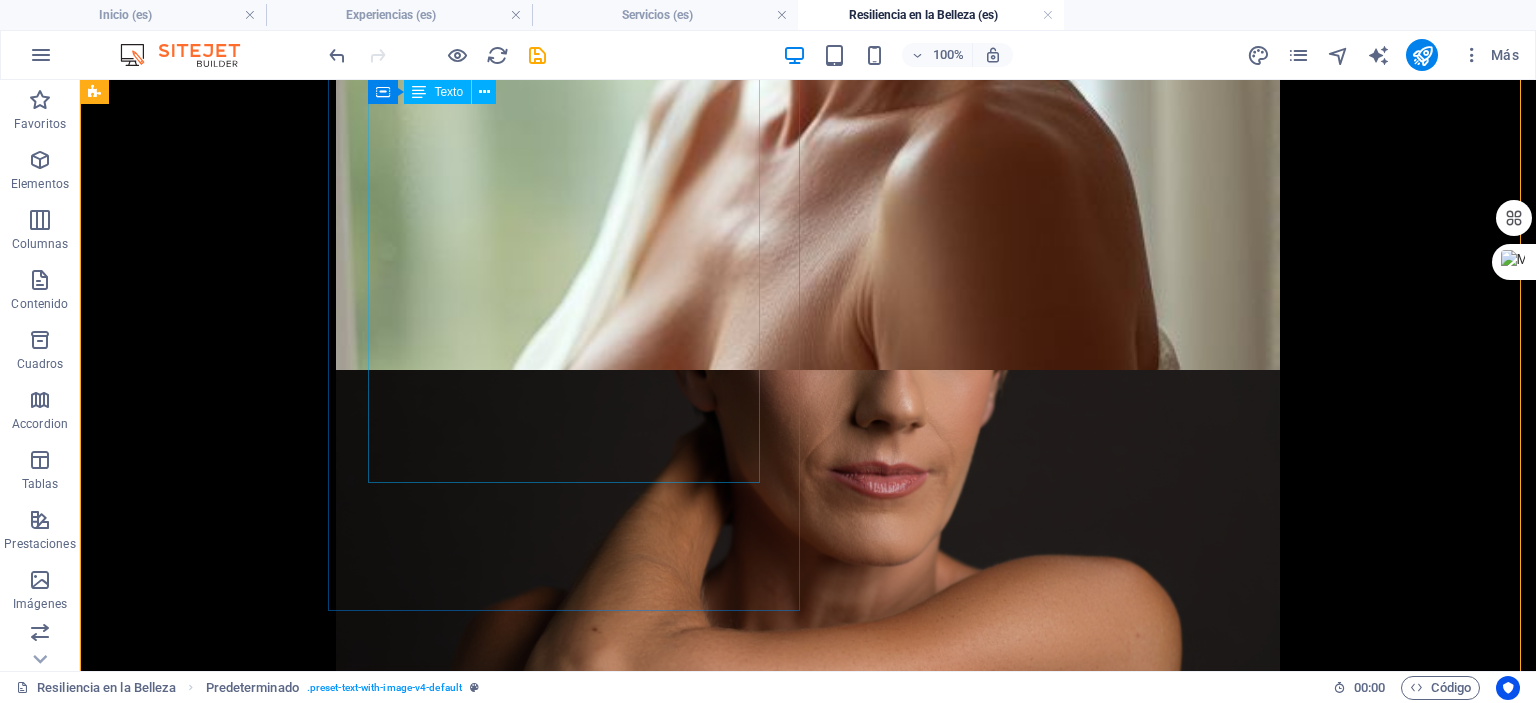 click on "Rito de Paso:  Para quienes se van a someter a una intervención, esta sesión es un acto de celebración de tu Yo actual, inmortalizando tu belleza y fuerza antes del cambio. Es una oportunidad para honrar tu cuerpo tal como es hoy. Reconexión Emocional:  Reafirmar la conexión con tu cuerpo, incluso después de los cambios físicos que trae el cáncer, es un paso fundamental para la sanación. Empoderamiento y Confianza:  La experiencia te permite verte bajo una nueva luz, reconociendo la belleza y la fuerza que siempre han estado ahí. Celebración de la Supervivencia:  Las fotografías se convierten en un poderoso testimonio de tu victoria, una celebración visual de la vida y el coraje. Creación de un Legado:  Las imágenes son un regalo para ti misma, un recordatorio tangible de tu poder personal y tu historia, que perdurará por siempre." at bounding box center [568, 2674] 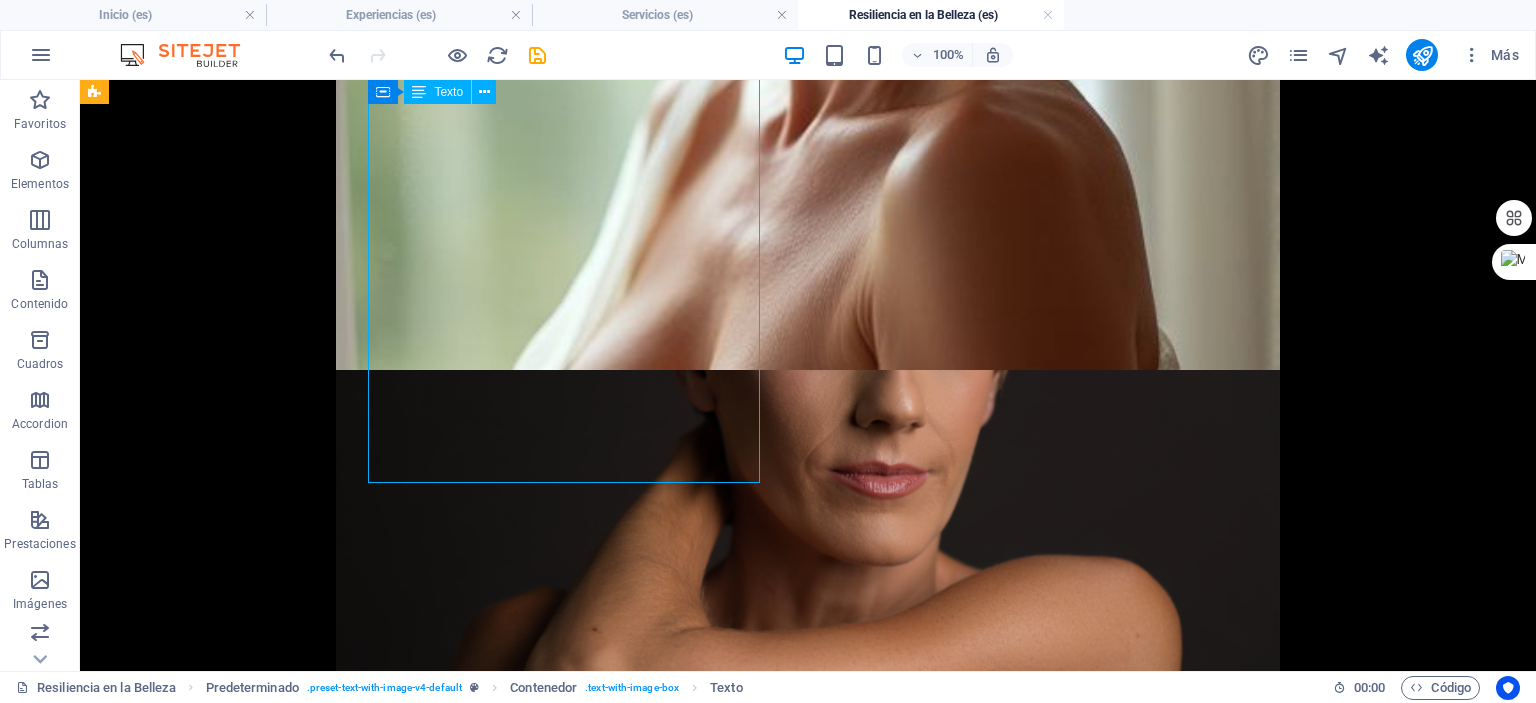 click on "Rito de Paso:  Para quienes se van a someter a una intervención, esta sesión es un acto de celebración de tu Yo actual, inmortalizando tu belleza y fuerza antes del cambio. Es una oportunidad para honrar tu cuerpo tal como es hoy. Reconexión Emocional:  Reafirmar la conexión con tu cuerpo, incluso después de los cambios físicos que trae el cáncer, es un paso fundamental para la sanación. Empoderamiento y Confianza:  La experiencia te permite verte bajo una nueva luz, reconociendo la belleza y la fuerza que siempre han estado ahí. Celebración de la Supervivencia:  Las fotografías se convierten en un poderoso testimonio de tu victoria, una celebración visual de la vida y el coraje. Creación de un Legado:  Las imágenes son un regalo para ti misma, un recordatorio tangible de tu poder personal y tu historia, que perdurará por siempre." at bounding box center (568, 2674) 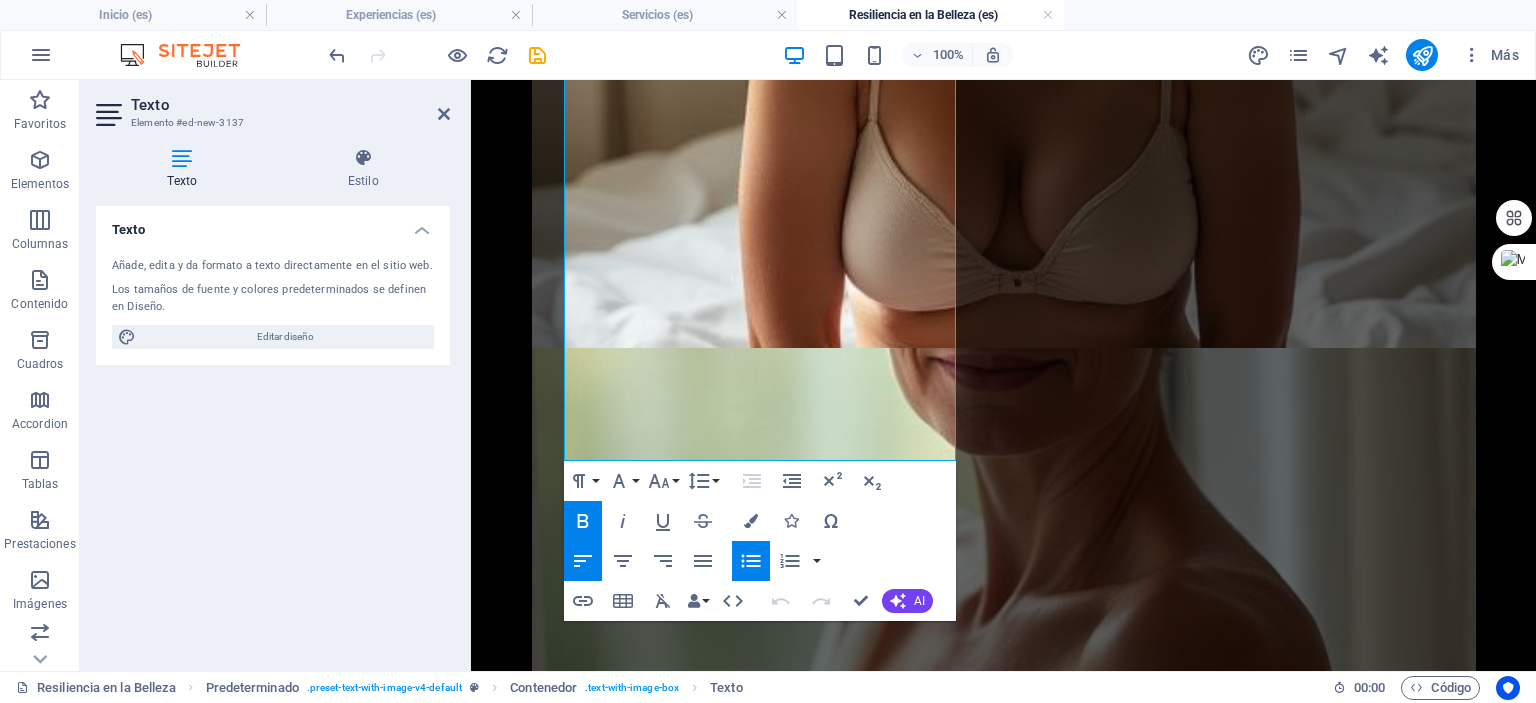 scroll, scrollTop: 4538, scrollLeft: 0, axis: vertical 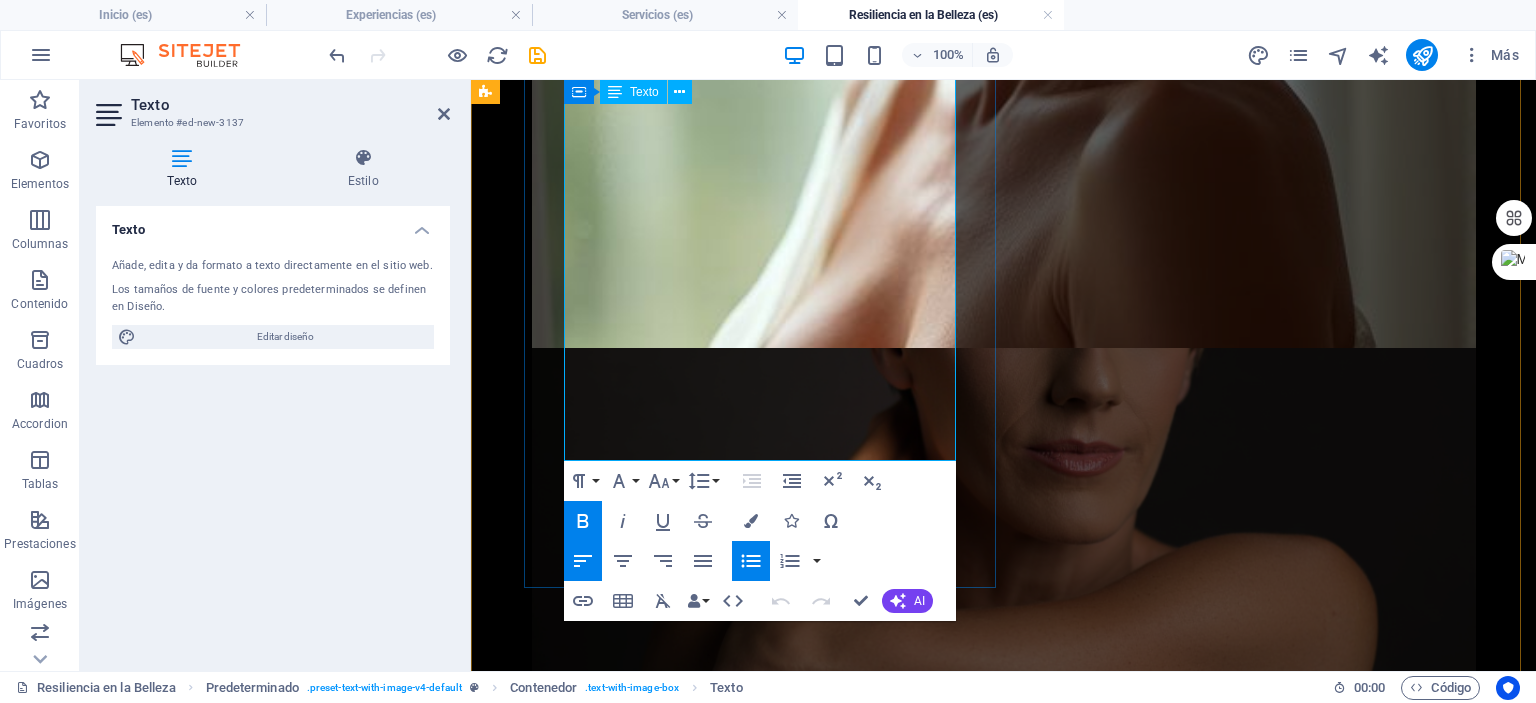 click on "Creación de un Legado:  Las imágenes son un regalo para ti misma, un recordatorio tangible de tu poder personal y tu historia, que perdurará por siempre." at bounding box center [967, 2775] 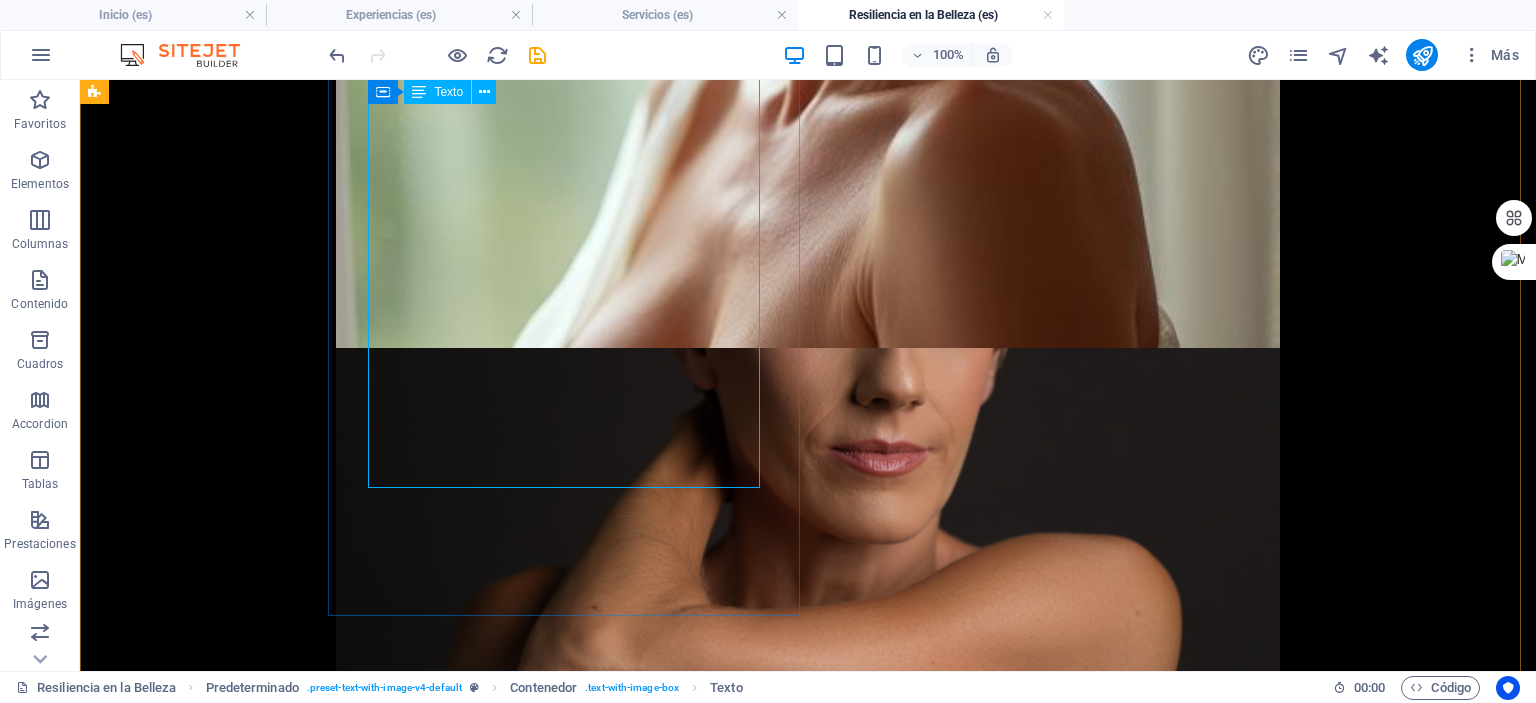 click on "Rito de Paso:  Para quienes se van a someter a una intervención, esta sesión es un acto de celebración de tu Yo actual, inmortalizando tu belleza y fuerza antes del cambio. Es una oportunidad para honrar tu cuerpo tal como es hoy. Reconexión Emocional:  Reafirmar la conexión con tu cuerpo, incluso después de los cambios físicos que trae el cáncer, es un paso fundamental para la sanación. Empoderamiento y Confianza:  La experiencia te permite verte bajo una nueva luz, reconociendo la belleza y la fuerza que siempre han estado ahí. Celebración de la Supervivencia:  Las fotografías se convierten en un poderoso testimonio de tu victoria, una celebración visual de la vida y el coraje. Creación de un Legado:  Las imágenes son un regalo para ti misma, un recordatorio tangible de tu poder personal y tu historia, que perdurará por siempre." at bounding box center [568, 2666] 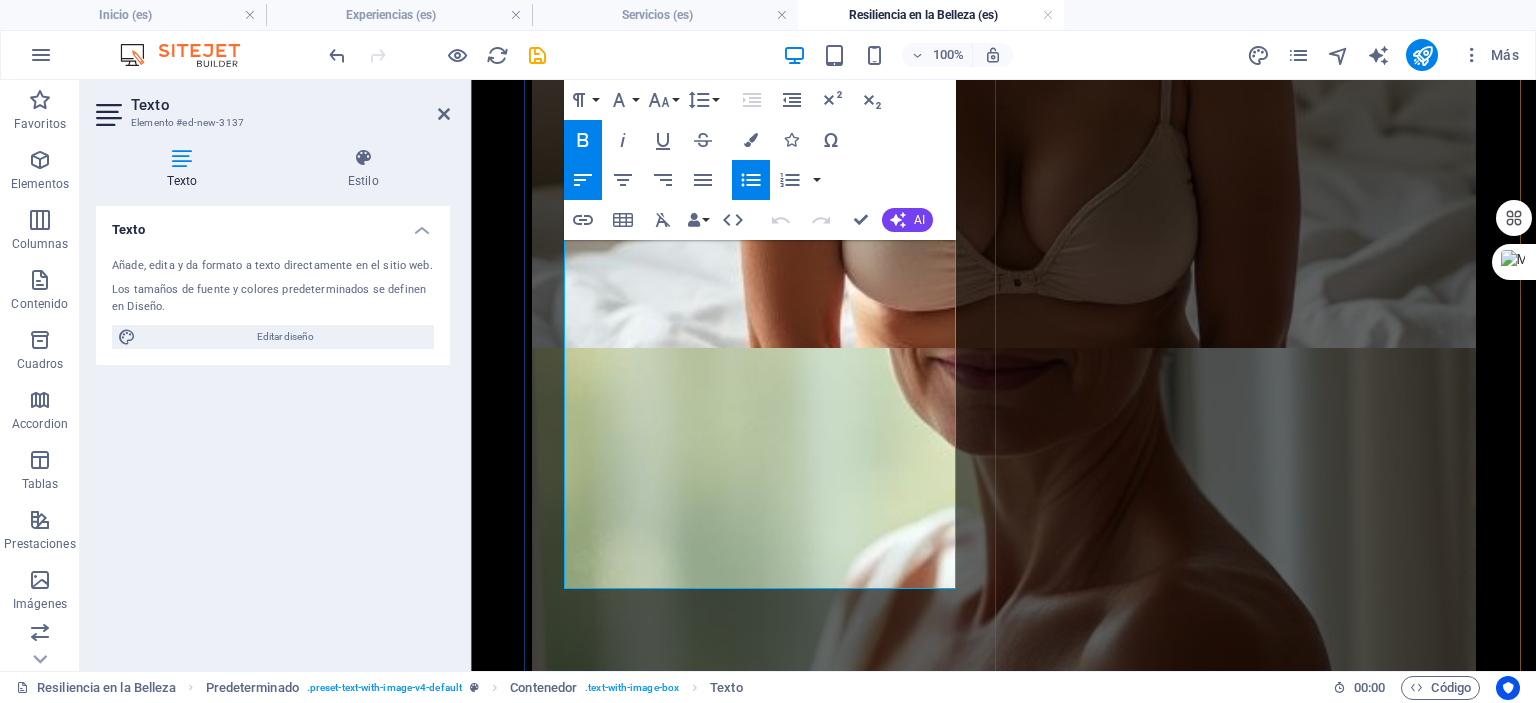 scroll, scrollTop: 4438, scrollLeft: 0, axis: vertical 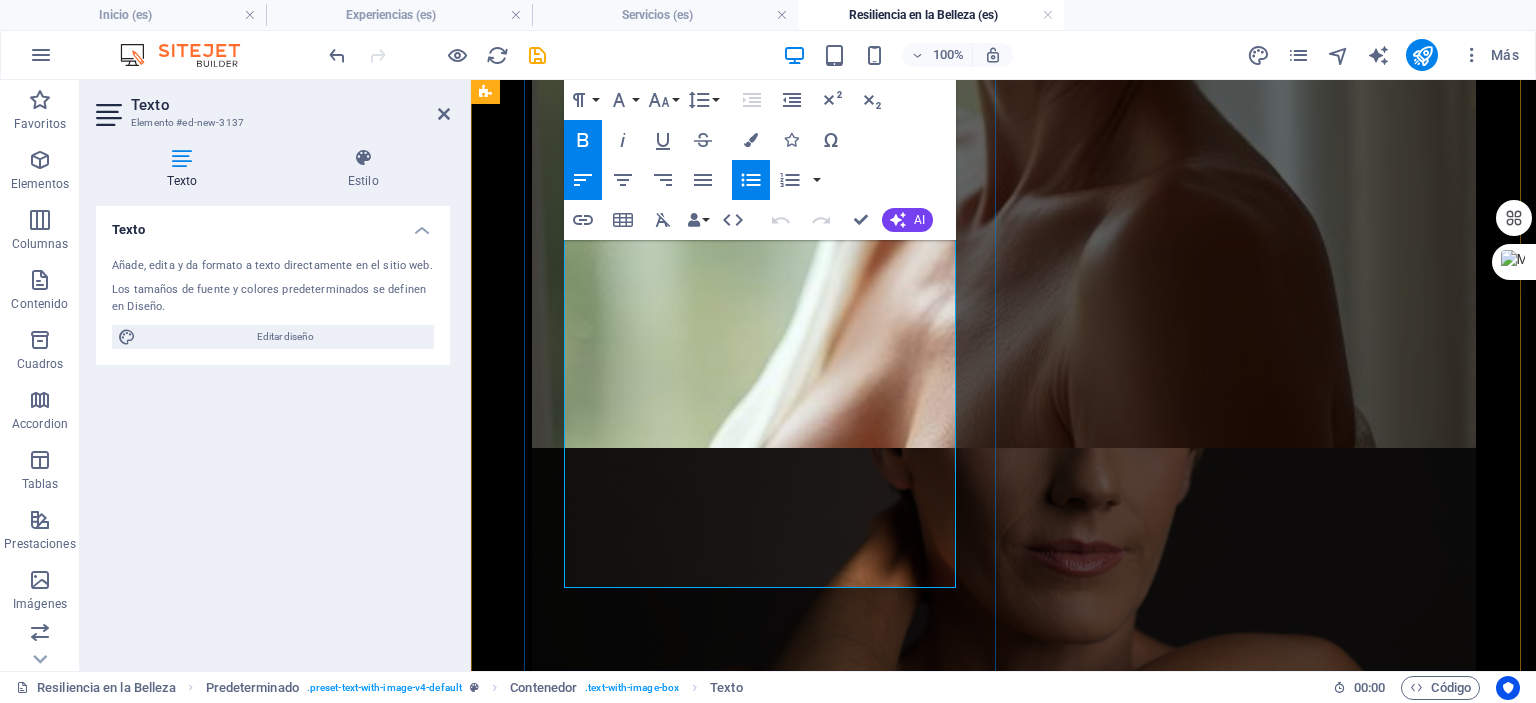 click at bounding box center (967, 2917) 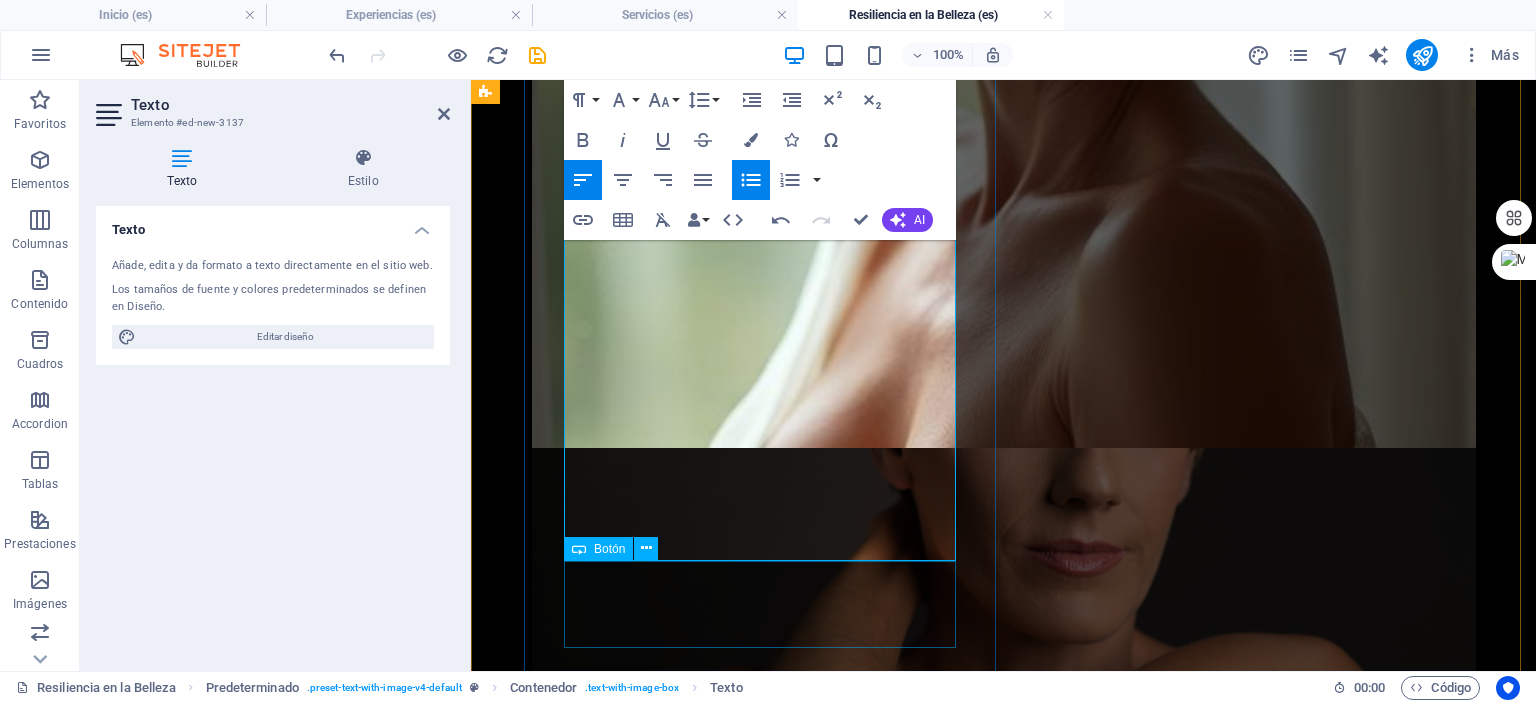 click on "Soy sobreviviente y quiero aplicar a una sesión altruista" at bounding box center [959, 2933] 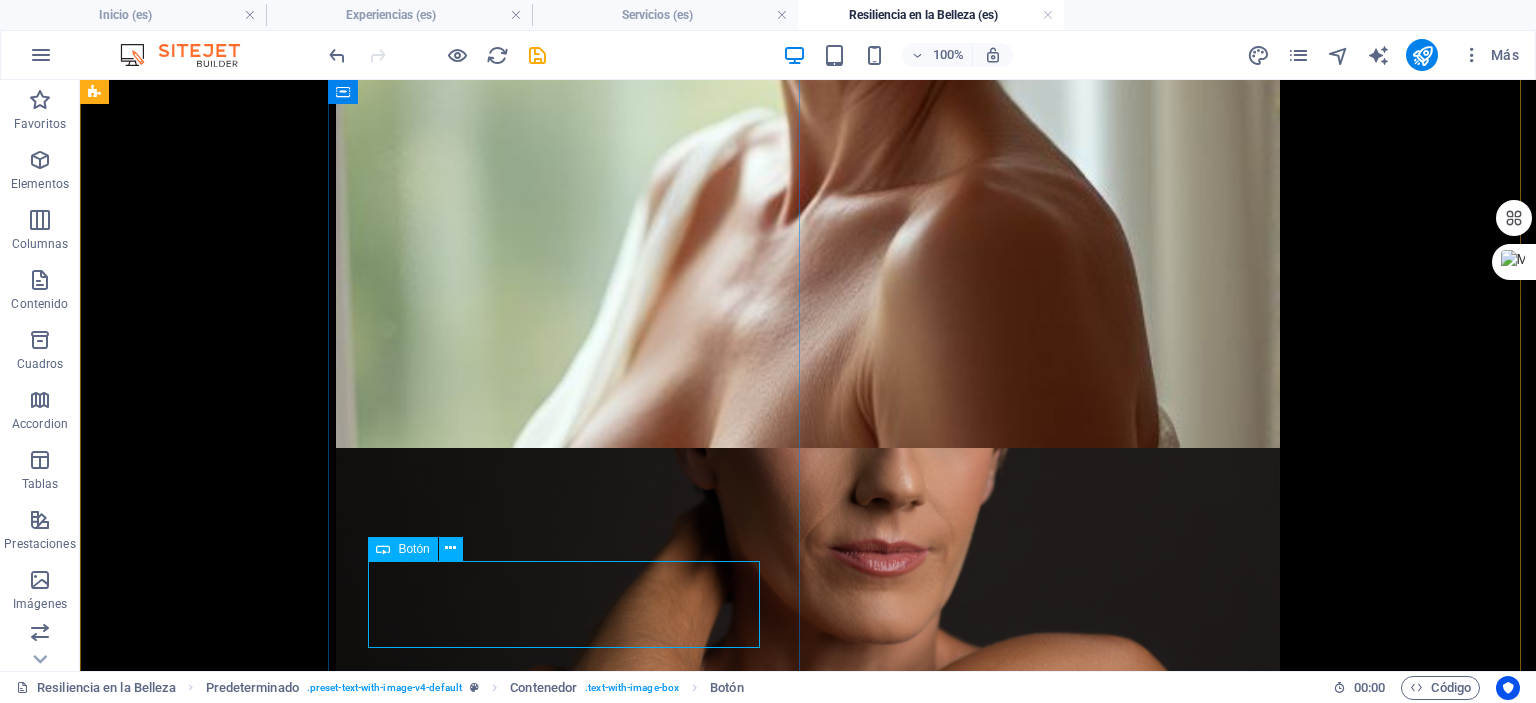 click at bounding box center [383, 549] 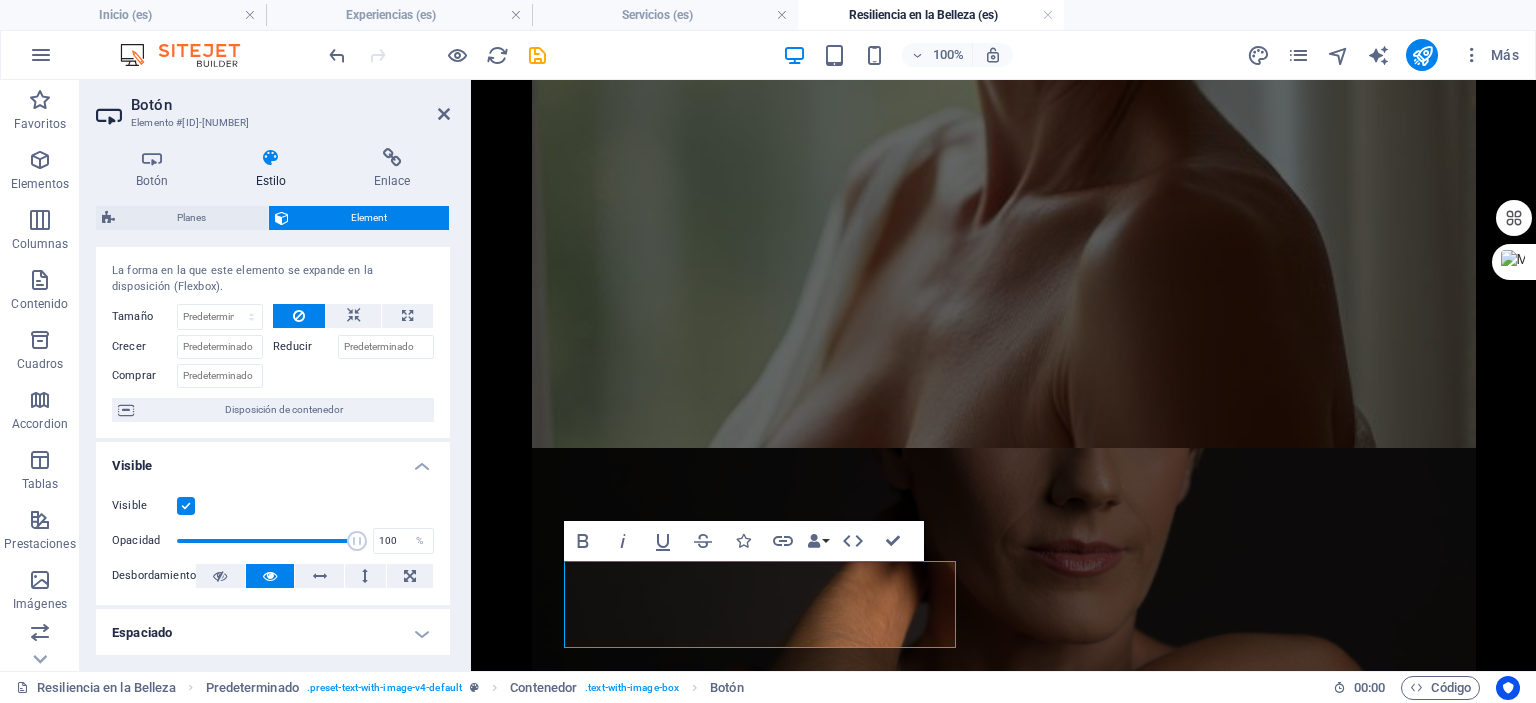 scroll, scrollTop: 0, scrollLeft: 0, axis: both 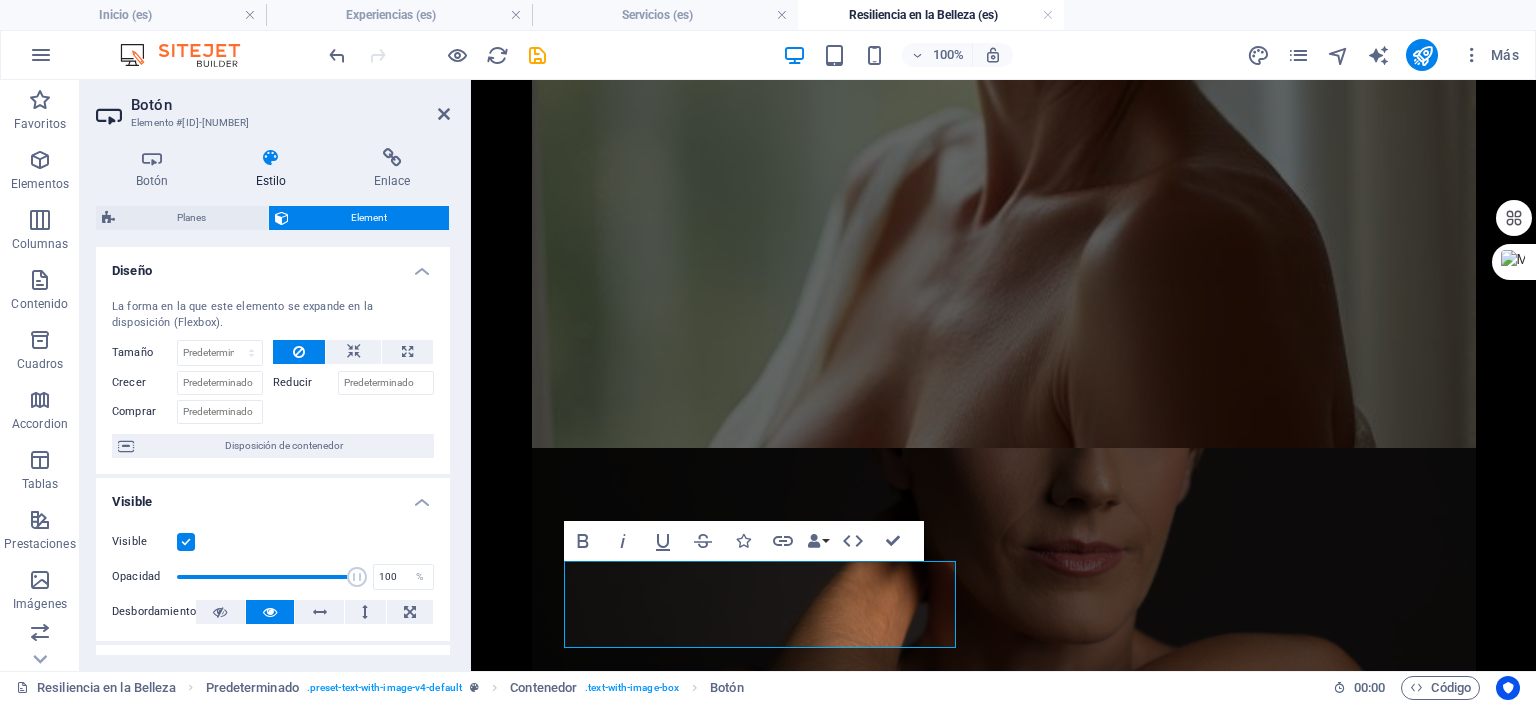 click at bounding box center (271, 158) 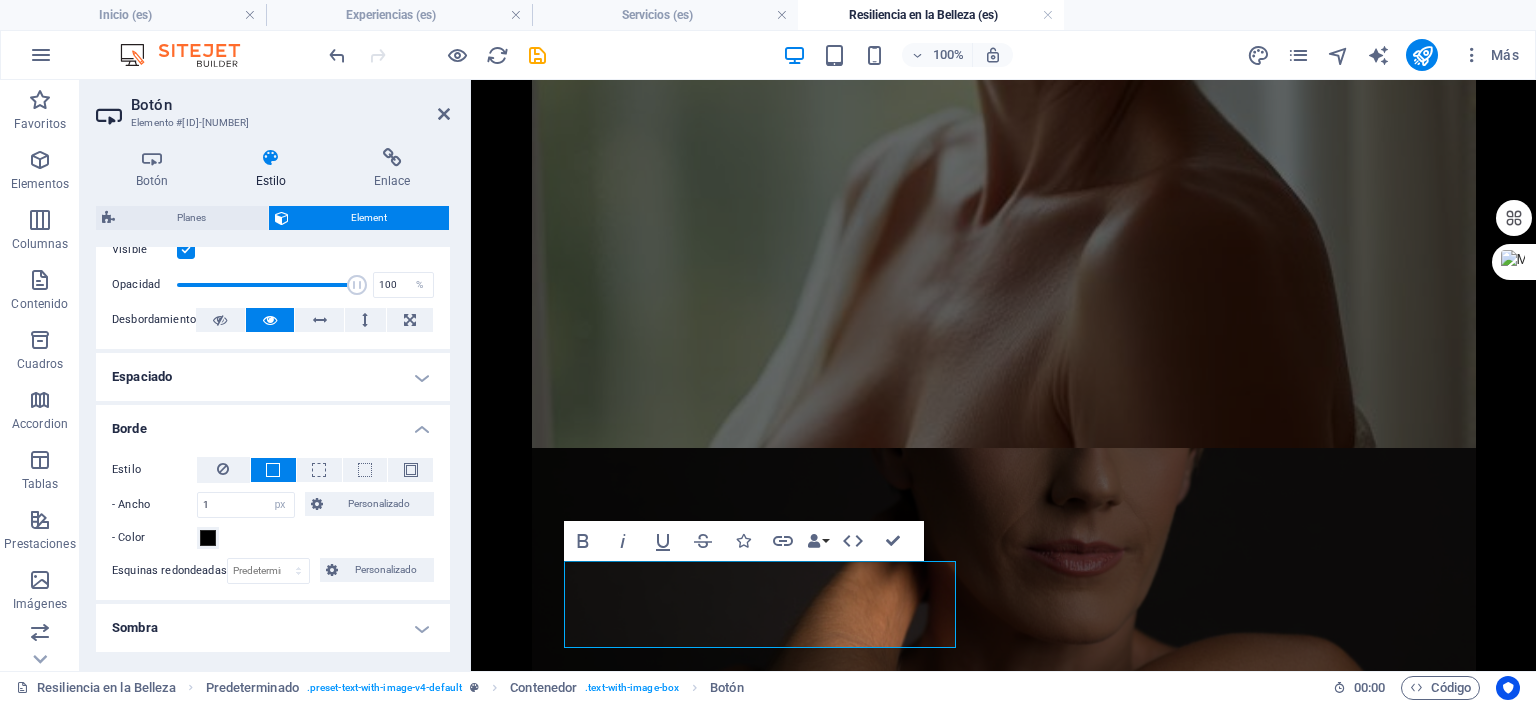 scroll, scrollTop: 300, scrollLeft: 0, axis: vertical 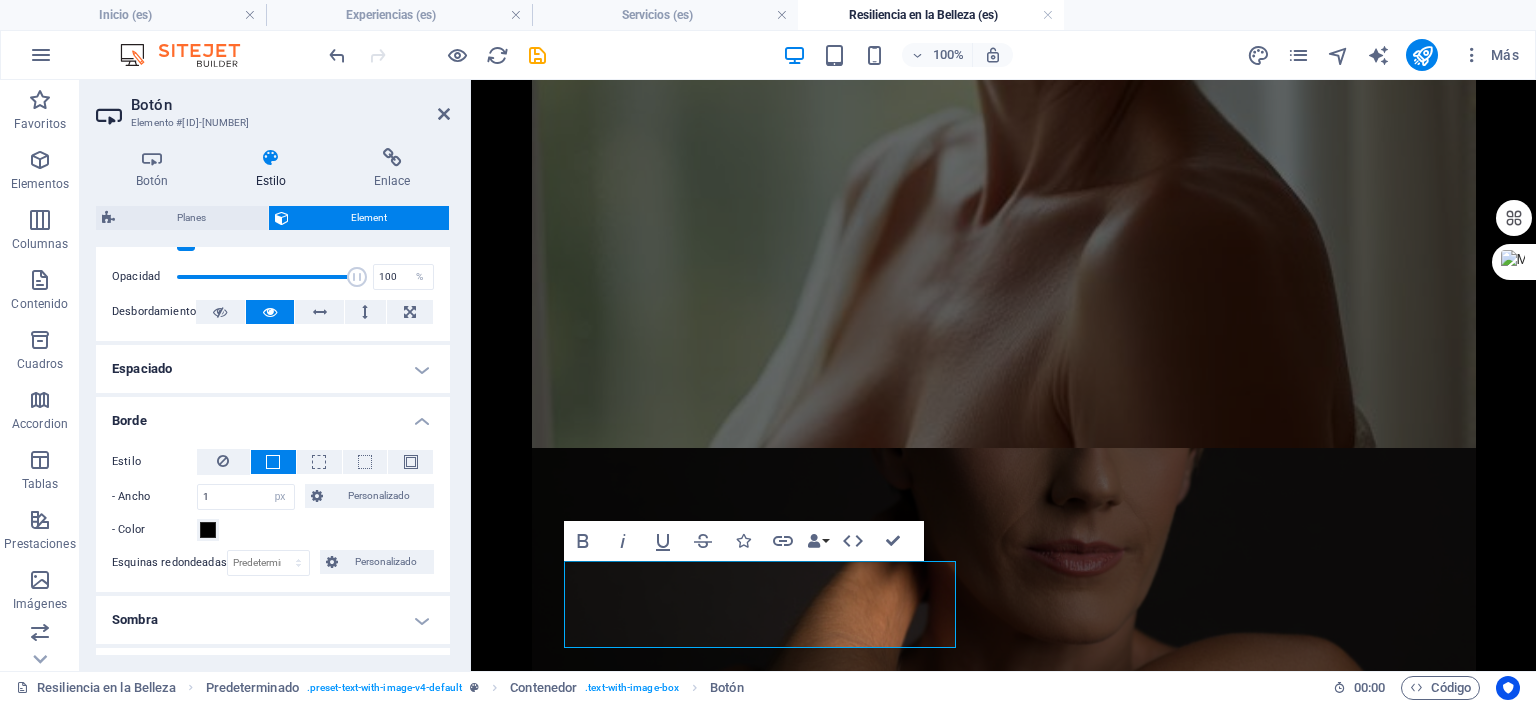 click on "Espaciado" at bounding box center [273, 369] 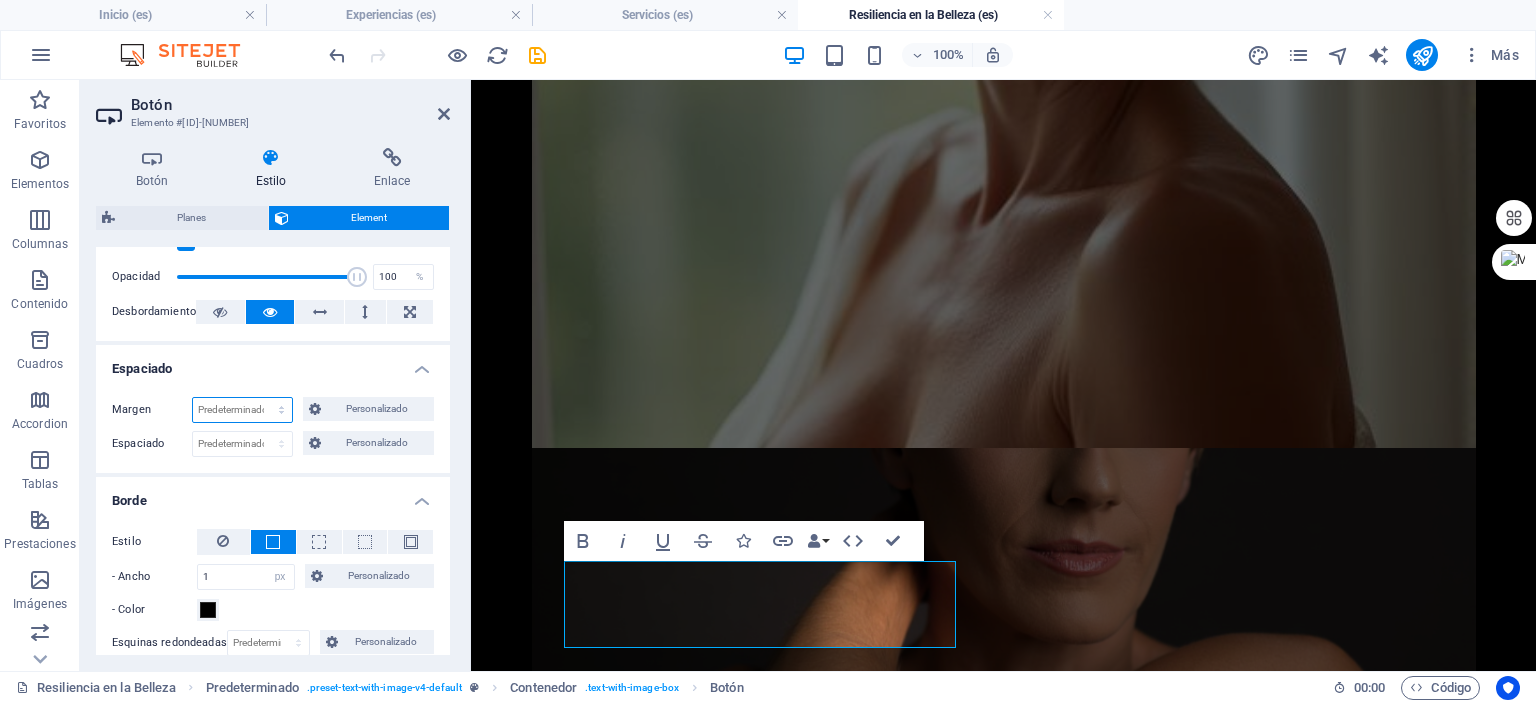click on "Predeterminado automático px % rem vw vh Personalizado" at bounding box center [242, 410] 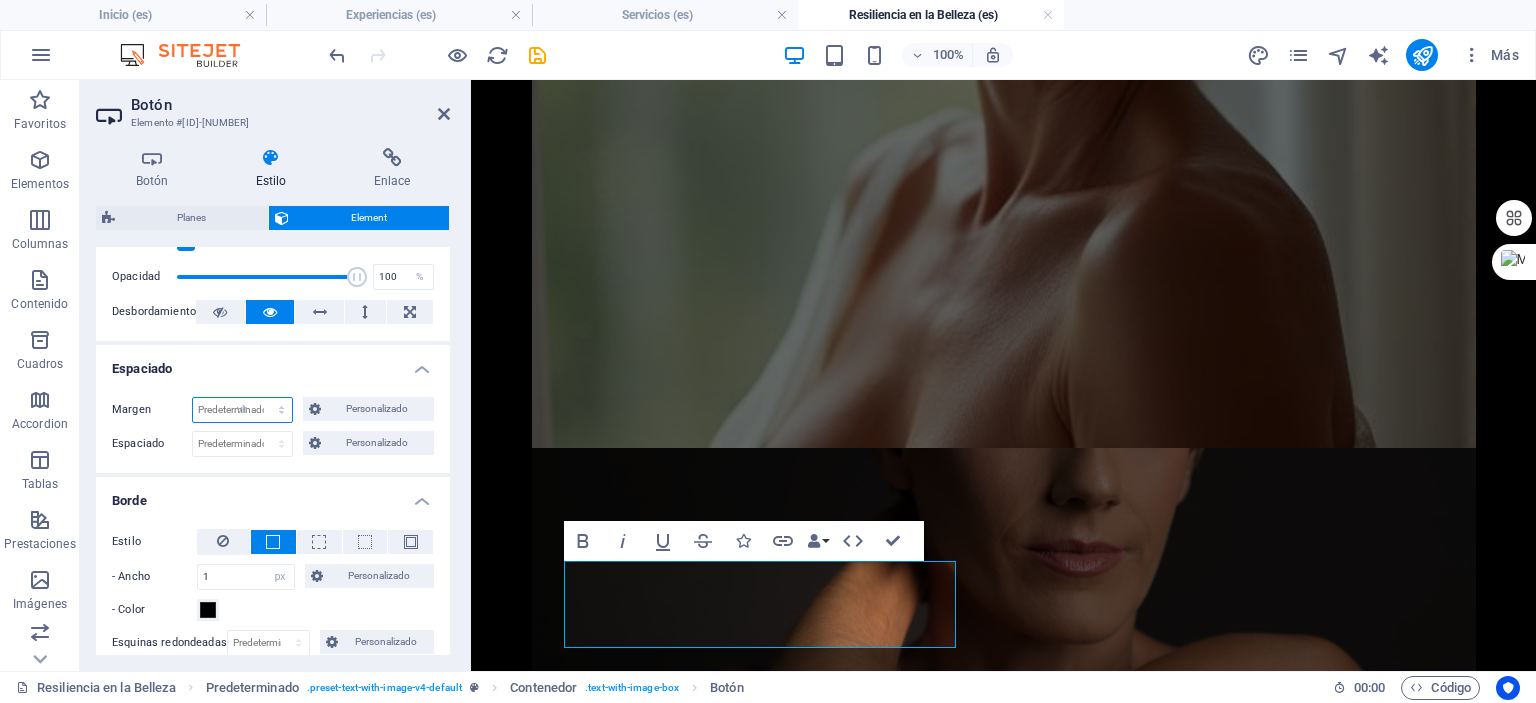 click on "Predeterminado automático px % rem vw vh Personalizado" at bounding box center (242, 410) 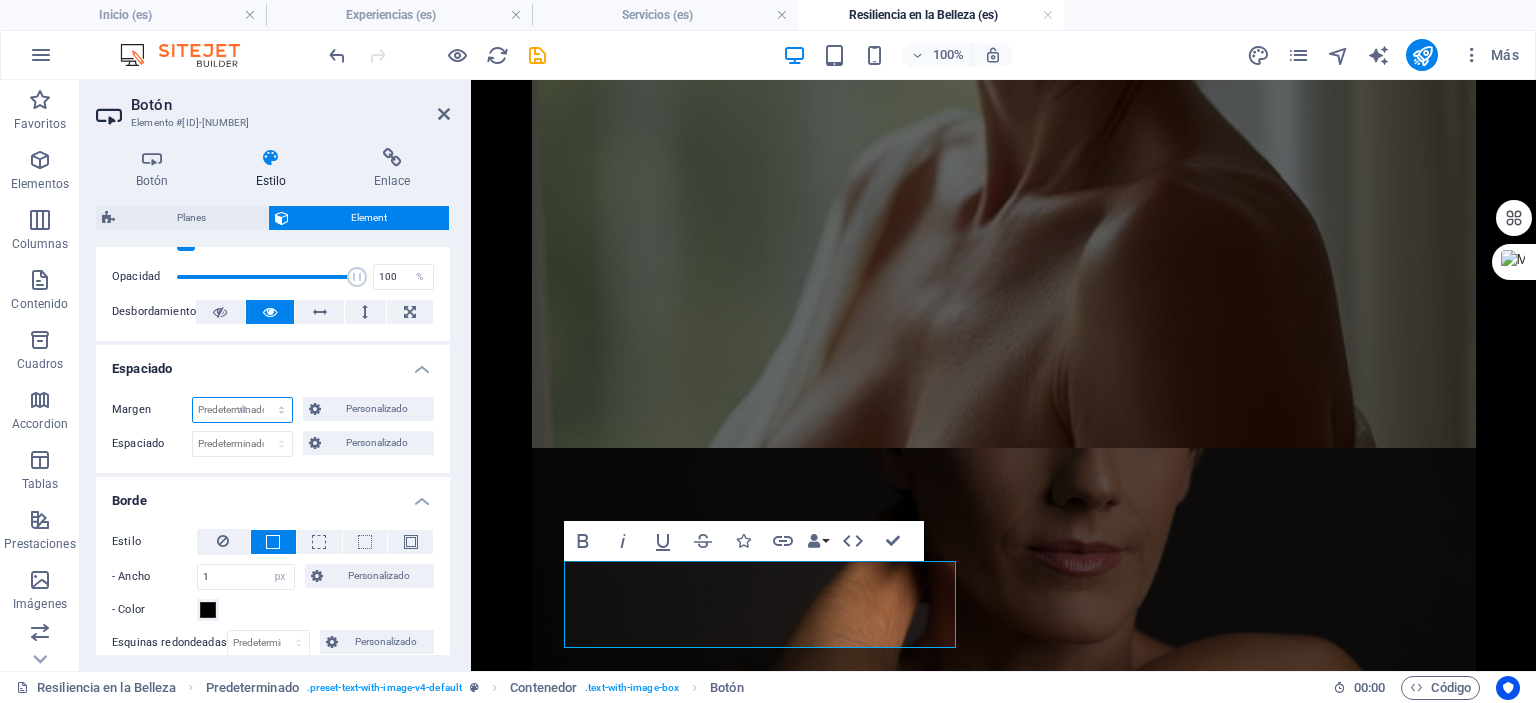 type on "0" 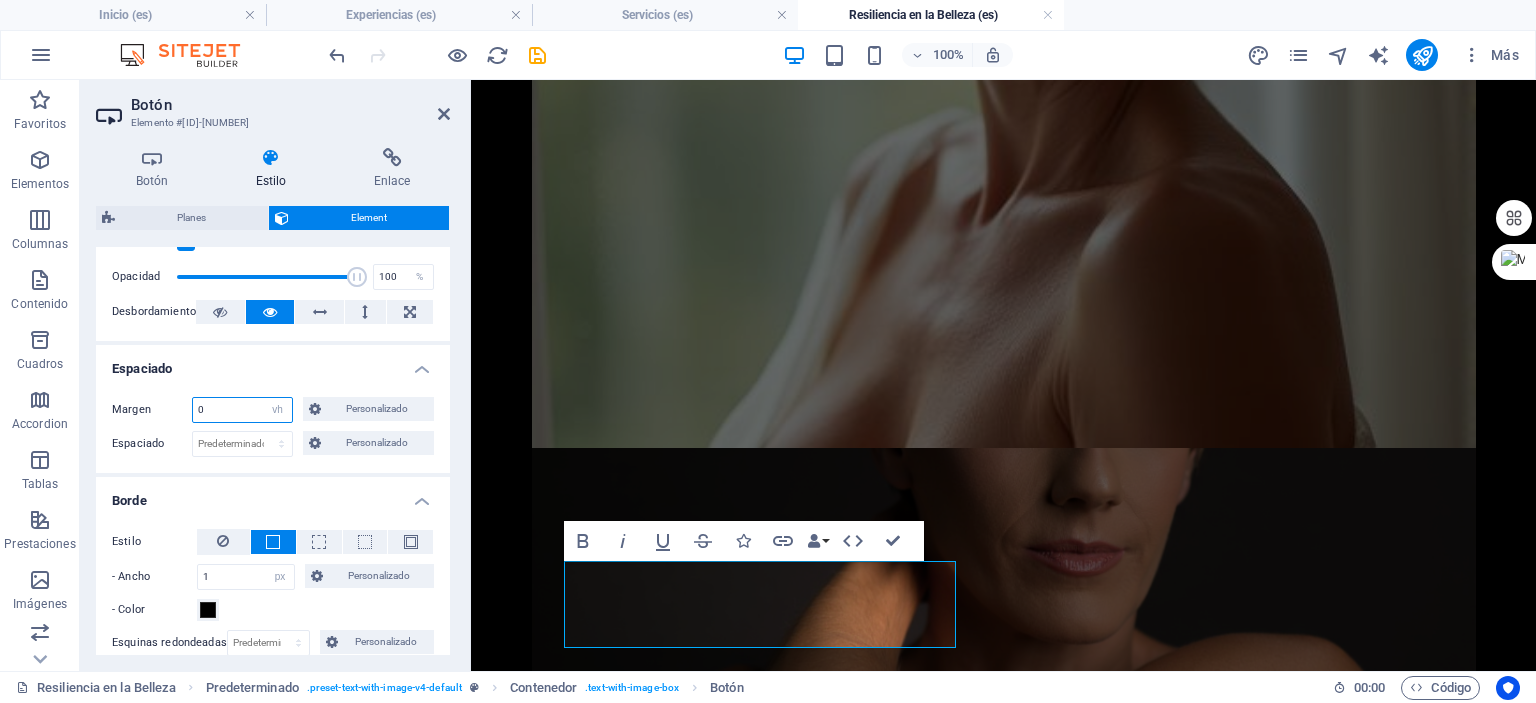 click on "0" at bounding box center [242, 410] 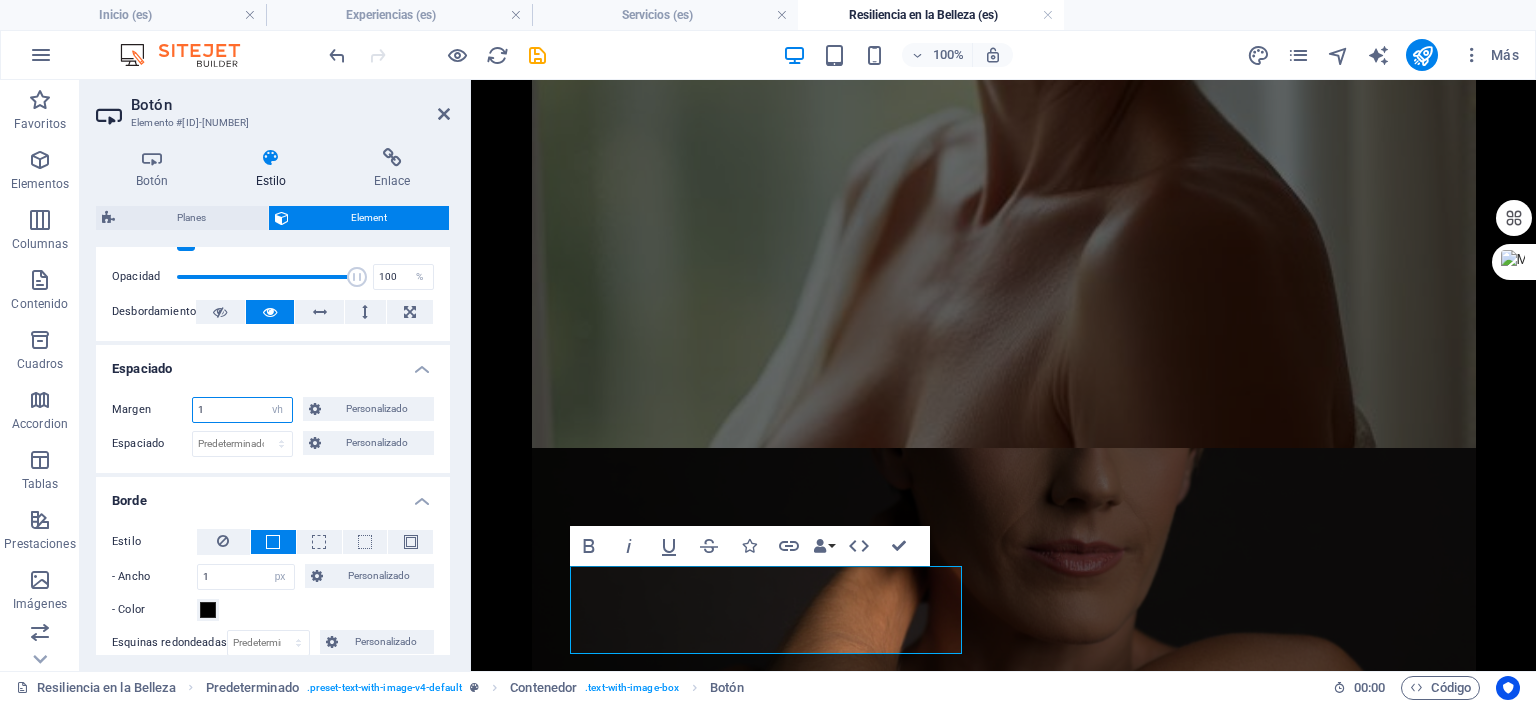 click on "1" at bounding box center (242, 410) 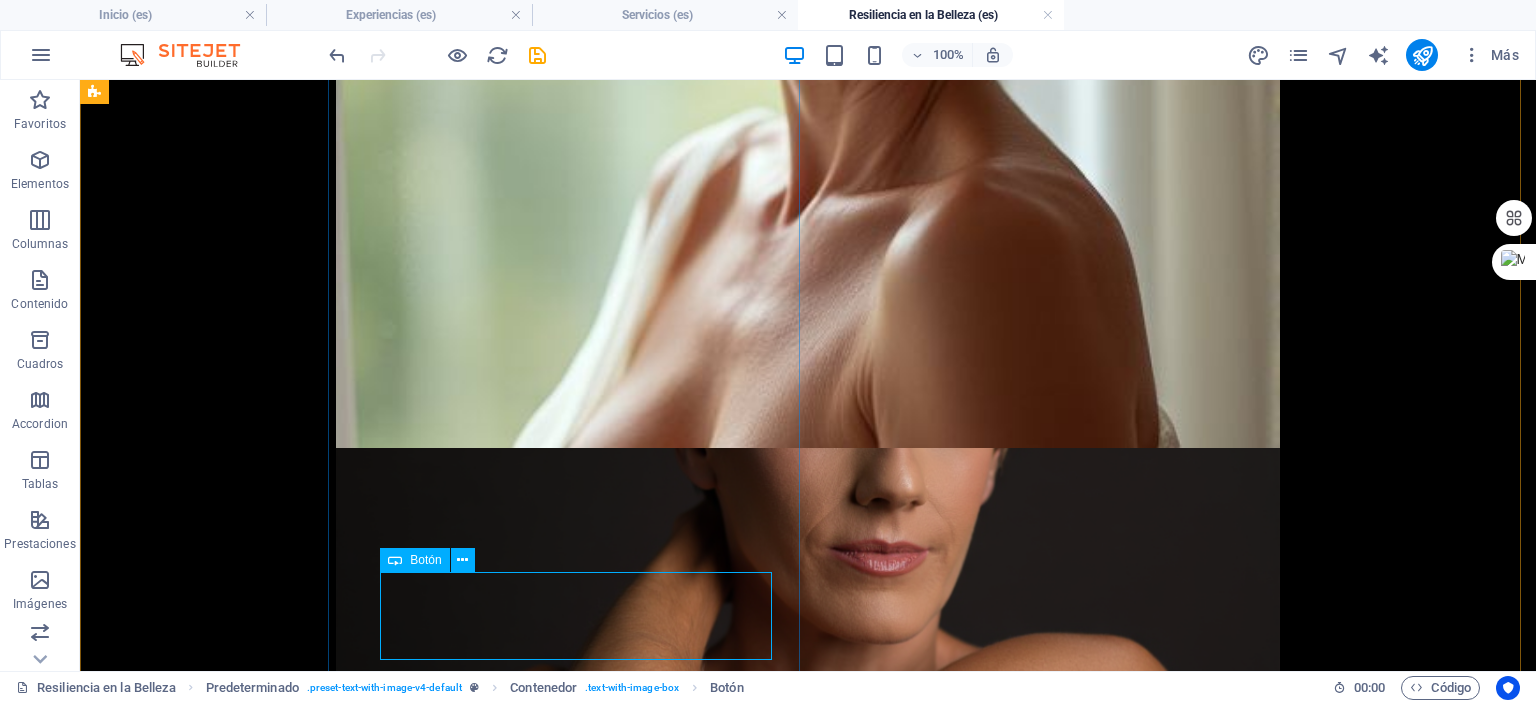 click at bounding box center [395, 560] 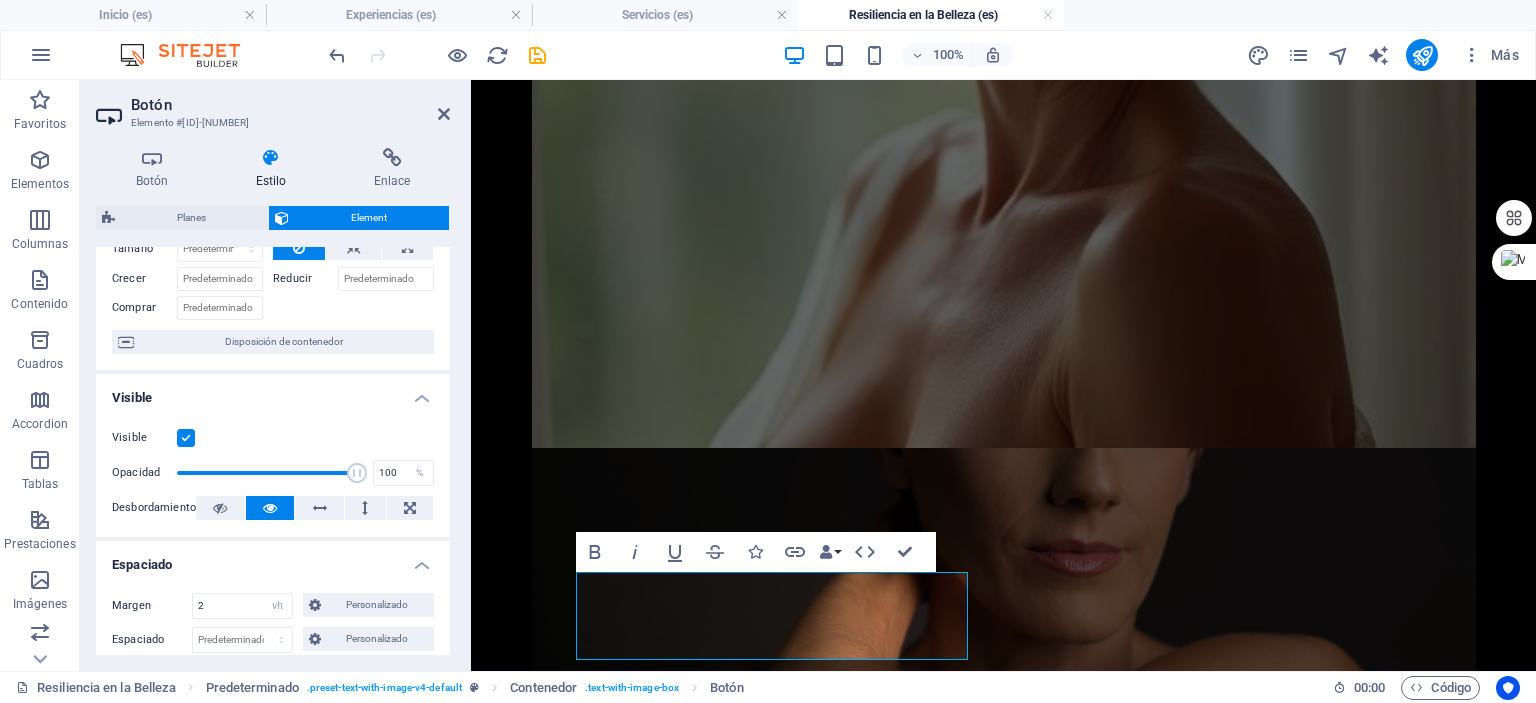 scroll, scrollTop: 200, scrollLeft: 0, axis: vertical 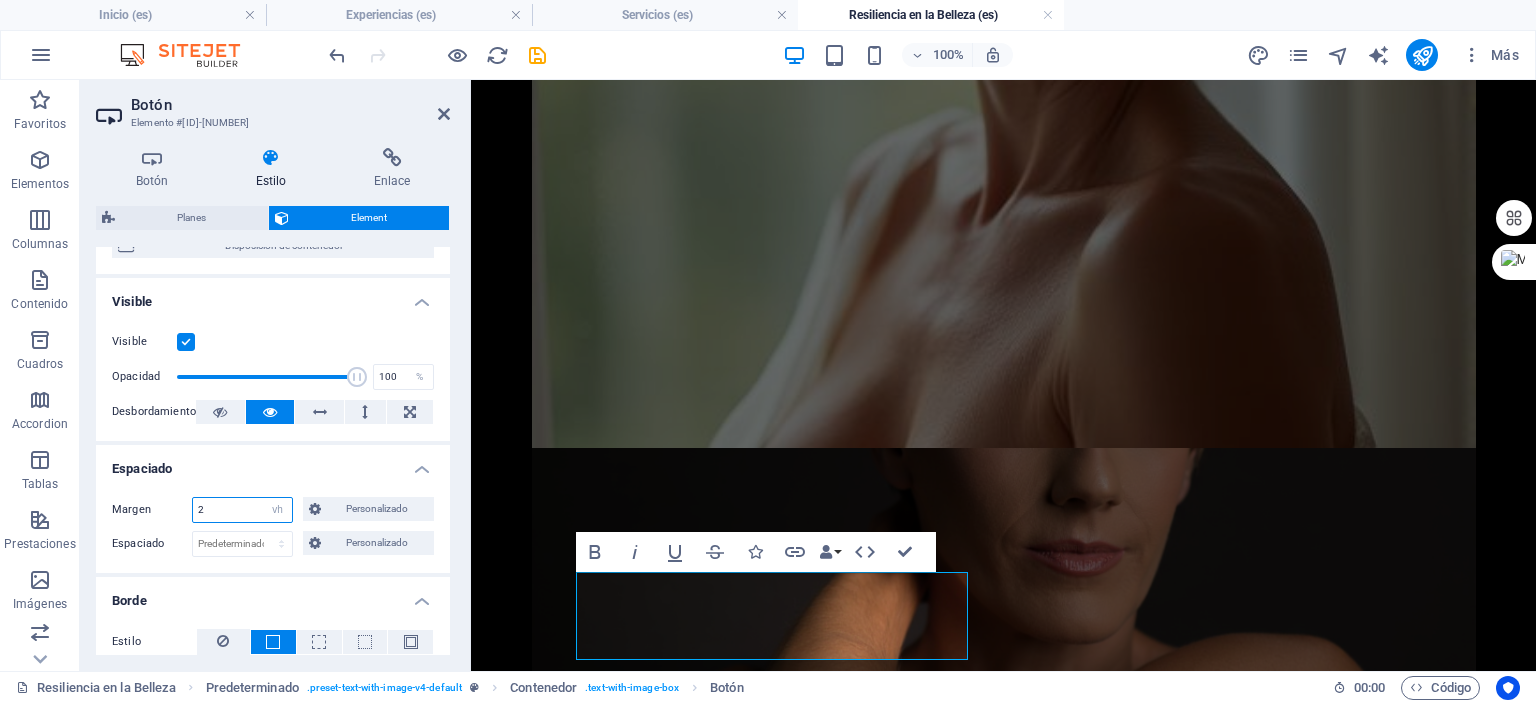 click on "2" at bounding box center [242, 510] 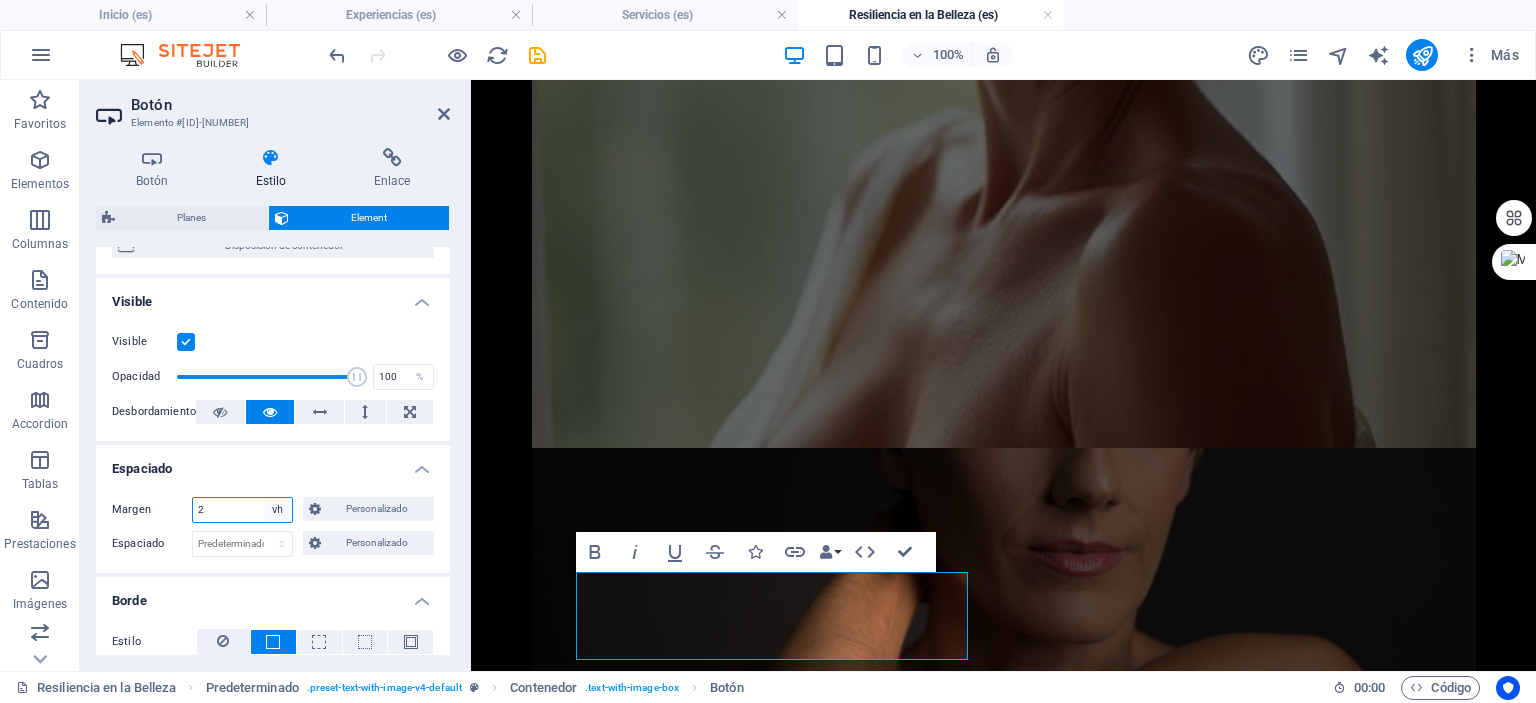 click on "Predeterminado automático px % rem vw vh Personalizado" at bounding box center (278, 510) 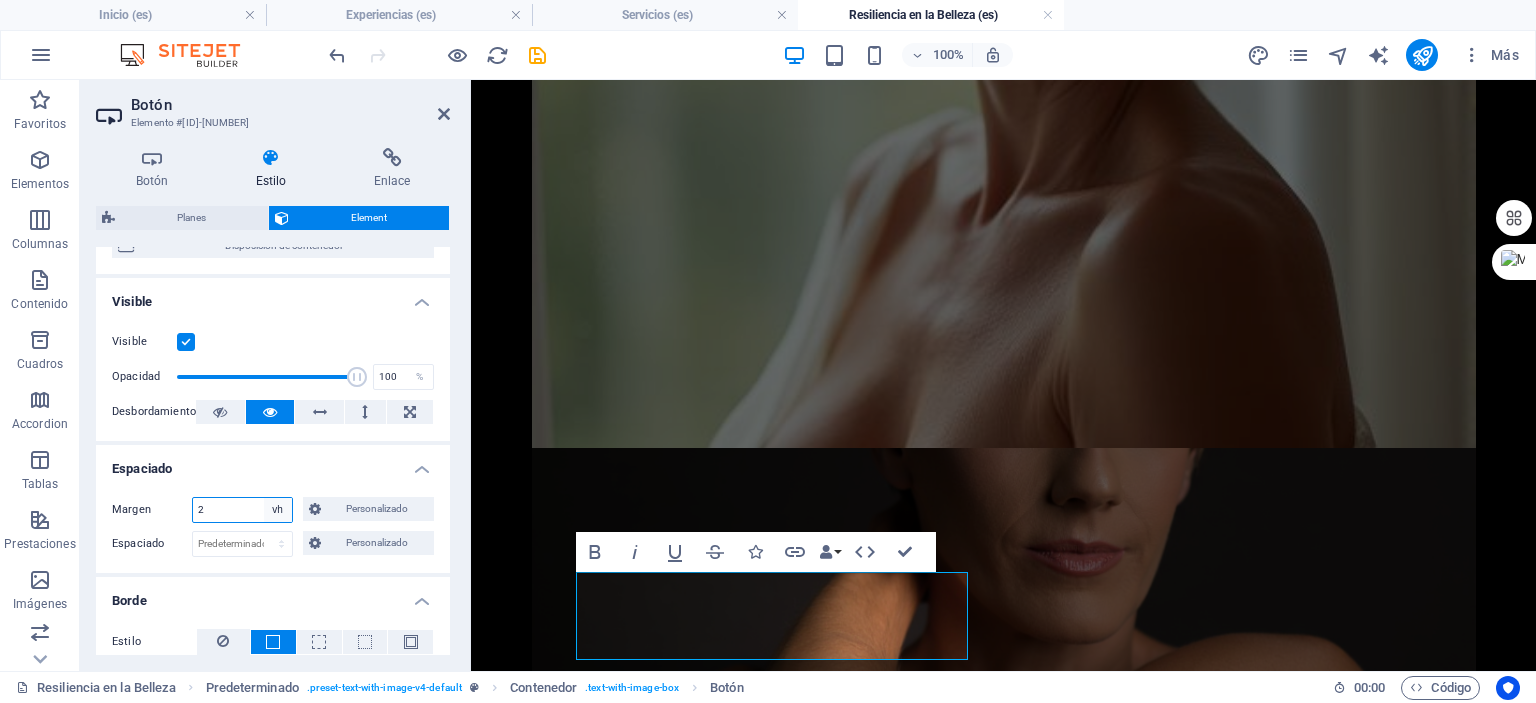 select on "%" 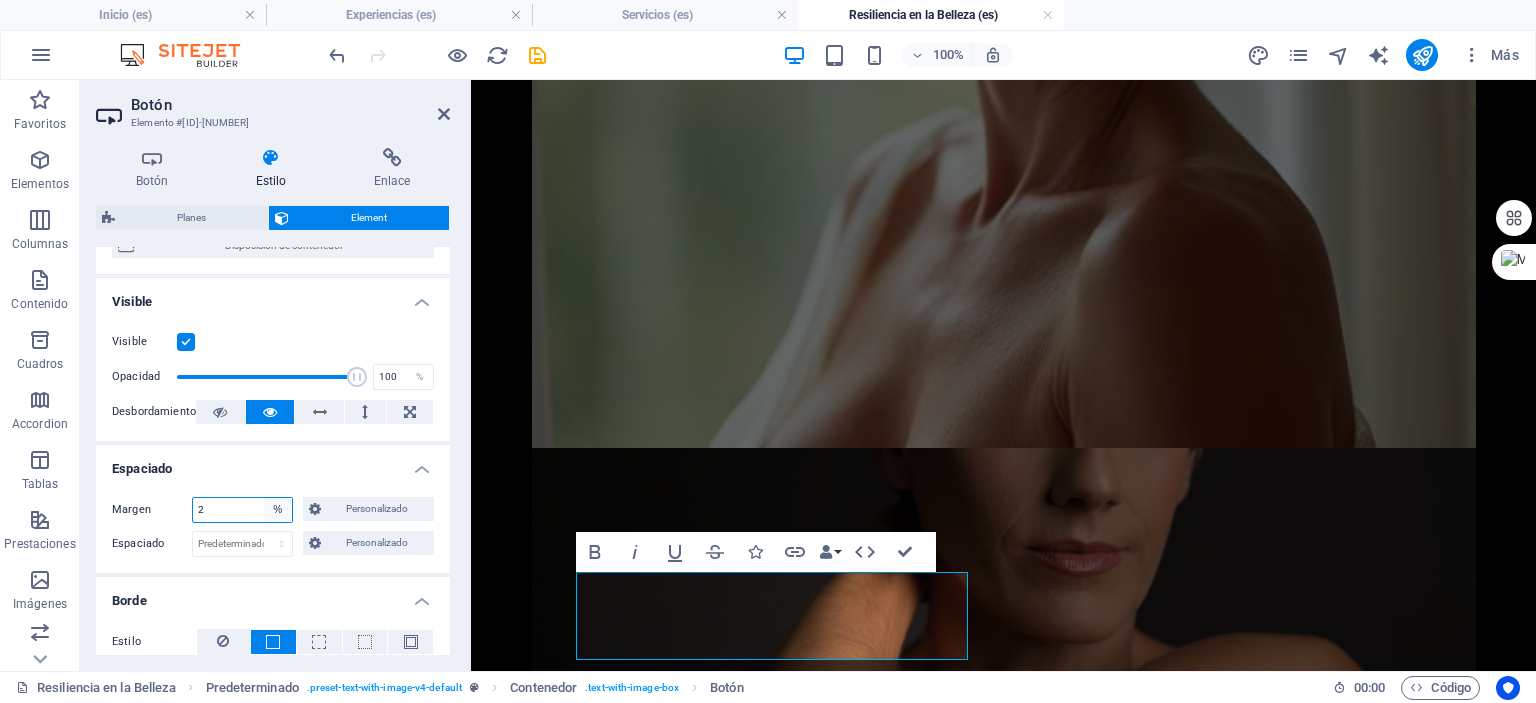 click on "Predeterminado automático px % rem vw vh Personalizado" at bounding box center (278, 510) 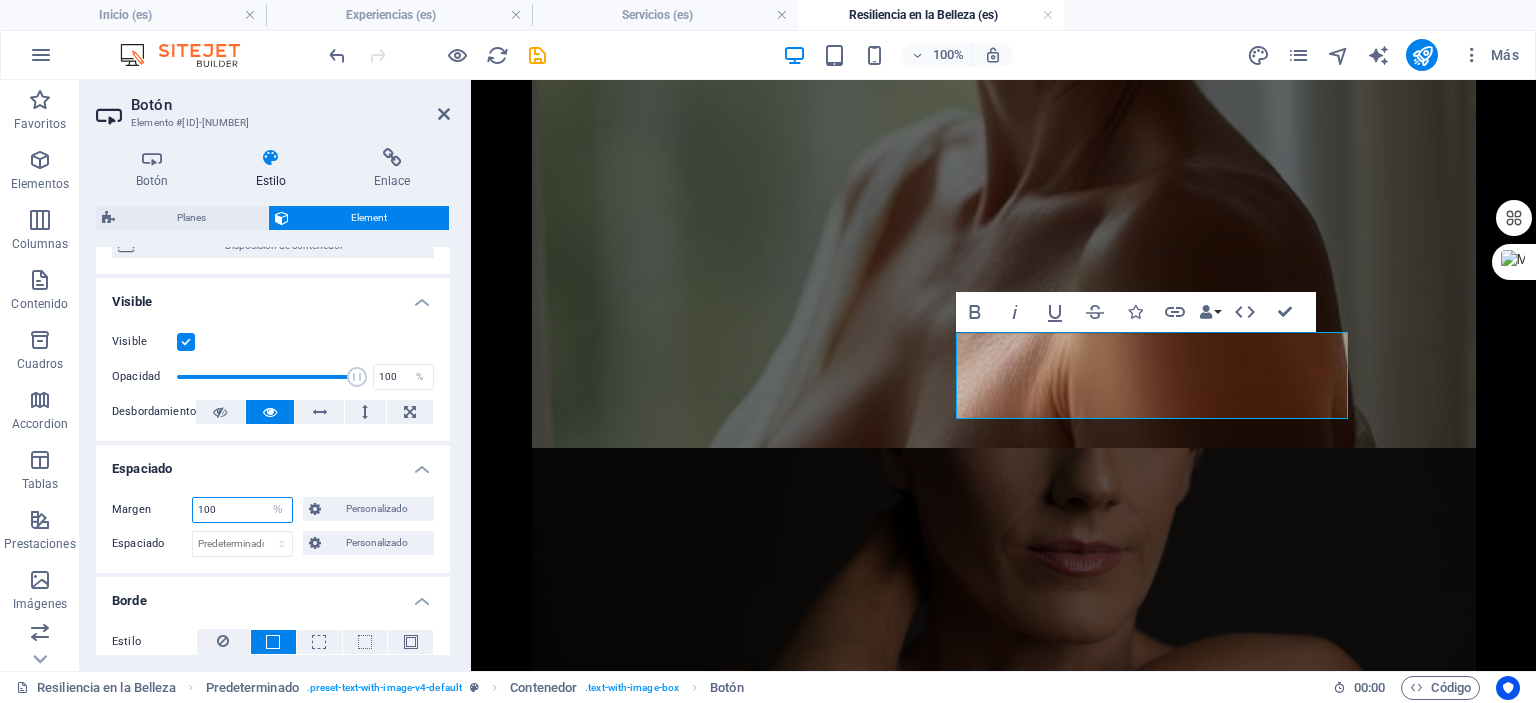 scroll, scrollTop: 5059, scrollLeft: 0, axis: vertical 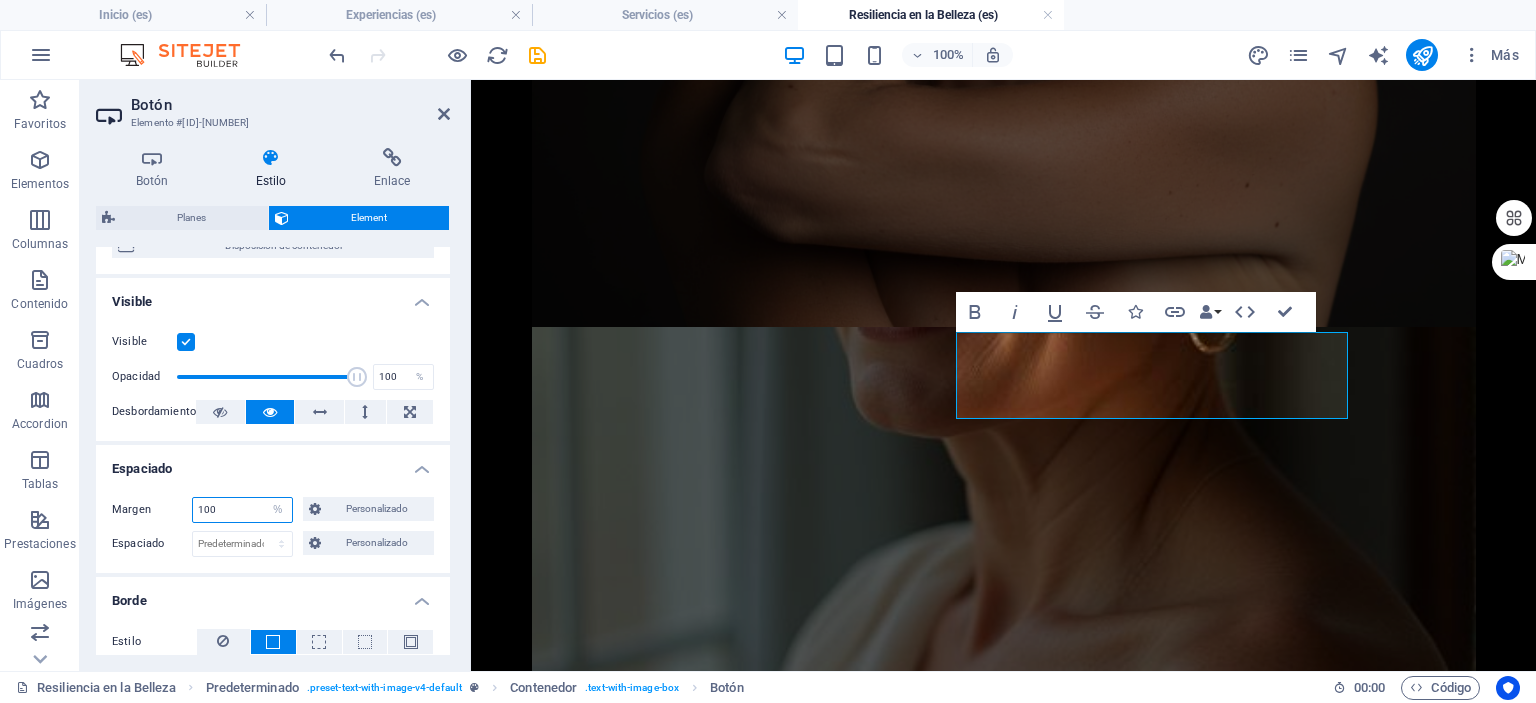 type on "0" 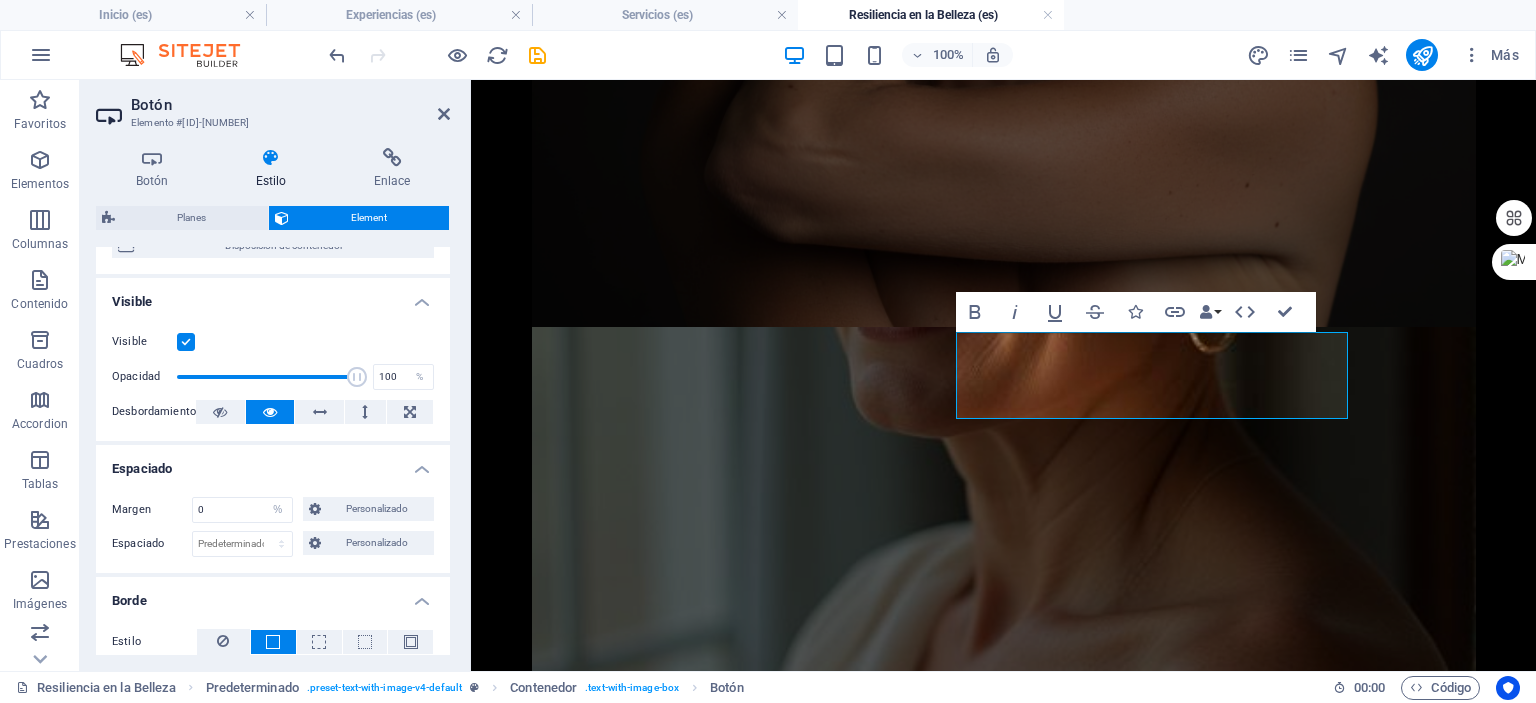 click on "Espaciado" at bounding box center [273, 463] 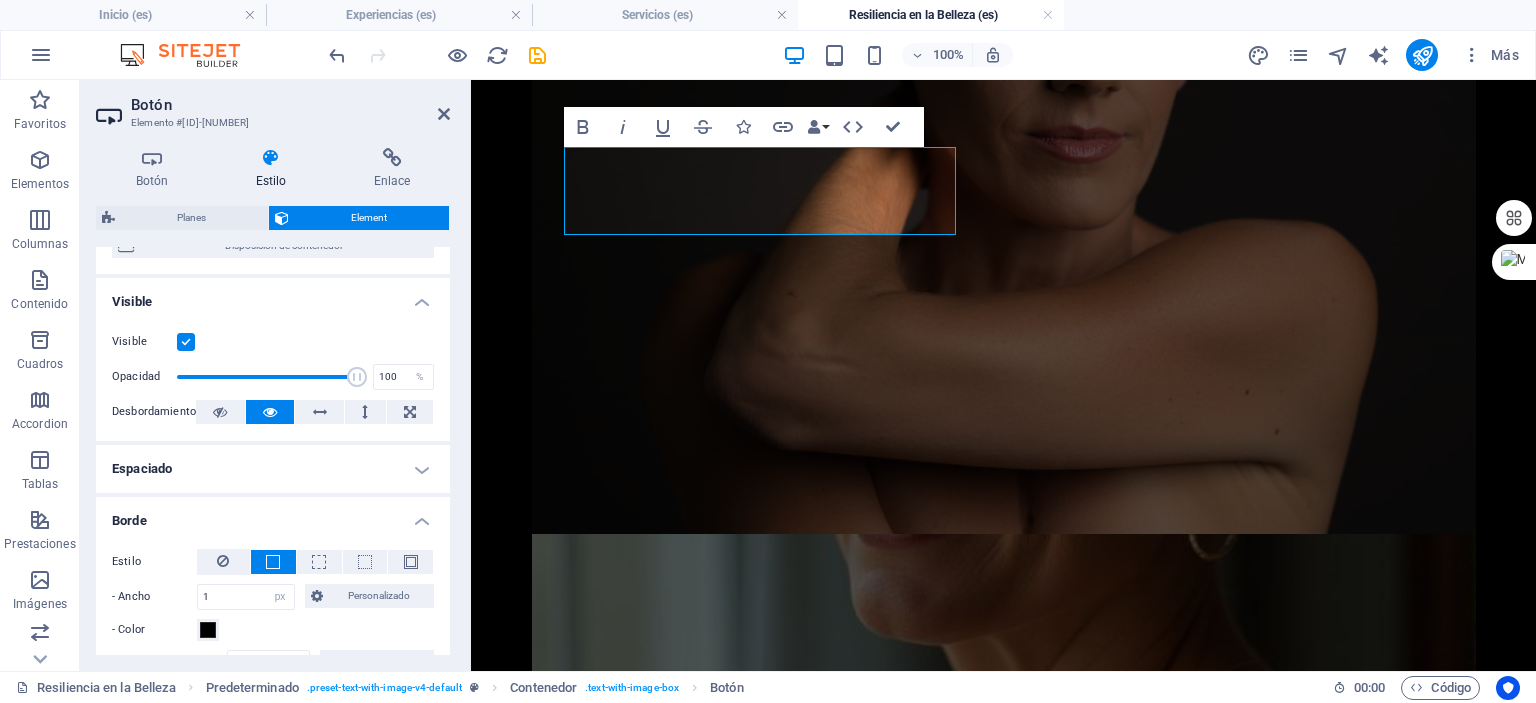 click on "Espaciado" at bounding box center [273, 469] 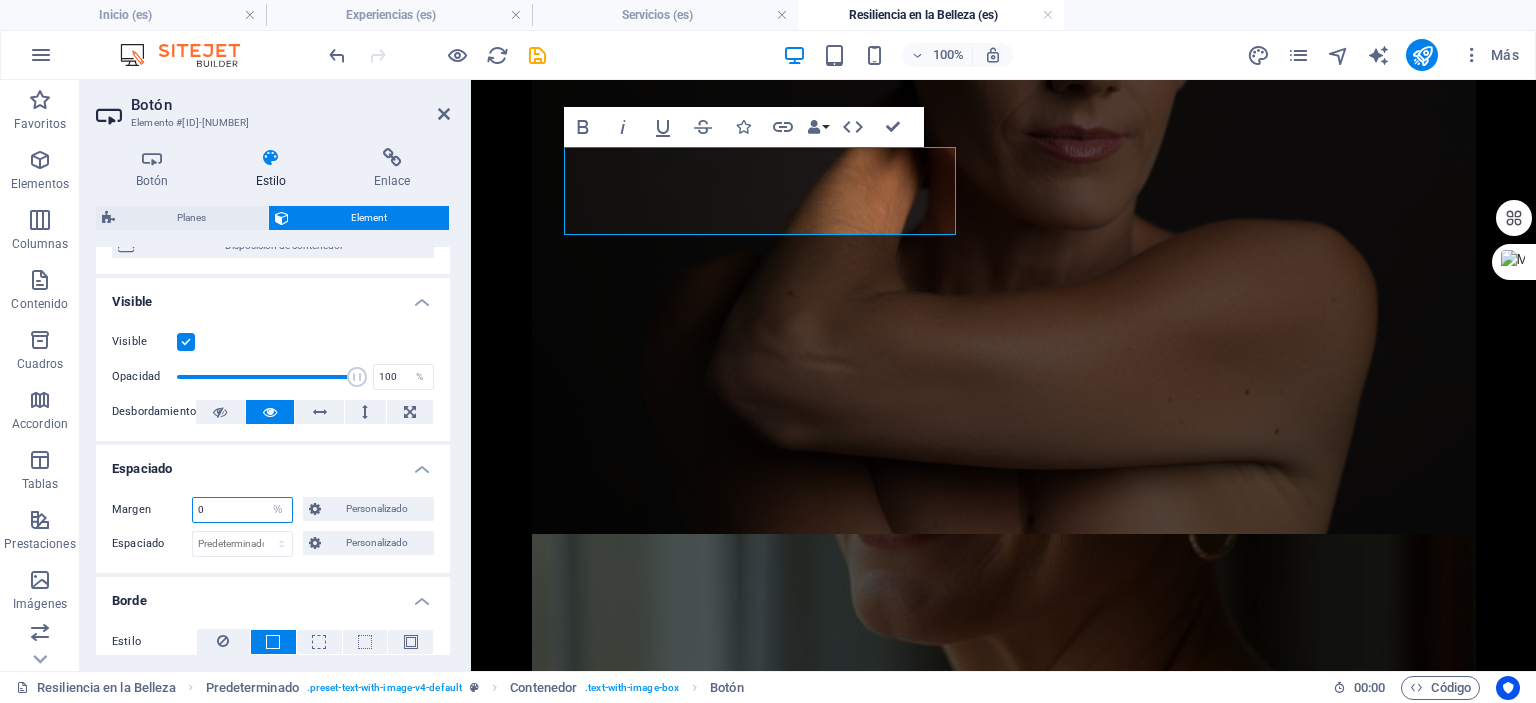 click on "0" at bounding box center (242, 510) 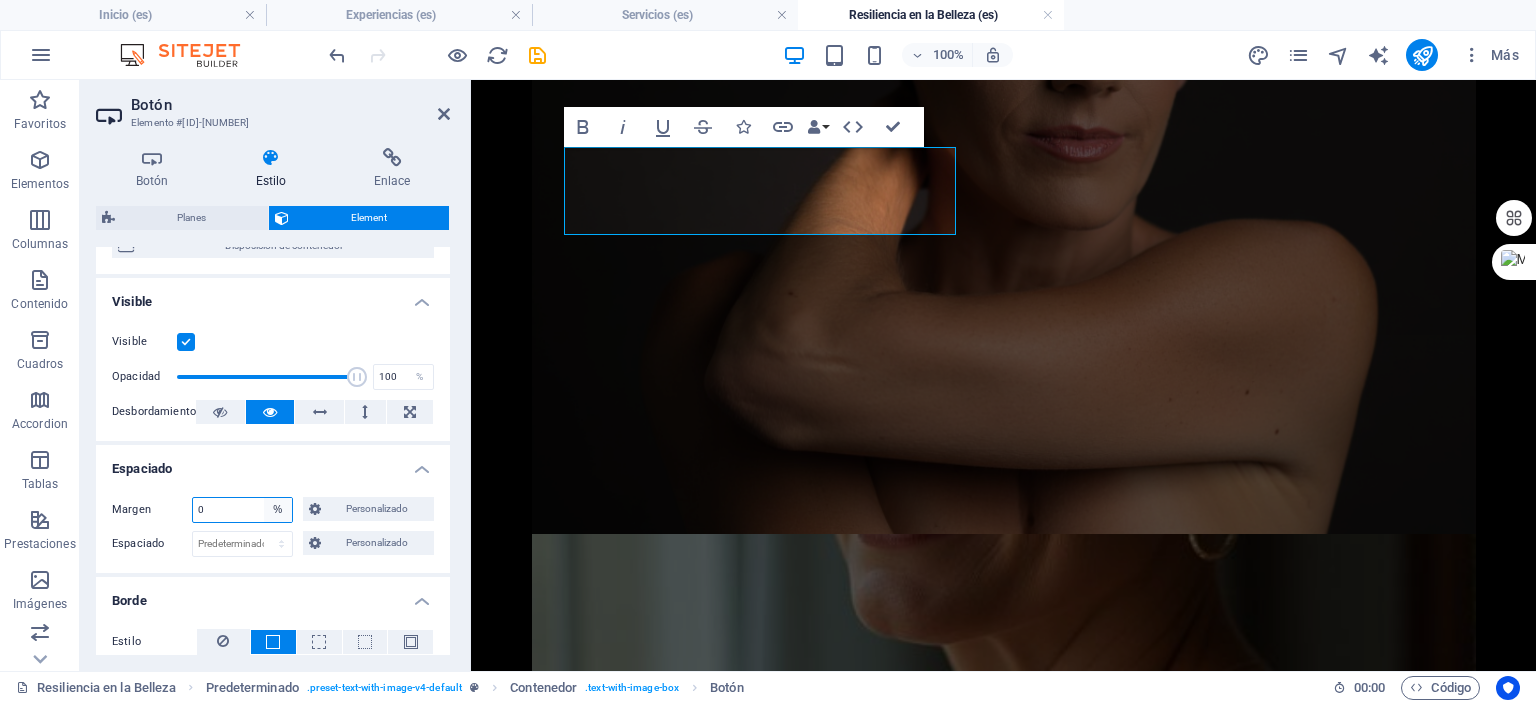 click on "Predeterminado automático px % rem vw vh Personalizado" at bounding box center (278, 510) 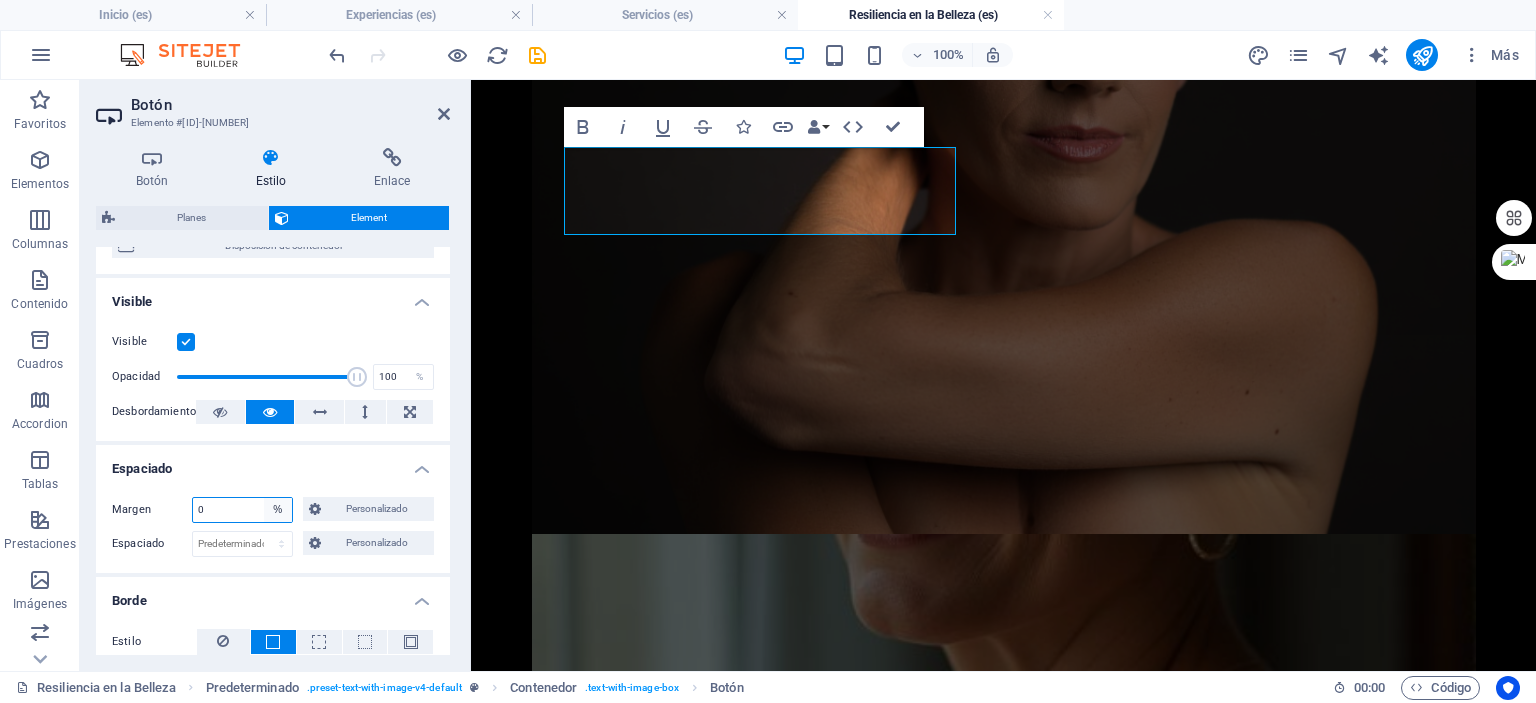 select on "default" 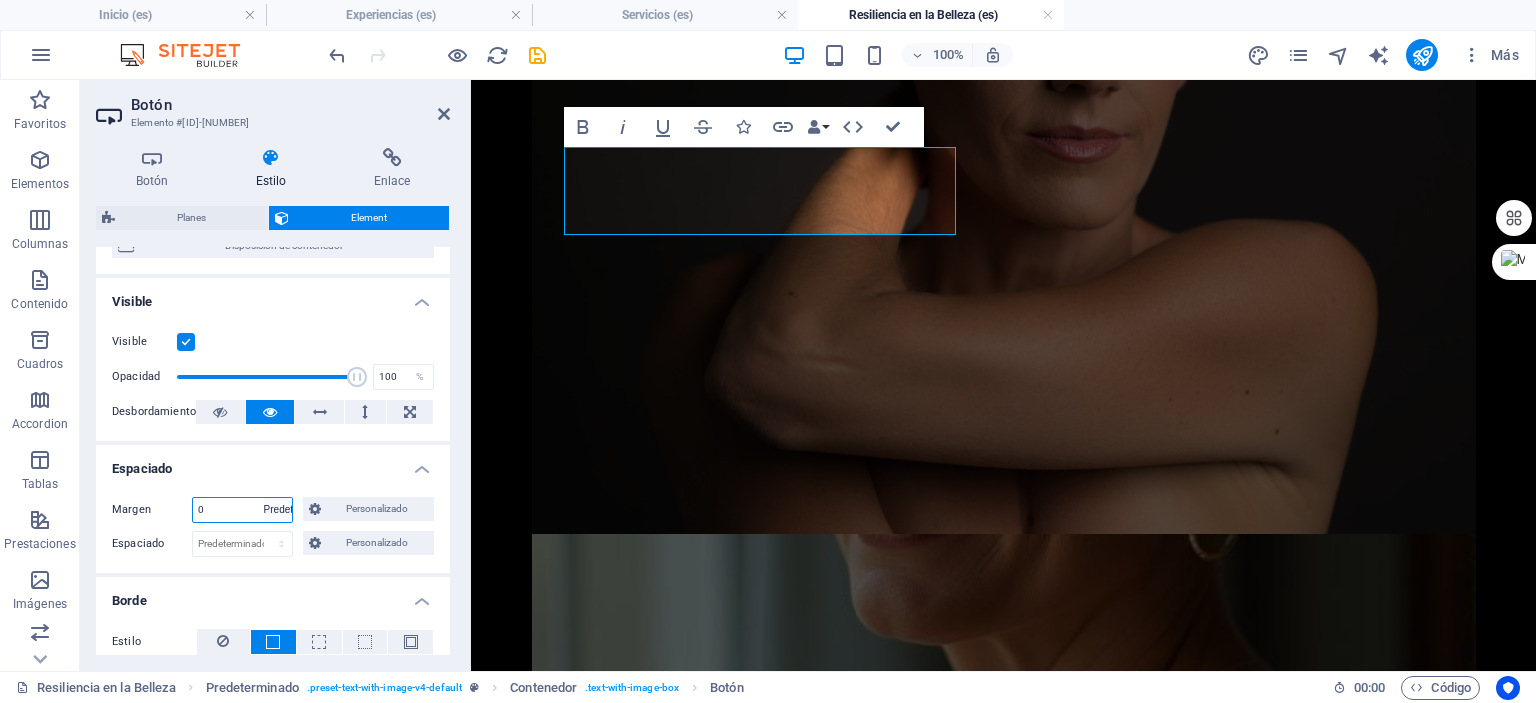 click on "Predeterminado automático px % rem vw vh Personalizado" at bounding box center [278, 510] 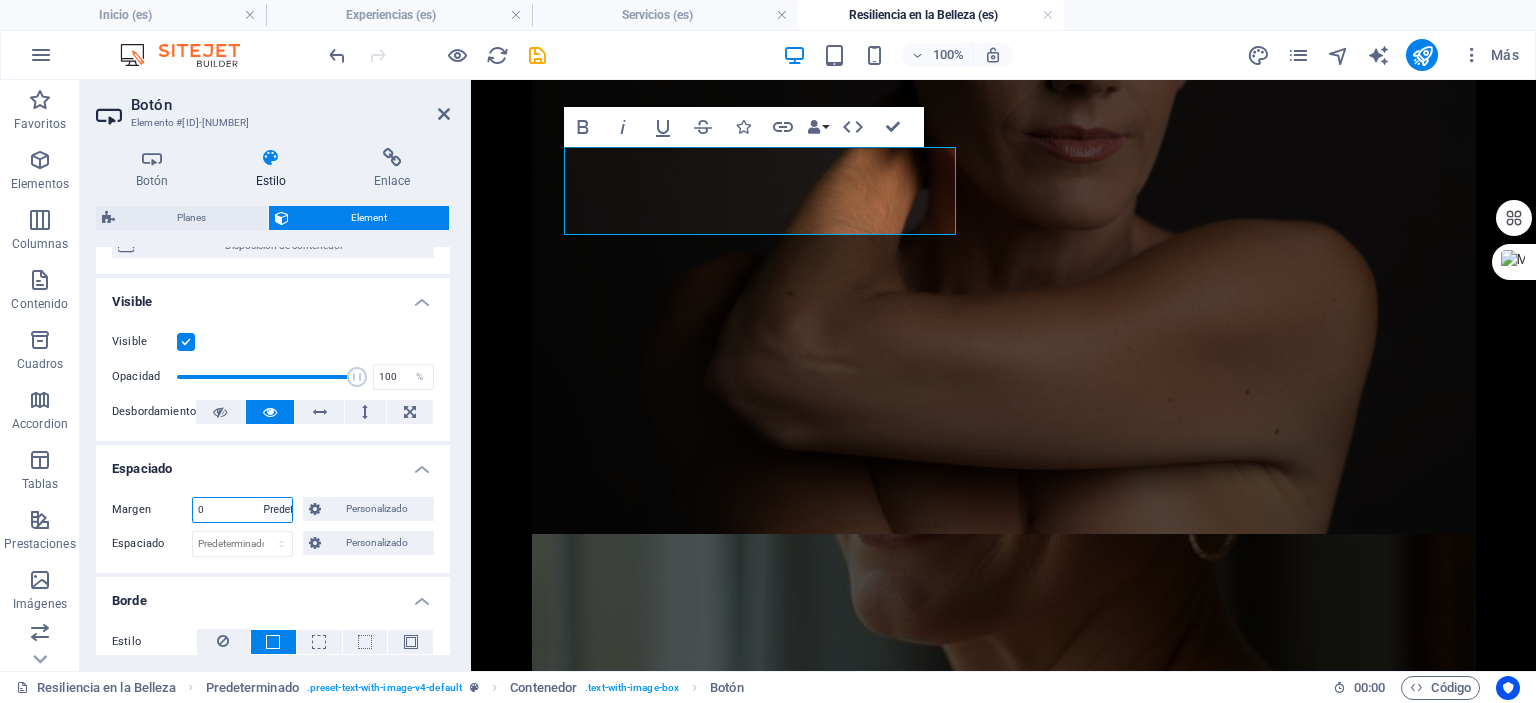 type 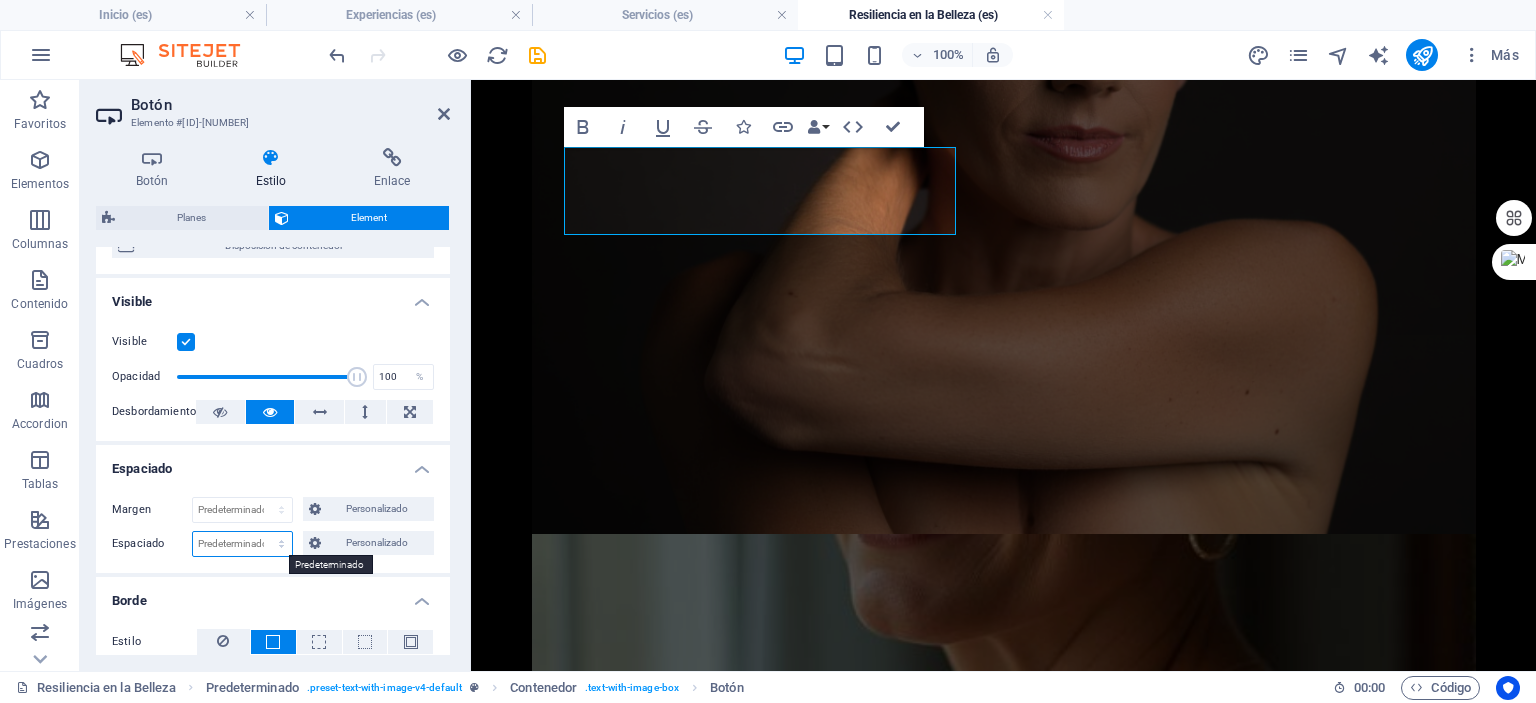 click on "Predeterminado px rem % vh vw Personalizado" at bounding box center (242, 544) 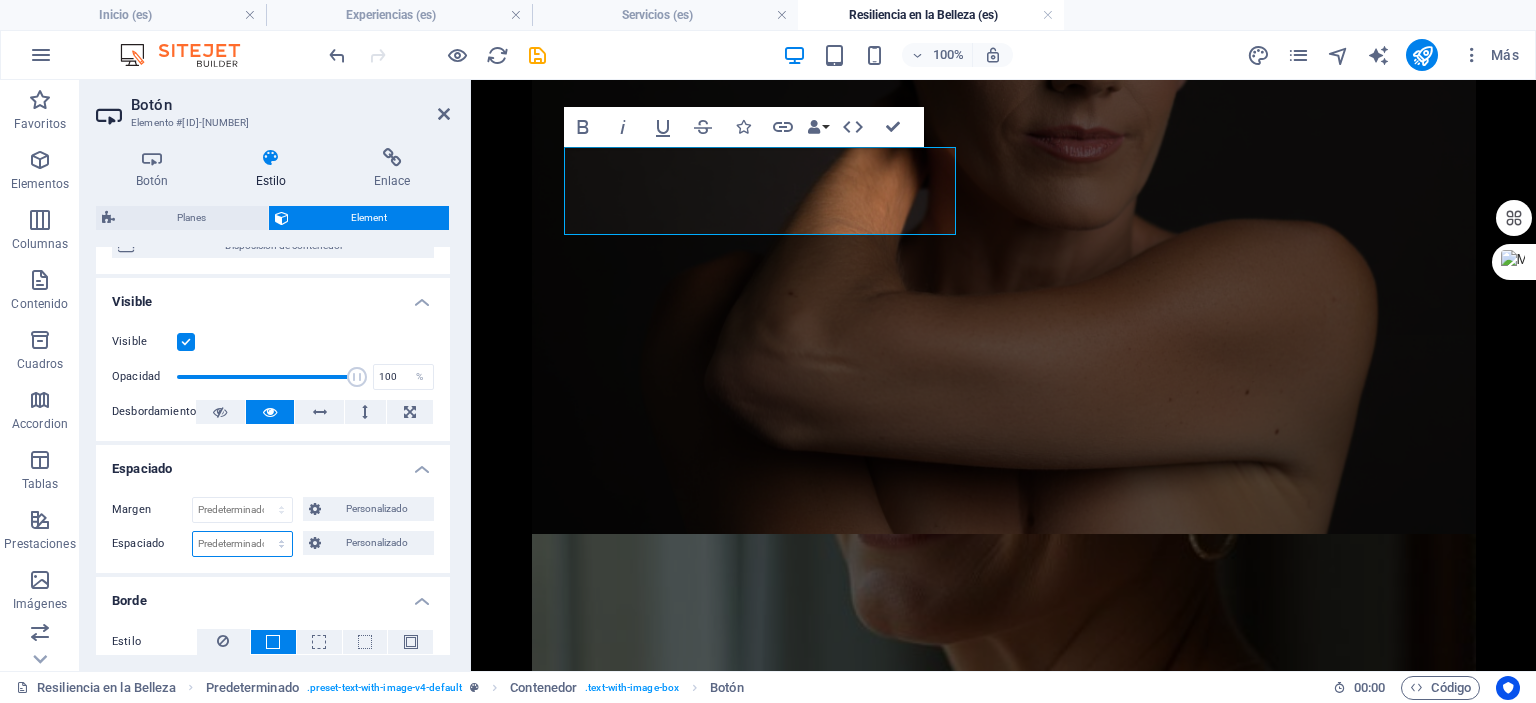 select on "vh" 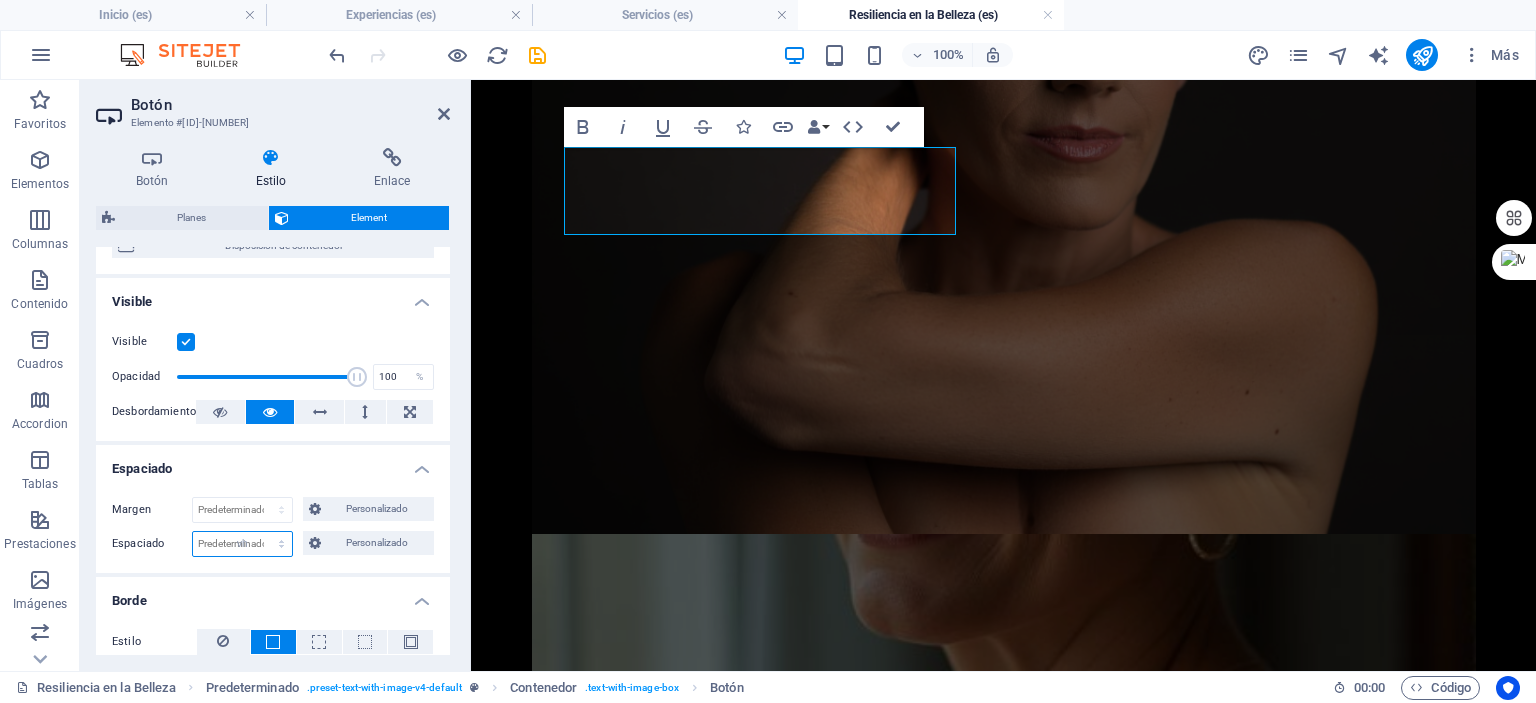 click on "Predeterminado px rem % vh vw Personalizado" at bounding box center [242, 544] 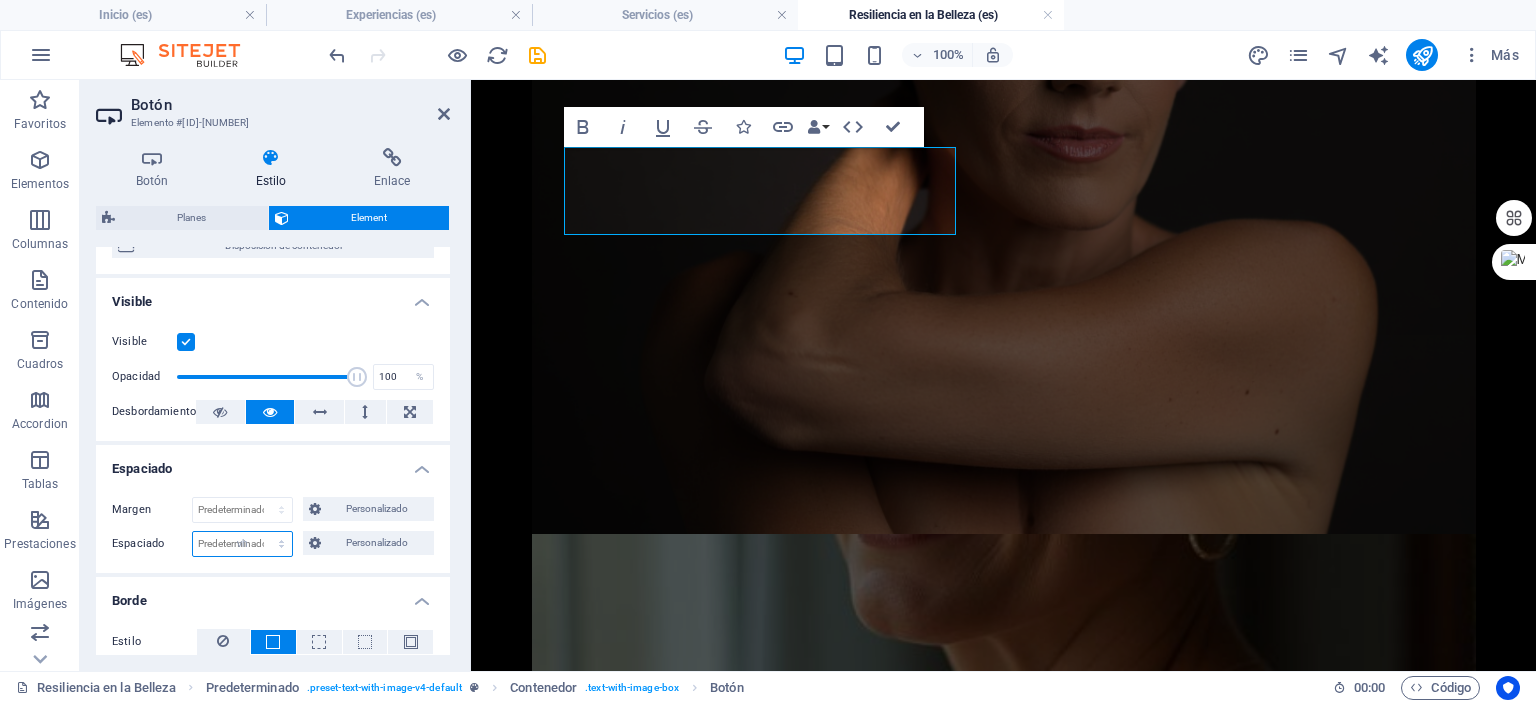 type on "0" 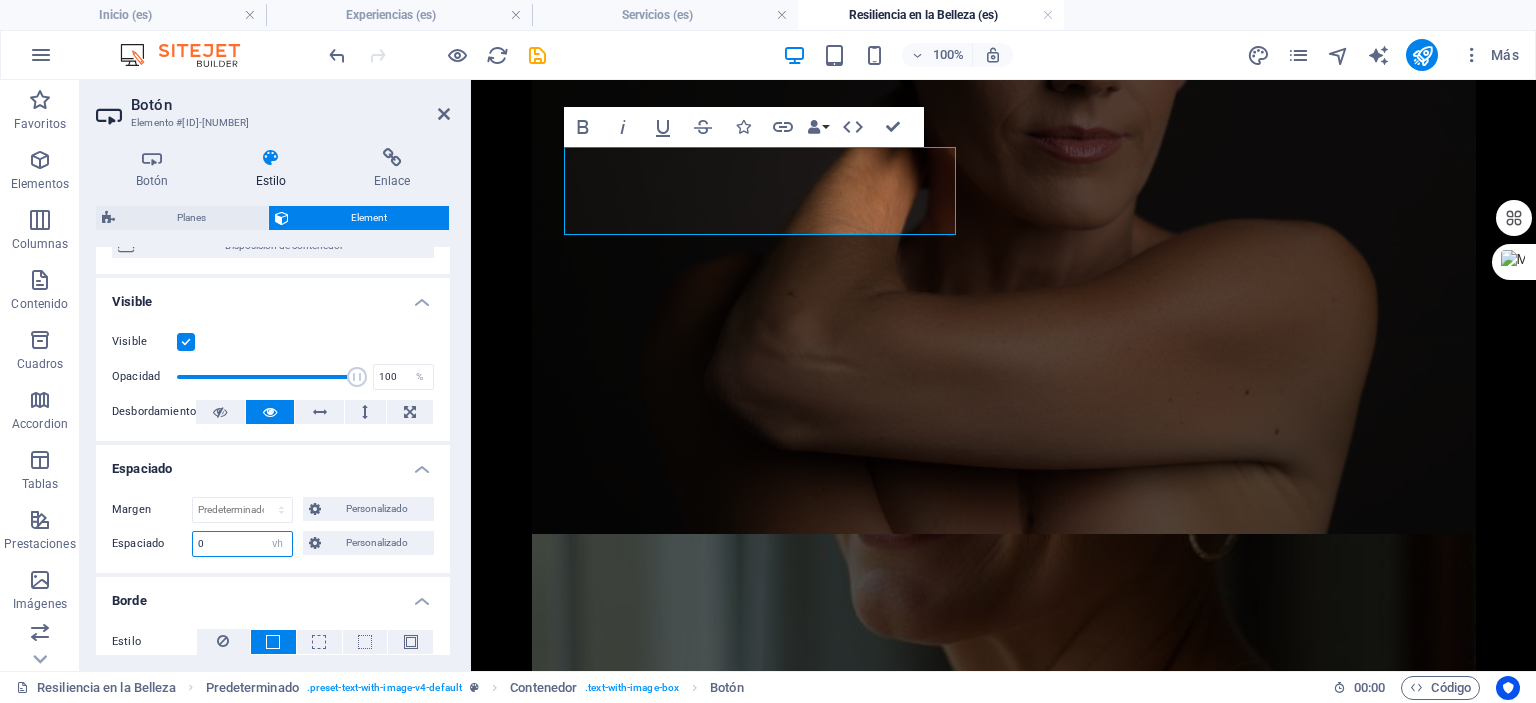 click on "0" at bounding box center [242, 544] 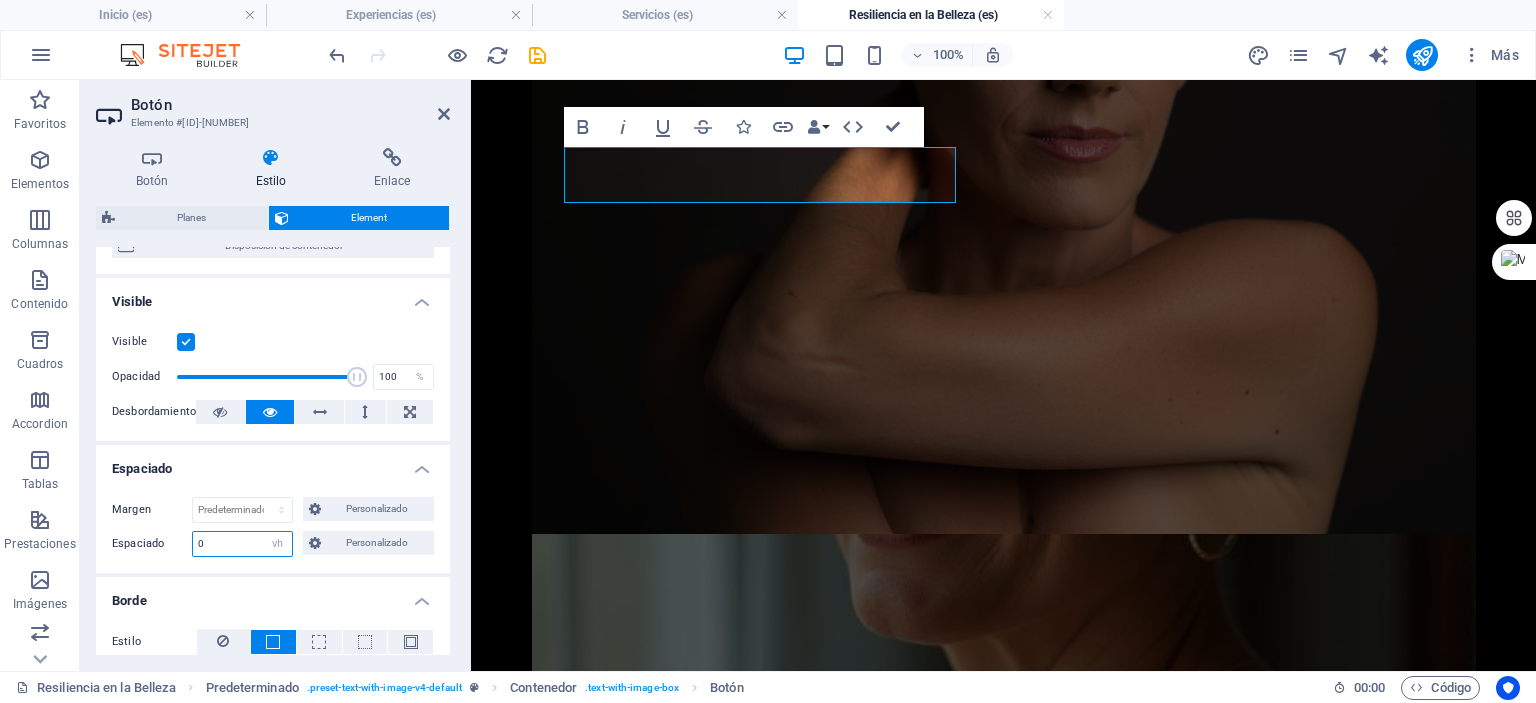 click on "0" at bounding box center [242, 544] 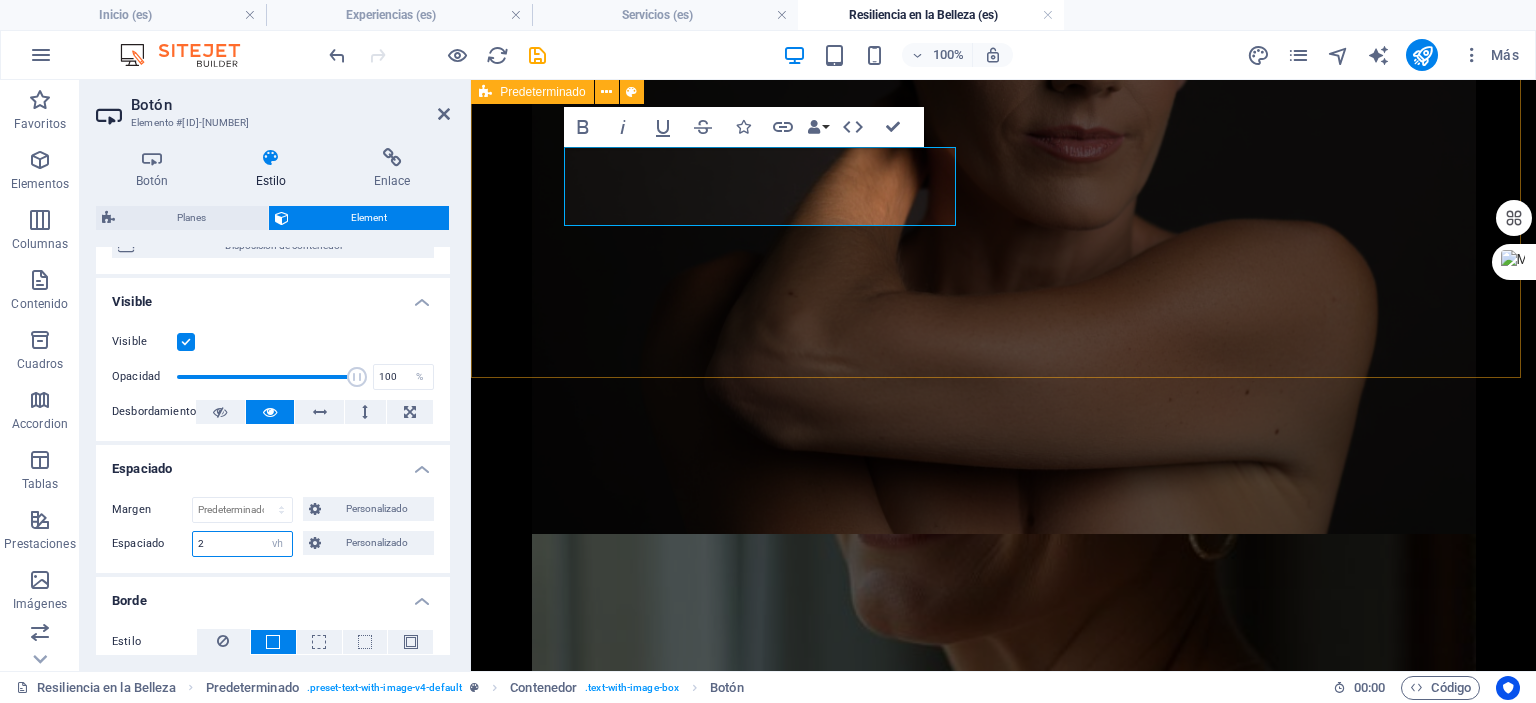 type on "2" 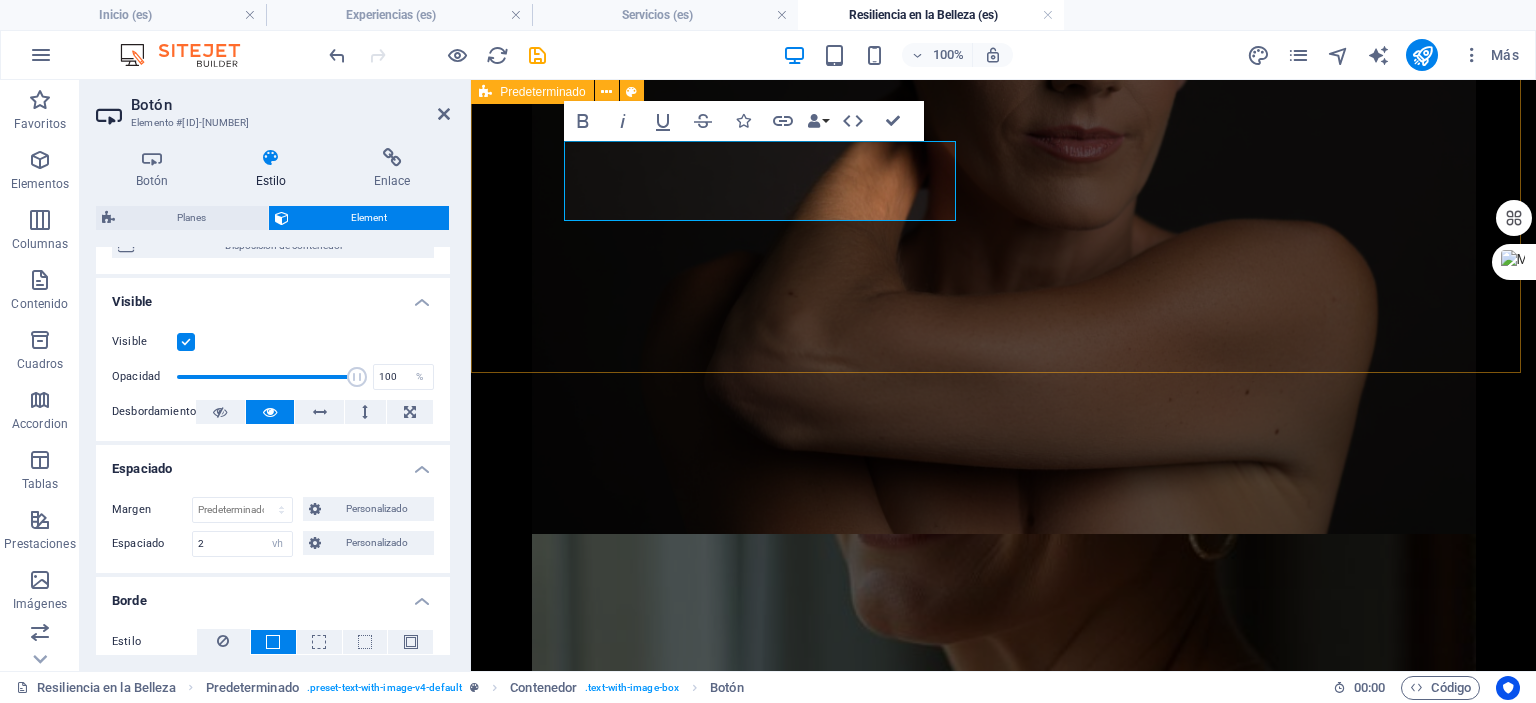 scroll, scrollTop: 4871, scrollLeft: 0, axis: vertical 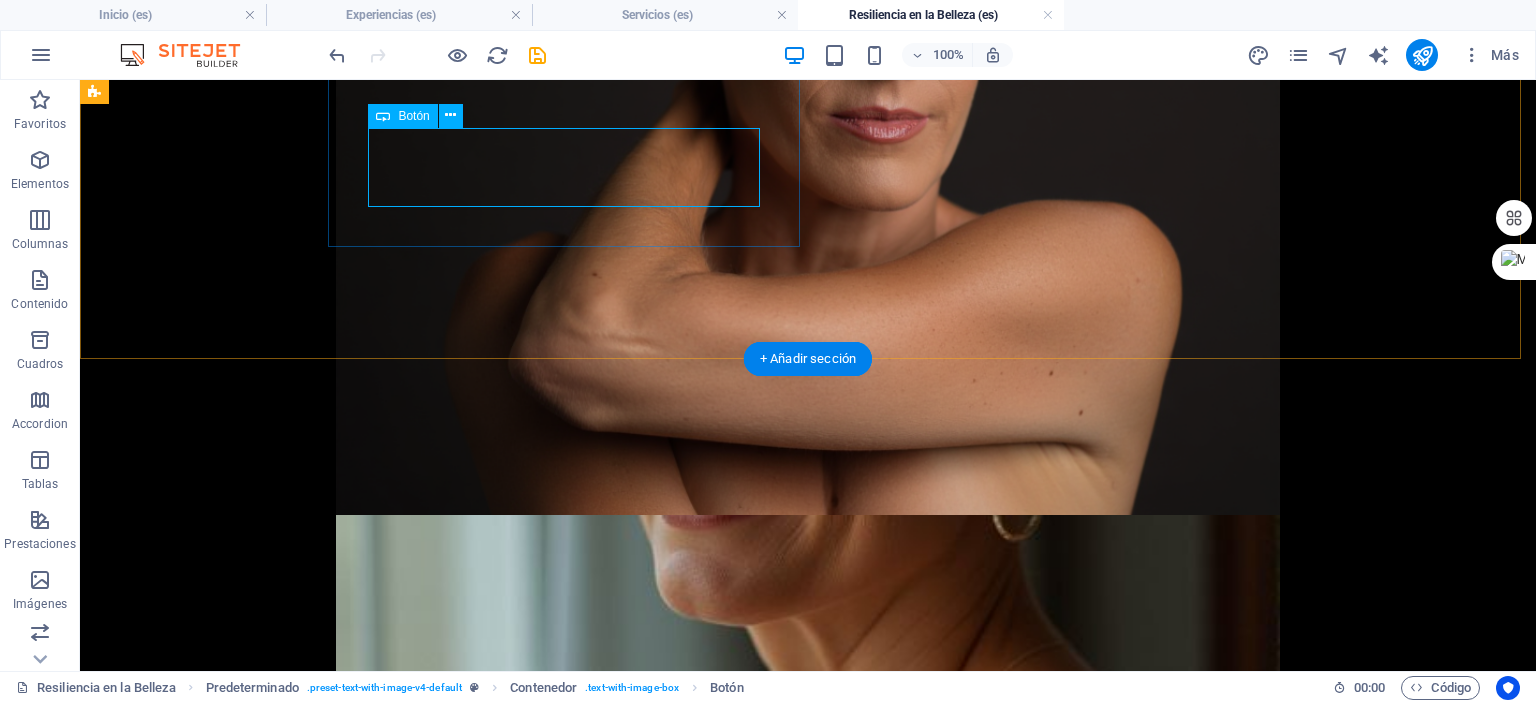 click on "Soy sobreviviente y quiero aplicar a una sesión altruista" at bounding box center (568, 2496) 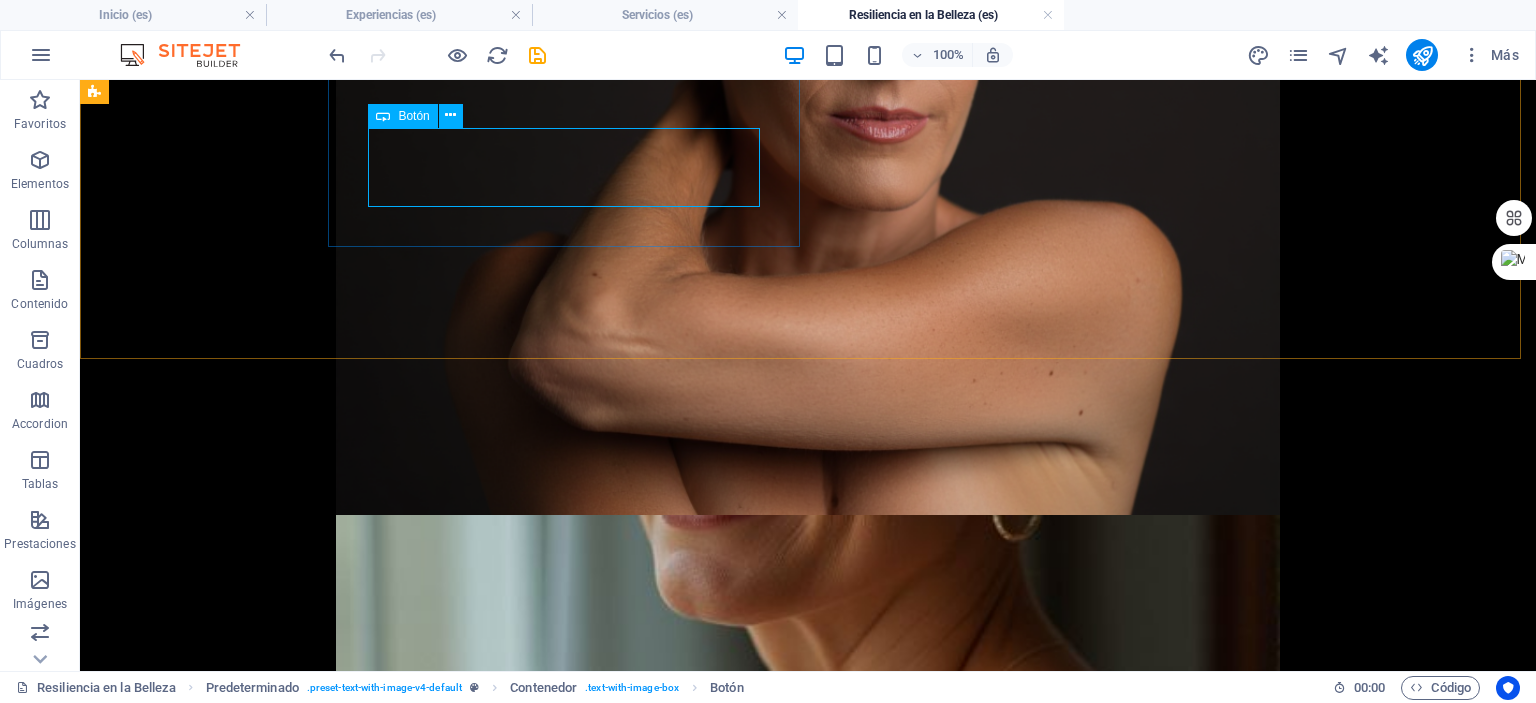 click on "Botón" at bounding box center [413, 116] 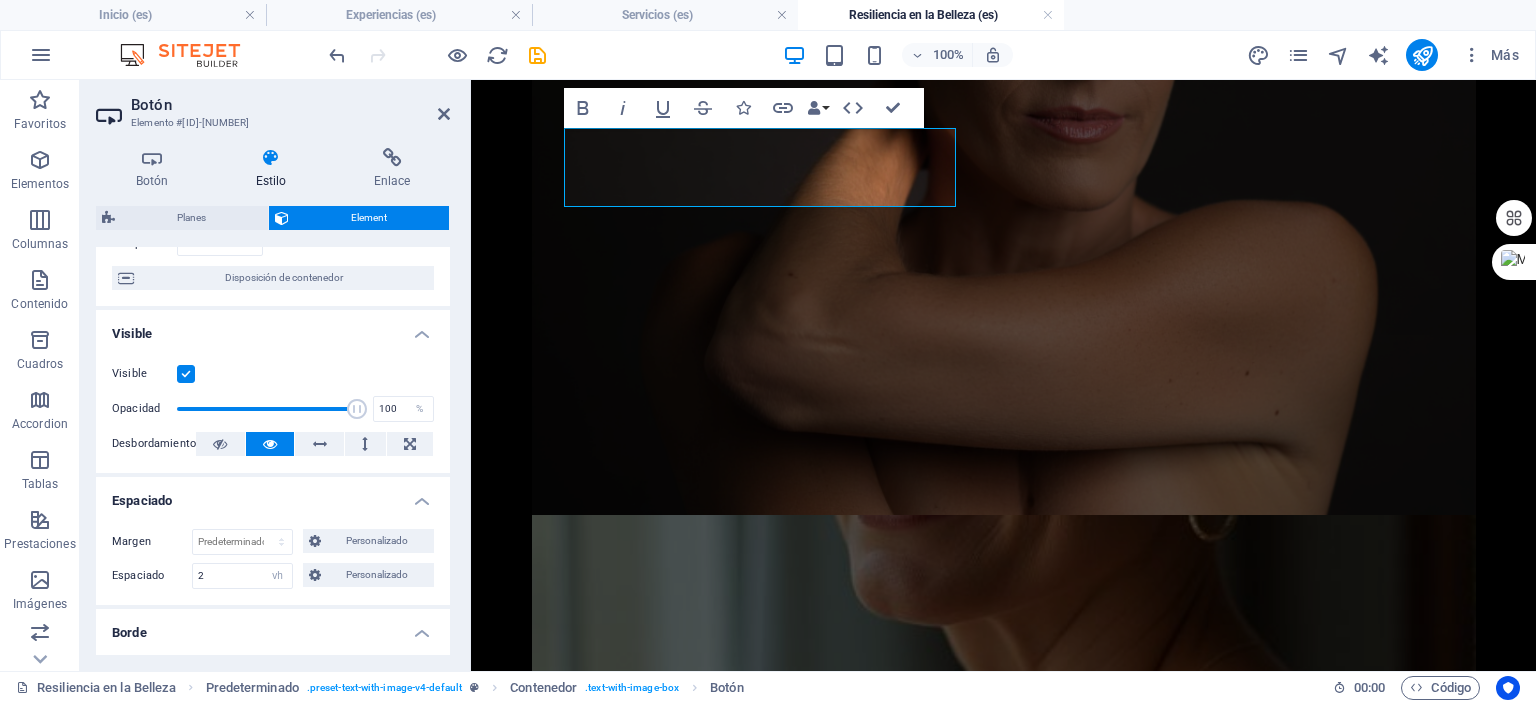 scroll, scrollTop: 300, scrollLeft: 0, axis: vertical 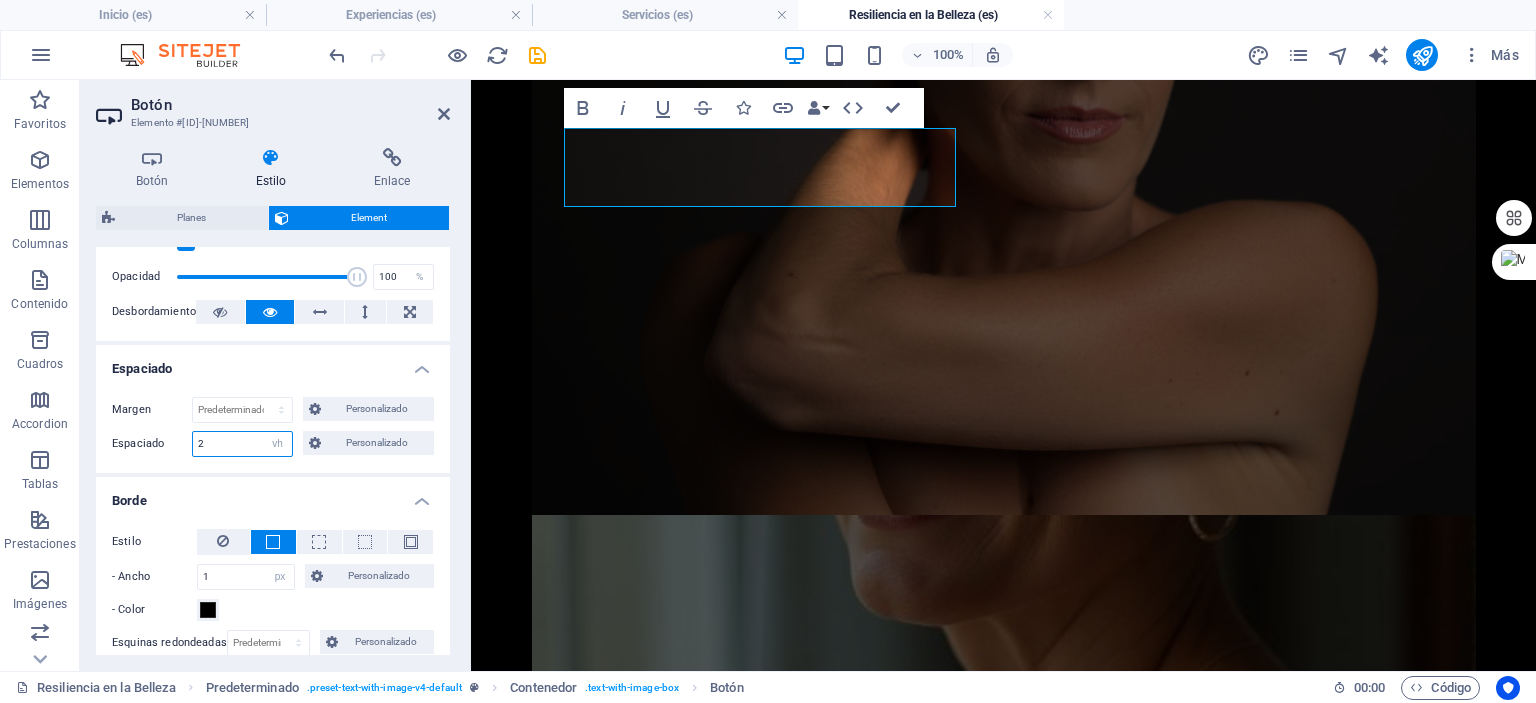 click on "2" at bounding box center (242, 444) 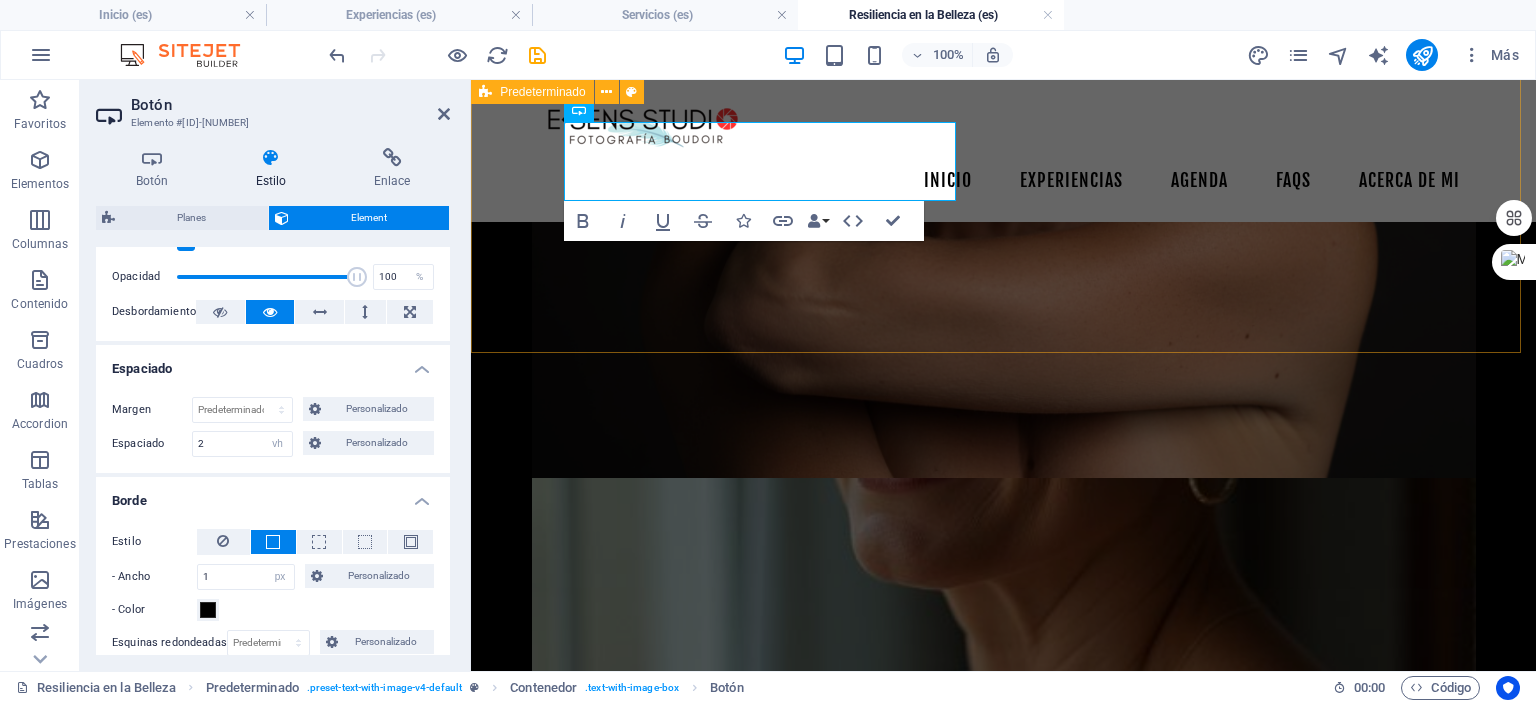 scroll, scrollTop: 4890, scrollLeft: 0, axis: vertical 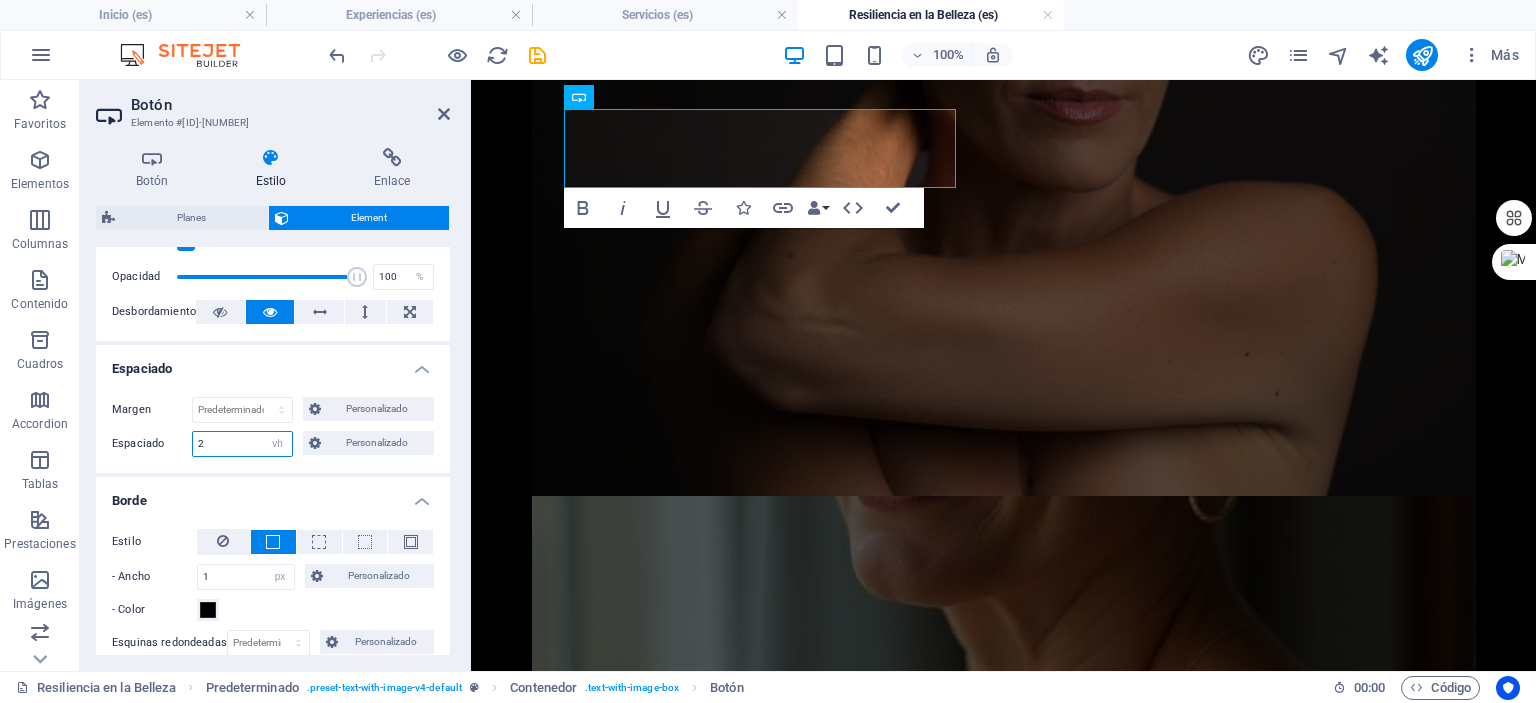 click on "2" at bounding box center [242, 444] 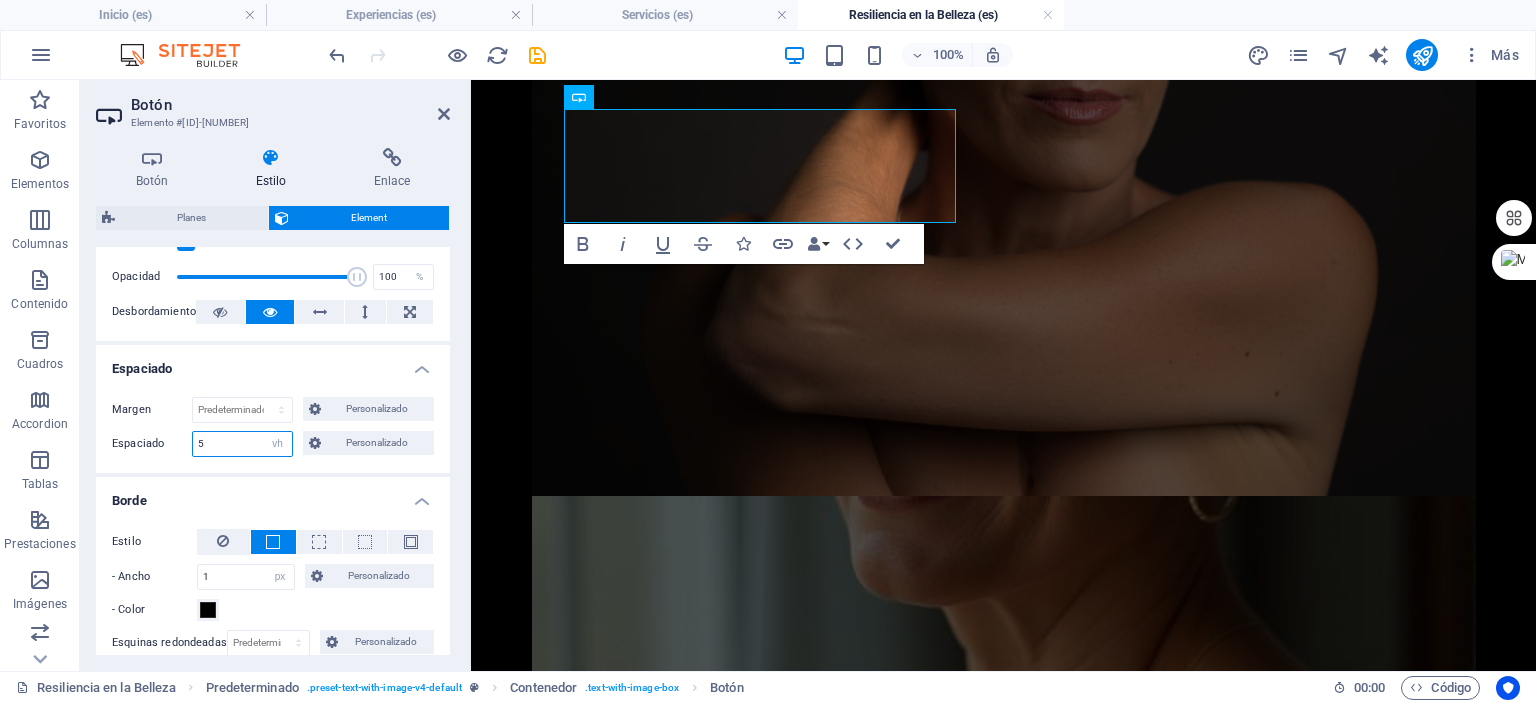 click on "5" at bounding box center (242, 444) 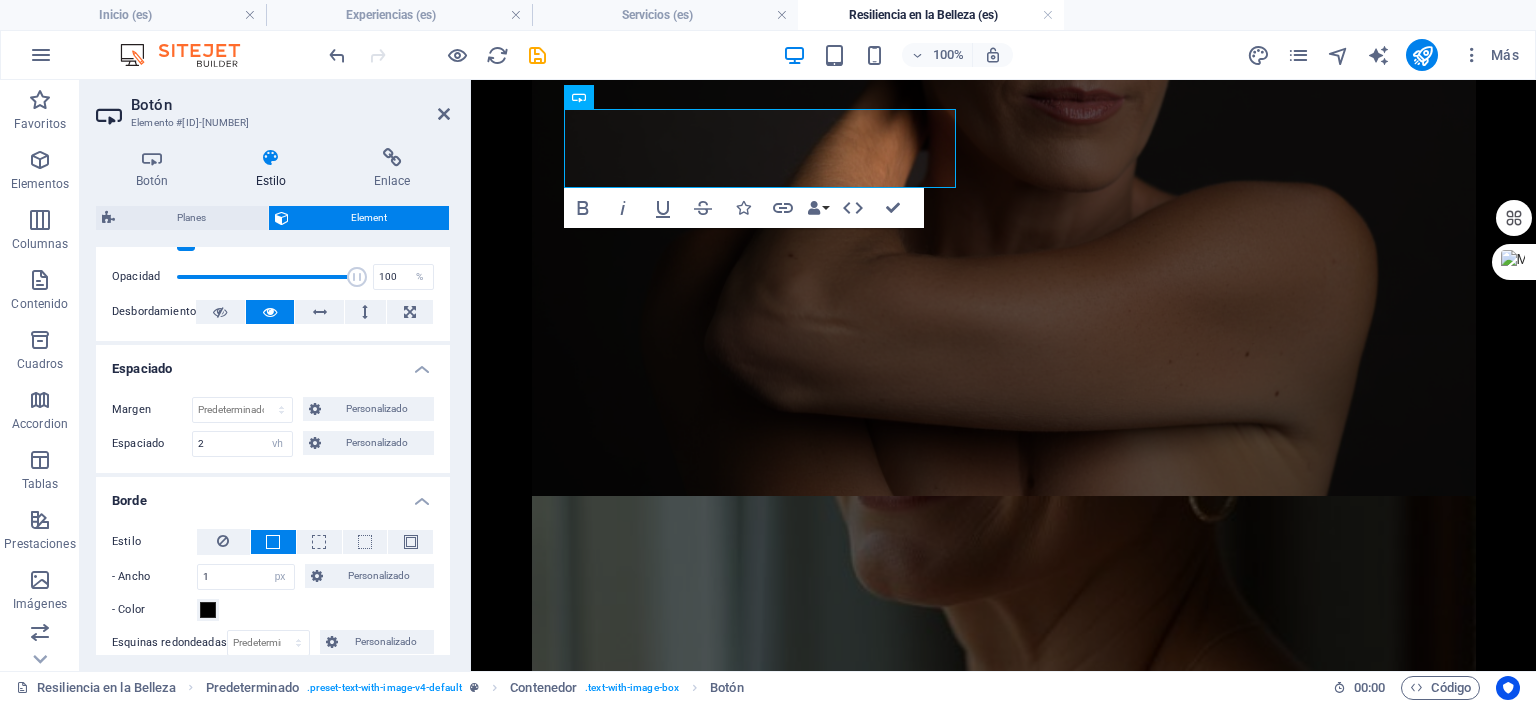 click on "Espaciado" at bounding box center [273, 363] 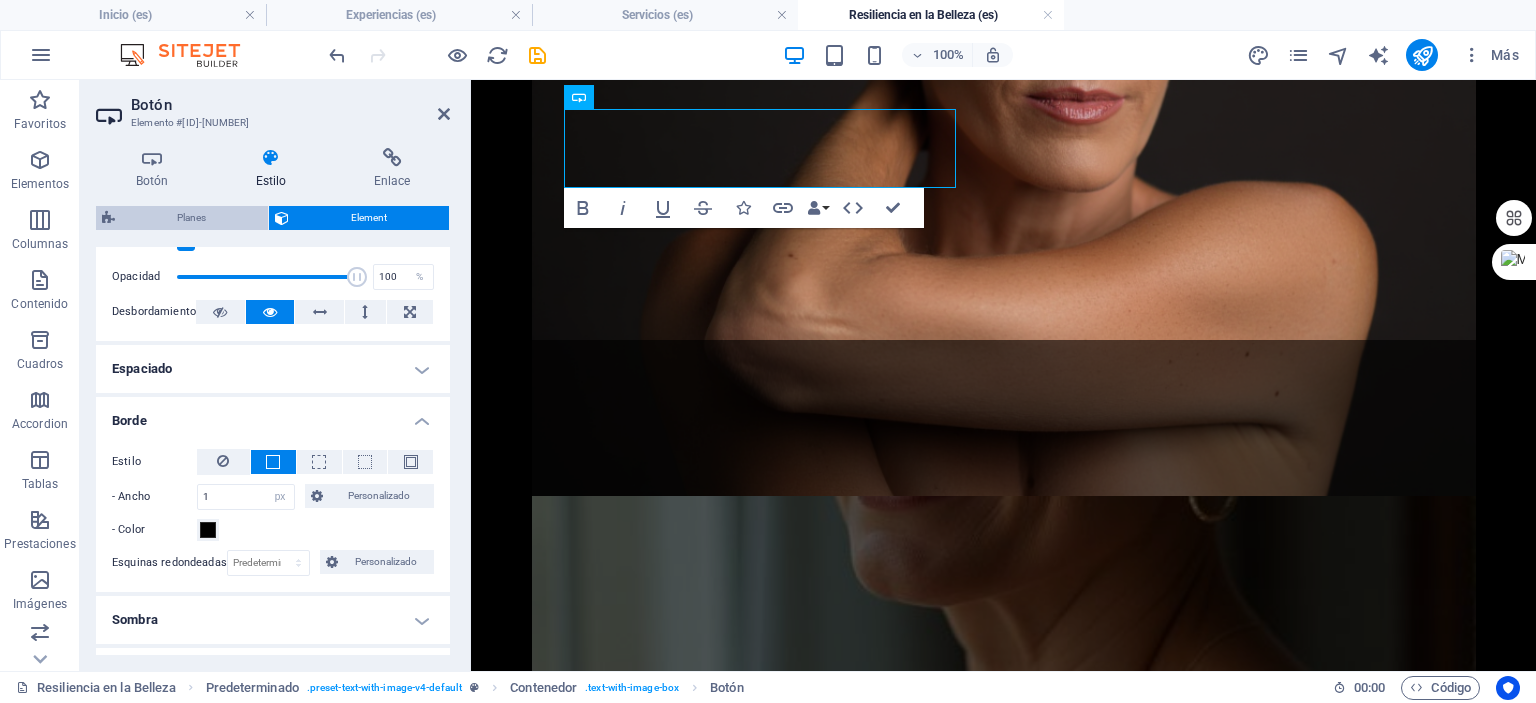 click on "Planes" at bounding box center (191, 218) 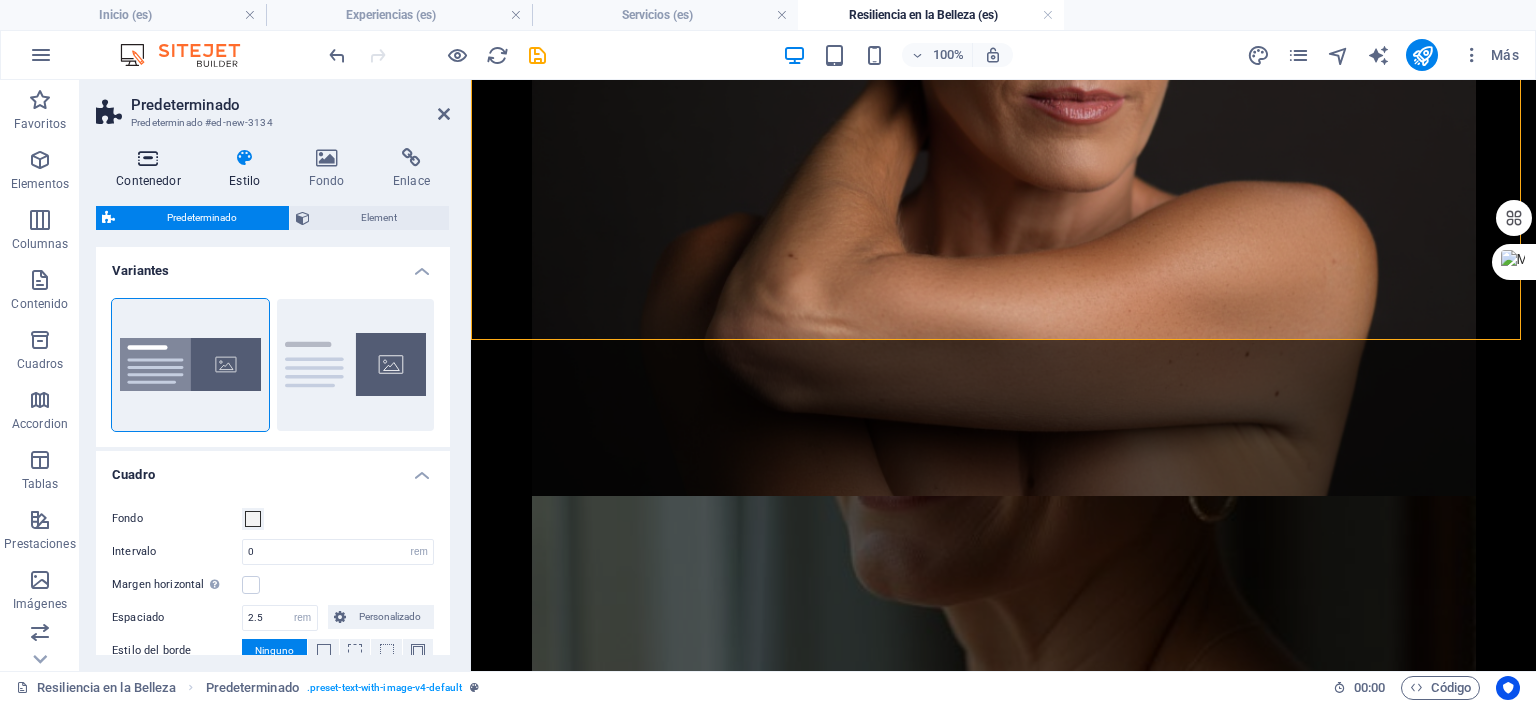 click on "Contenedor" at bounding box center [152, 169] 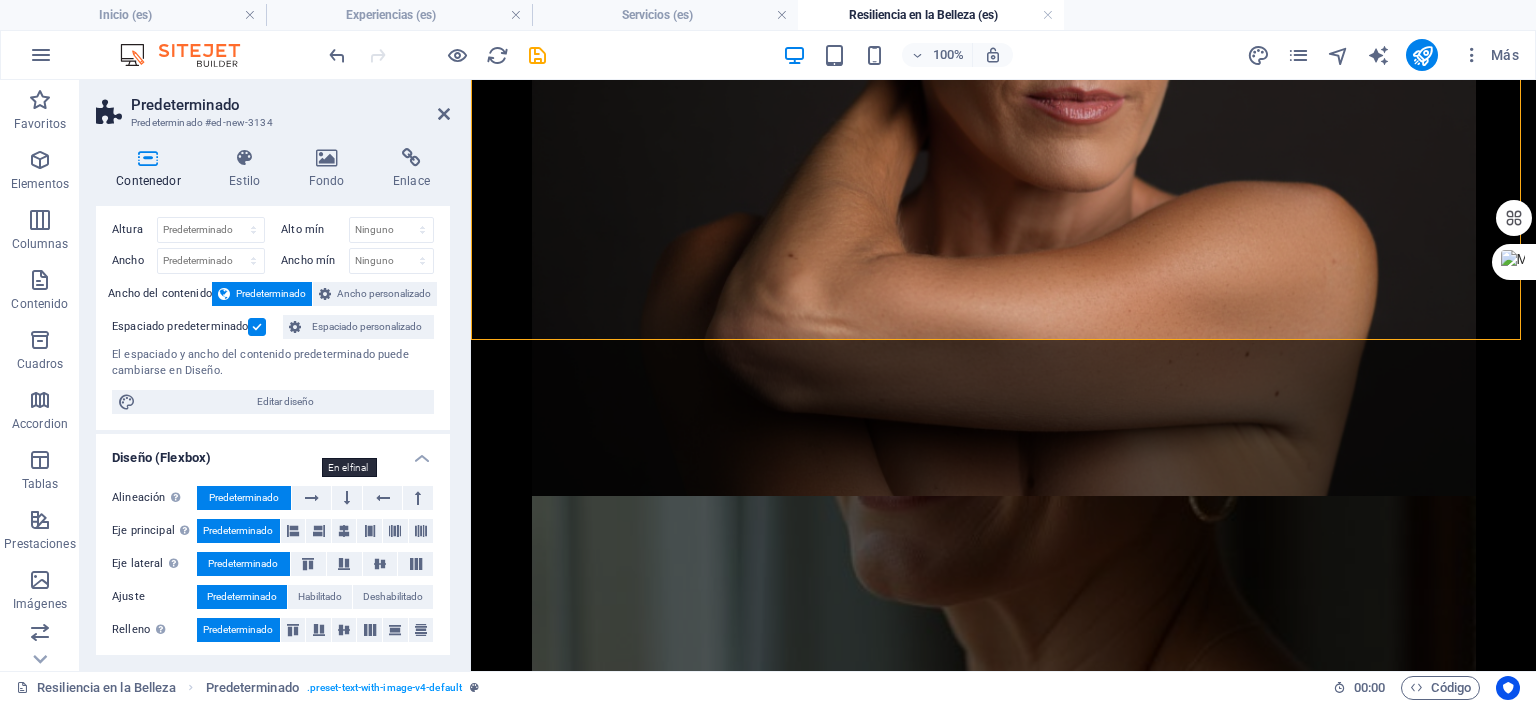 scroll, scrollTop: 0, scrollLeft: 0, axis: both 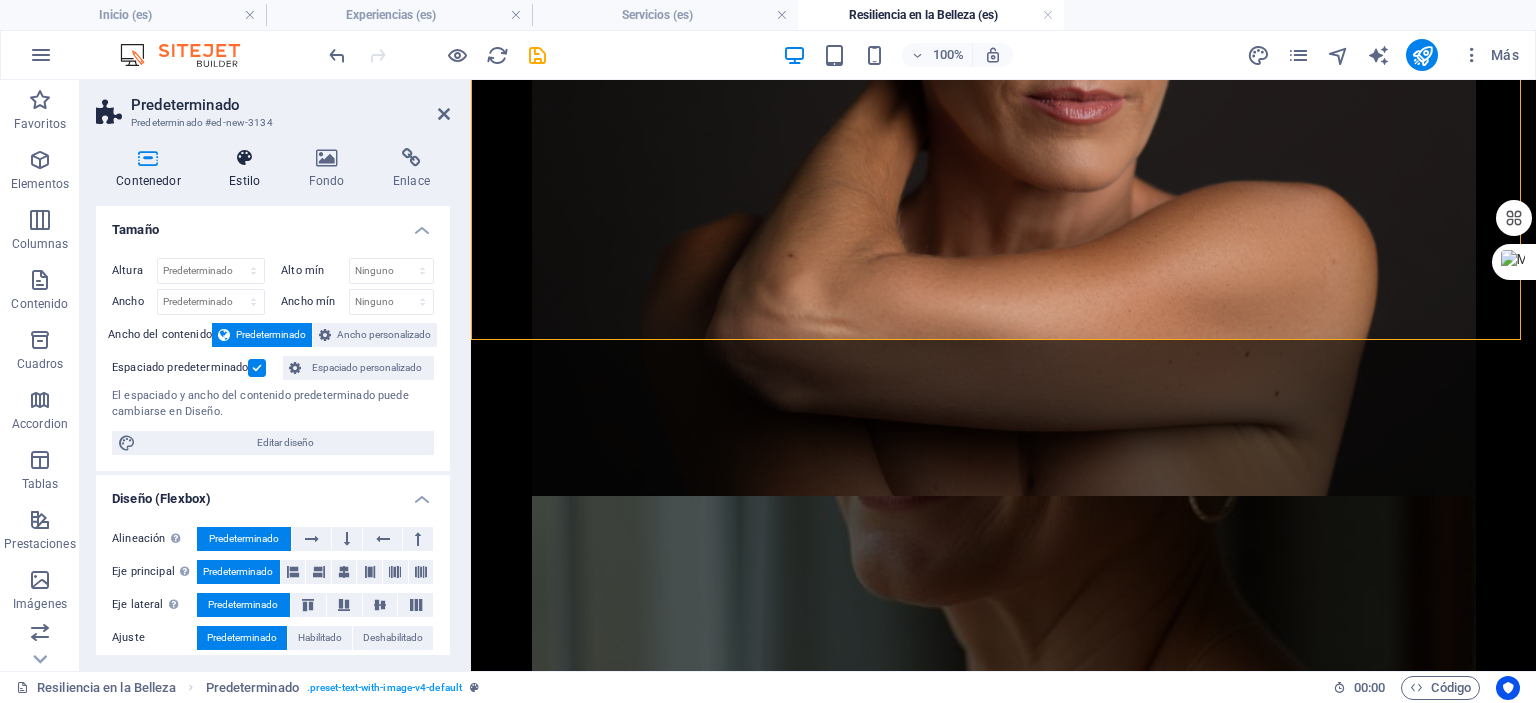 click at bounding box center (244, 158) 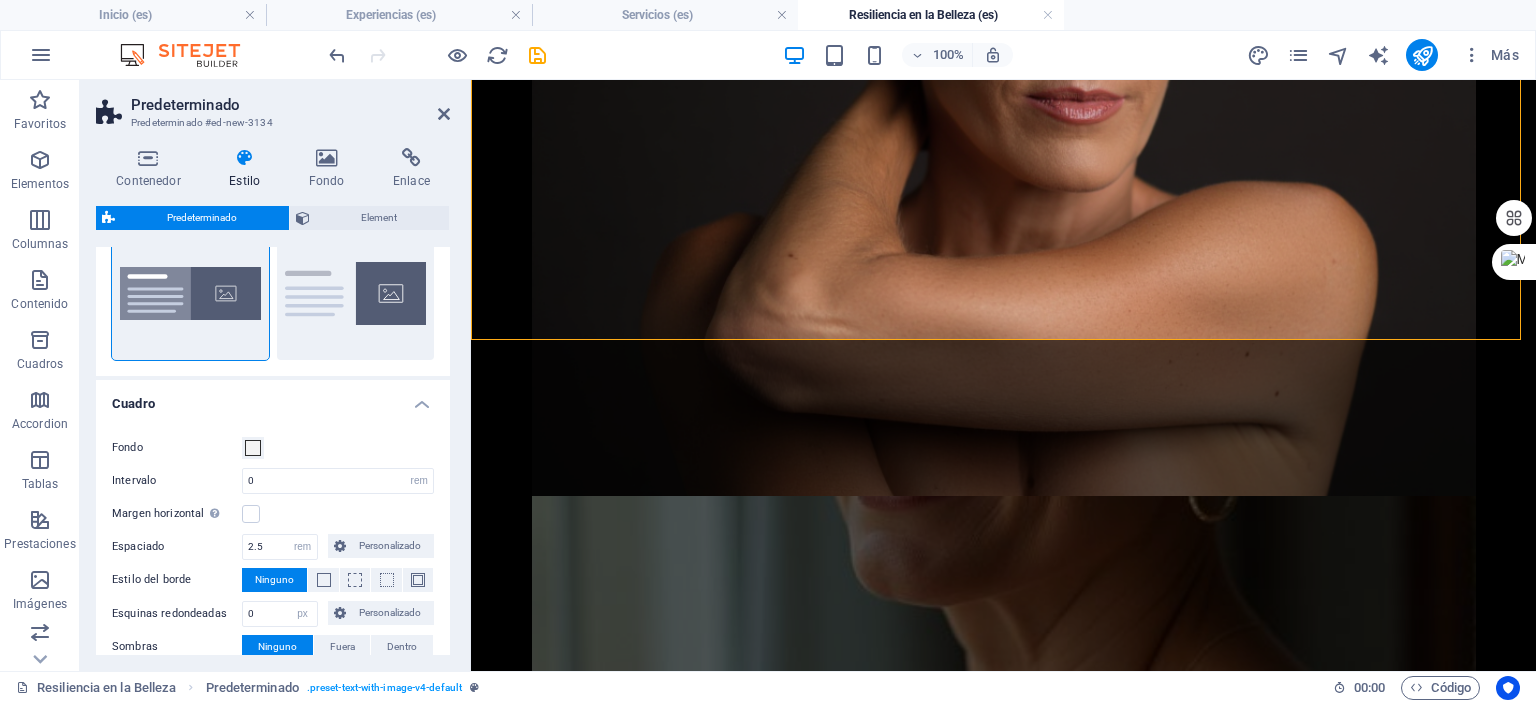 scroll, scrollTop: 100, scrollLeft: 0, axis: vertical 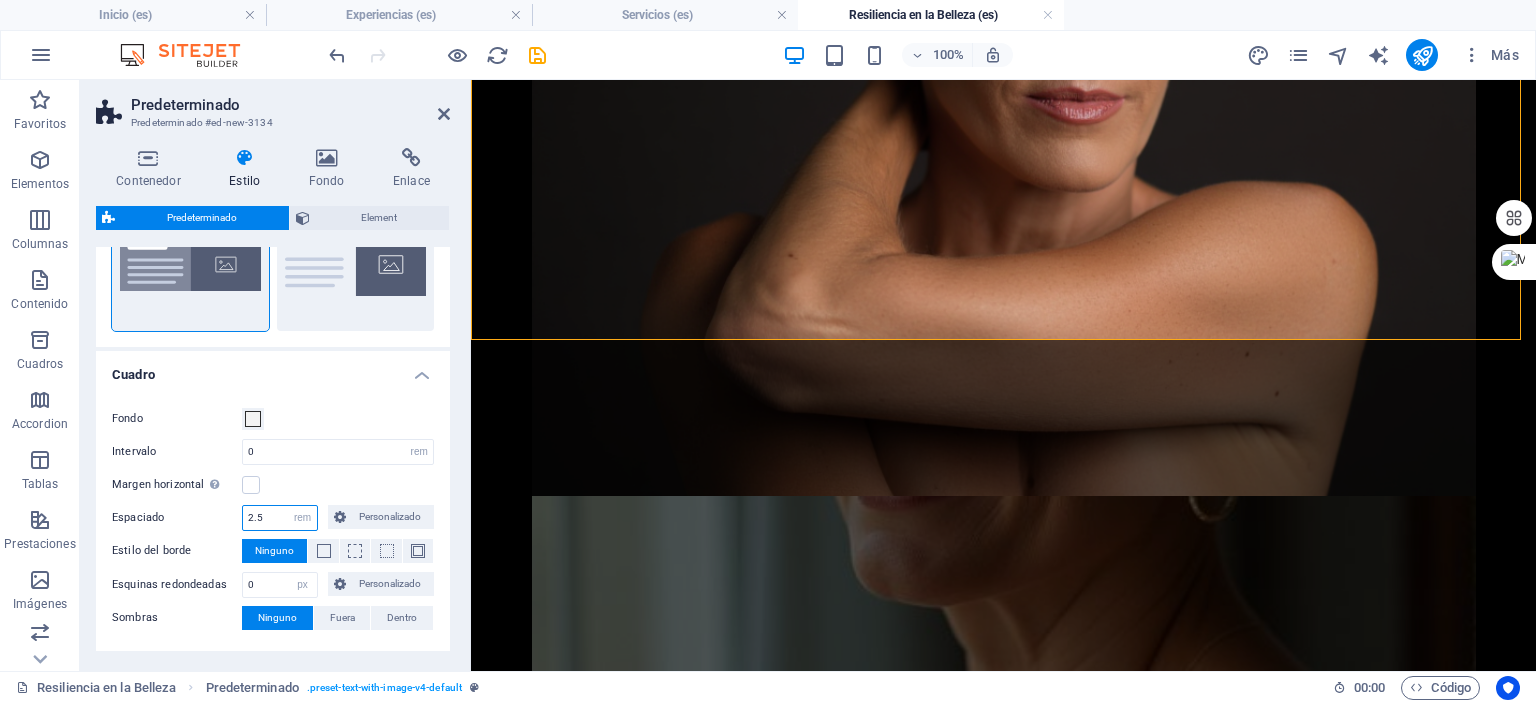 click on "2.5" at bounding box center (280, 518) 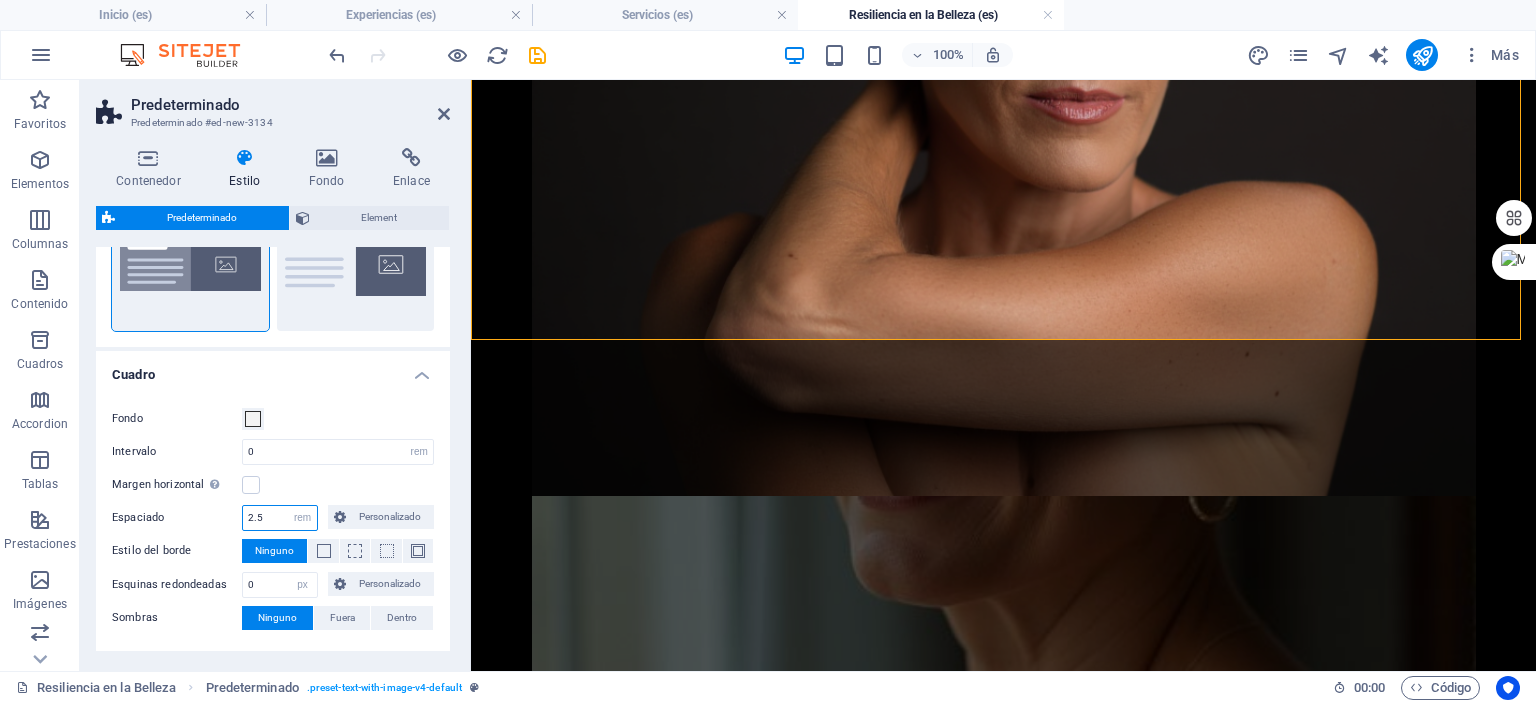 click on "2.5" at bounding box center [280, 518] 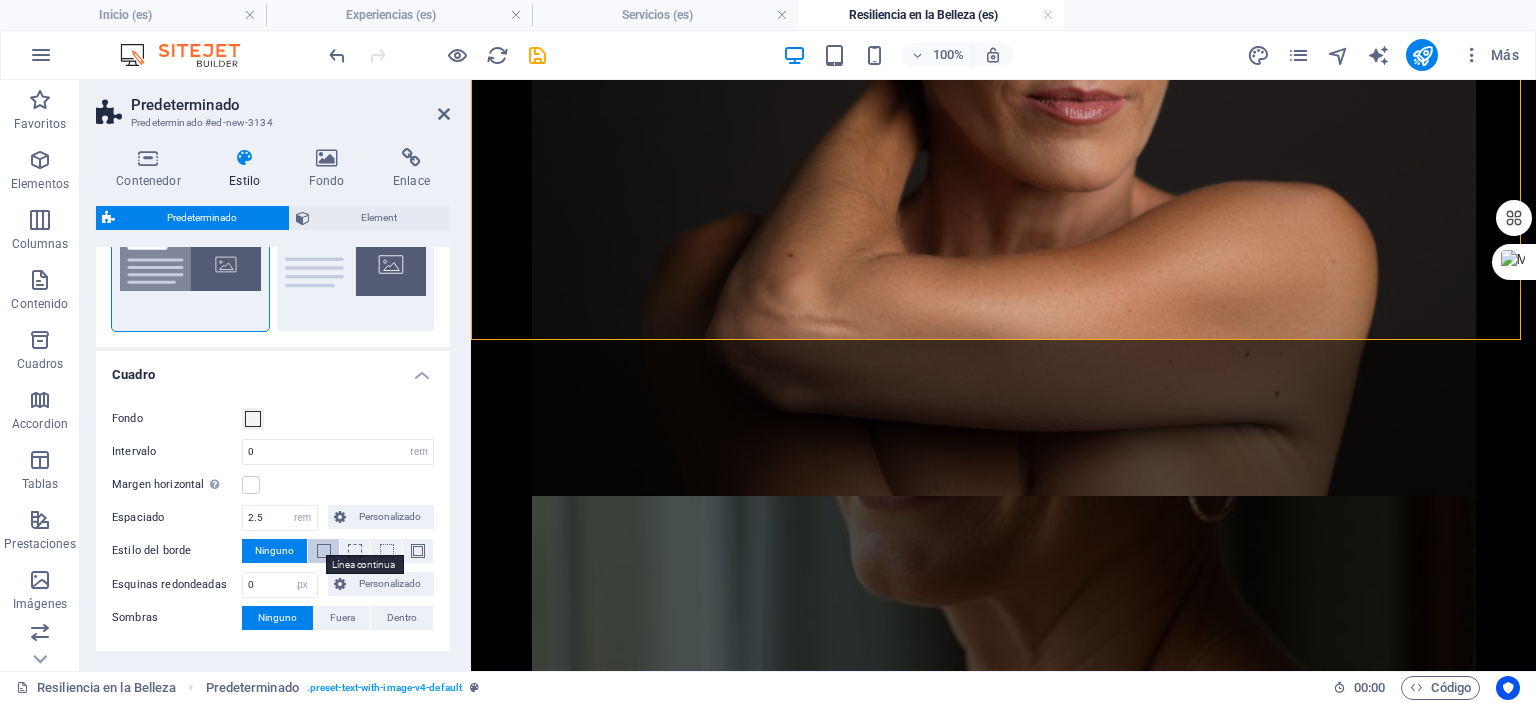 click at bounding box center [324, 551] 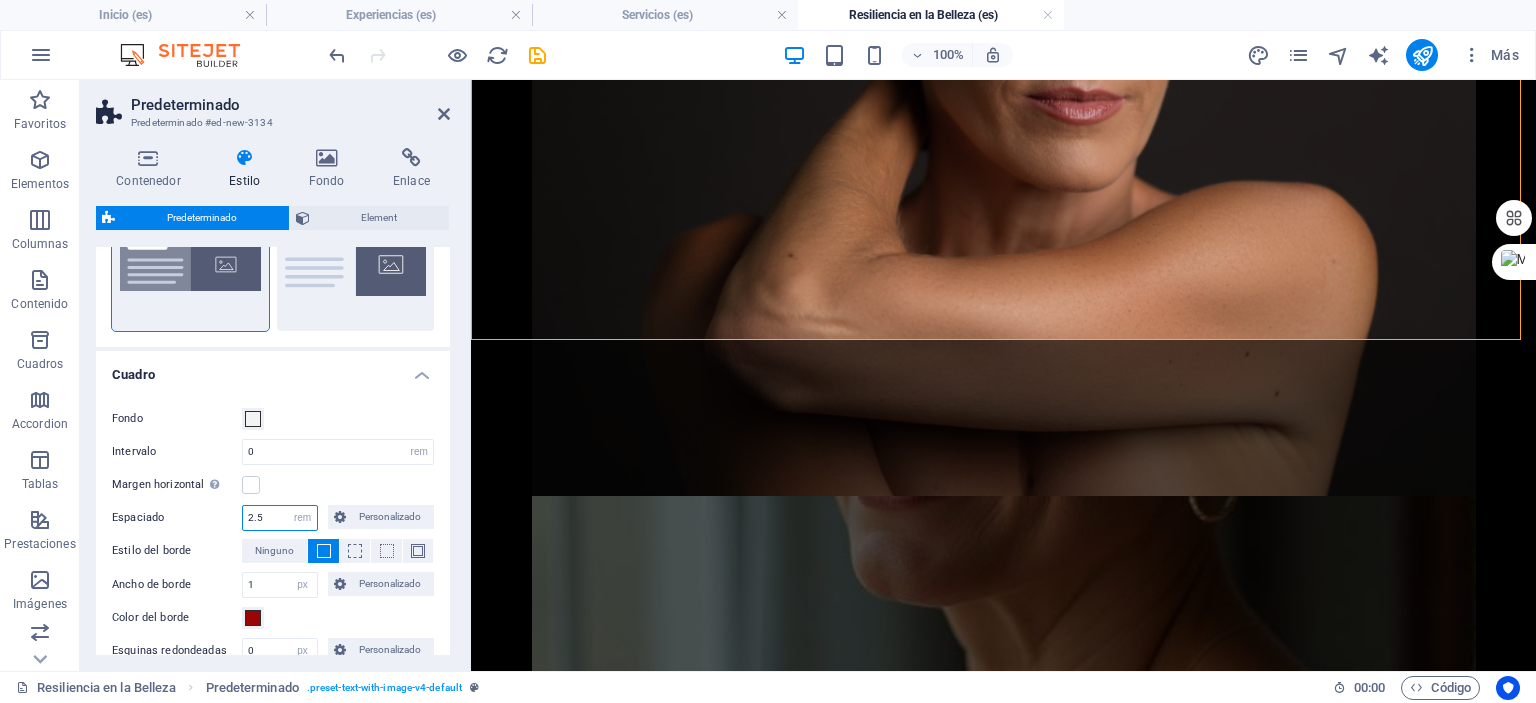 click on "2.5" at bounding box center (280, 518) 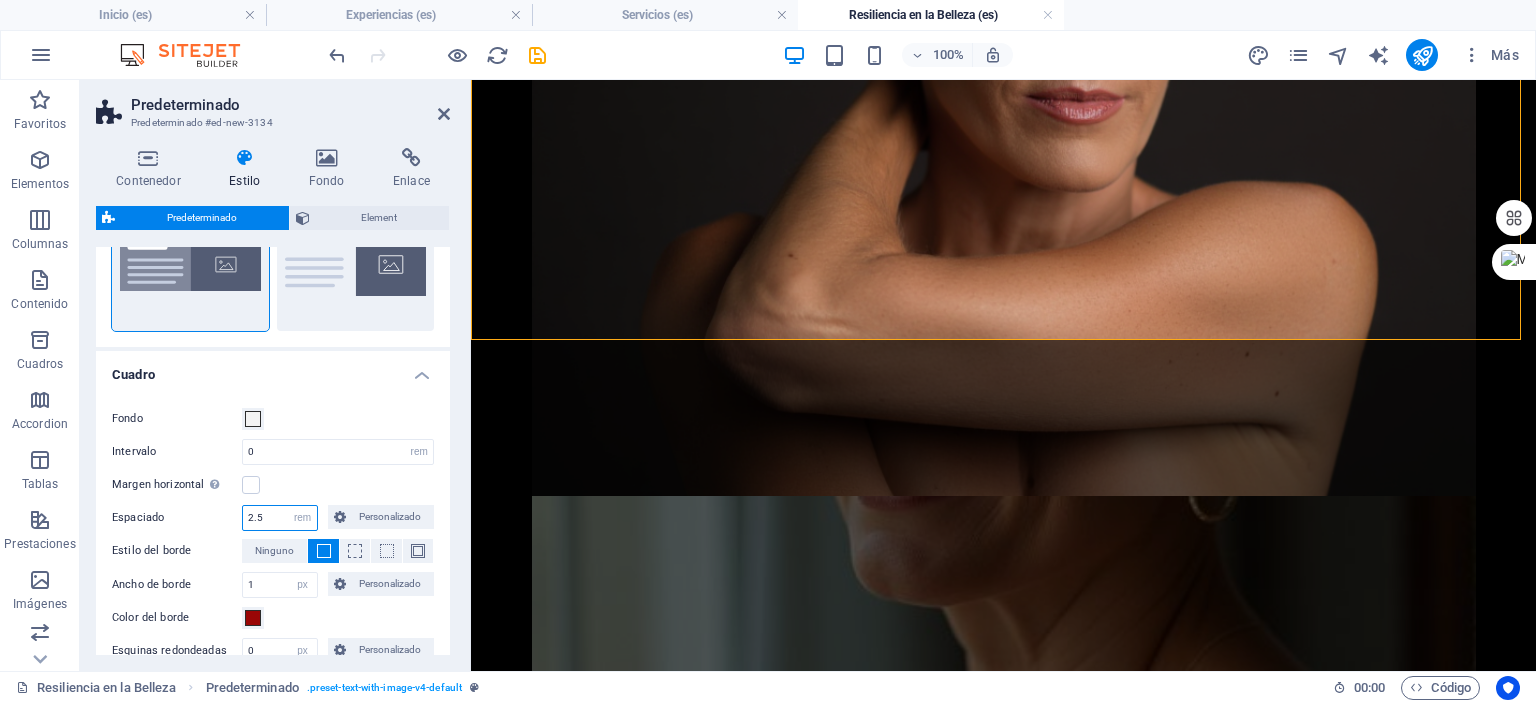 click on "2.5" at bounding box center [280, 518] 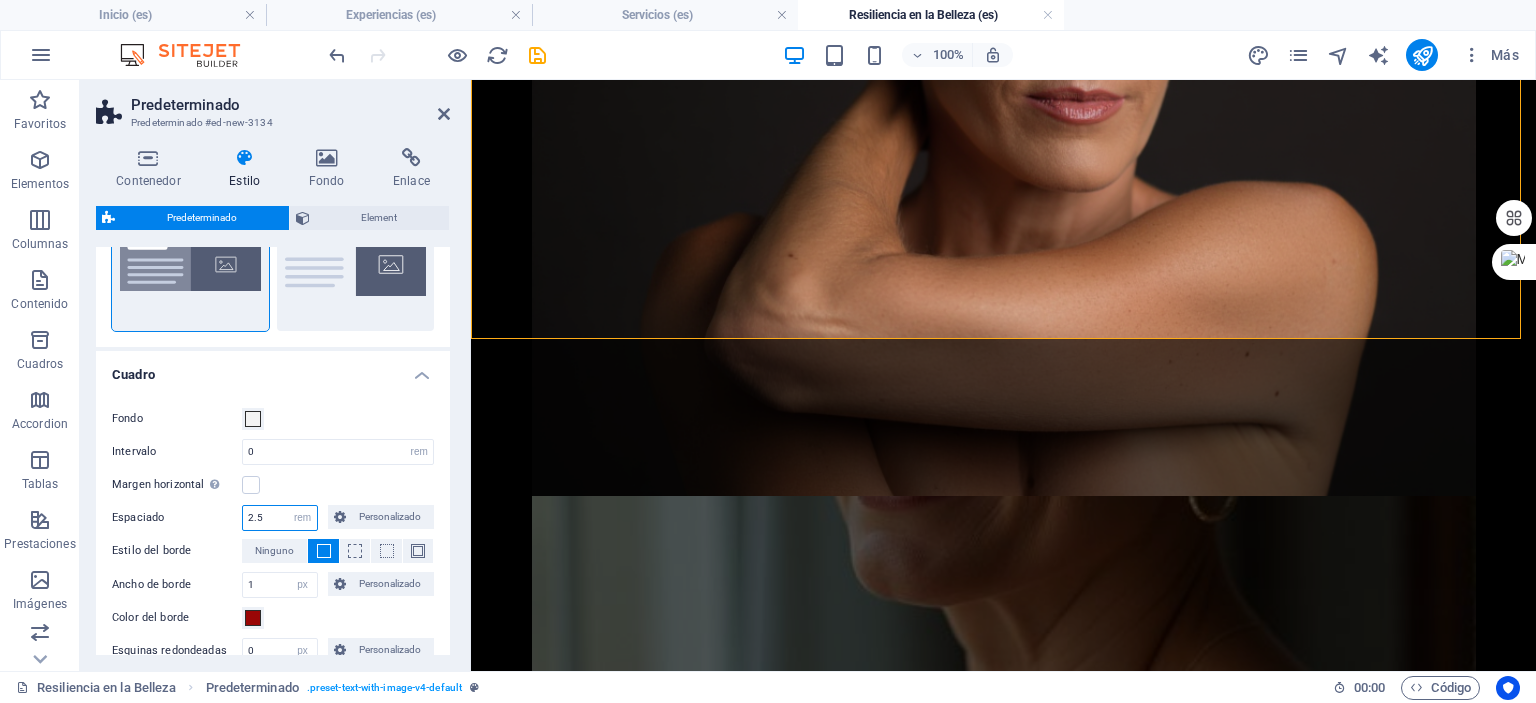 scroll, scrollTop: 4891, scrollLeft: 0, axis: vertical 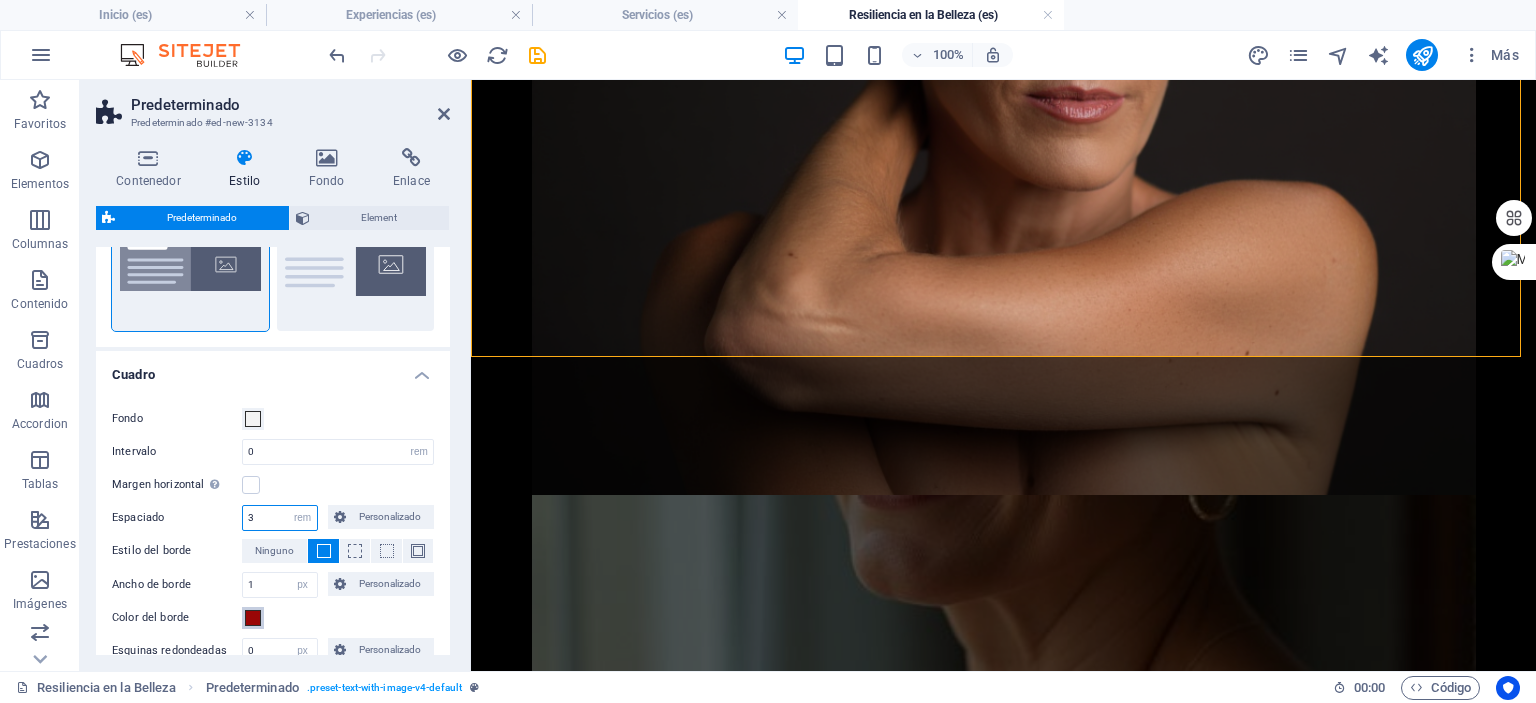 type on "3" 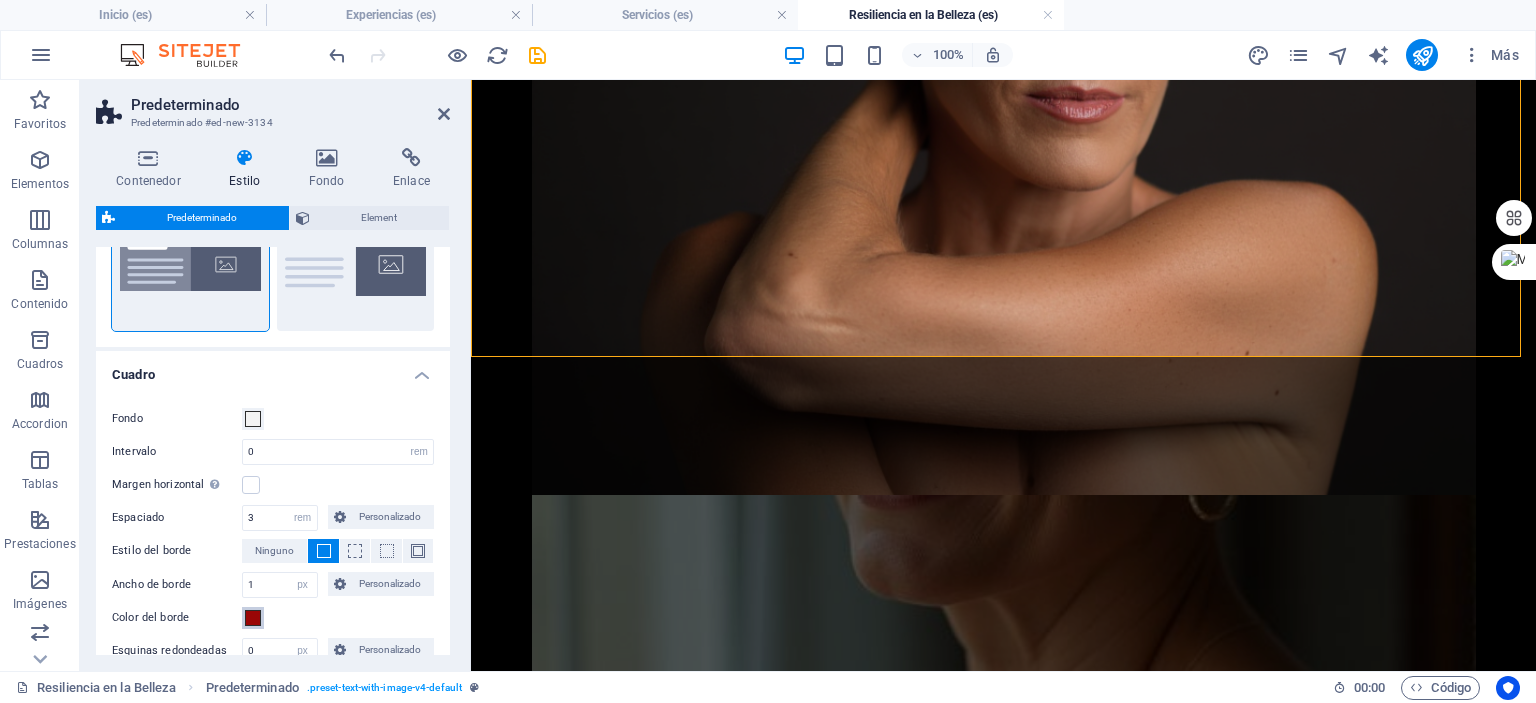 click at bounding box center (253, 618) 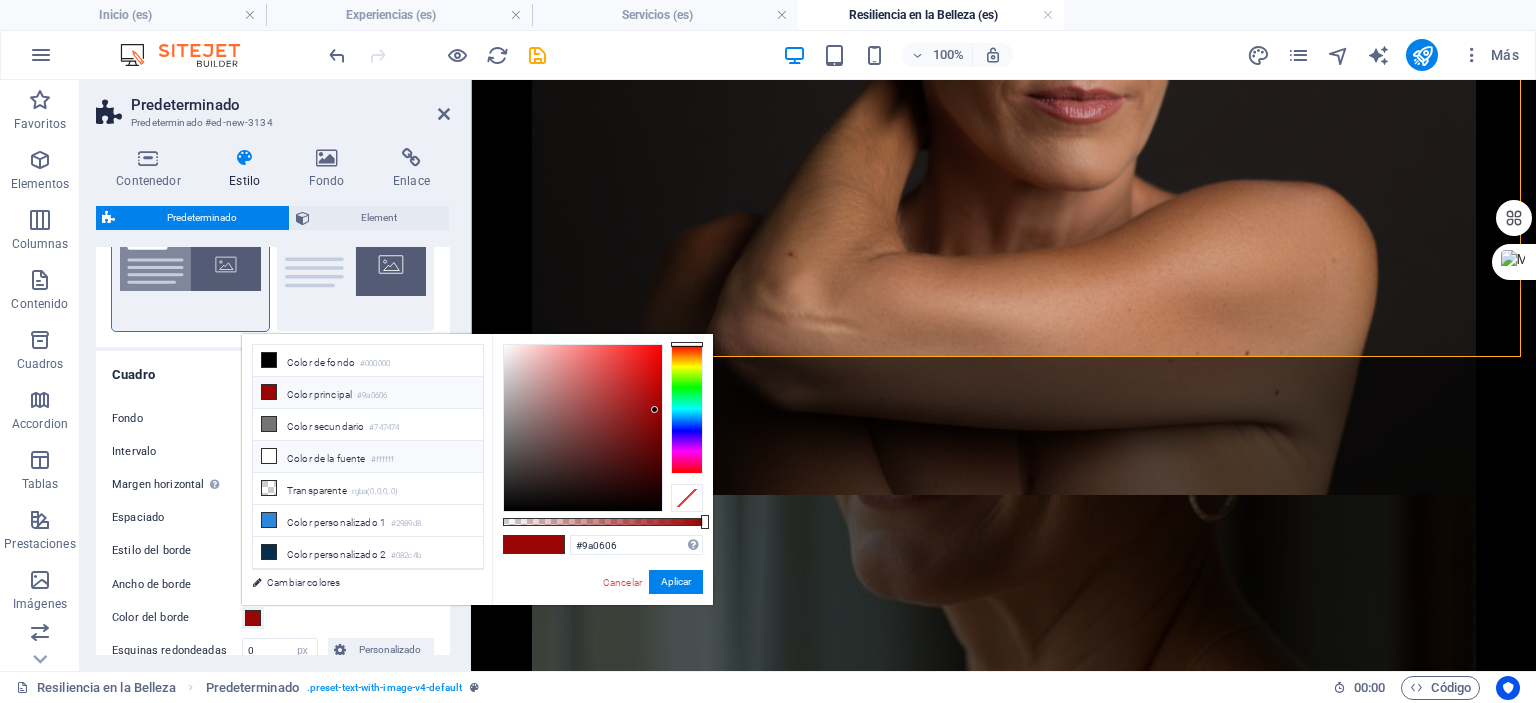 click at bounding box center (269, 456) 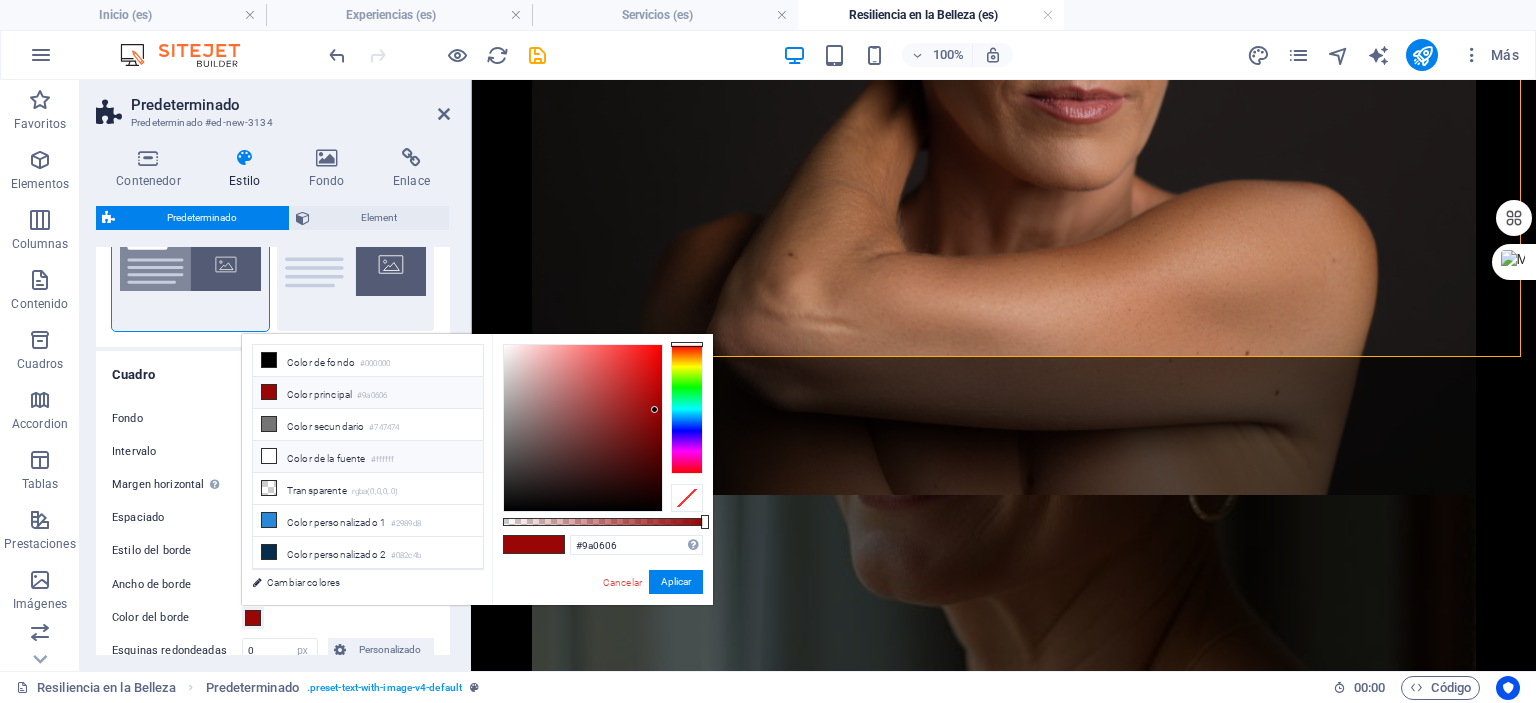 type on "#ffffff" 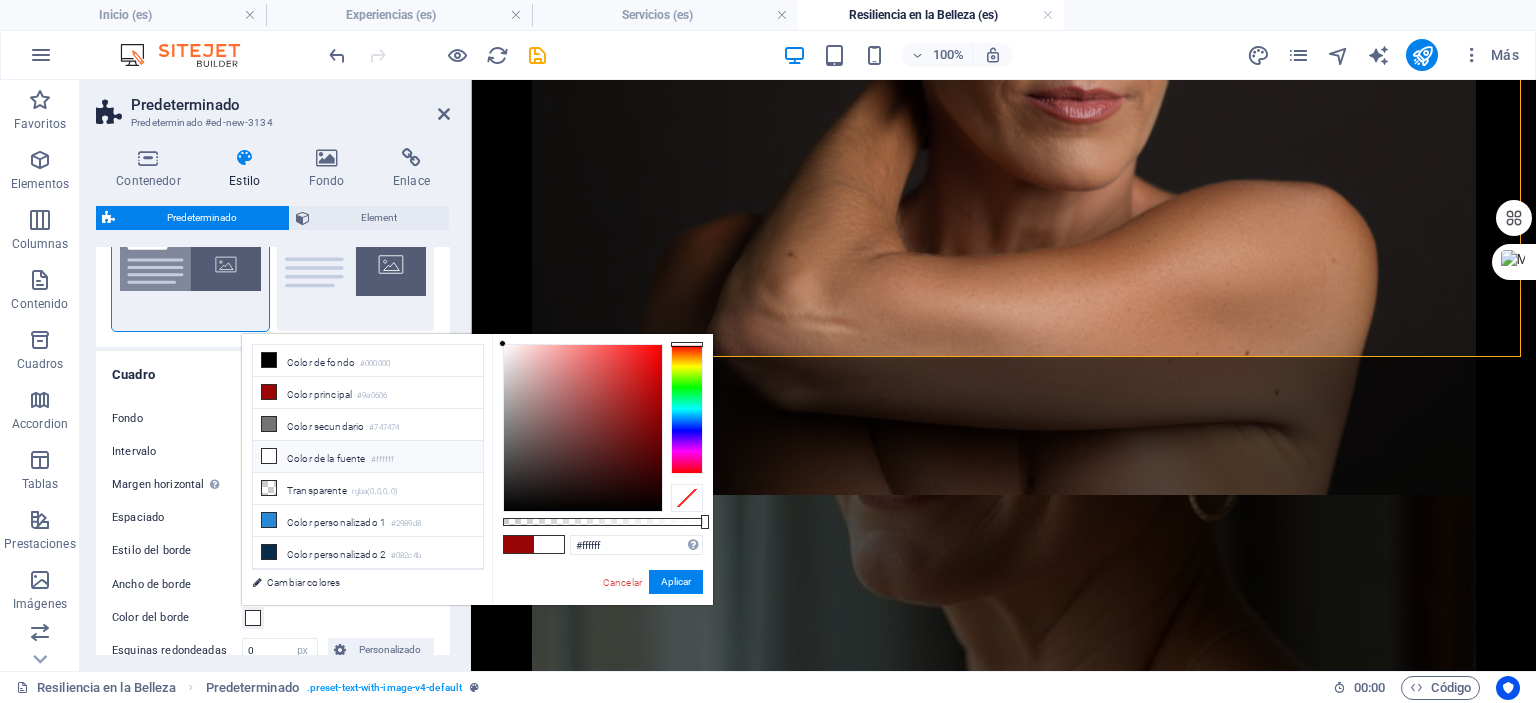 click at bounding box center [269, 456] 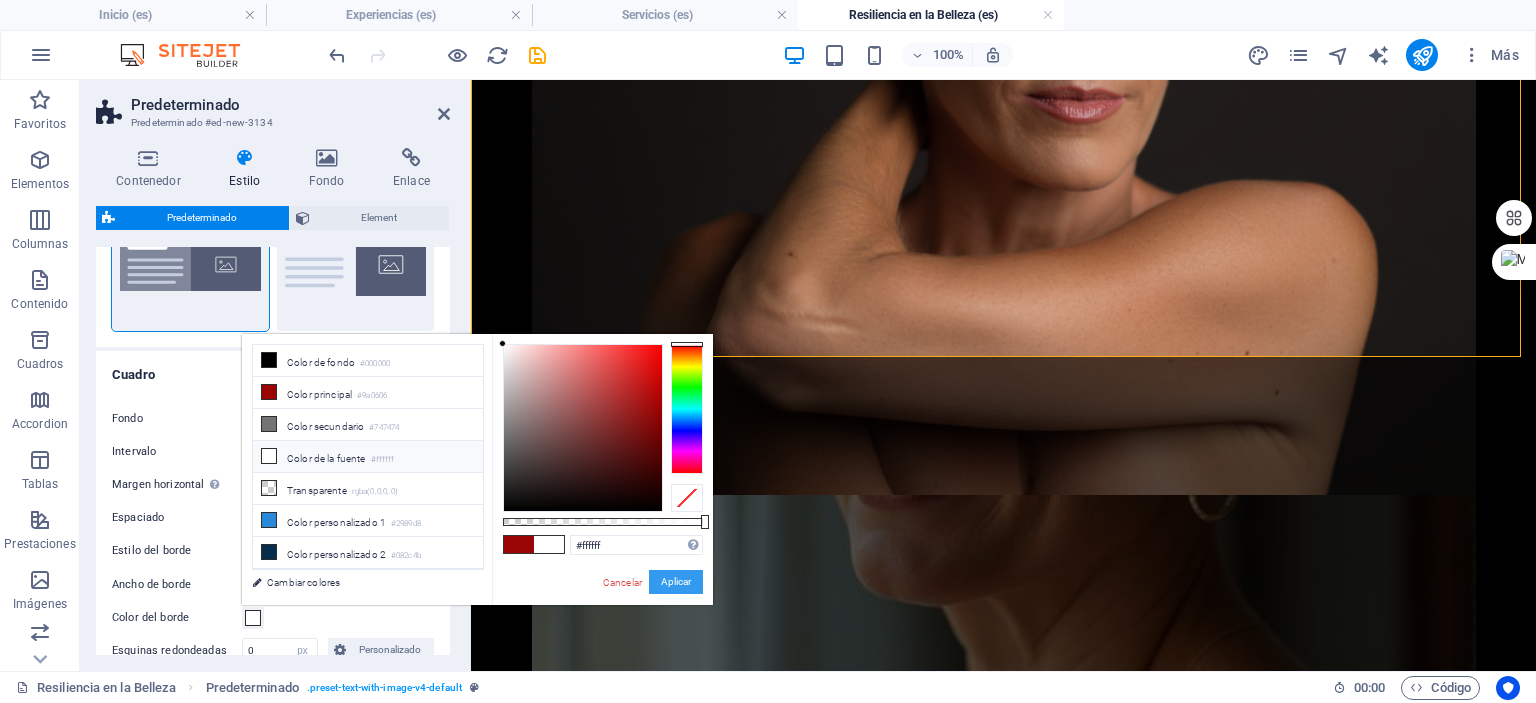 click on "Aplicar" at bounding box center (676, 582) 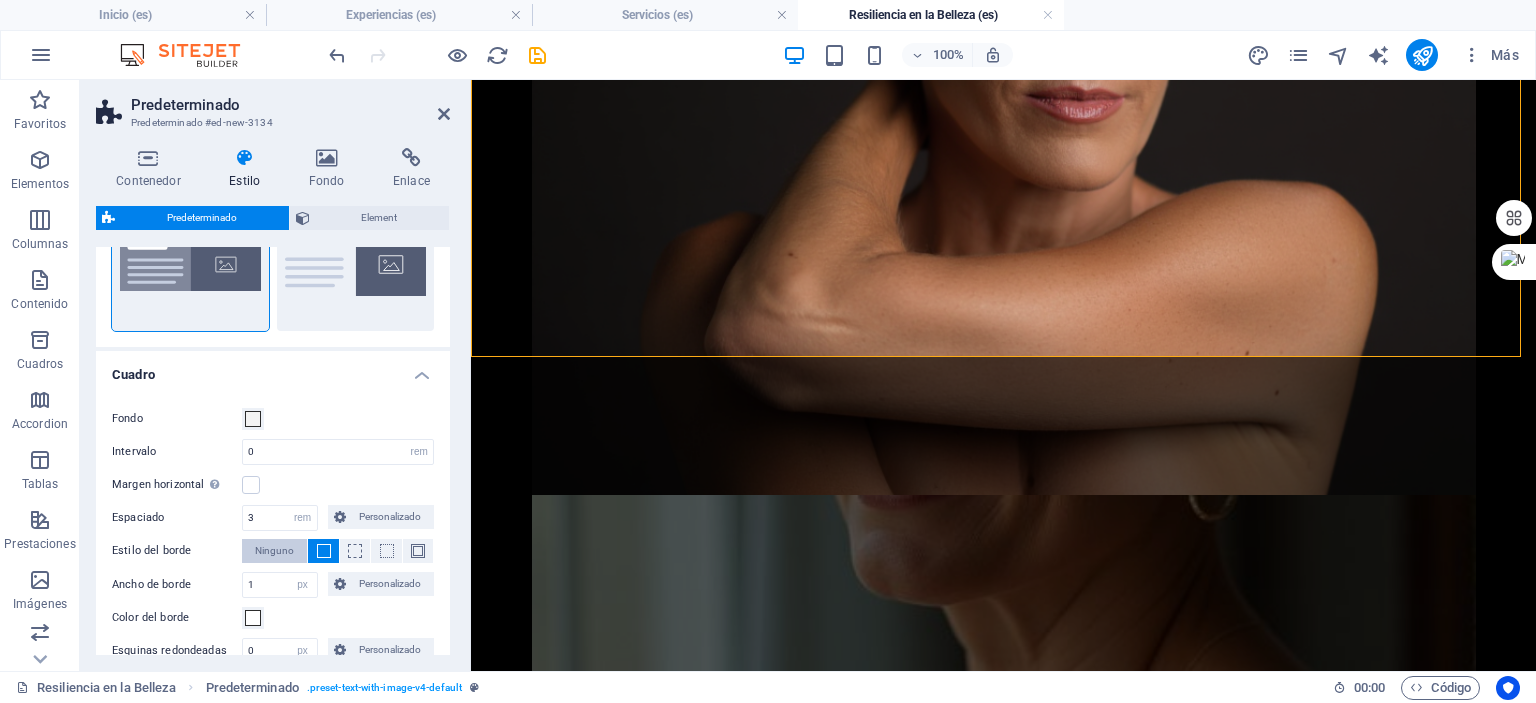 click on "Ninguno" at bounding box center [274, 551] 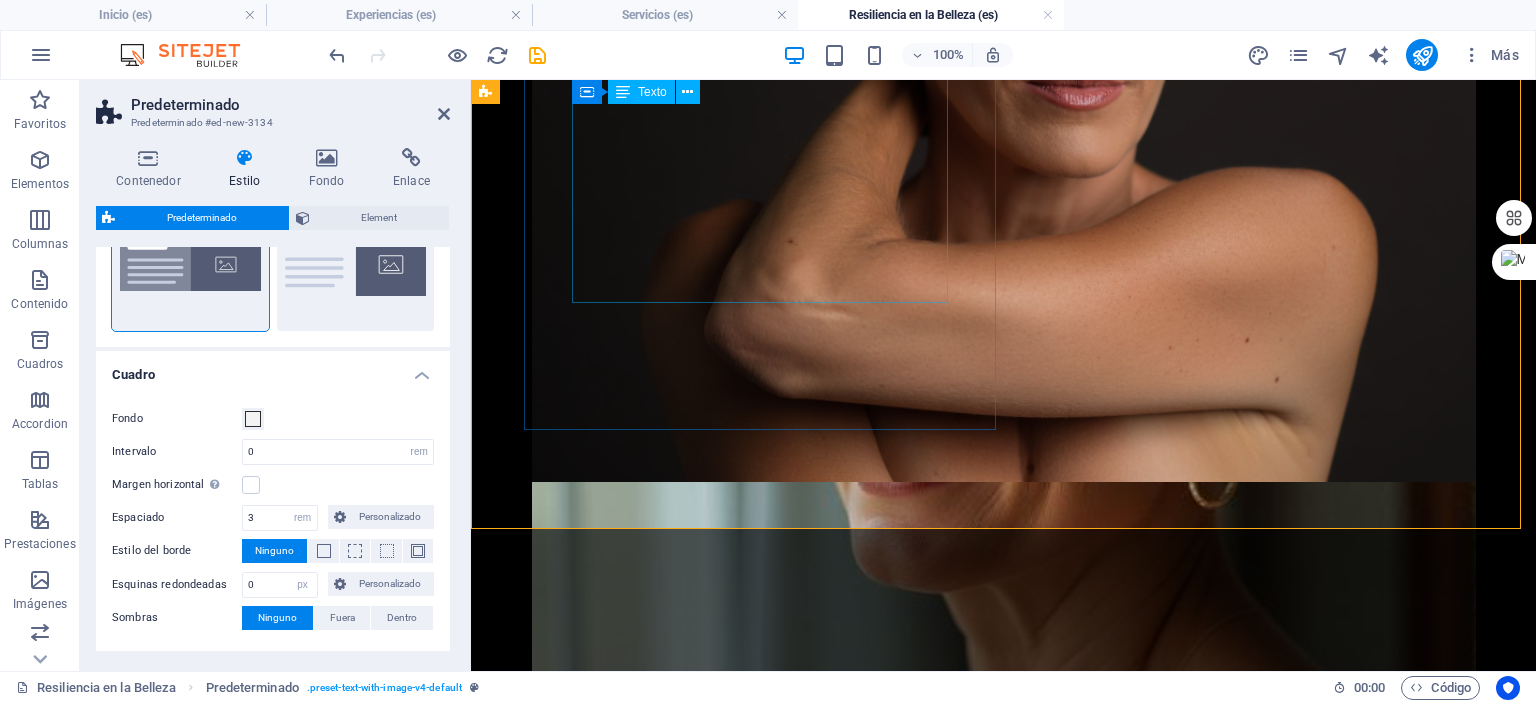 scroll, scrollTop: 4717, scrollLeft: 0, axis: vertical 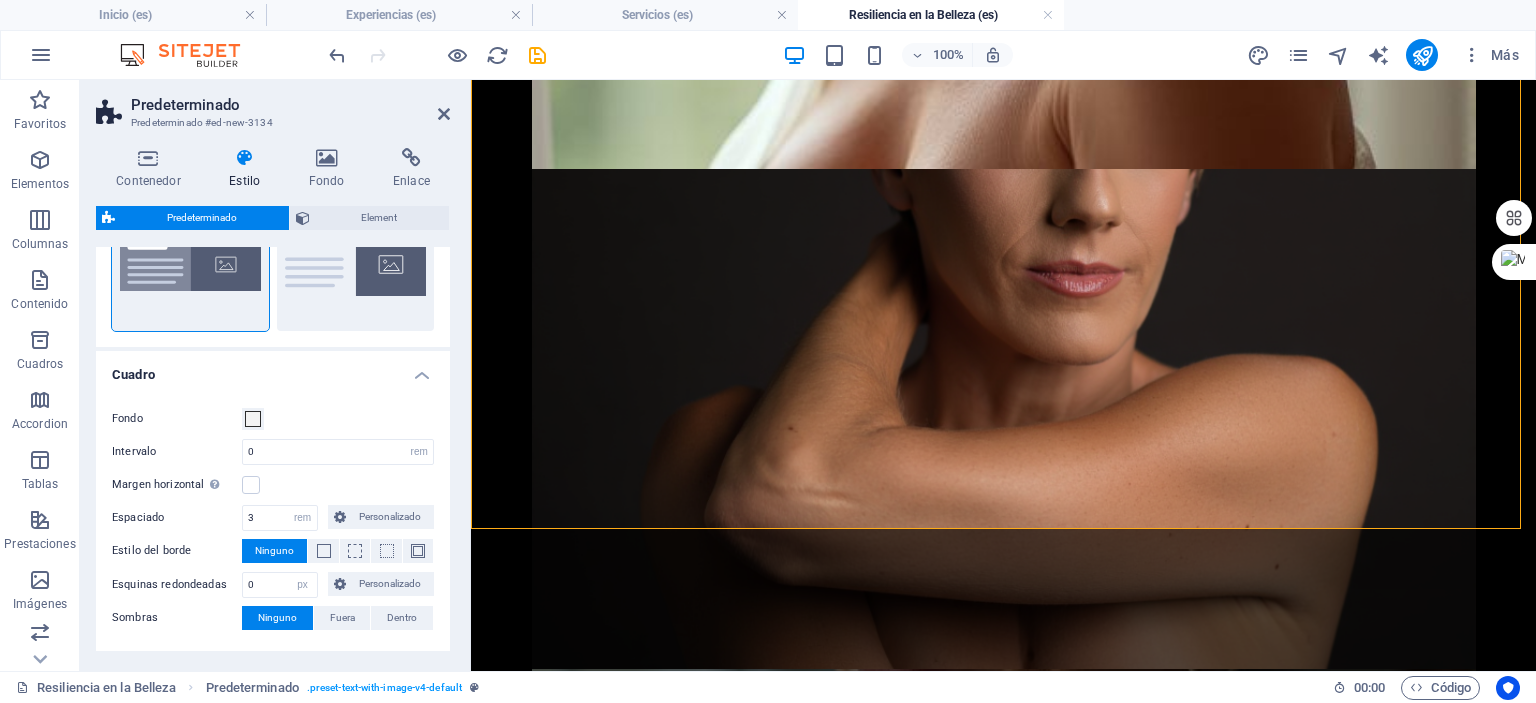click on "Cuadro" at bounding box center (273, 369) 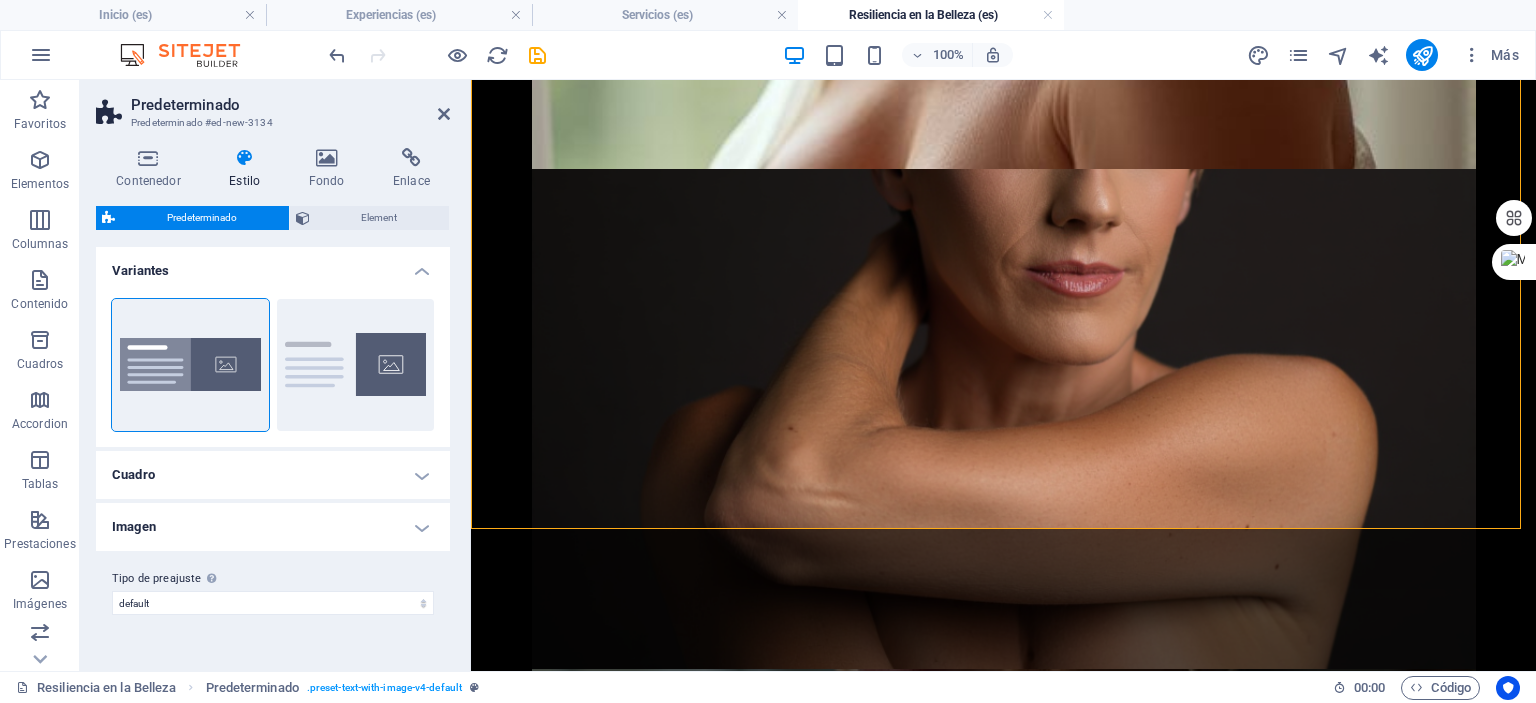 scroll, scrollTop: 0, scrollLeft: 0, axis: both 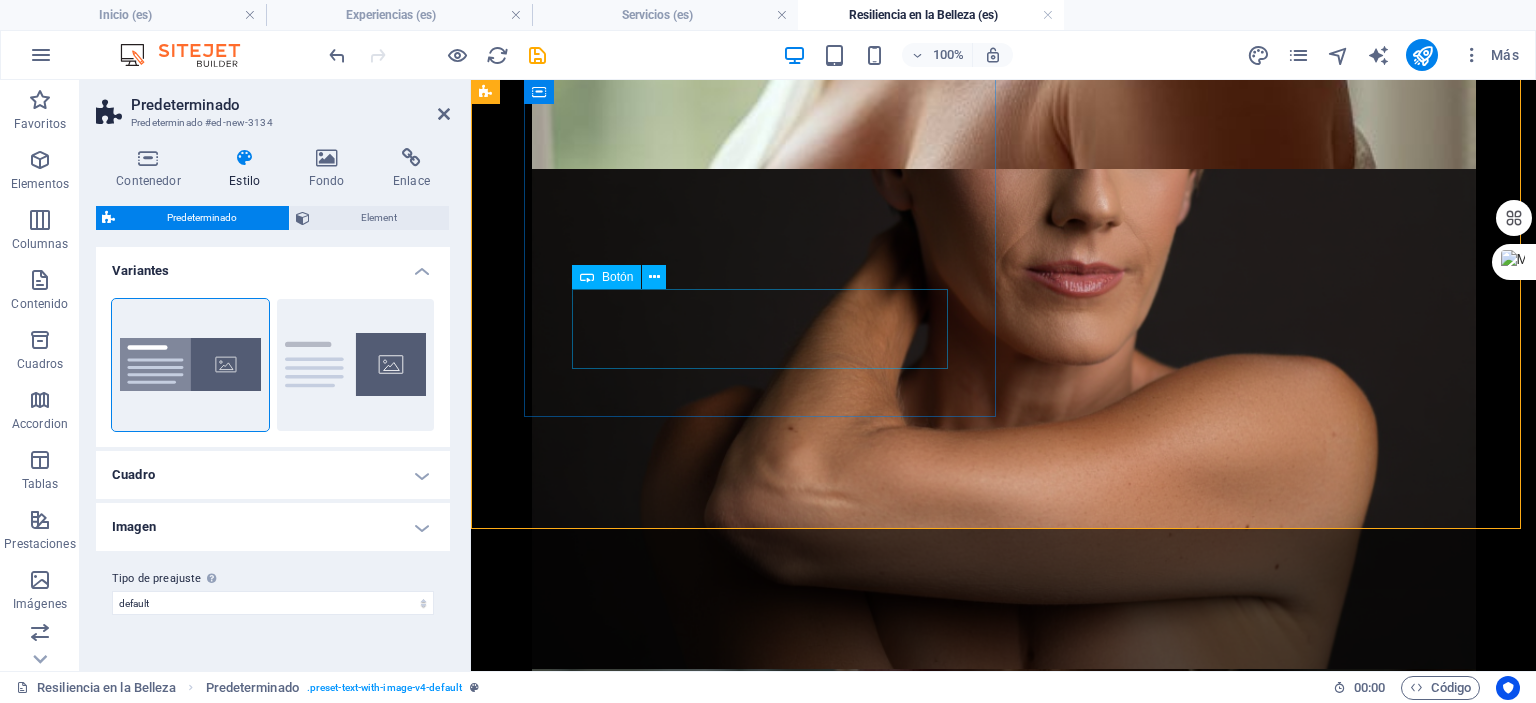 click on "Soy sobreviviente y quiero aplicar a una sesión altruista" at bounding box center [959, 2658] 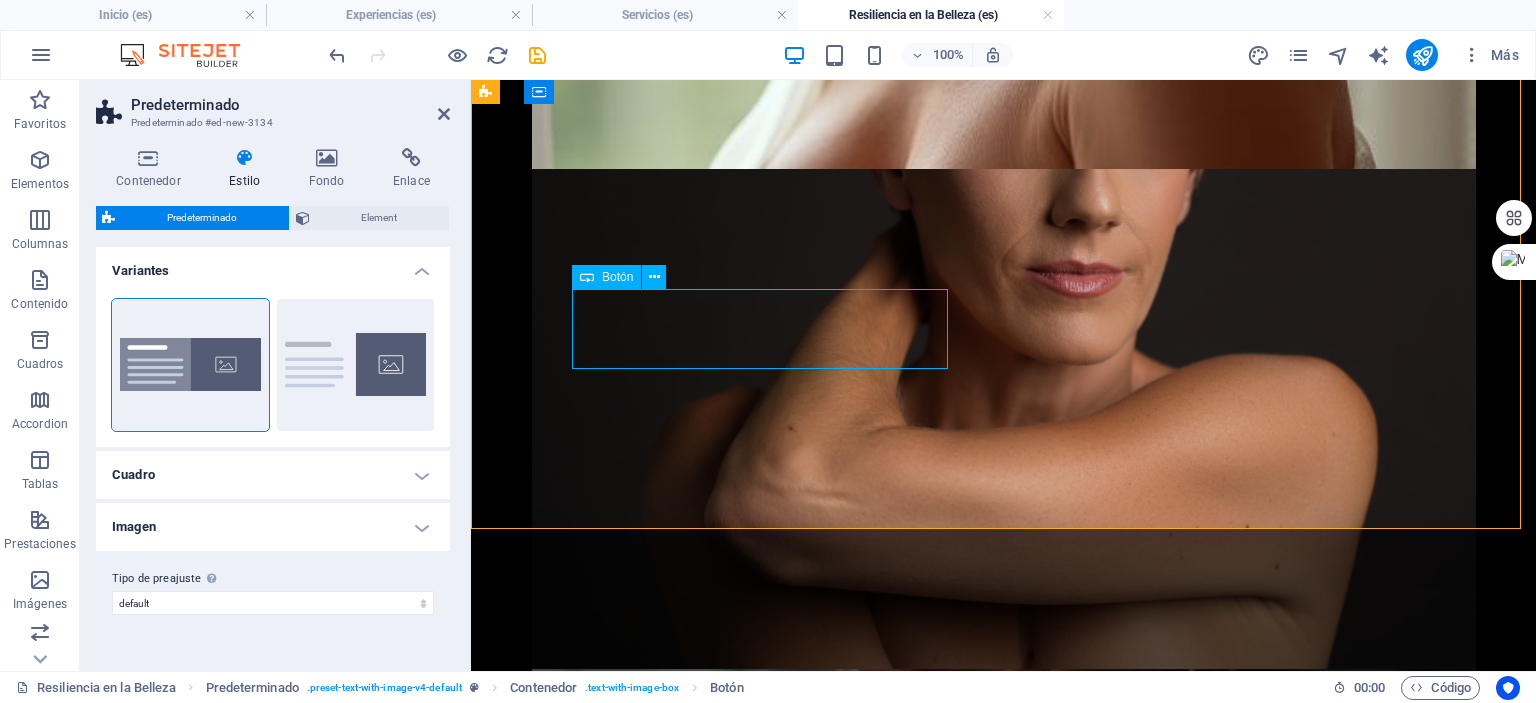 click on "Soy sobreviviente y quiero aplicar a una sesión altruista" at bounding box center (959, 2658) 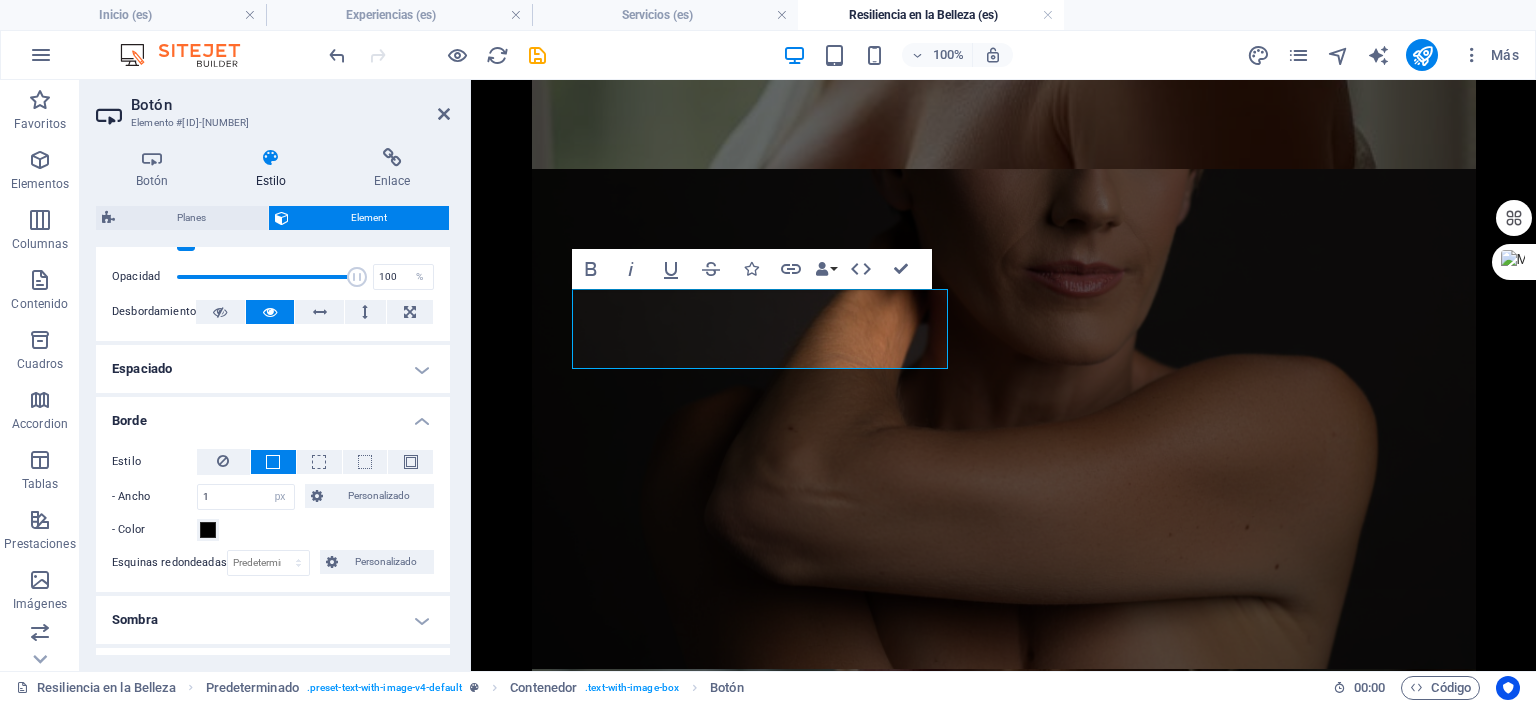 scroll, scrollTop: 400, scrollLeft: 0, axis: vertical 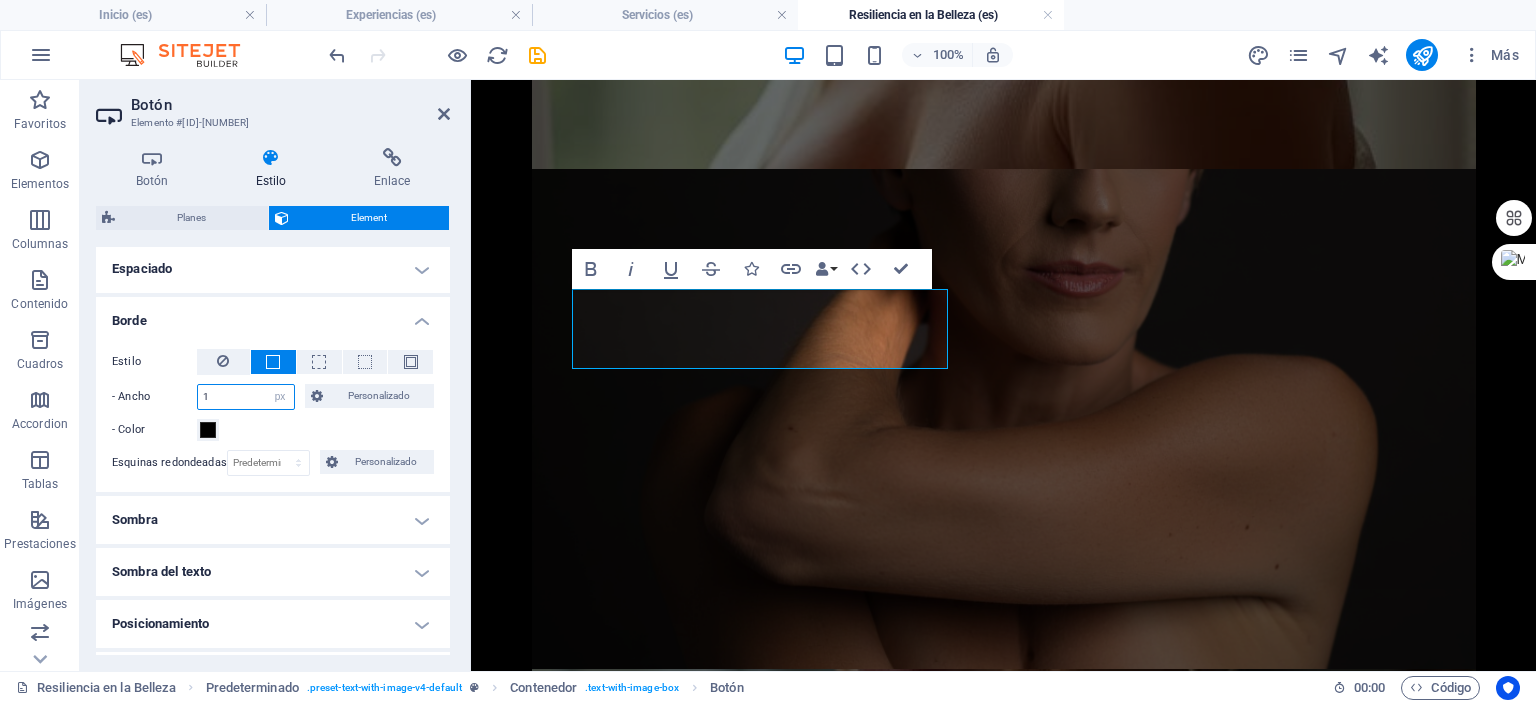 click on "1" at bounding box center (246, 397) 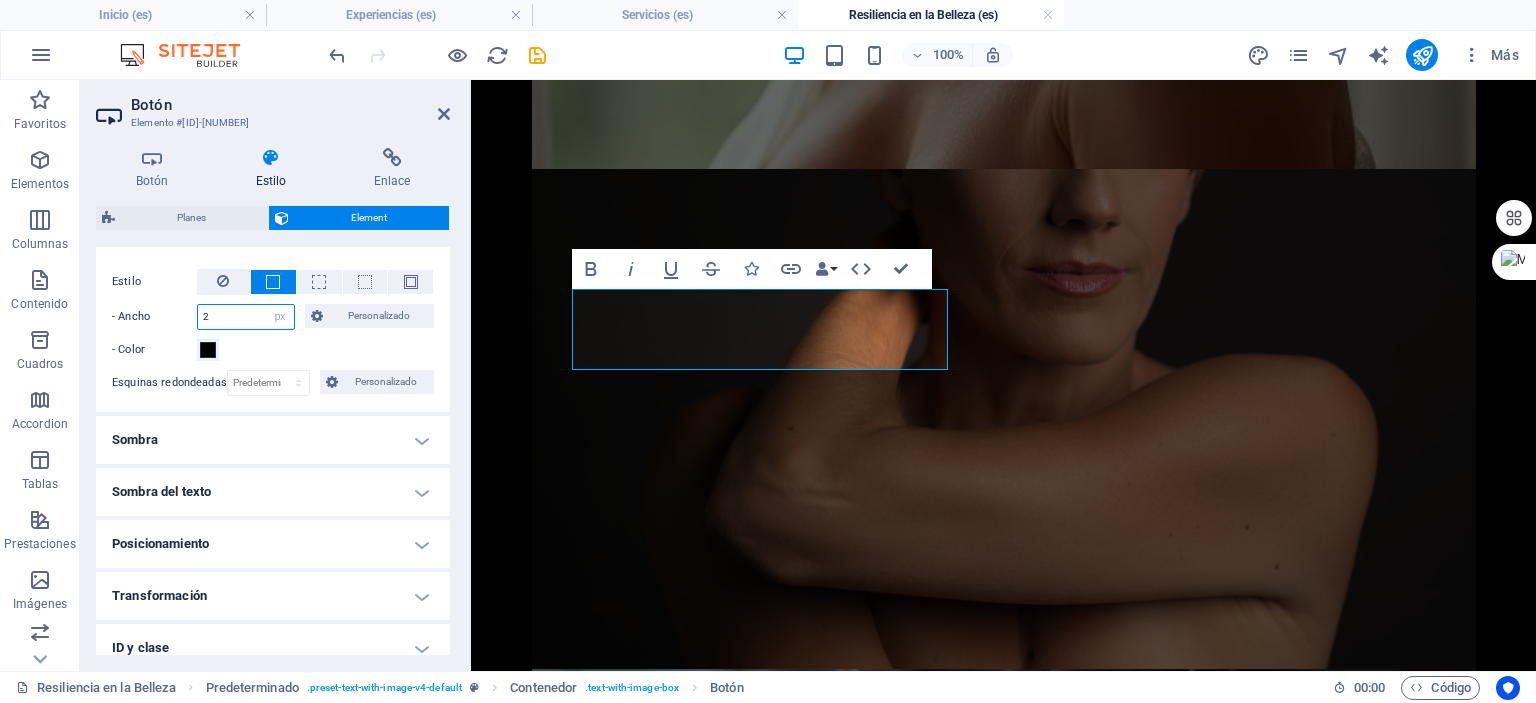 scroll, scrollTop: 500, scrollLeft: 0, axis: vertical 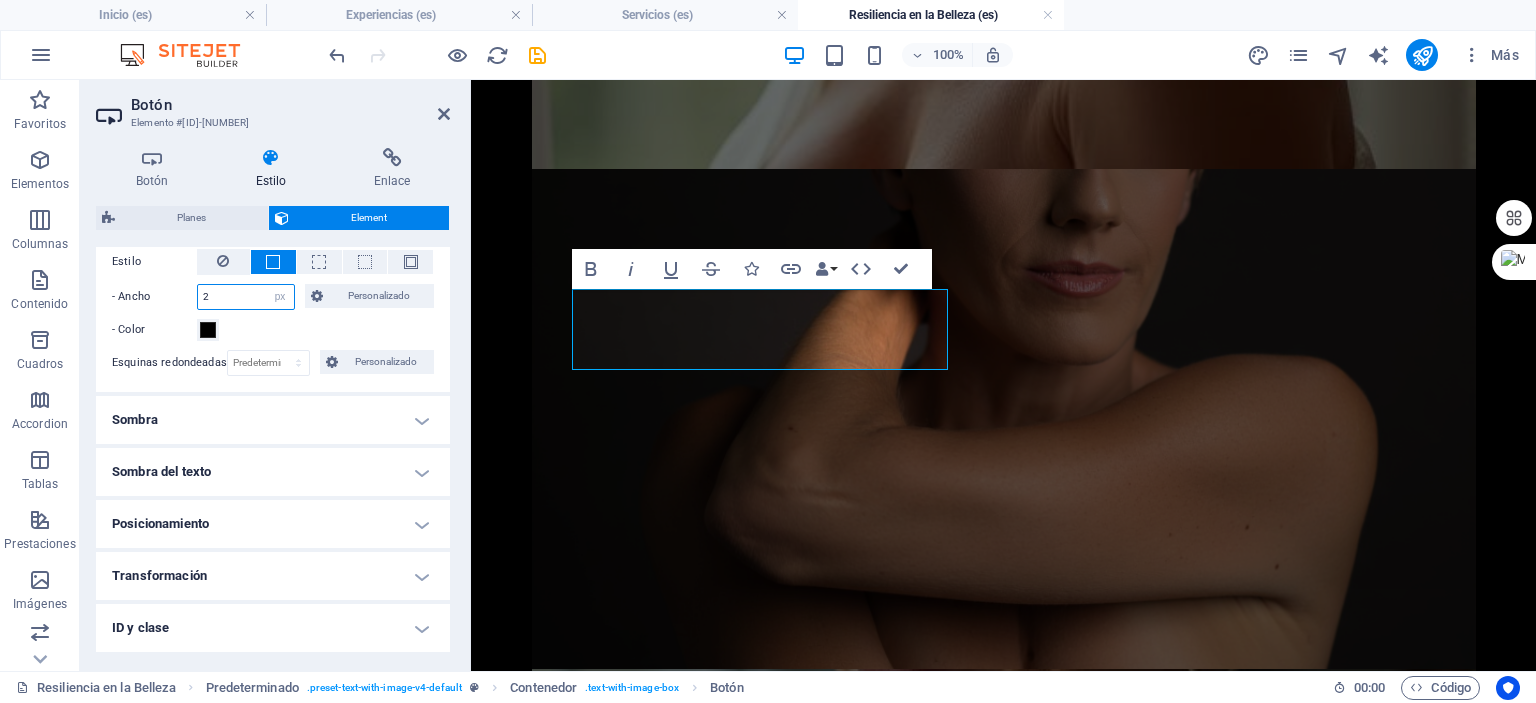 type on "2" 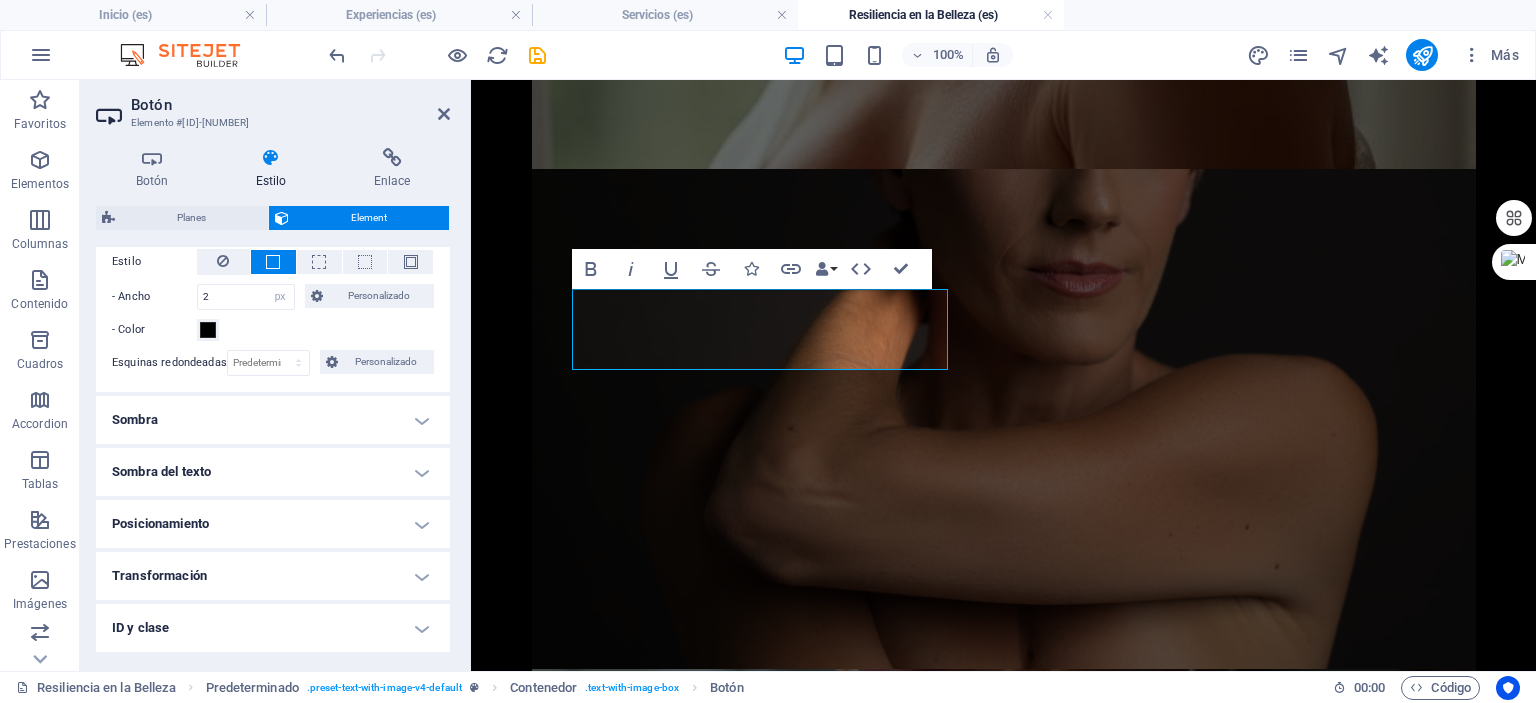 click on "Posicionamiento" at bounding box center (273, 524) 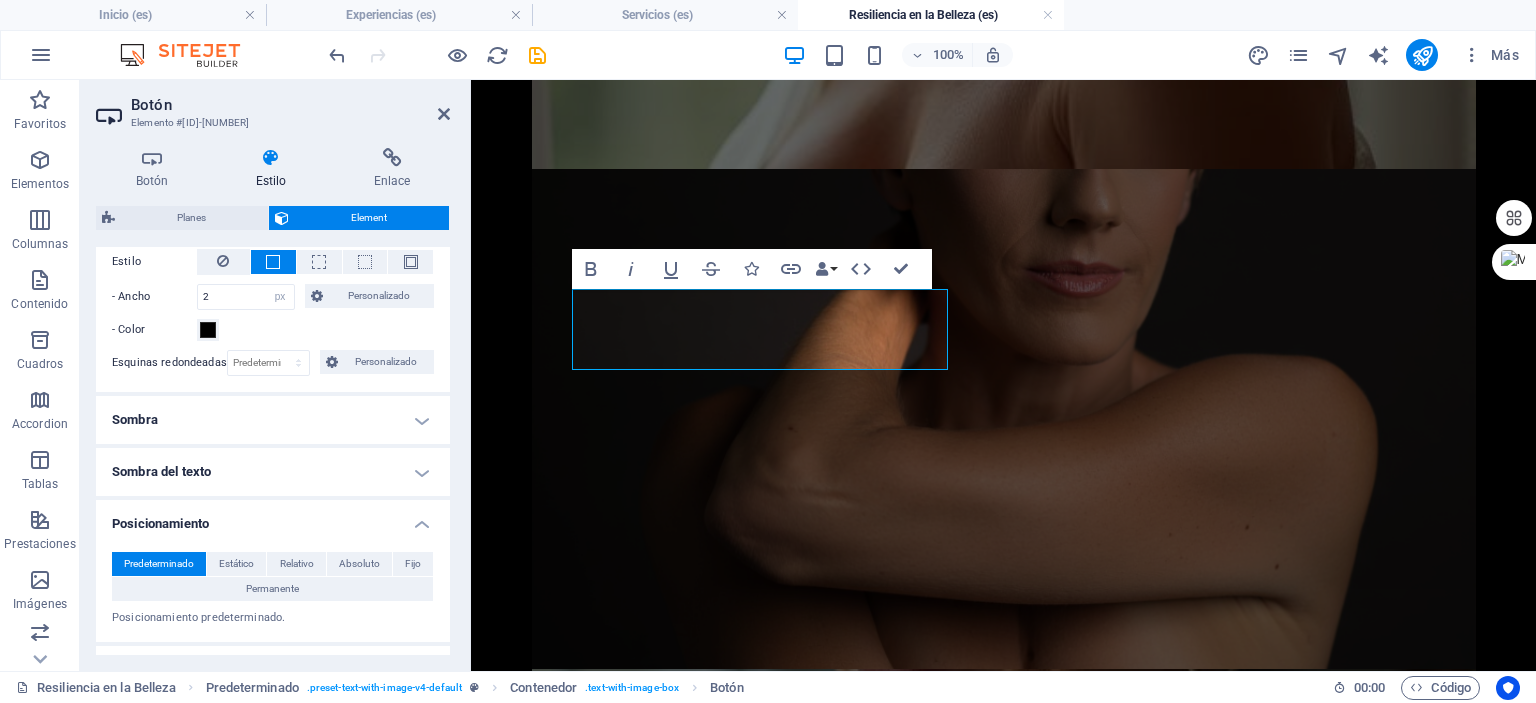 click on "Posicionamiento" at bounding box center [273, 518] 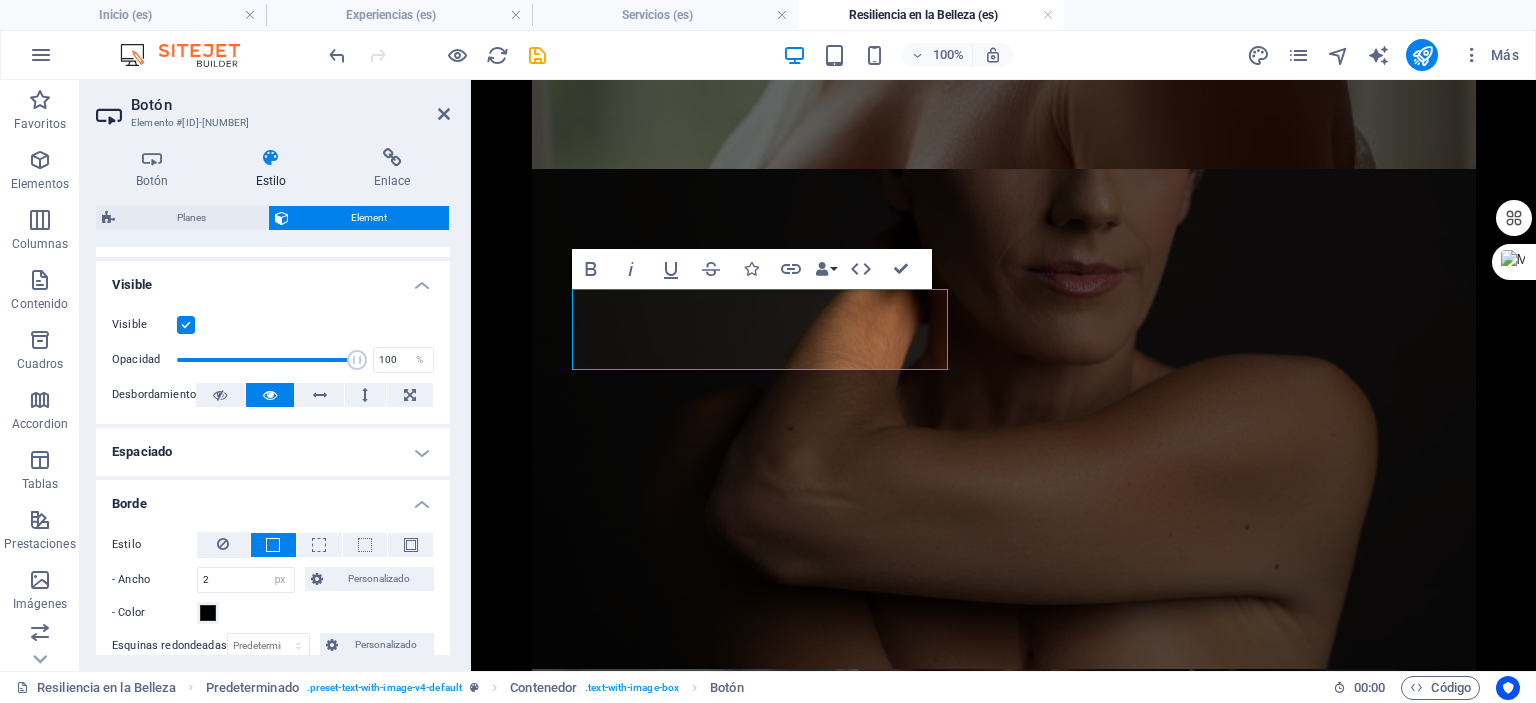 scroll, scrollTop: 200, scrollLeft: 0, axis: vertical 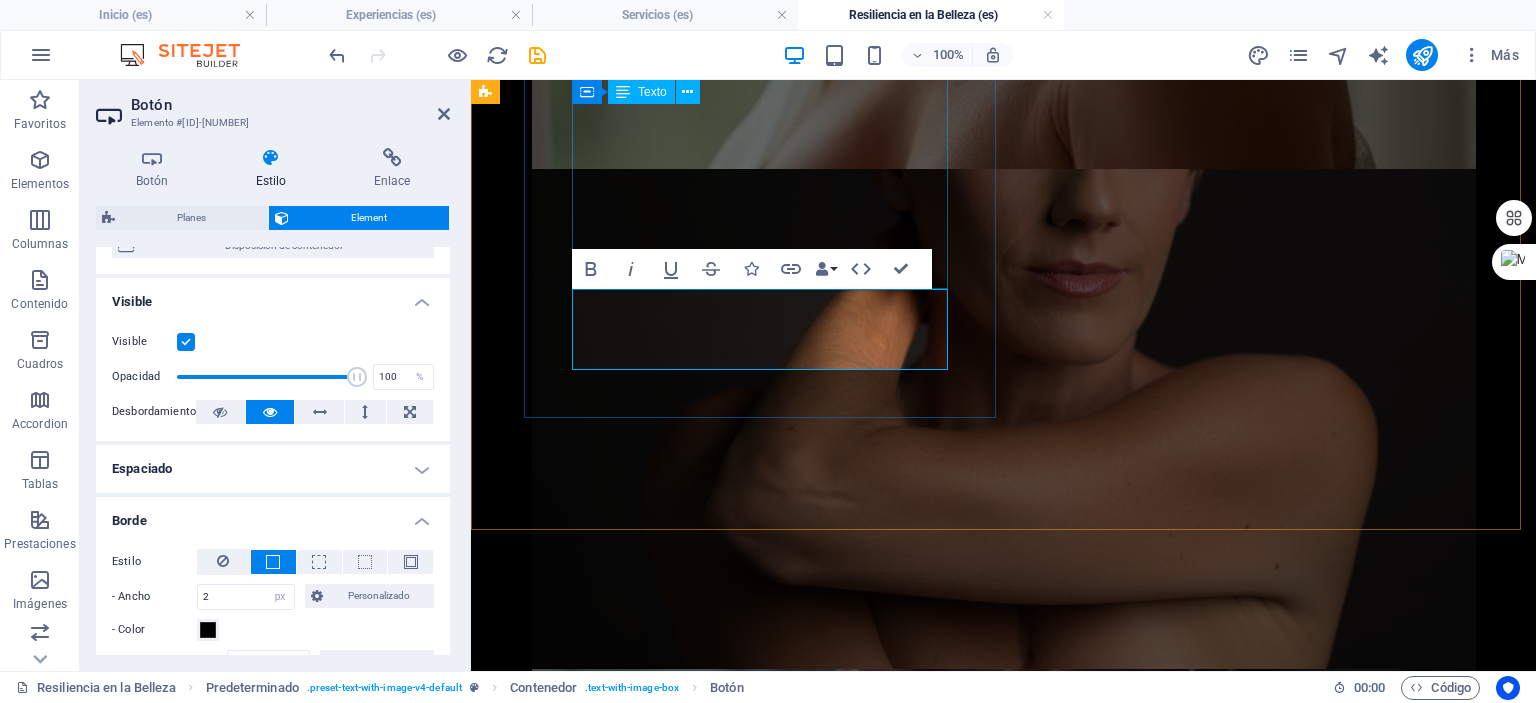 click on "Rito de Paso:  Para quienes se van a someter a una intervención, esta sesión es un acto de celebración de tu Yo actual, inmortalizando tu belleza y fuerza antes del cambio. Es una oportunidad para honrar tu cuerpo tal como es hoy. Reconexión Emocional:  Reafirmar la conexión con tu cuerpo, incluso después de los cambios físicos que trae el cáncer, es un paso fundamental para la sanación. Empoderamiento y Confianza:  La experiencia te permite verte bajo una nueva luz, reconociendo la belleza y la fuerza que siempre han estado ahí. Celebración de la Supervivencia:  Las fotografías se convierten en un poderoso testimonio de tu victoria, una celebración visual de la vida y el coraje. Creación de un Legado:  Las imágenes son un regalo para ti misma, un recordatorio tangible de tu poder personal y tu historia, que perdurará por siempre." at bounding box center [959, 2481] 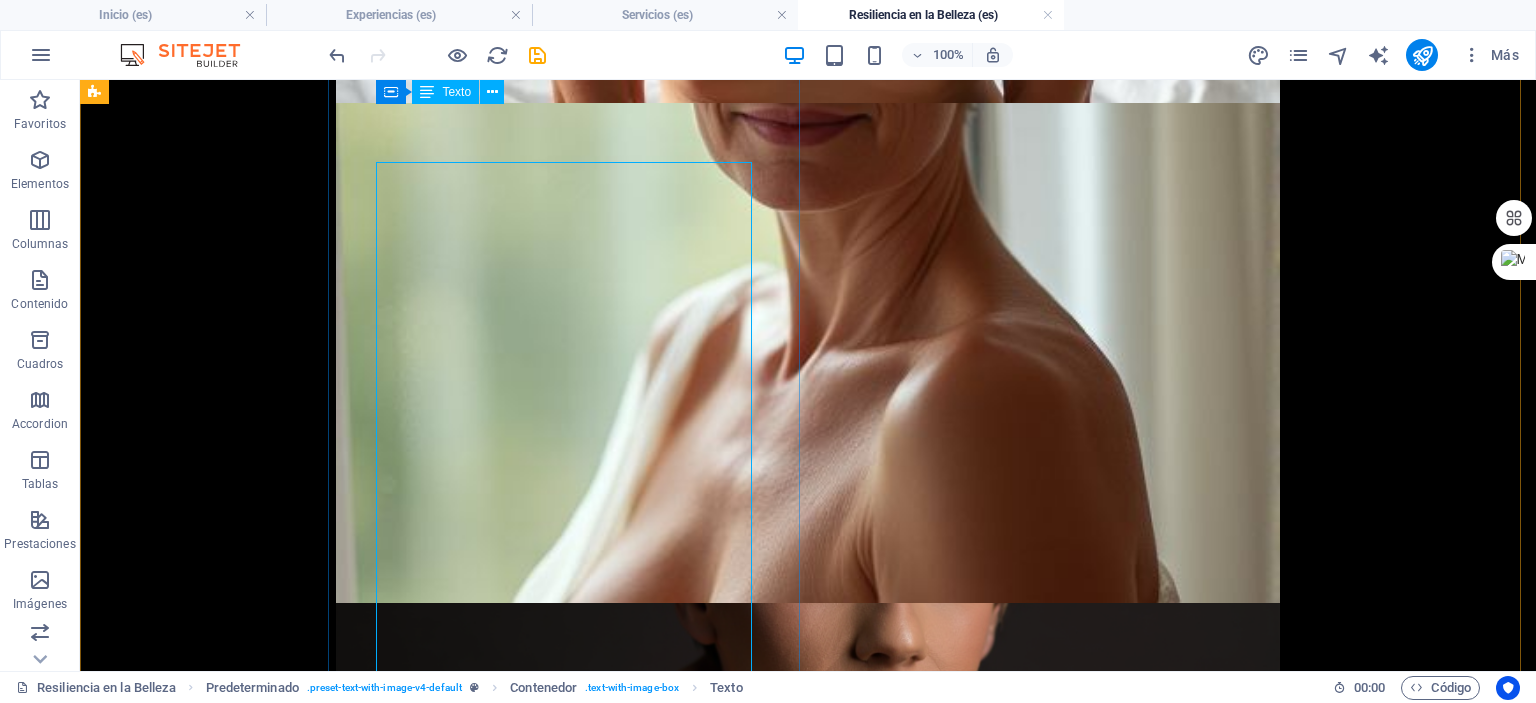 scroll, scrollTop: 4260, scrollLeft: 0, axis: vertical 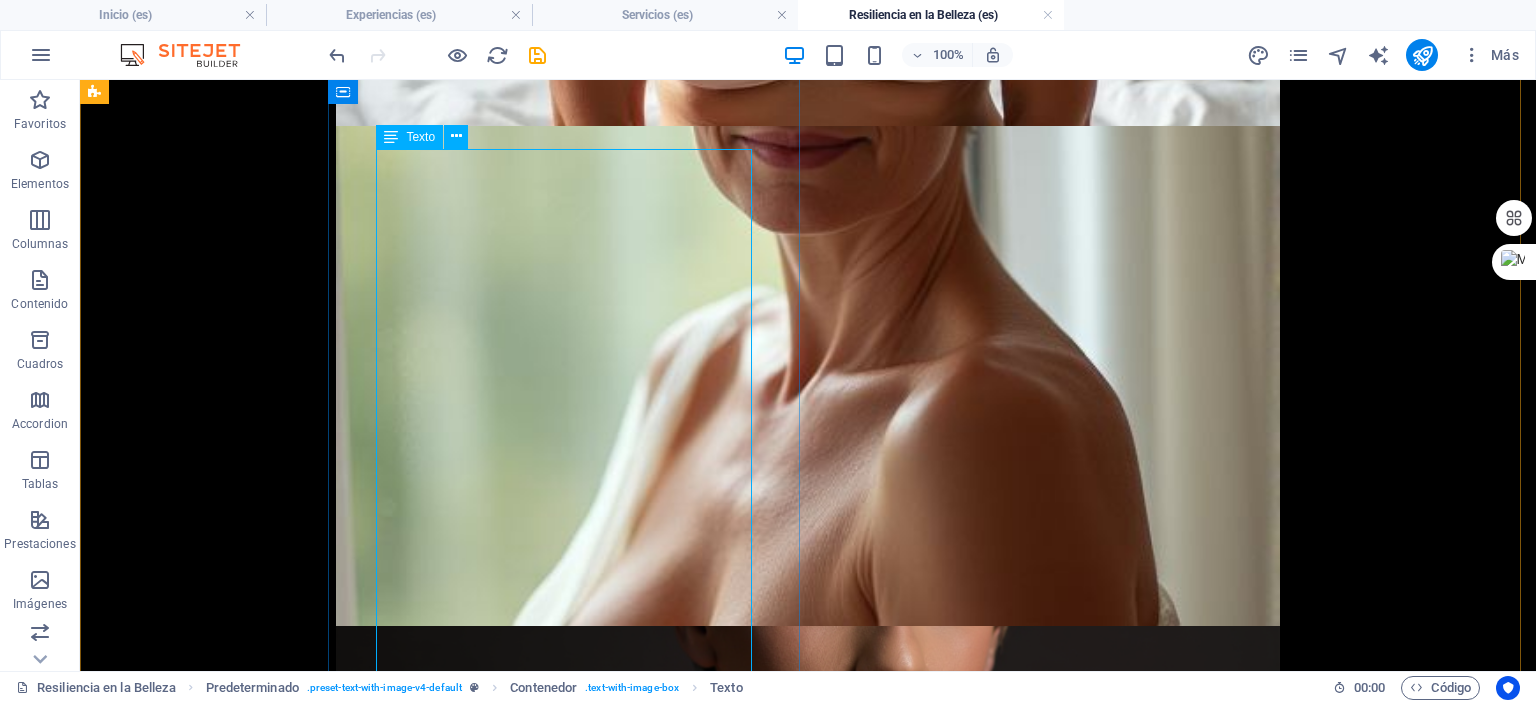 click at bounding box center (391, 137) 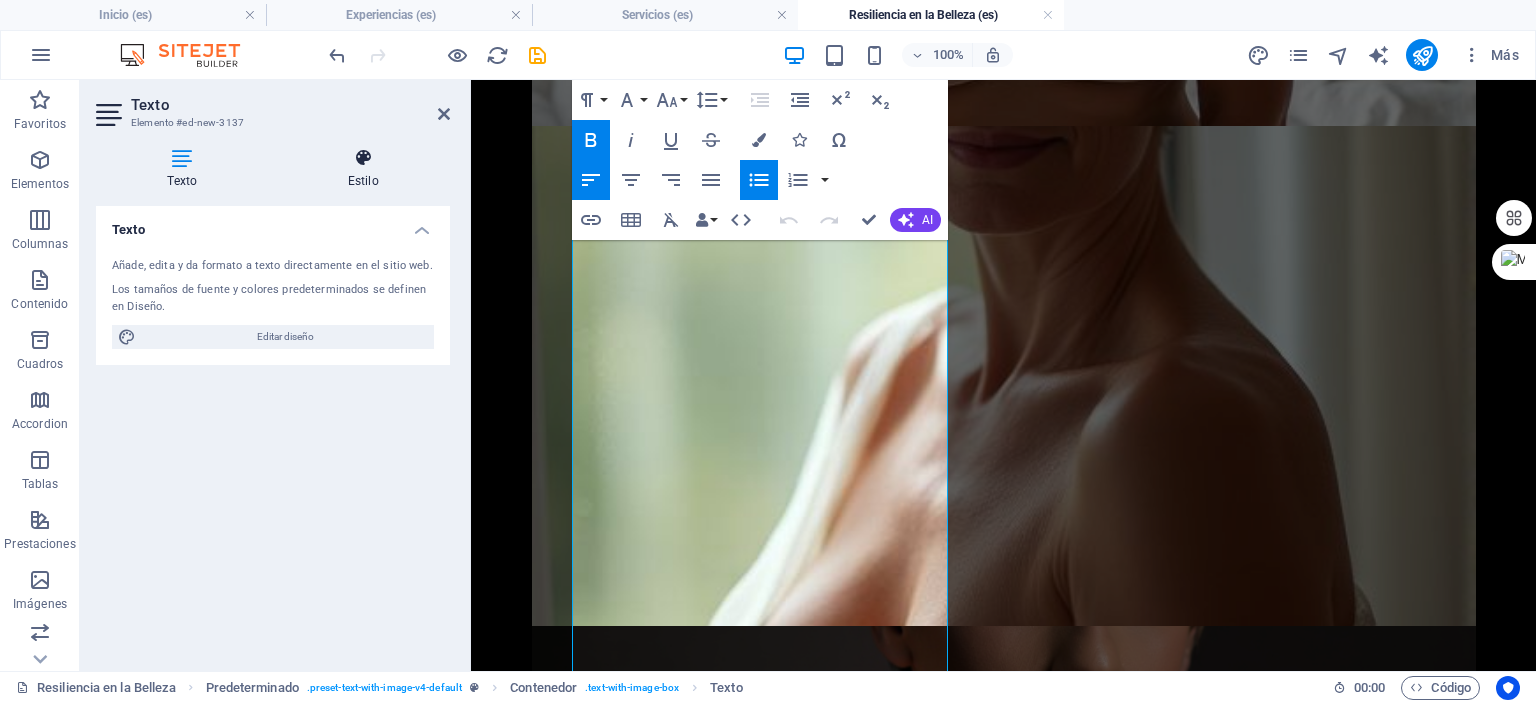 click on "Estilo" at bounding box center (364, 169) 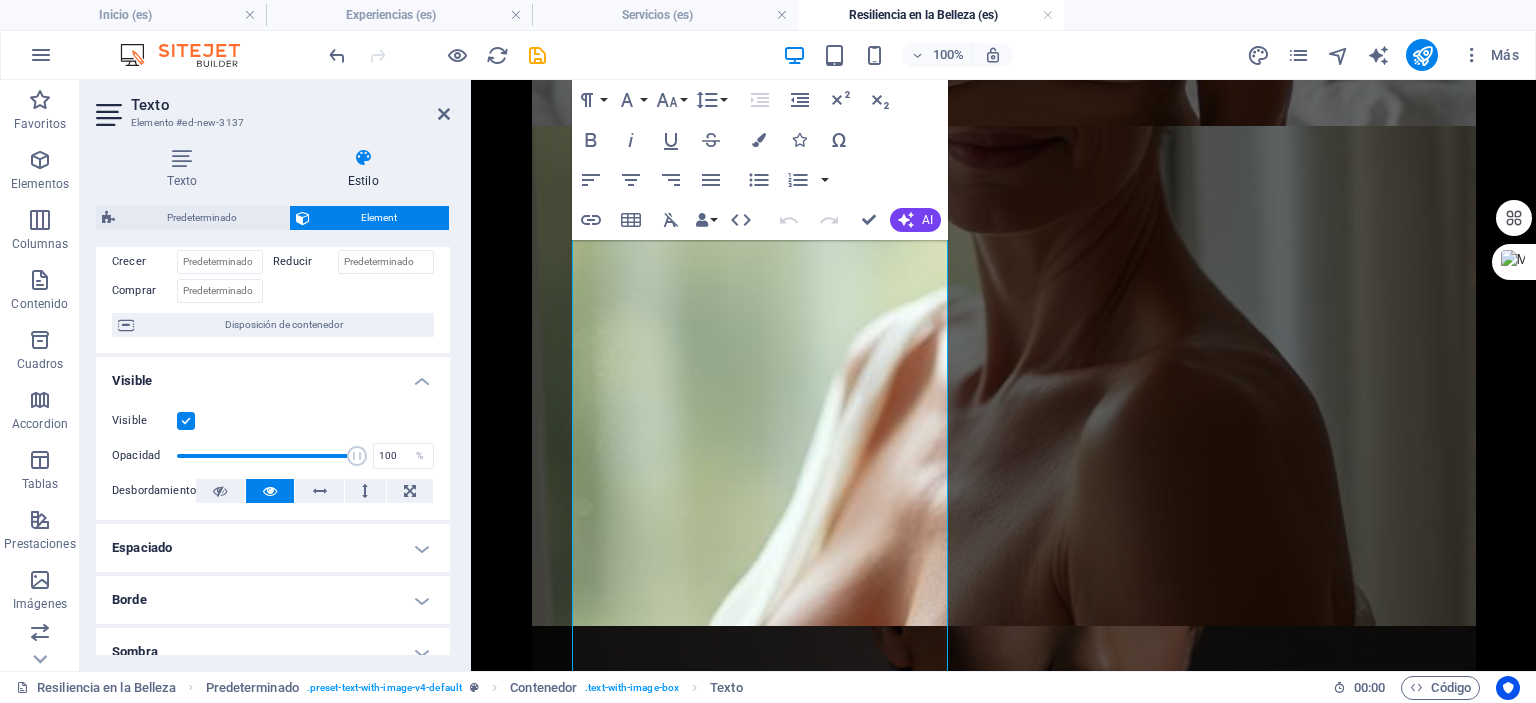 scroll, scrollTop: 200, scrollLeft: 0, axis: vertical 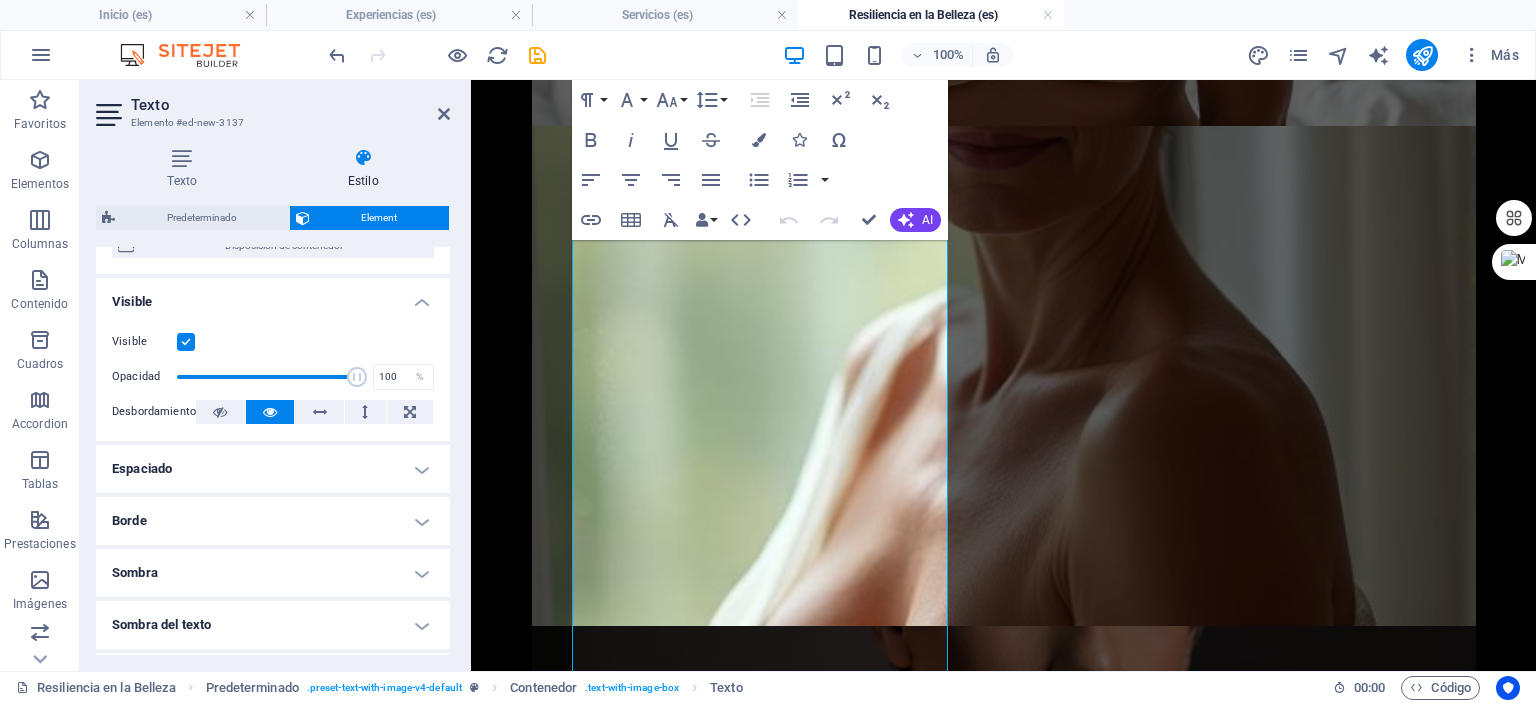 click on "Espaciado" at bounding box center (273, 469) 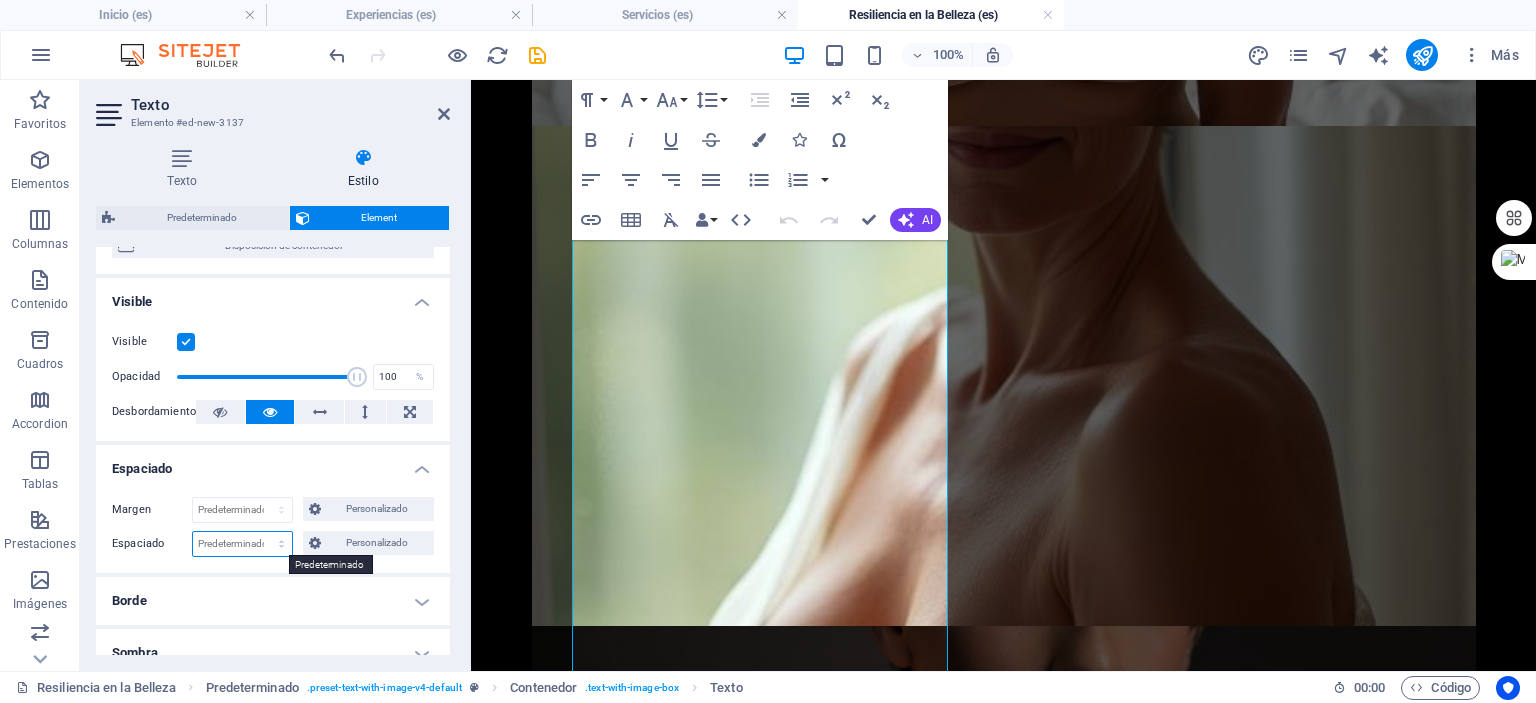 click on "Predeterminado px rem % vh vw Personalizado" at bounding box center (242, 544) 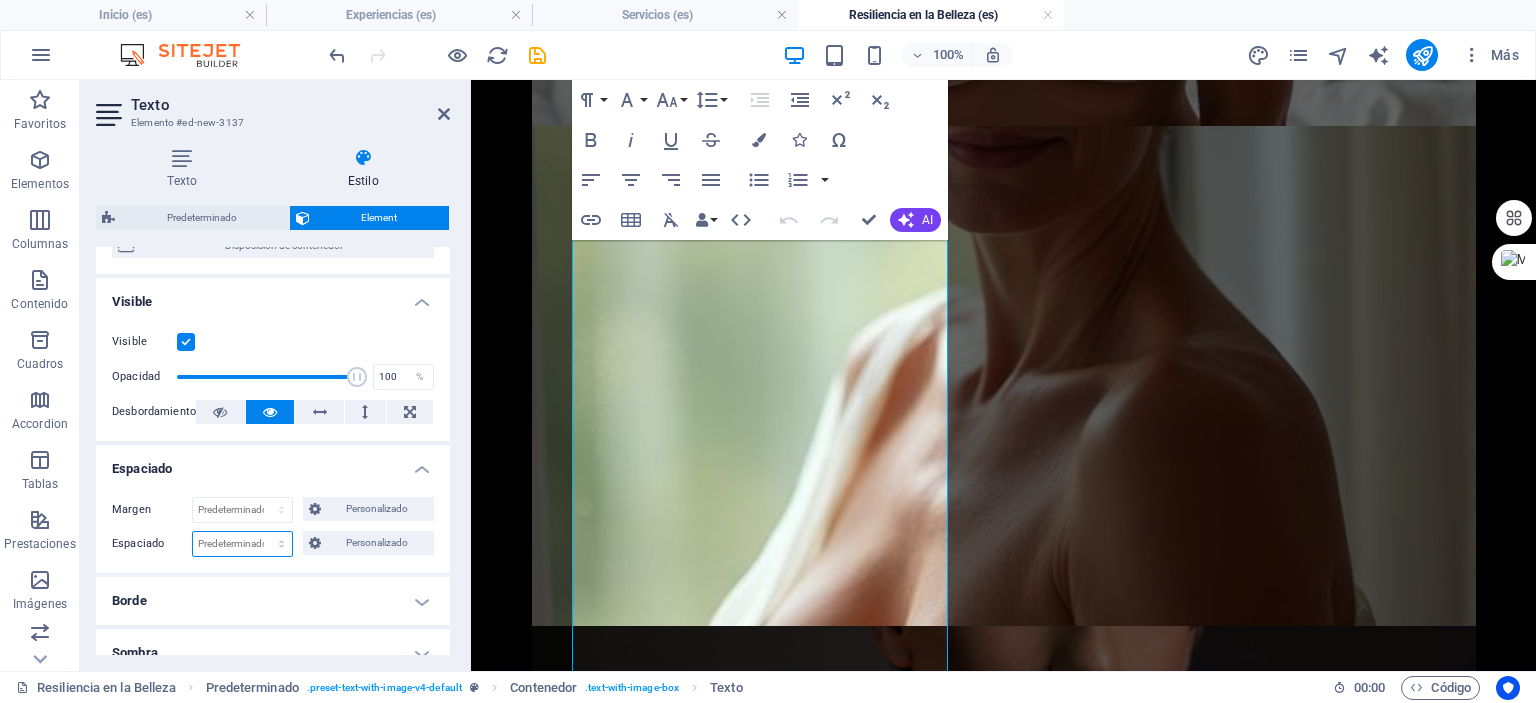 select on "vh" 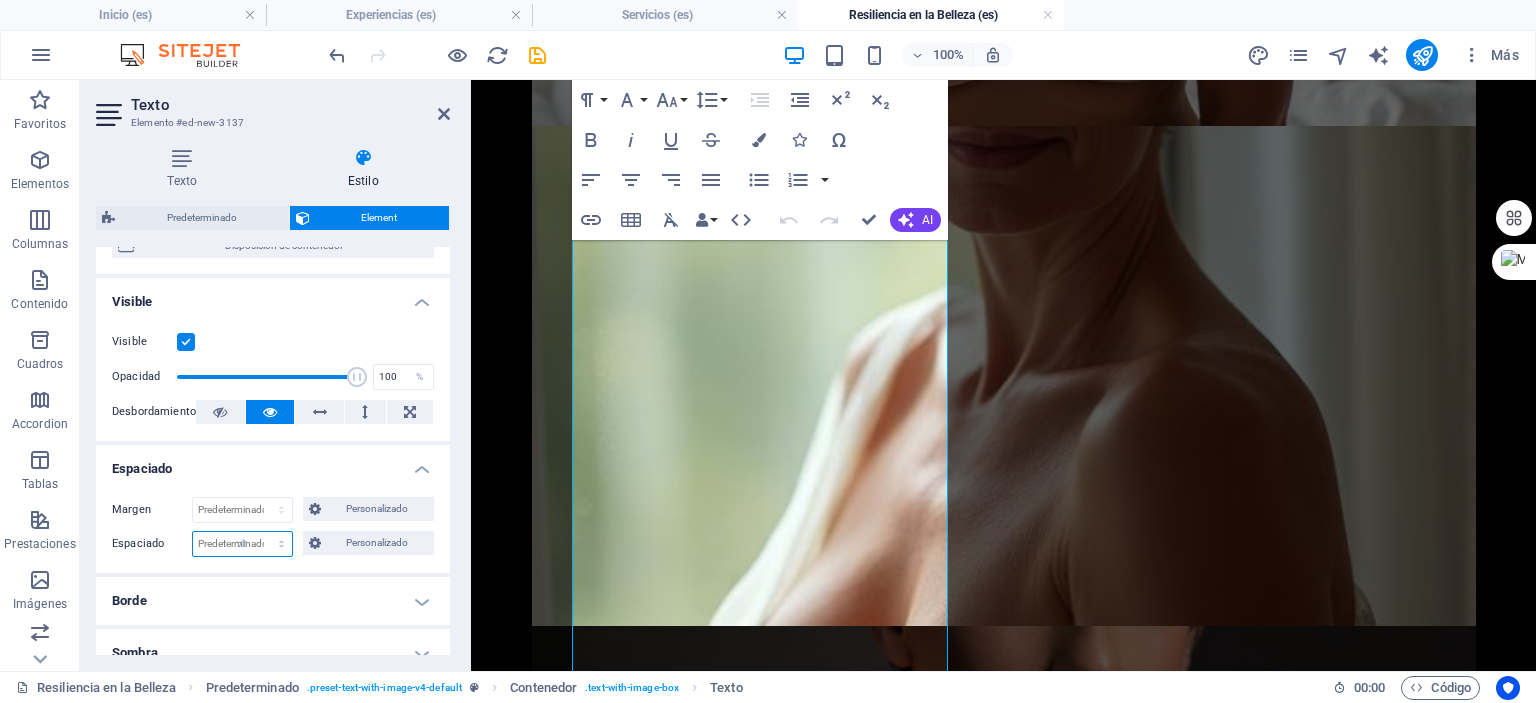 click on "Predeterminado px rem % vh vw Personalizado" at bounding box center (242, 544) 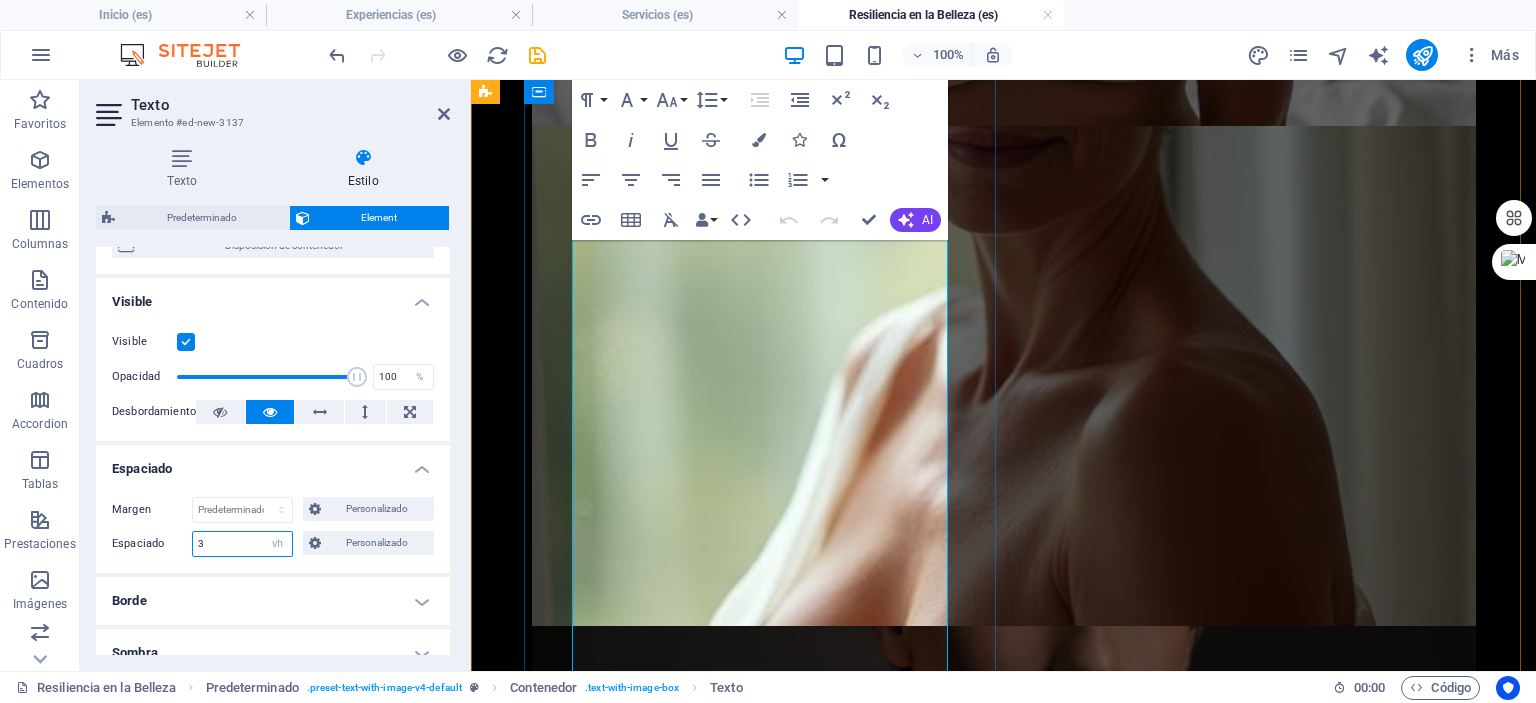 type on "3" 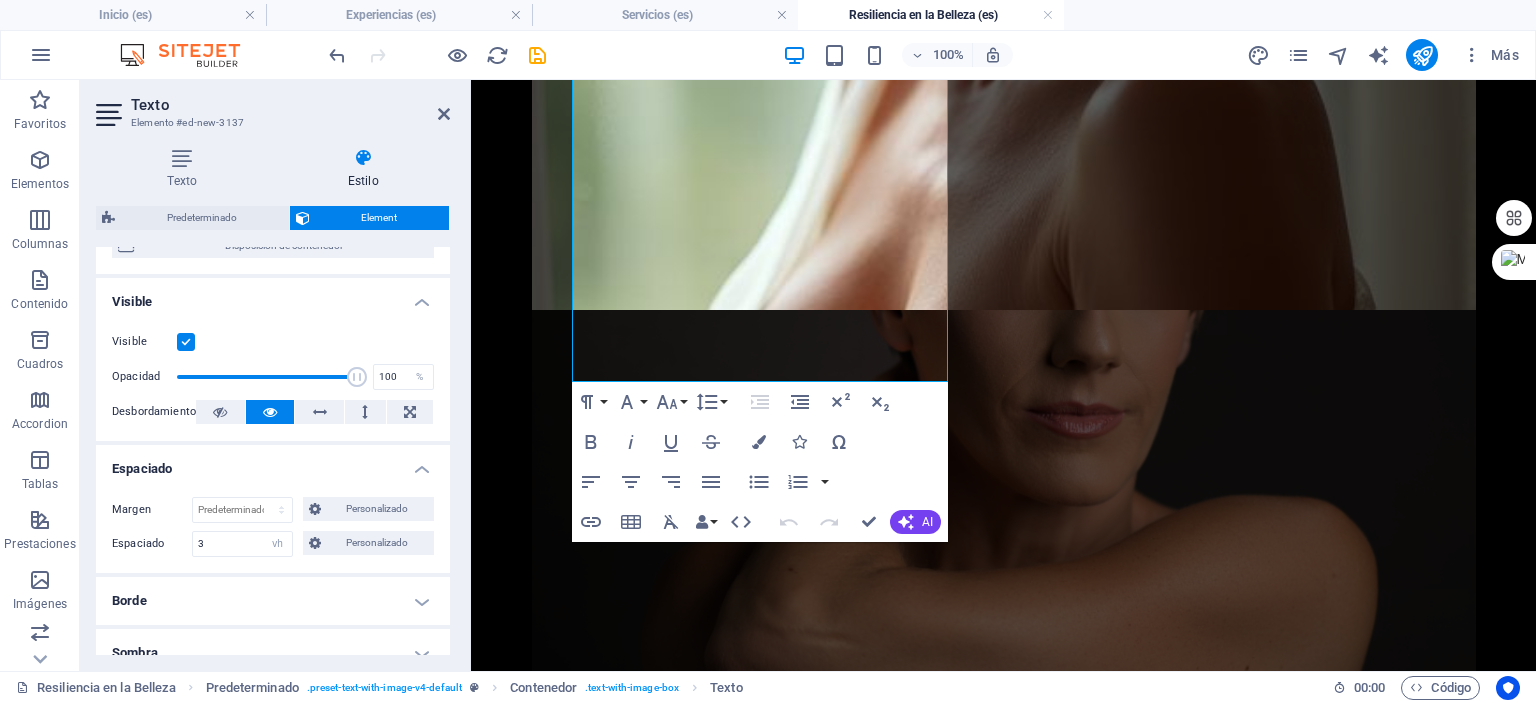 scroll, scrollTop: 4660, scrollLeft: 0, axis: vertical 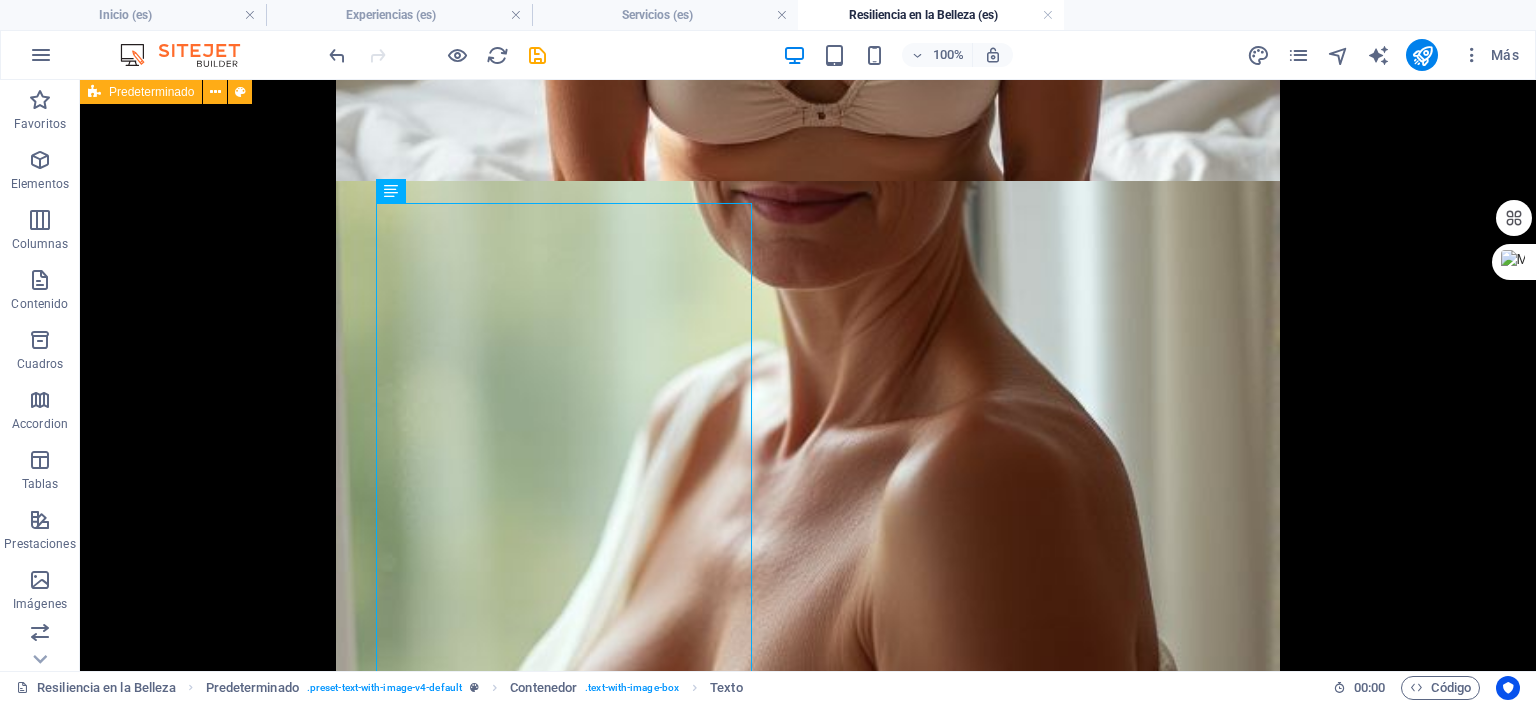 click on "Soy sobreviviente y quiero aplicar a una sesión altruista Suelta el contenido aquí o" at bounding box center [808, 3526] 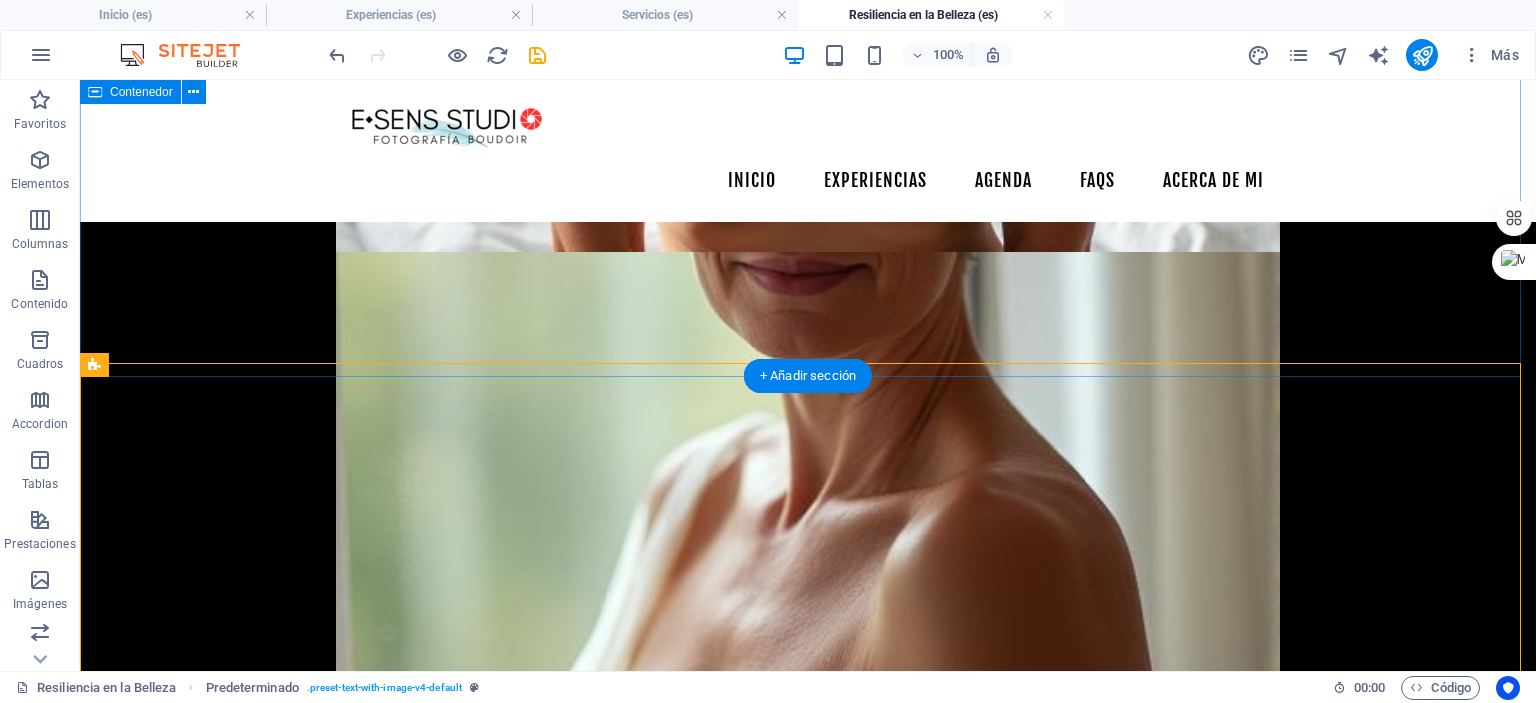 scroll, scrollTop: 3837, scrollLeft: 0, axis: vertical 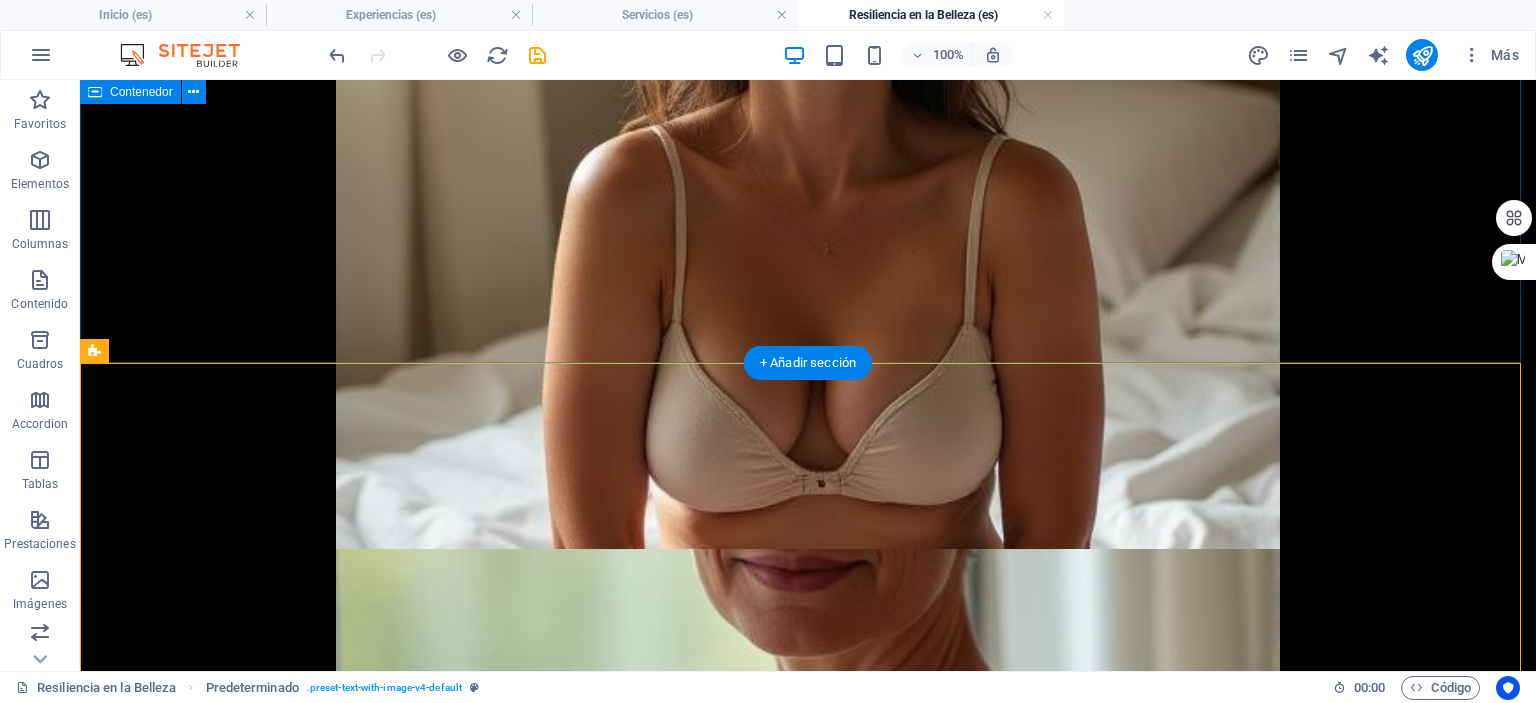 click on "Visión General del Proyecto En E•SENS STUDIO, creemos que la fotografía boudoir es una poderosa herramienta de sanación. Nuestro proyecto "Resiliencia en la Belleza"  está diseñado para acompañar a las mujeres en cada etapa de su viaje contra el cáncer.  Reconocemos que la belleza no reside solo en la superación, sino también en la valentía de enfrentar un cambio inminente.  Este proyecto está dedicado a las mujeres que desean inmortalizar su cuerpo antes de un procedimiento, así como a las sobrevivientes que buscan celebrar su nuevo yo y su fuerza inquebrantable. Se trata de honrar la historia de su cuerpo, redescubrir su sensualidad y recordarse que su belleza y fuerza son inquebrantables.  Visión General del Proyecto Hemos diseñado un paquete especial y accesible, centrado en la esencia de este proyecto, para hacer de la experiencia una celebración genuina de tu viaje.
Crear un Espacio Sagrado:
Honrar la Historia de tu Cuerpo:
Enfoque Holístico:
Respeto y Control Total:" at bounding box center (808, 2593) 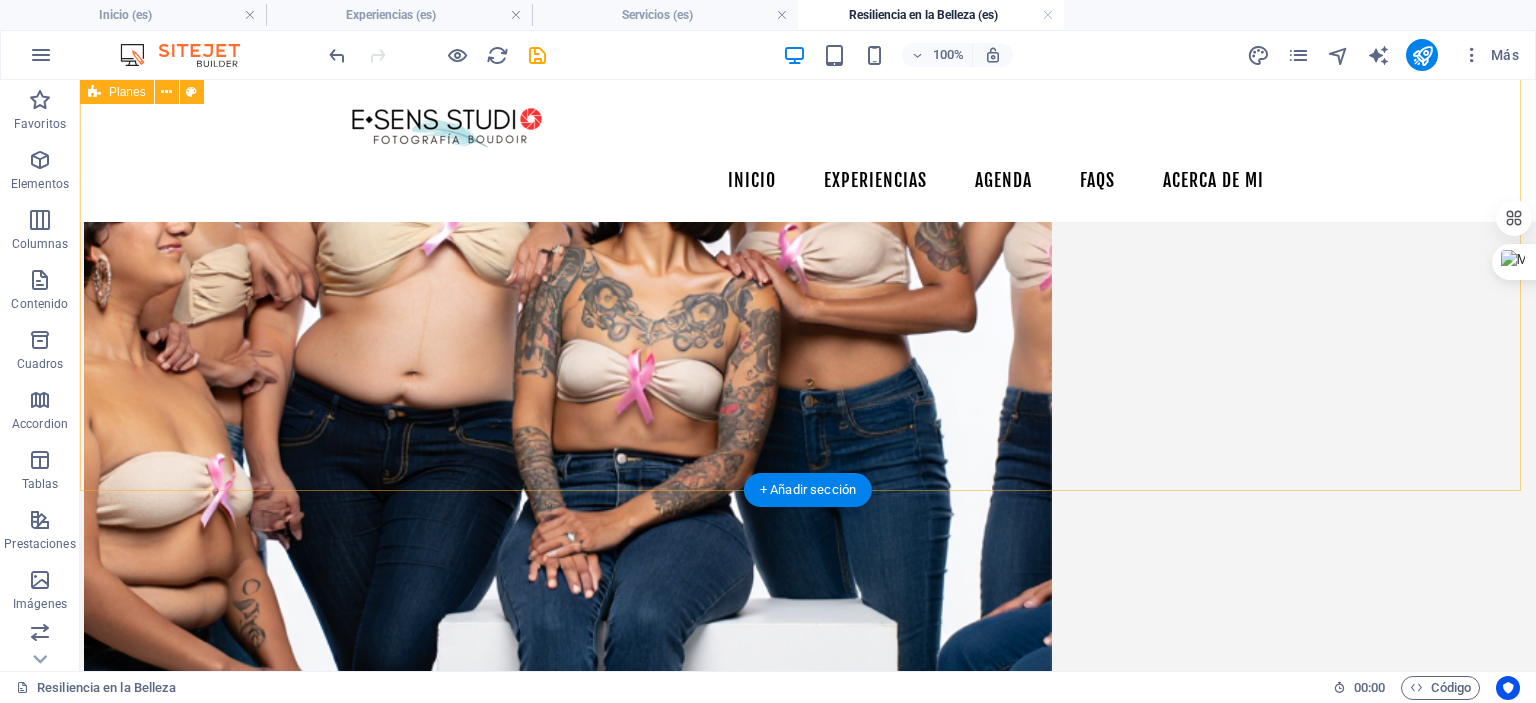 scroll, scrollTop: 2162, scrollLeft: 0, axis: vertical 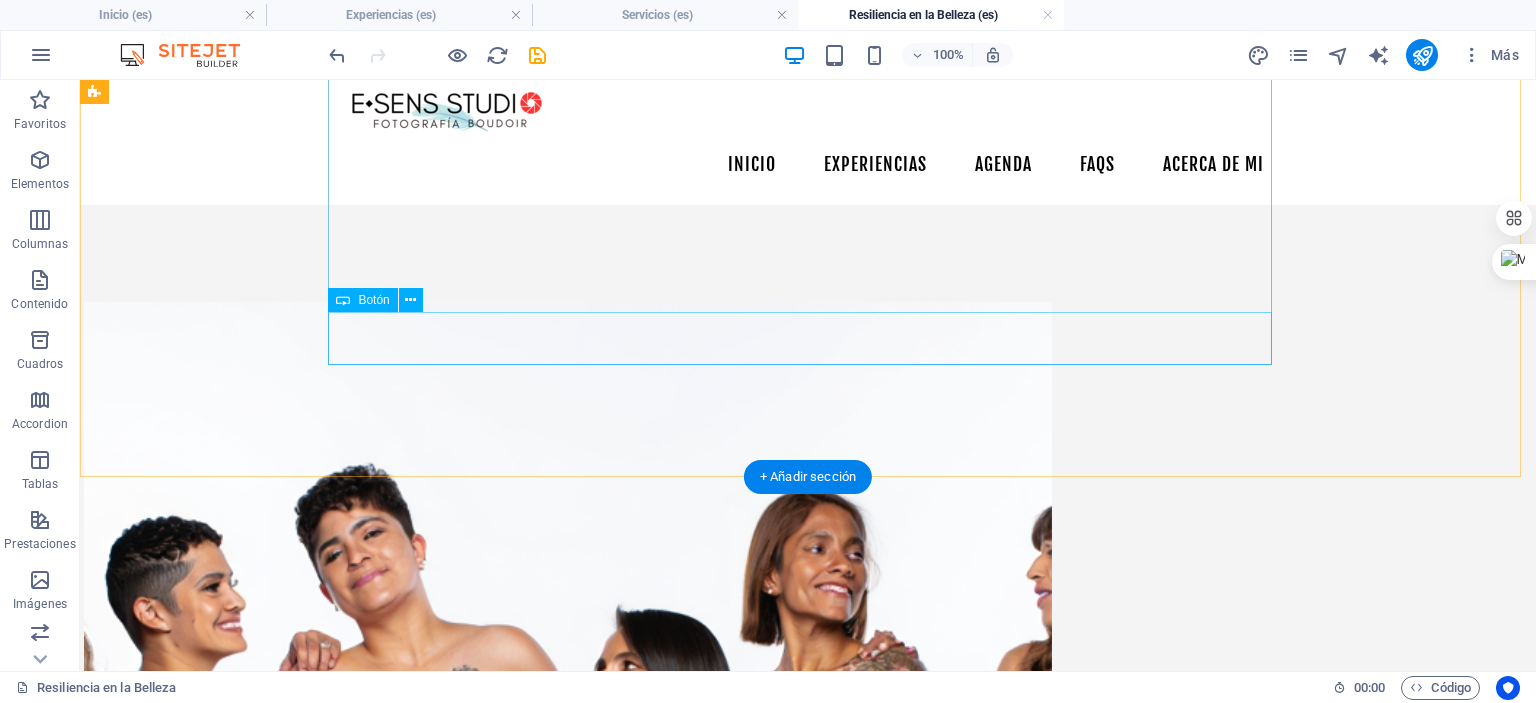 click on "Quiero vivir la experiencia y apoyar la Causa" at bounding box center (568, 1488) 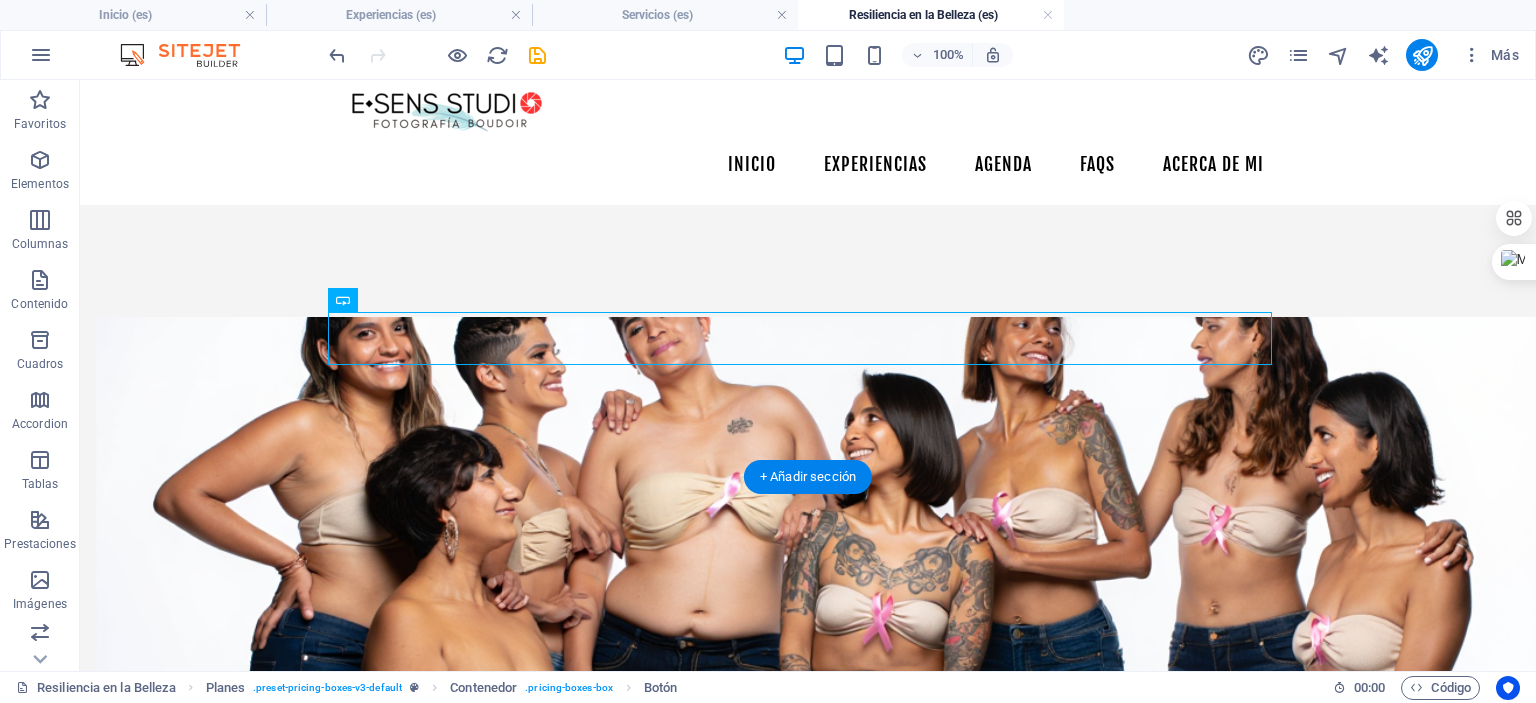 click on "RESILIENCIA EN LA BELLEZA En E•SENS STUDIO, creemos que la fotografía boudoir es una poderosa herramienta de sanación. Nuestro proyecto "Resiliencia en la Belleza" está diseñado para acompañar a las mujeres en cada etapa de su viaje contra el cáncer. Reconocemos que la belleza no reside solo en la superación, sino también en la valentía de enfrentar un cambio inminente. Por ello, este proyecto está dedicado a las mujeres que desean inmortalizar su cuerpo antes de un procedimiento, así como a las sobrevivientes que buscan celebrar su nuevo yo y su fuerza inquebrantable. Se trata de honrar la historia de su cuerpo, redescubrir su sensualidad y recordarse que su belleza y fuerza son inquebrantables. Nuestra misión es proporcionar un espacio para la sanación a través de la autoaceptación, acompañando a las mujeres en un acto de amor propio en los momentos más significativos de su viaje. $[PRICE] [DURATION] [NUMBER] fotografías HD Pro Digitales Orientación de vestuario Guía Boudoir [NUMBER]" at bounding box center [568, 908] 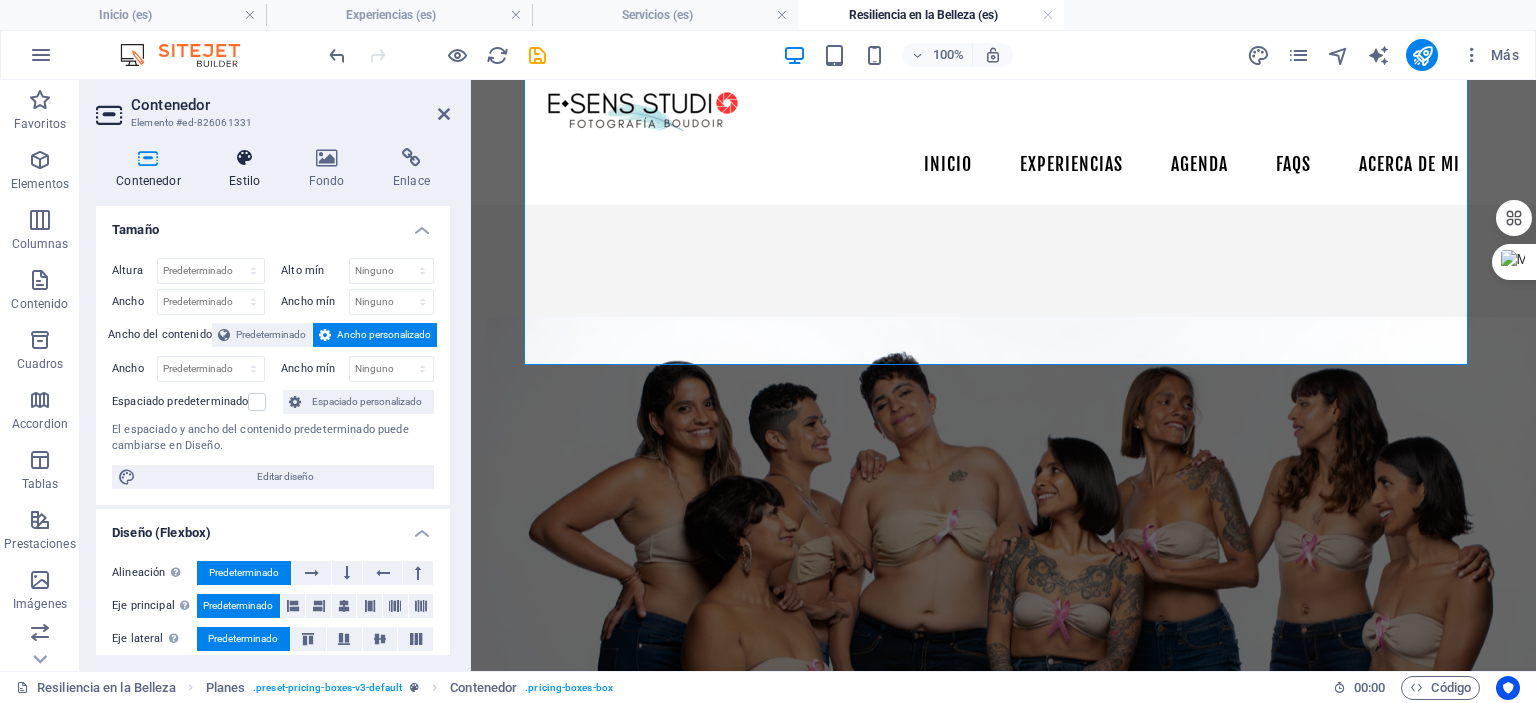 click at bounding box center (244, 158) 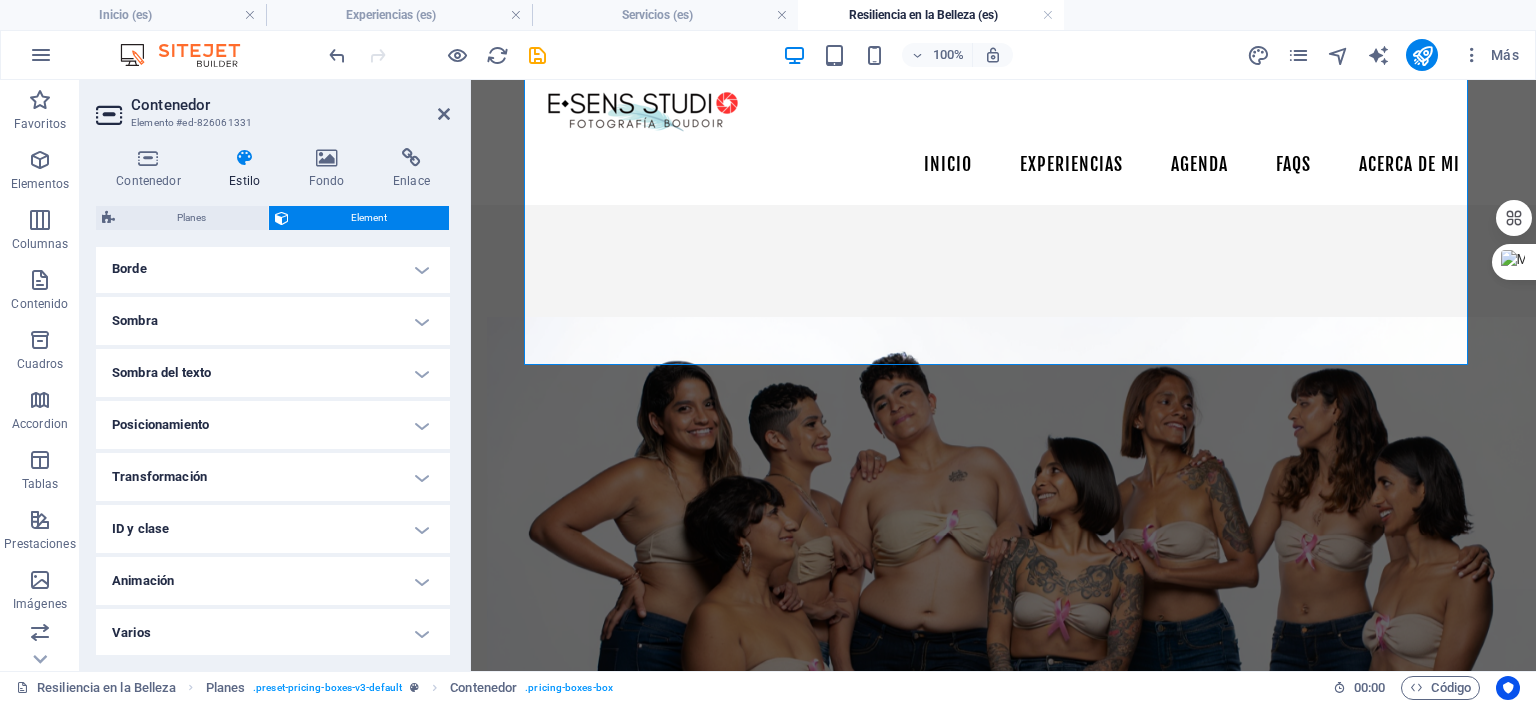 scroll, scrollTop: 0, scrollLeft: 0, axis: both 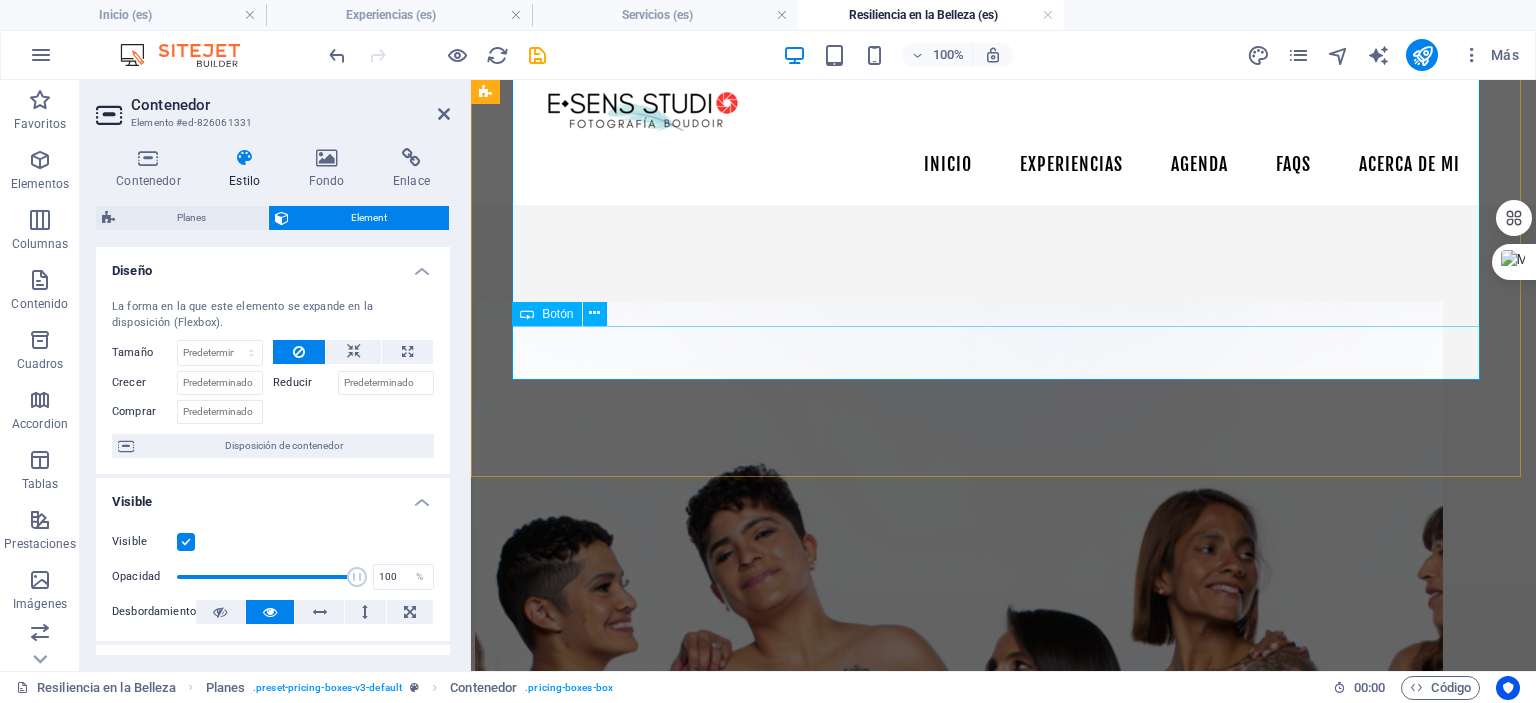 click on "Quiero vivir la experiencia y apoyar la Causa" at bounding box center (959, 1488) 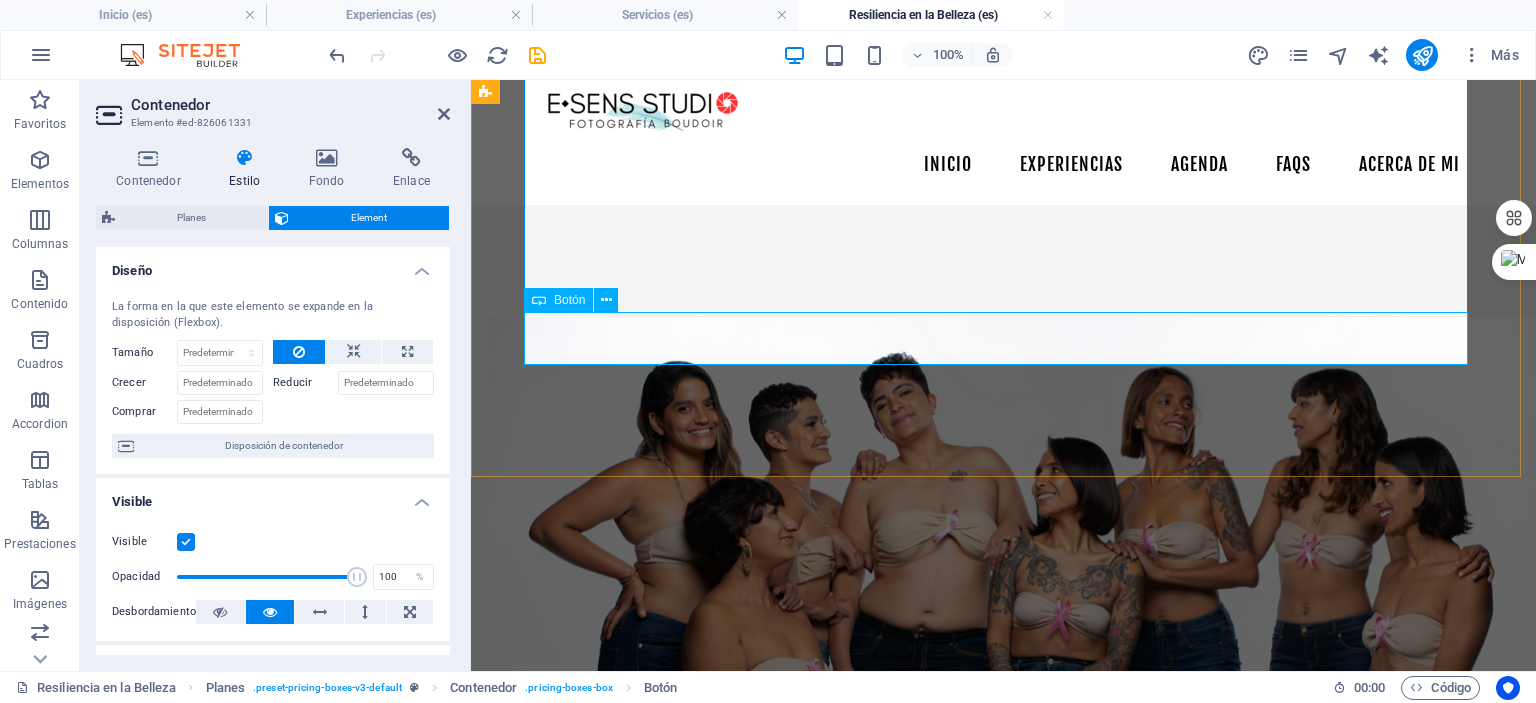 click on "Botón" at bounding box center (558, 300) 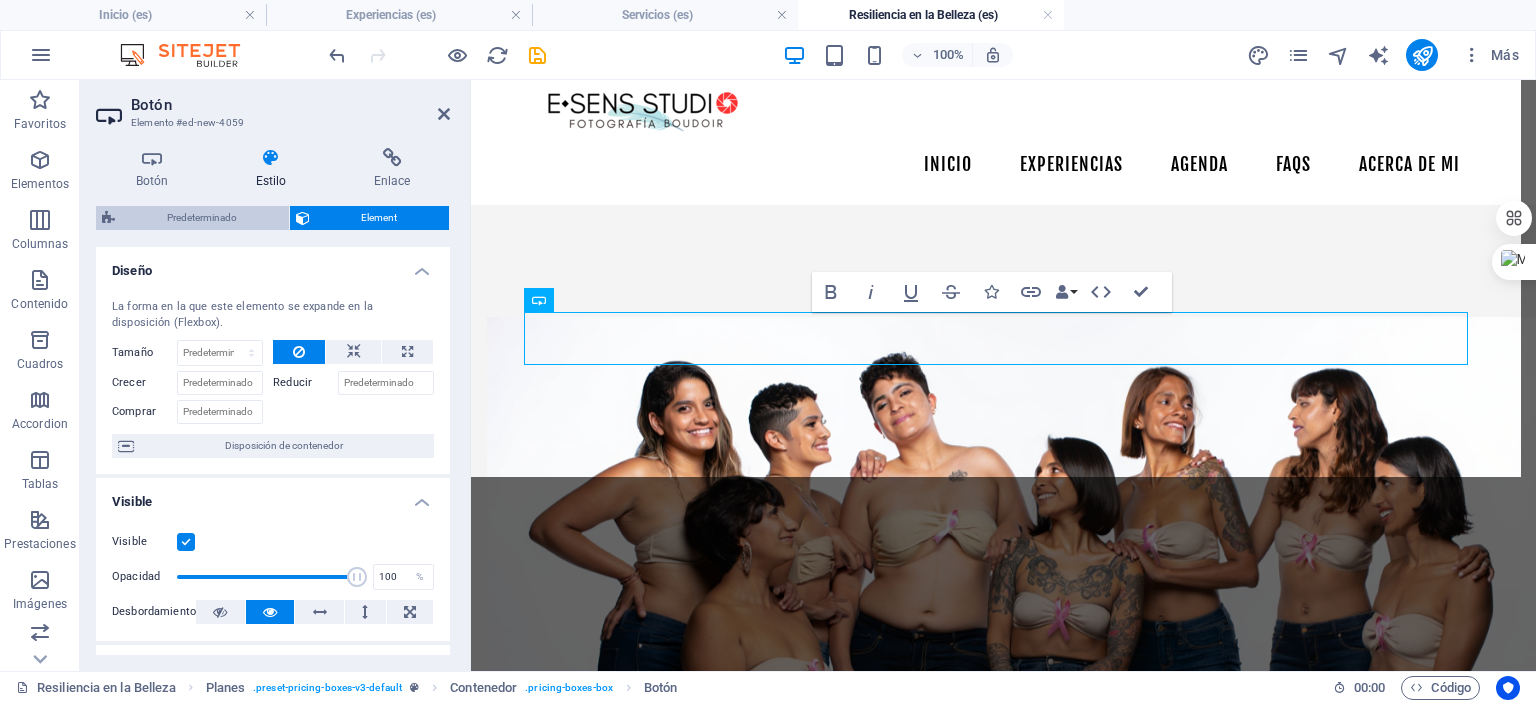 click on "Predeterminado" at bounding box center [202, 218] 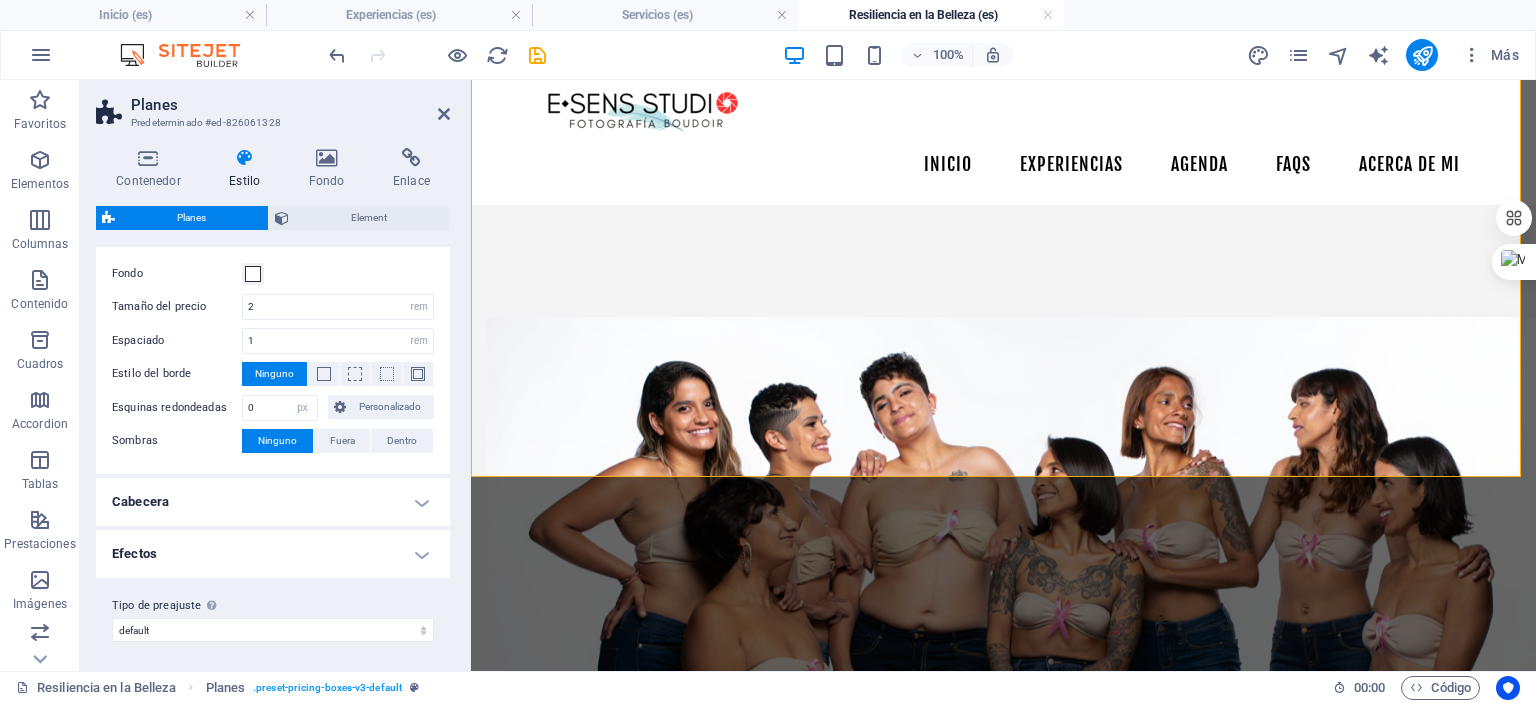 scroll, scrollTop: 0, scrollLeft: 0, axis: both 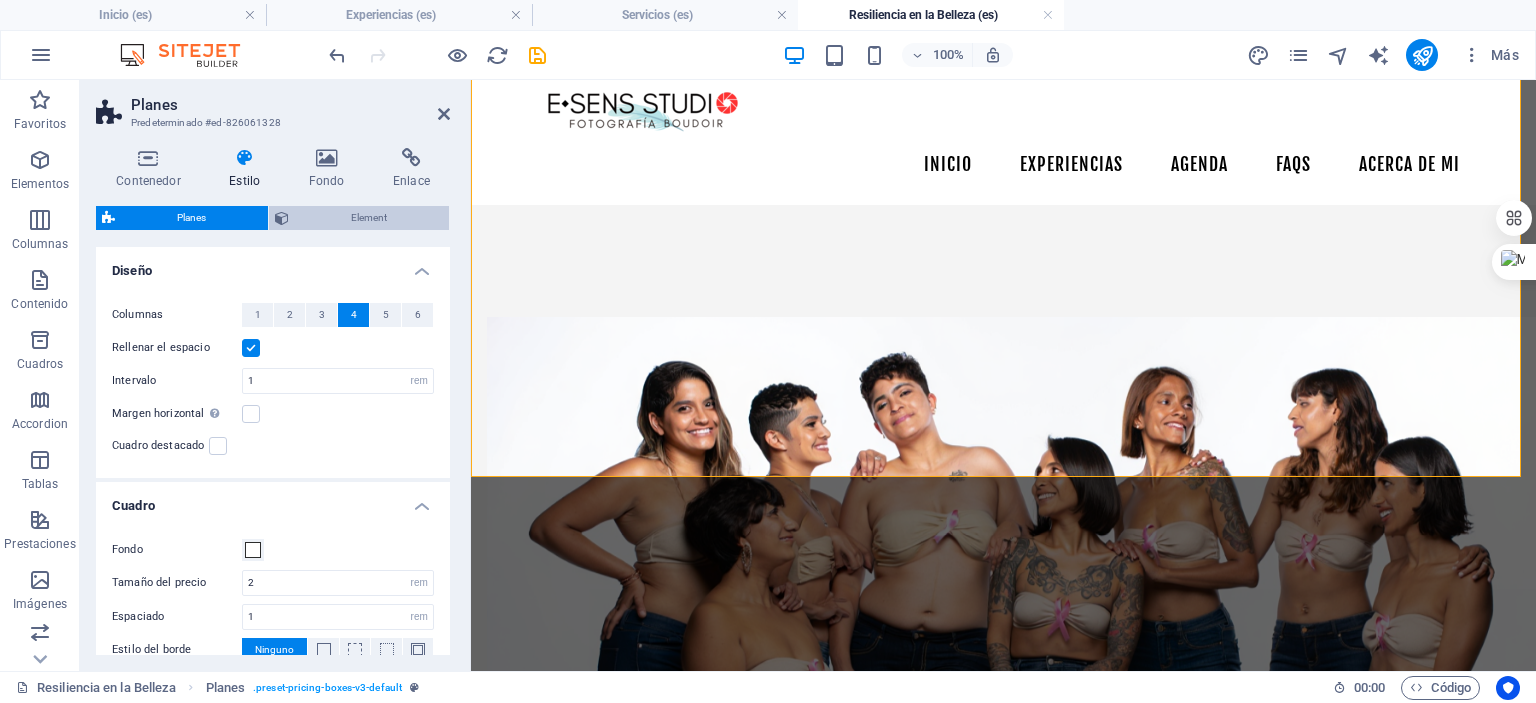 click on "Element" at bounding box center (369, 218) 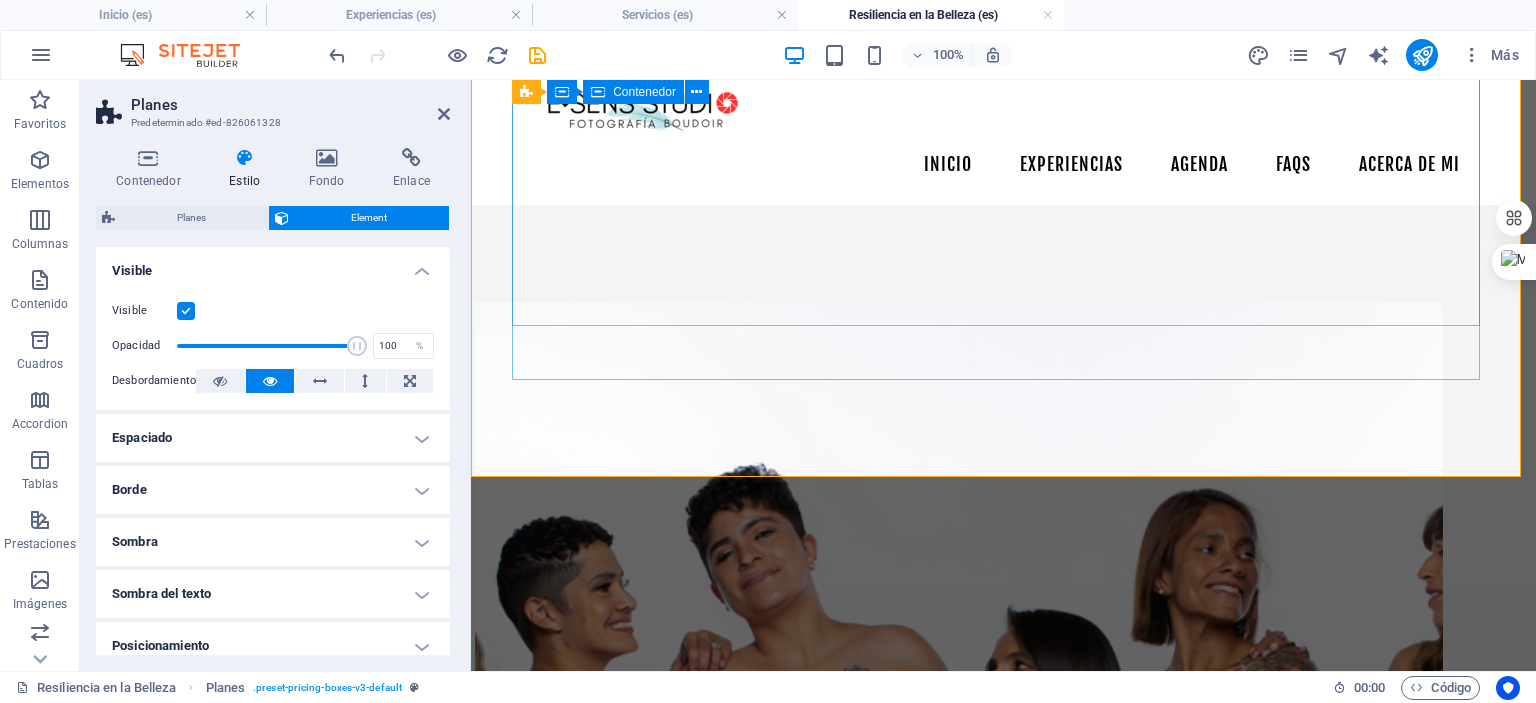 click on "En E•SENS STUDIO, creemos que la fotografía boudoir es una poderosa herramienta de sanación. Nuestro proyecto "Resiliencia en la Belleza"  está diseñado para acompañar a las mujeres en cada etapa de su viaje contra el cáncer.  Reconocemos que la belleza no reside solo en la superación, sino también en la valentía de enfrentar un cambio inminente. Por ello, este proyecto está dedicado a las mujeres que desean inmortalizar su cuerpo antes de un procedimiento, así como a las sobrevivientes que buscan celebrar su nuevo yo y su fuerza inquebrantable.  Se trata de honrar la historia de su cuerpo, redescubrir su sensualidad y recordarse que su belleza y fuerza son inquebrantables.  Nuestra misión es proporcionar un espacio para la sanación a través de la autoaceptación, acompañando a las mujeres en un acto de amor propio en los momentos más significativos de su viaje. $[PRICE] [DURATION]  [NUMBER]  fotografías HD Pro Digitales Orientación de vestuario Guía Boudoir 2  cambios de vestuario" at bounding box center (959, 1161) 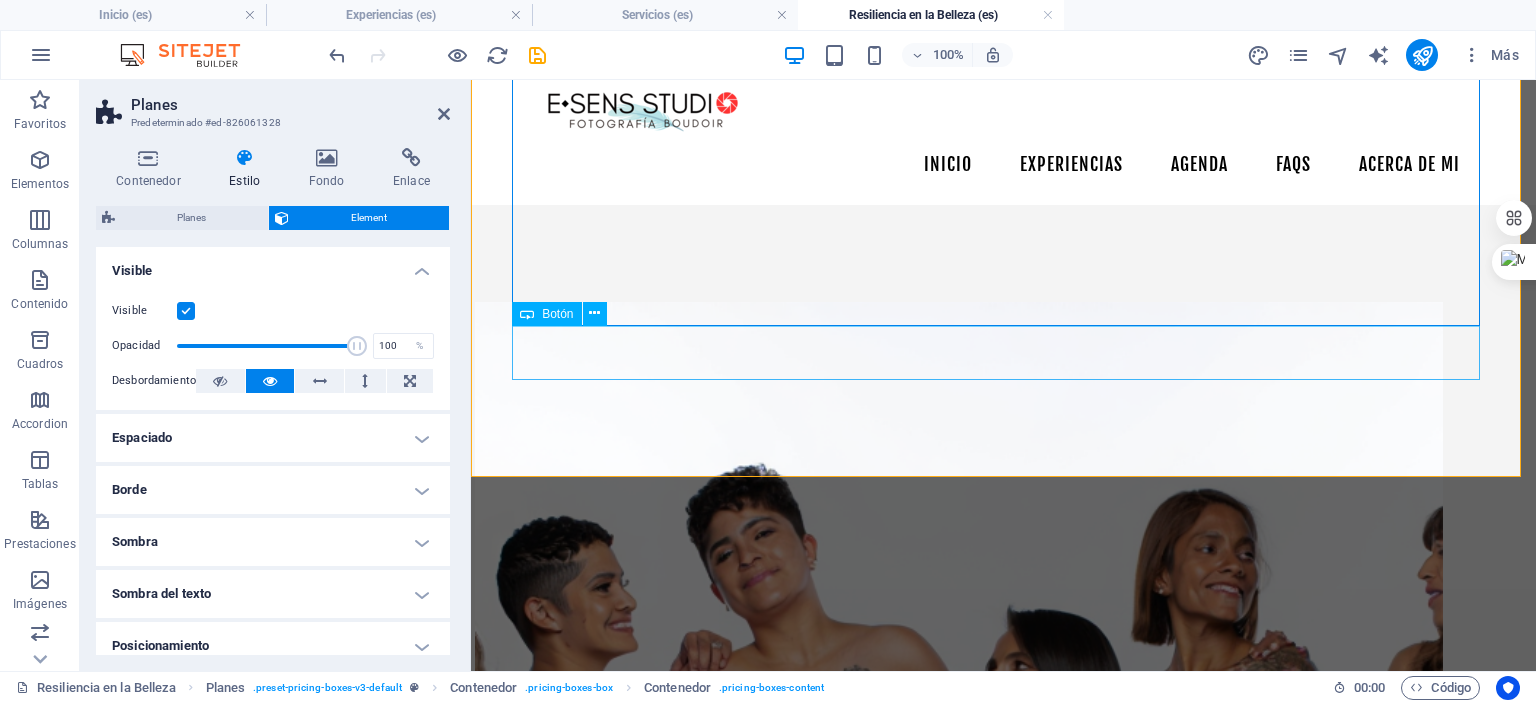 click on "Quiero vivir la experiencia y apoyar la Causa" at bounding box center [959, 1488] 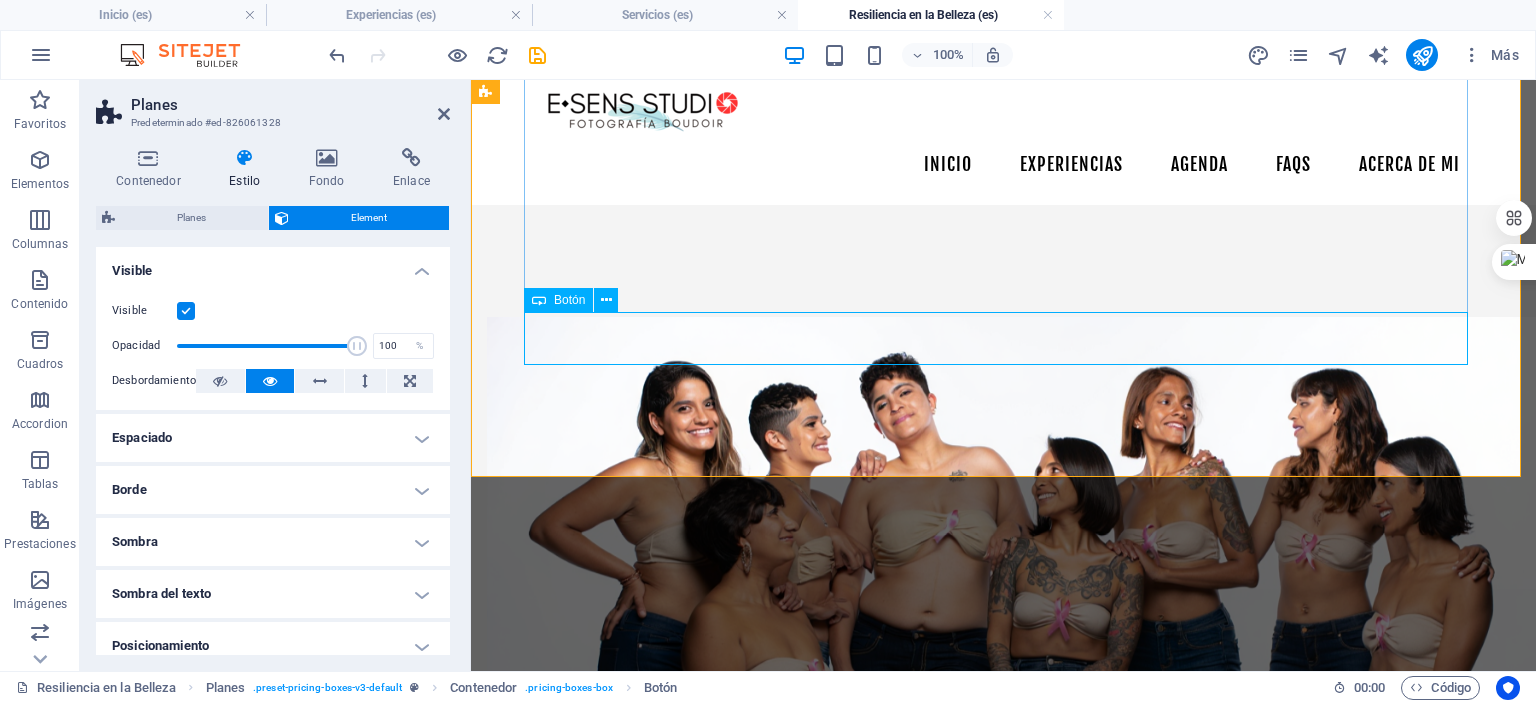 click on "Botón" at bounding box center (558, 300) 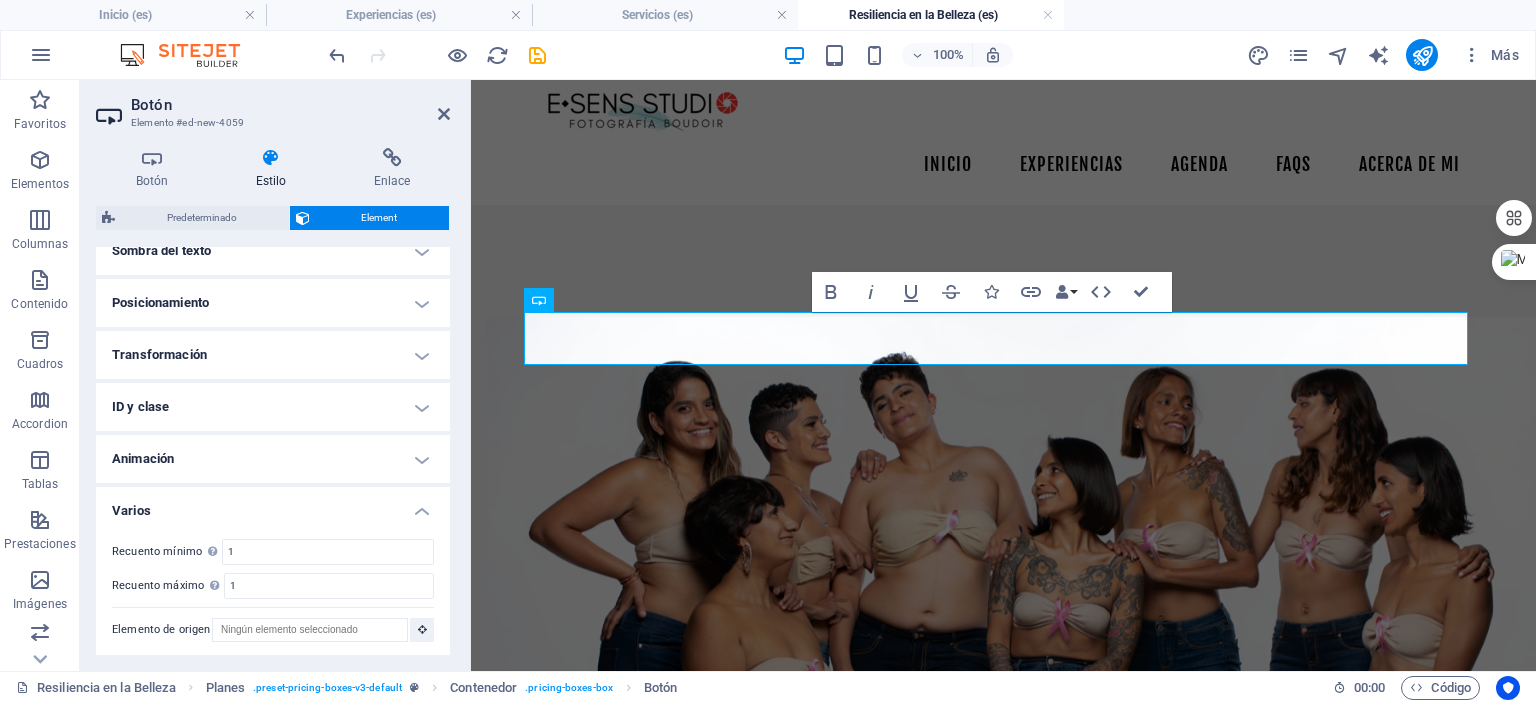scroll, scrollTop: 0, scrollLeft: 0, axis: both 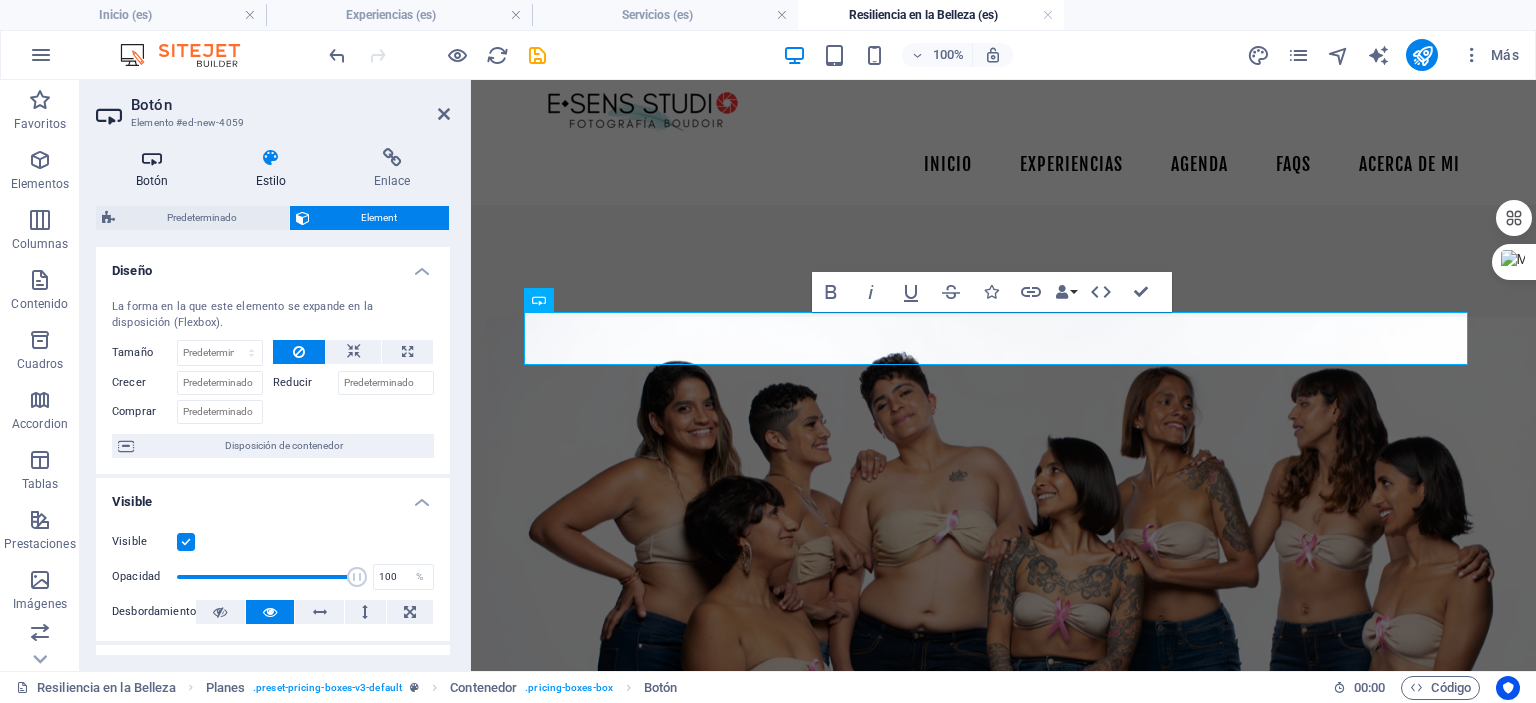 click at bounding box center [152, 158] 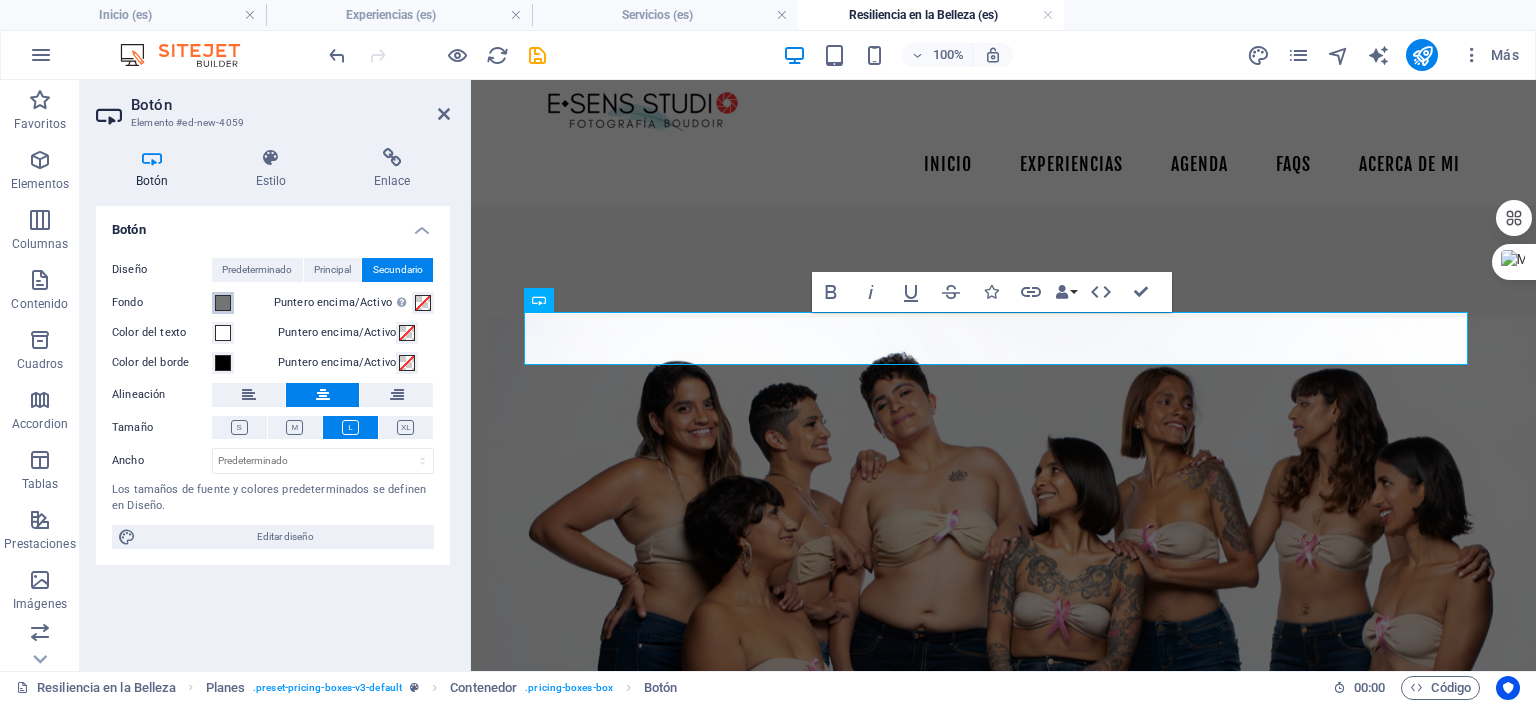 click at bounding box center (223, 303) 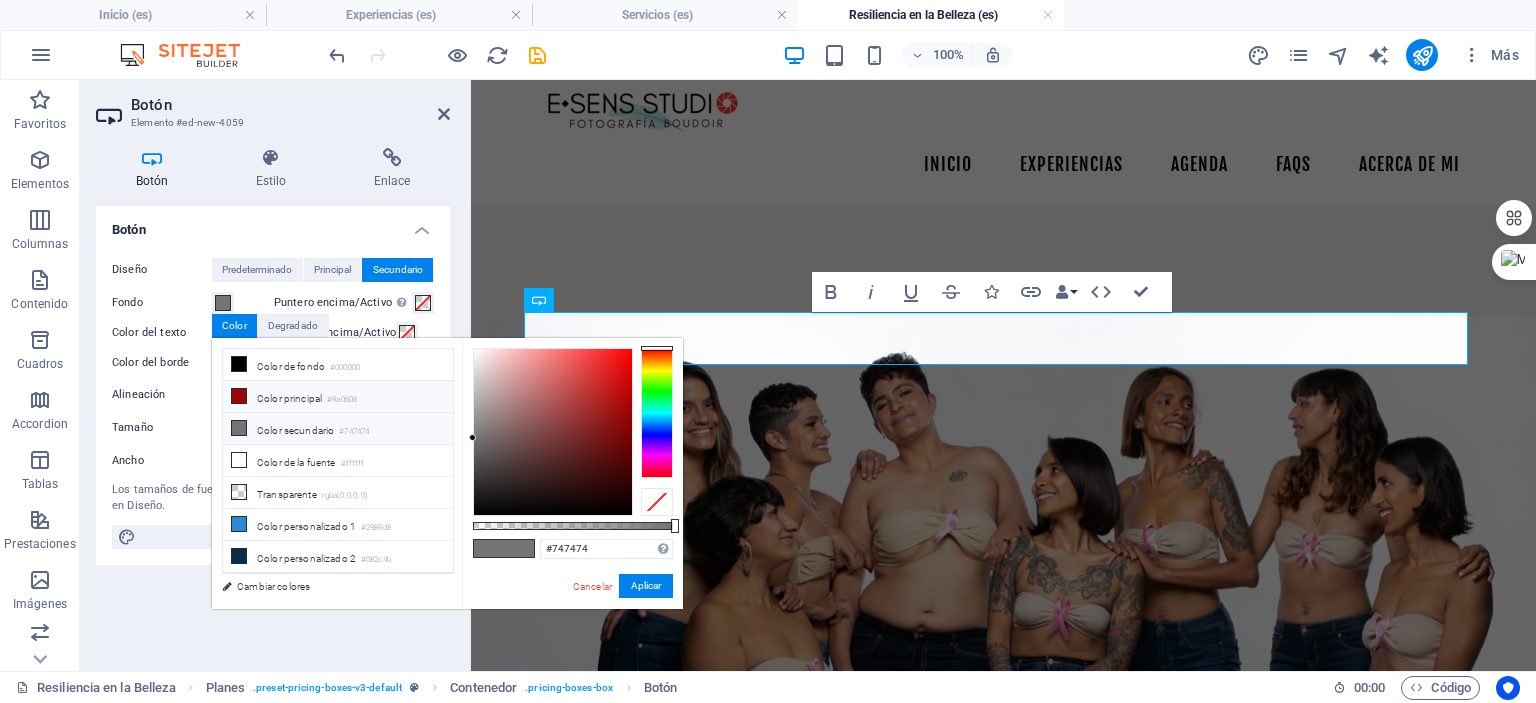 click on "Color principal
#9a0606" at bounding box center (338, 397) 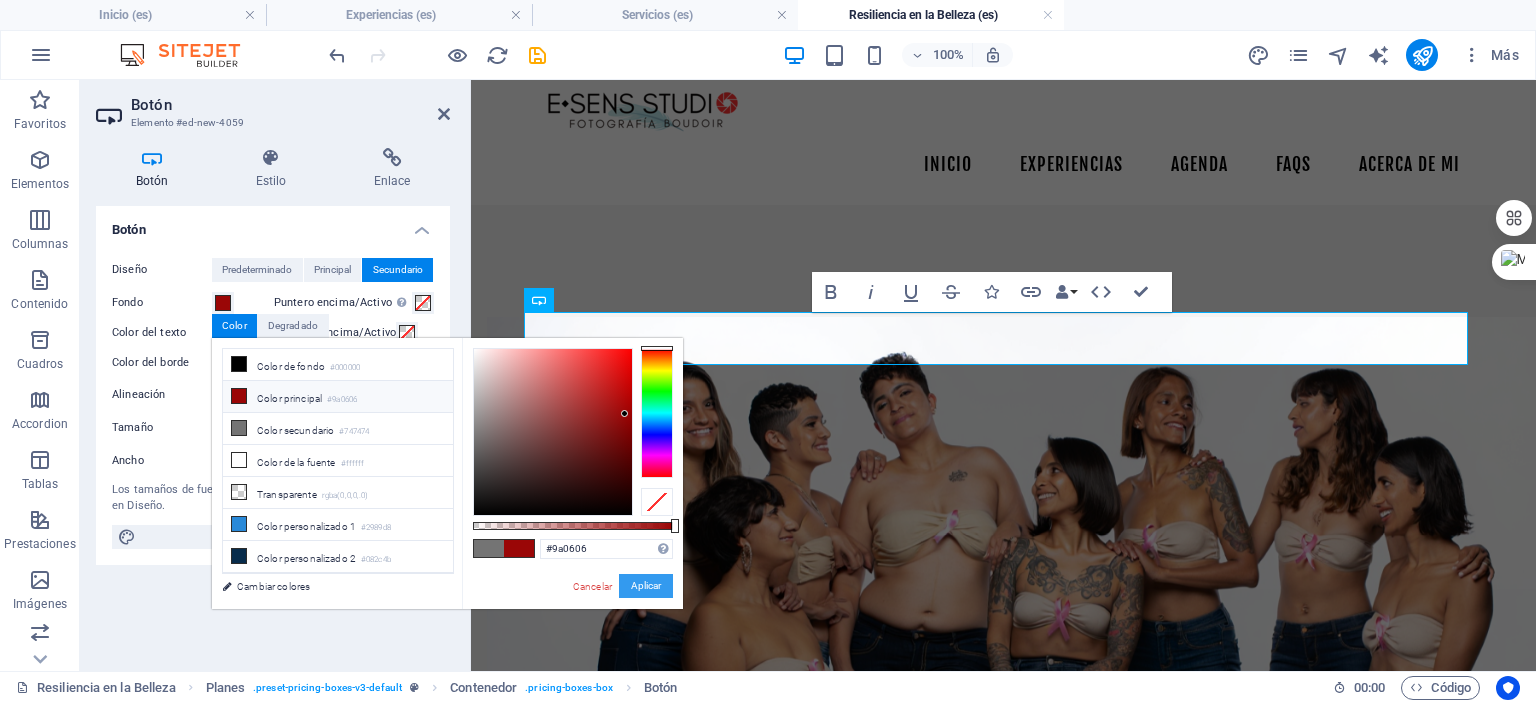 click on "Aplicar" at bounding box center (646, 586) 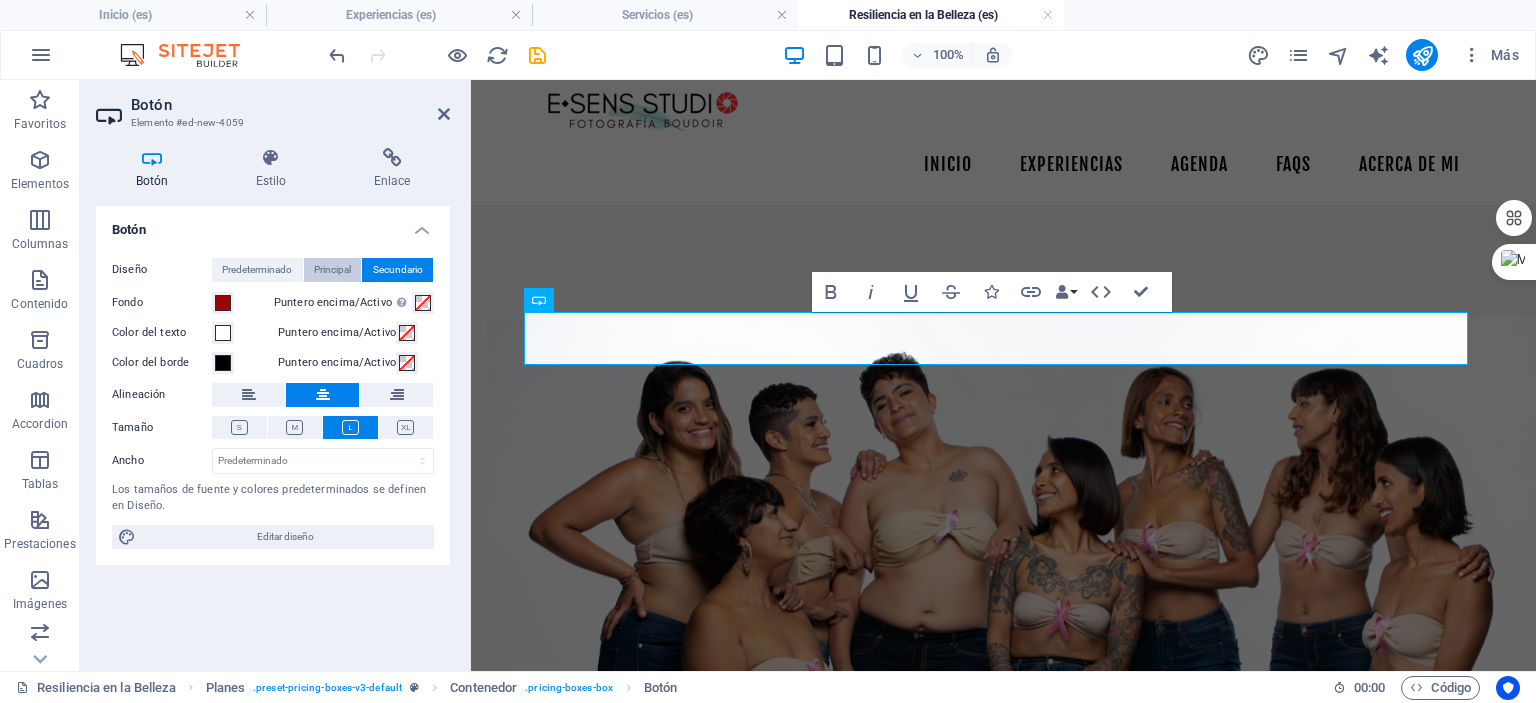 click on "Principal" at bounding box center (332, 270) 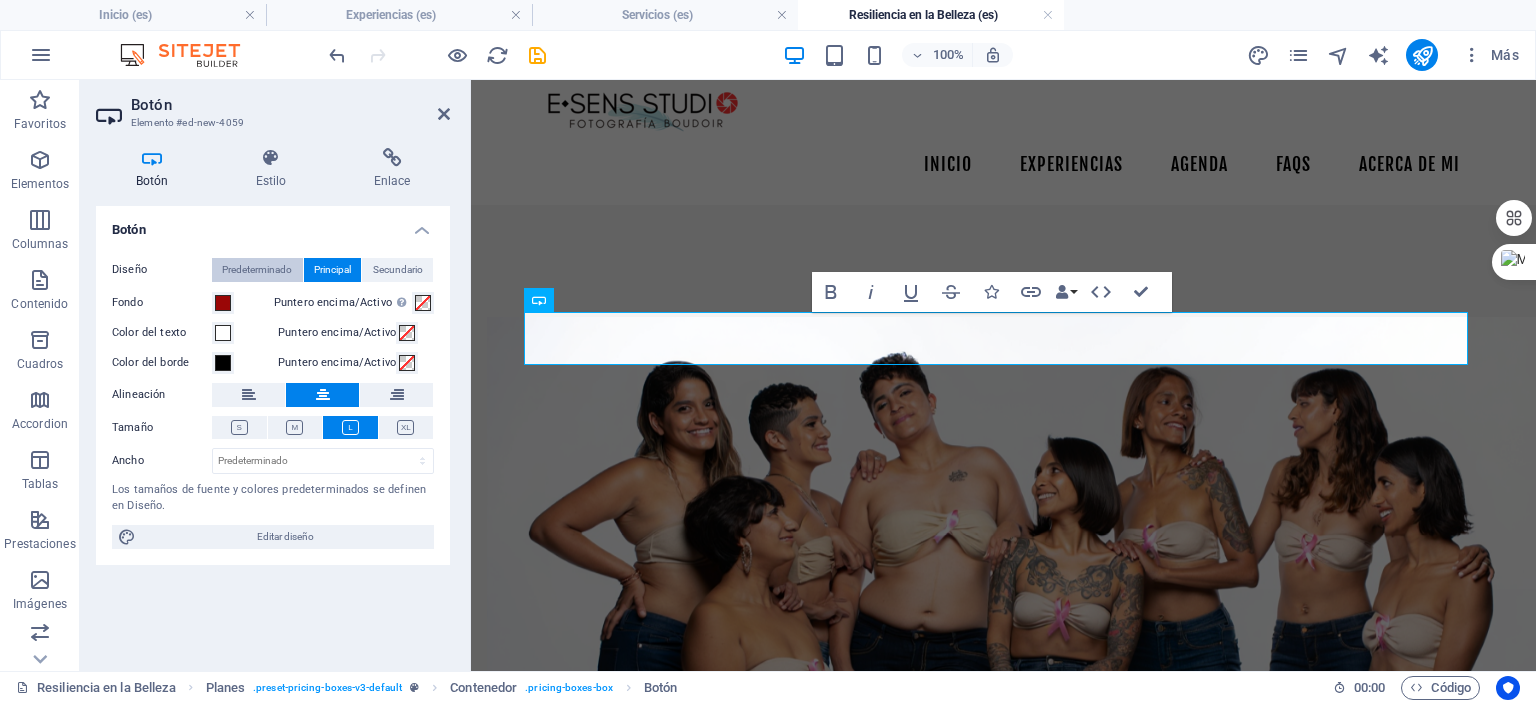 click on "Predeterminado" at bounding box center [257, 270] 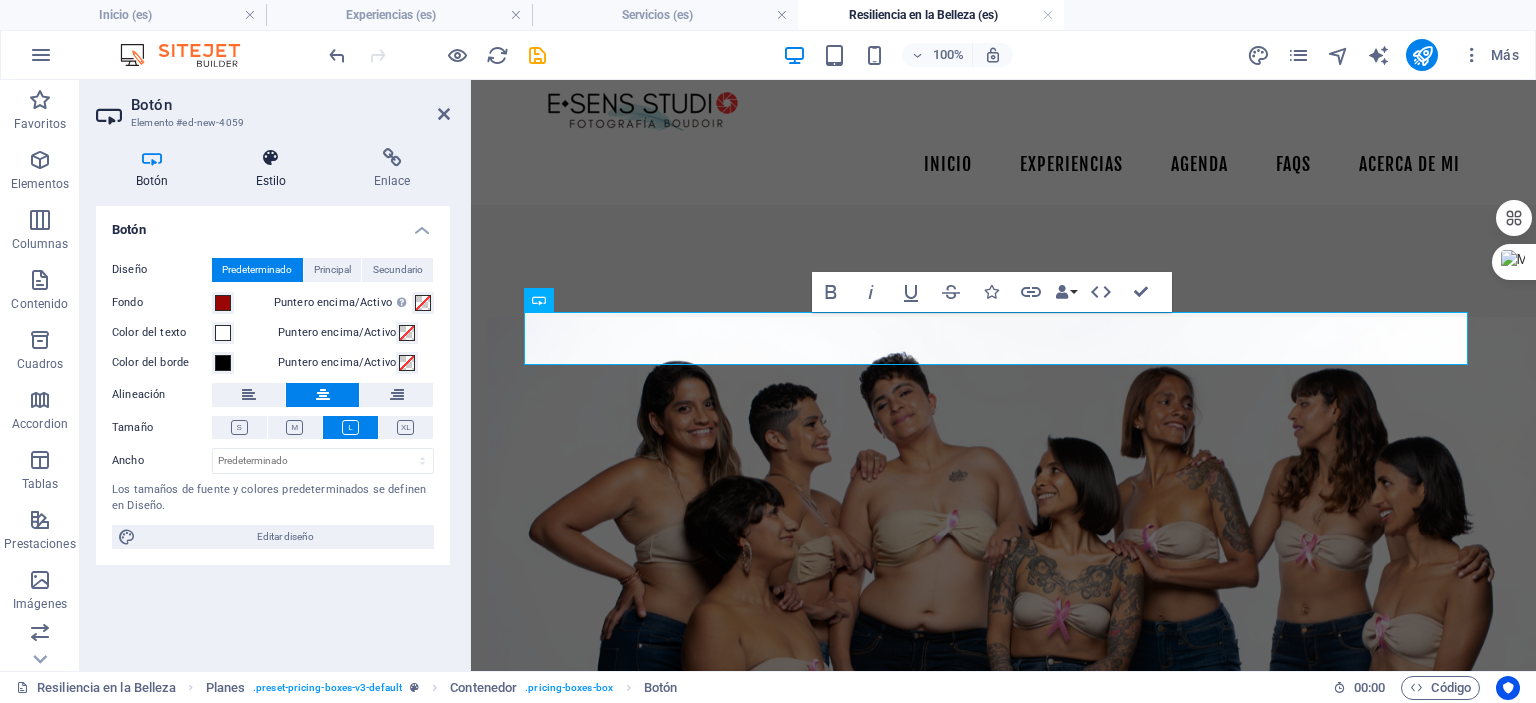 click on "Estilo" at bounding box center [275, 169] 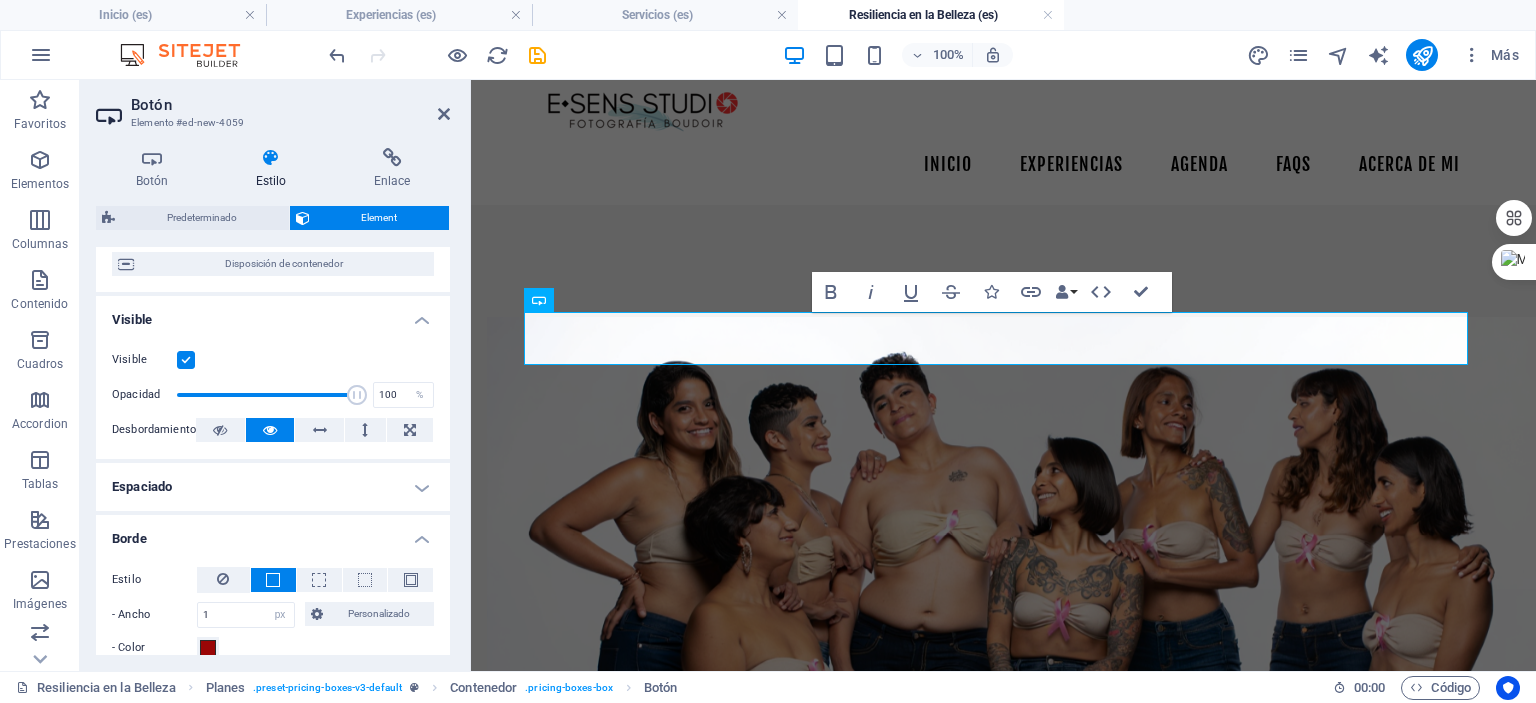 scroll, scrollTop: 300, scrollLeft: 0, axis: vertical 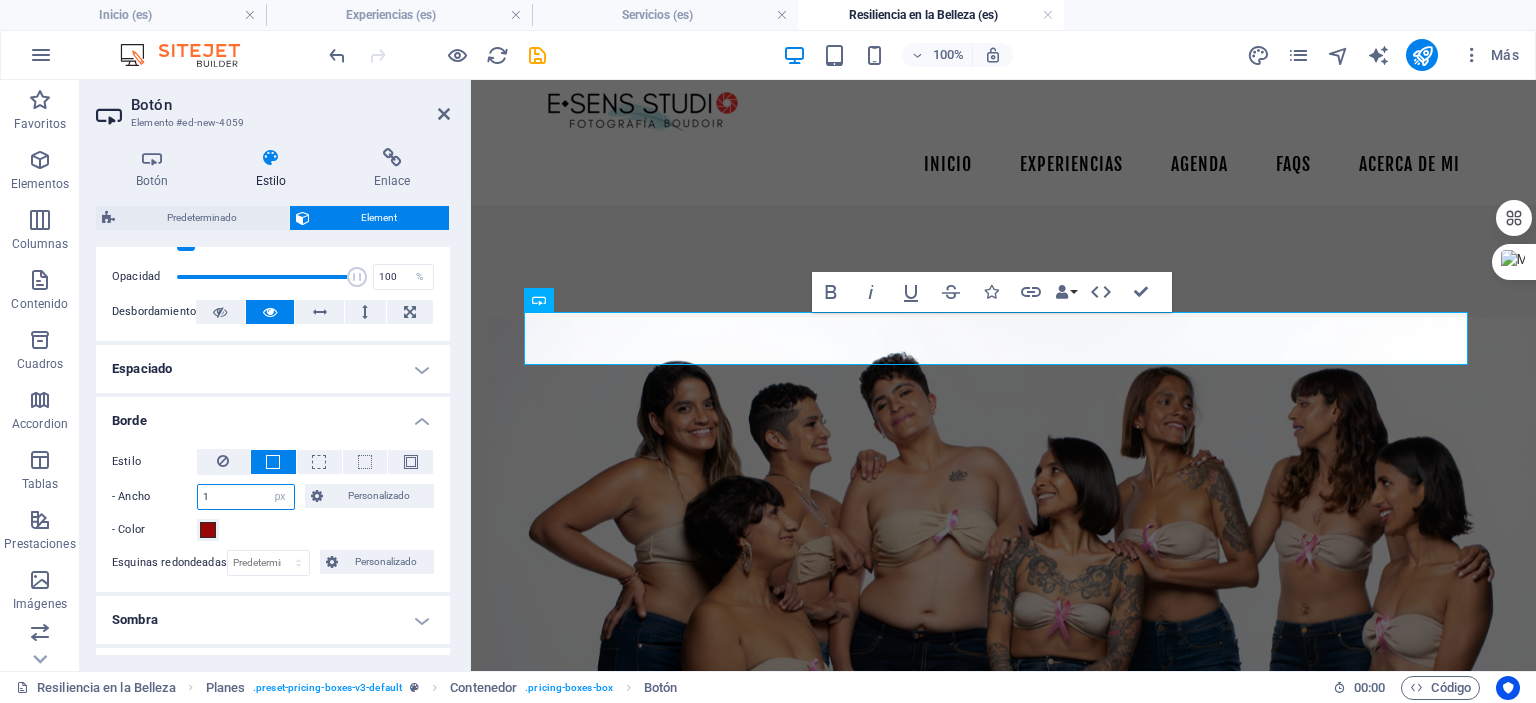 click on "1" at bounding box center [246, 497] 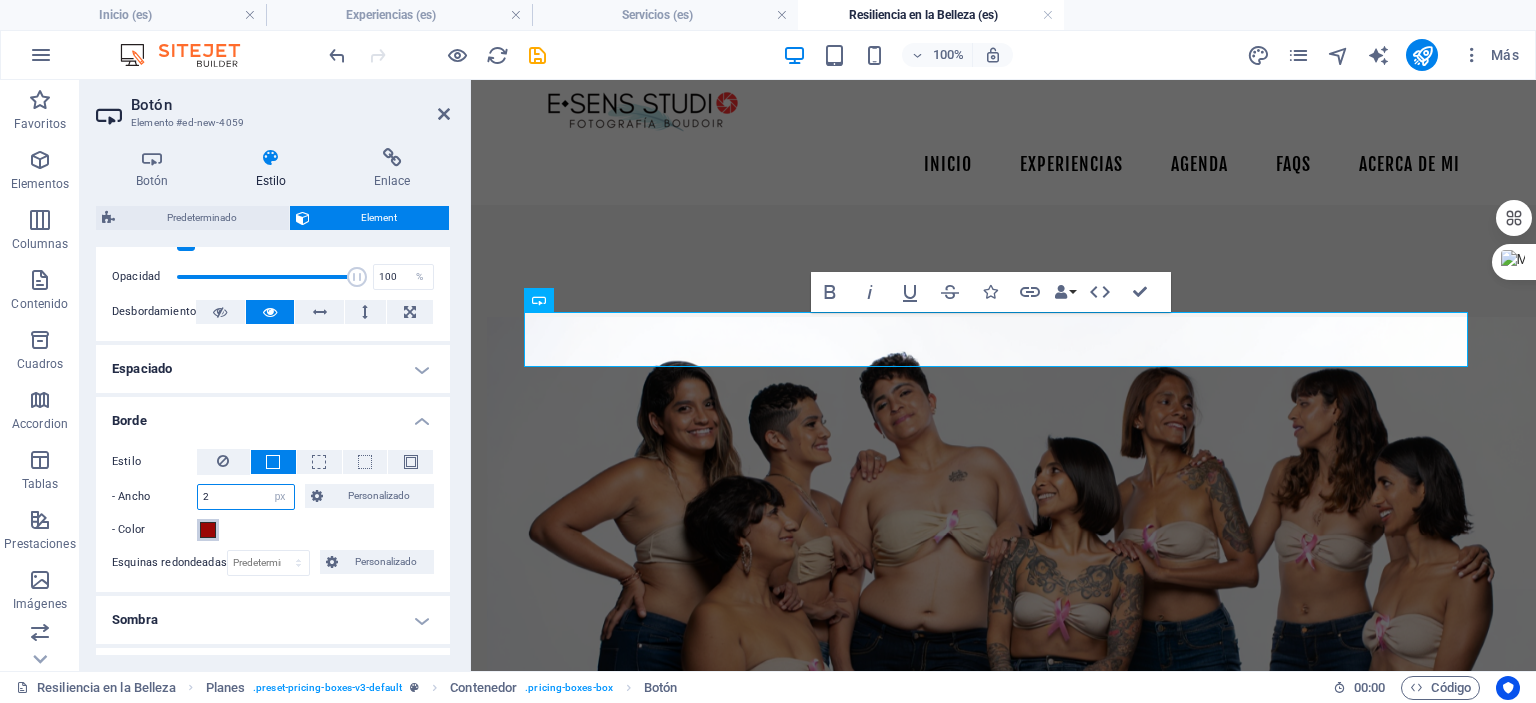 type on "2" 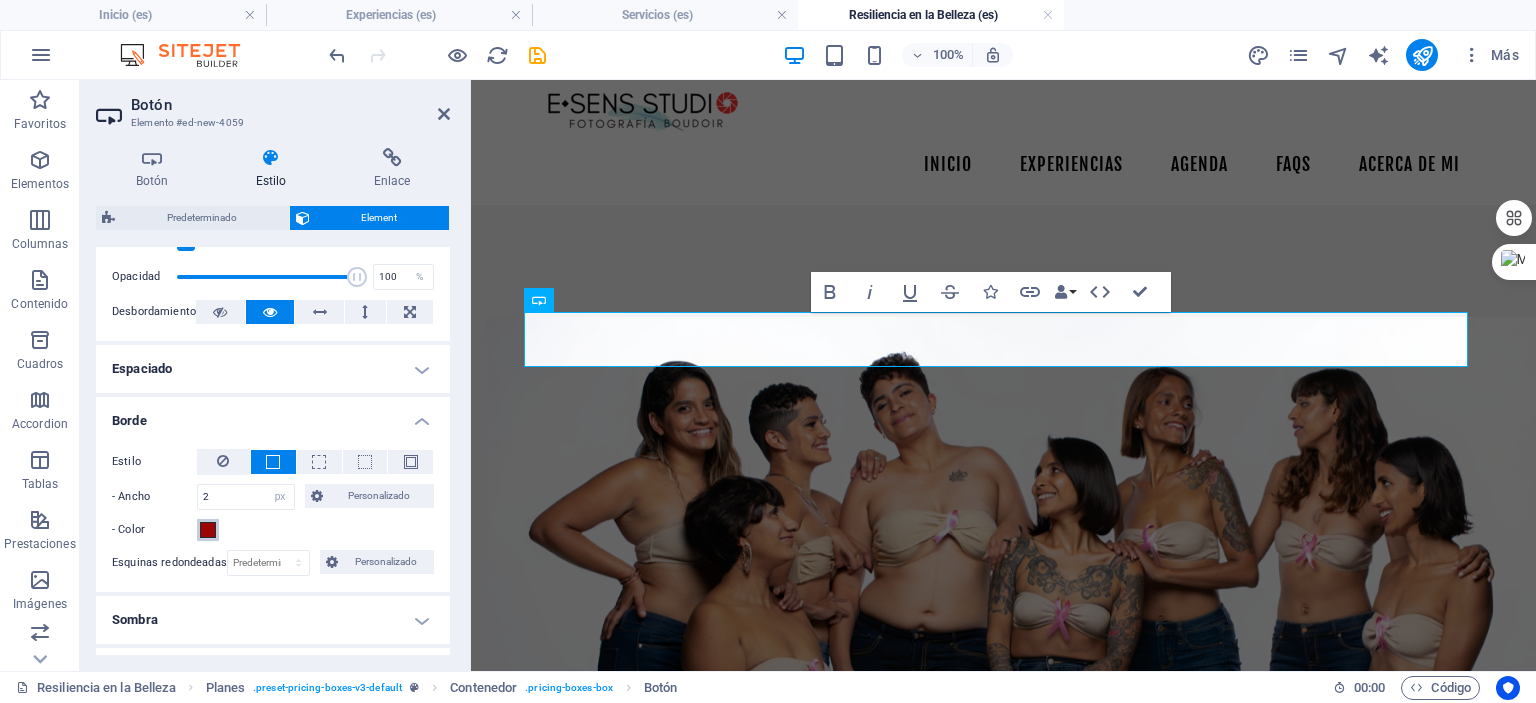 click at bounding box center [208, 530] 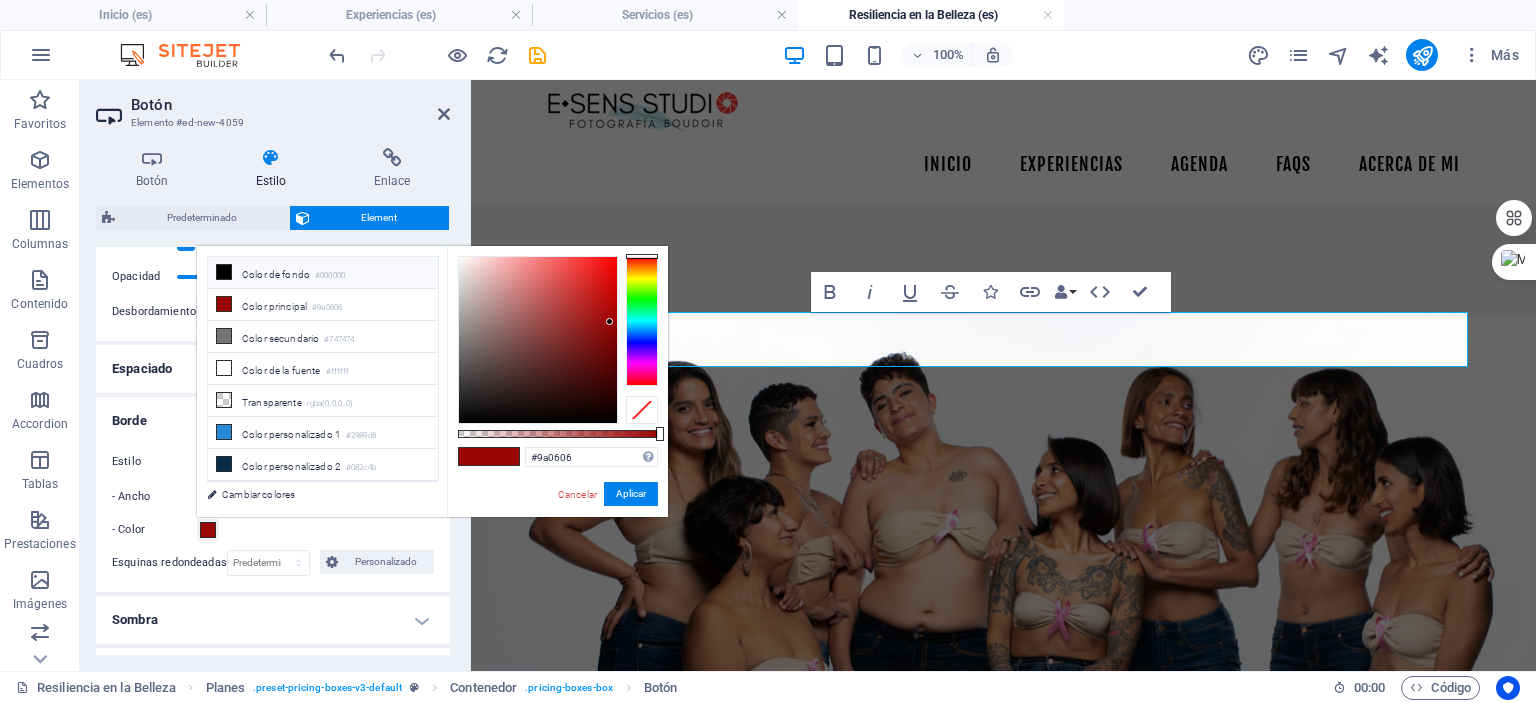 click at bounding box center (224, 272) 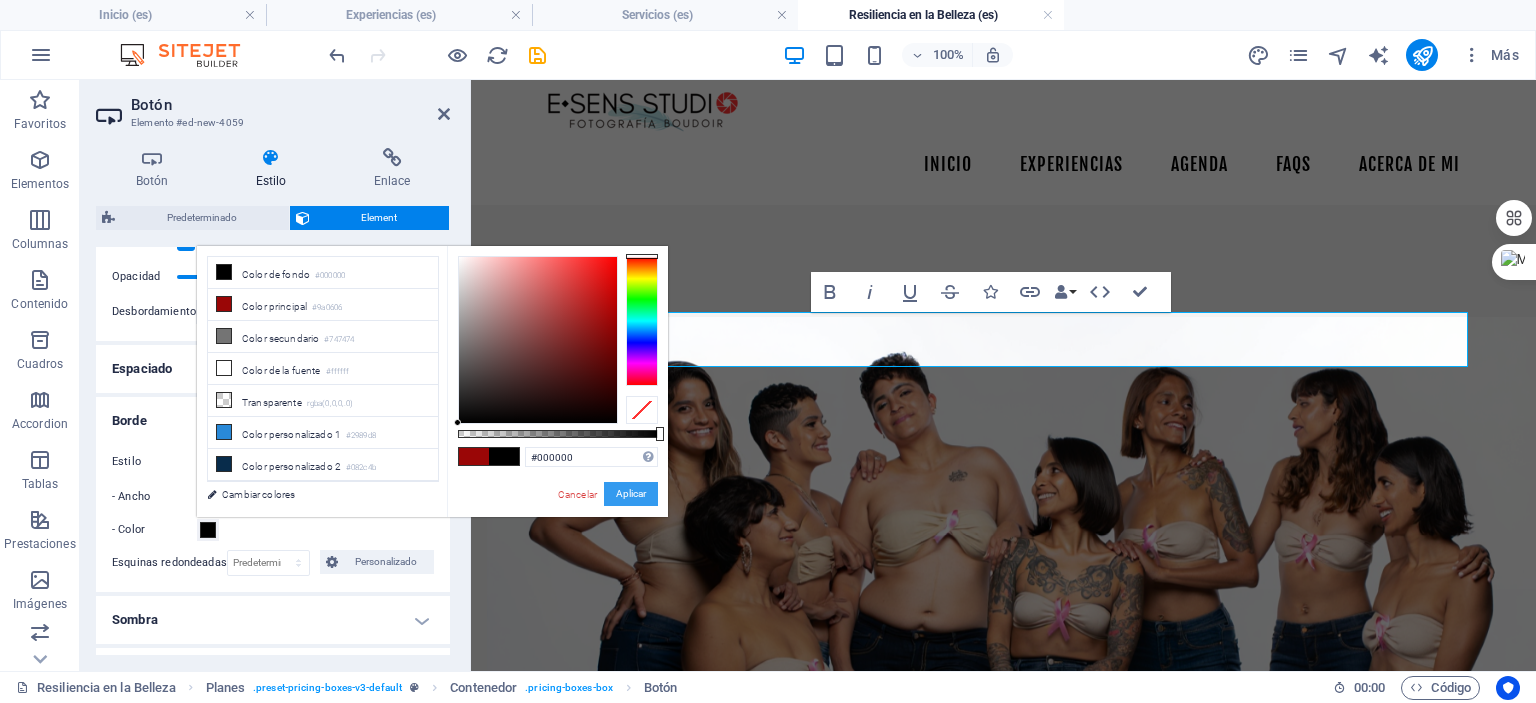 click on "Aplicar" at bounding box center [631, 494] 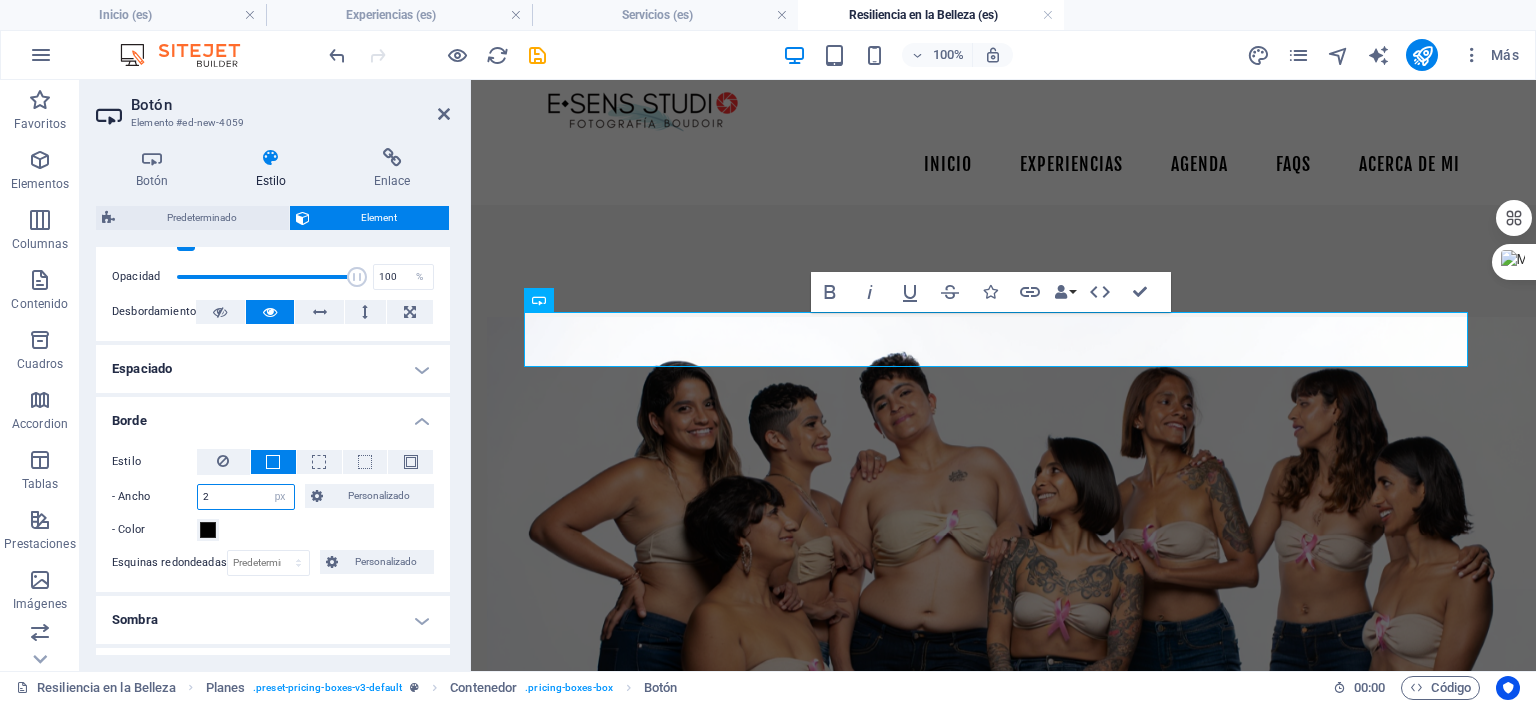click on "2" at bounding box center [246, 497] 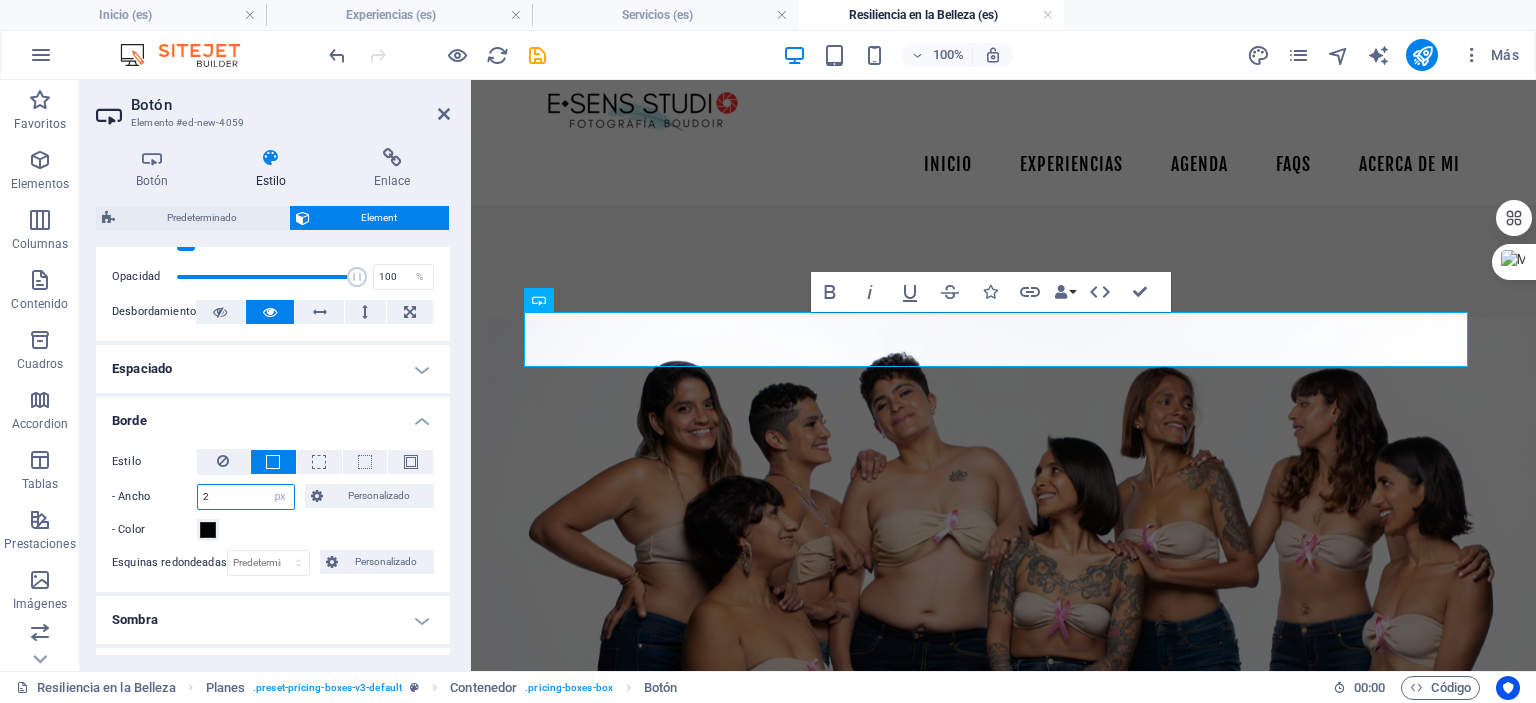 type on "1" 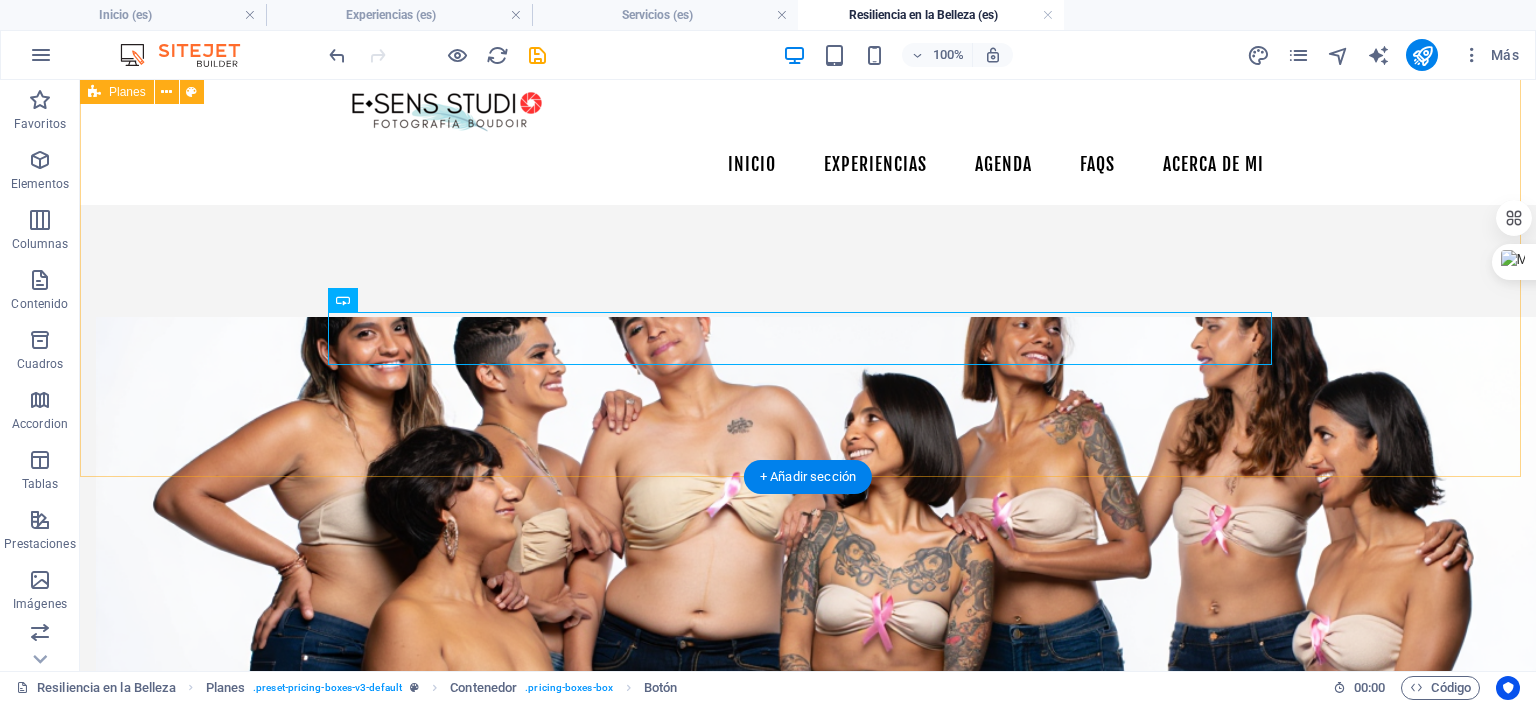 click on "RESILIENCIA EN LA BELLEZA En E•SENS STUDIO, creemos que la fotografía boudoir es una poderosa herramienta de sanación. Nuestro proyecto "Resiliencia en la Belleza" está diseñado para acompañar a las mujeres en cada etapa de su viaje contra el cáncer. Reconocemos que la belleza no reside solo en la superación, sino también en la valentía de enfrentar un cambio inminente. Por ello, este proyecto está dedicado a las mujeres que desean inmortalizar su cuerpo antes de un procedimiento, así como a las sobrevivientes que buscan celebrar su nuevo yo y su fuerza inquebrantable. Se trata de honrar la historia de su cuerpo, redescubrir su sensualidad y recordarse que su belleza y fuerza son inquebrantables. Nuestra misión es proporcionar un espacio para la sanación a través de la autoaceptación, acompañando a las mujeres en un acto de amor propio en los momentos más significativos de su viaje. $[PRICE] [DURATION] [NUMBER] fotografías HD Pro Digitales Orientación de vestuario Guía Boudoir [NUMBER]" at bounding box center (808, 908) 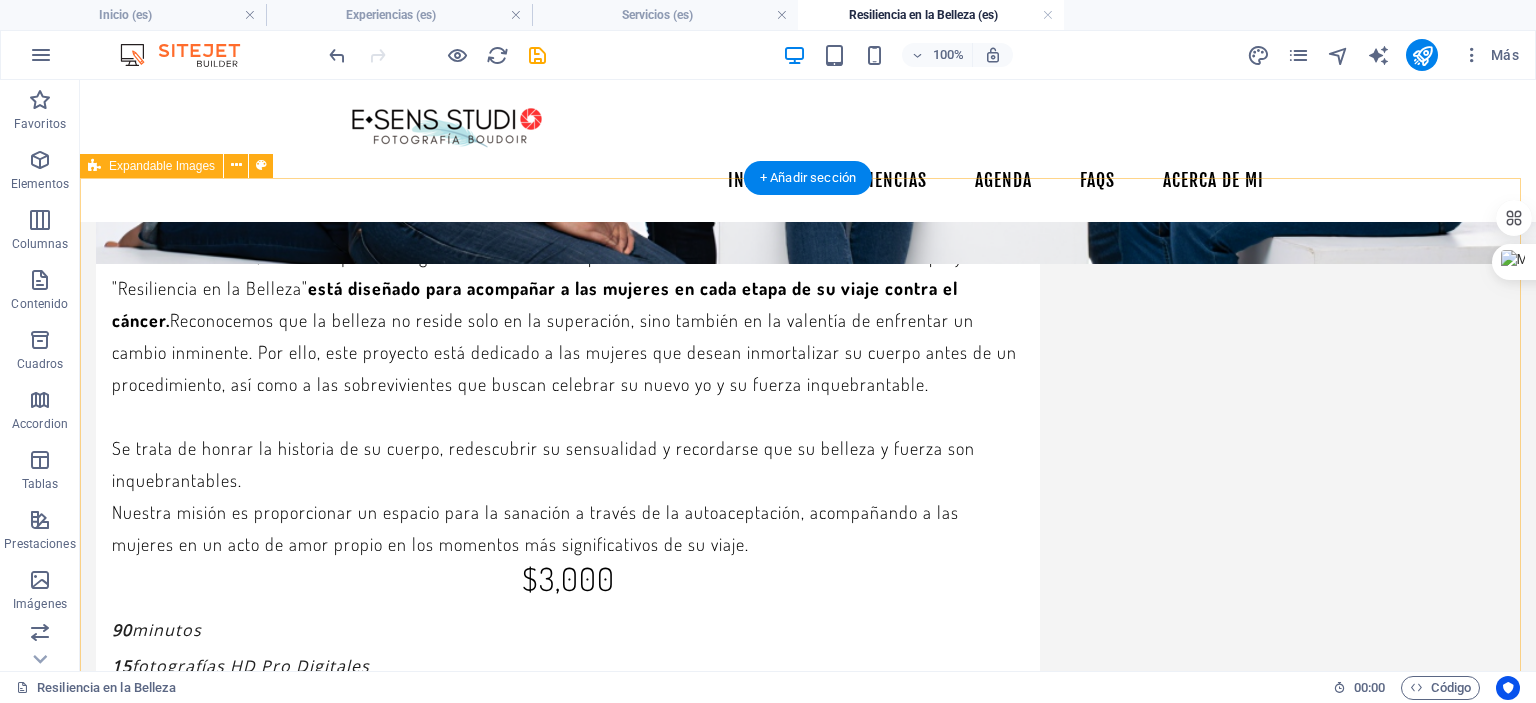 scroll, scrollTop: 2475, scrollLeft: 0, axis: vertical 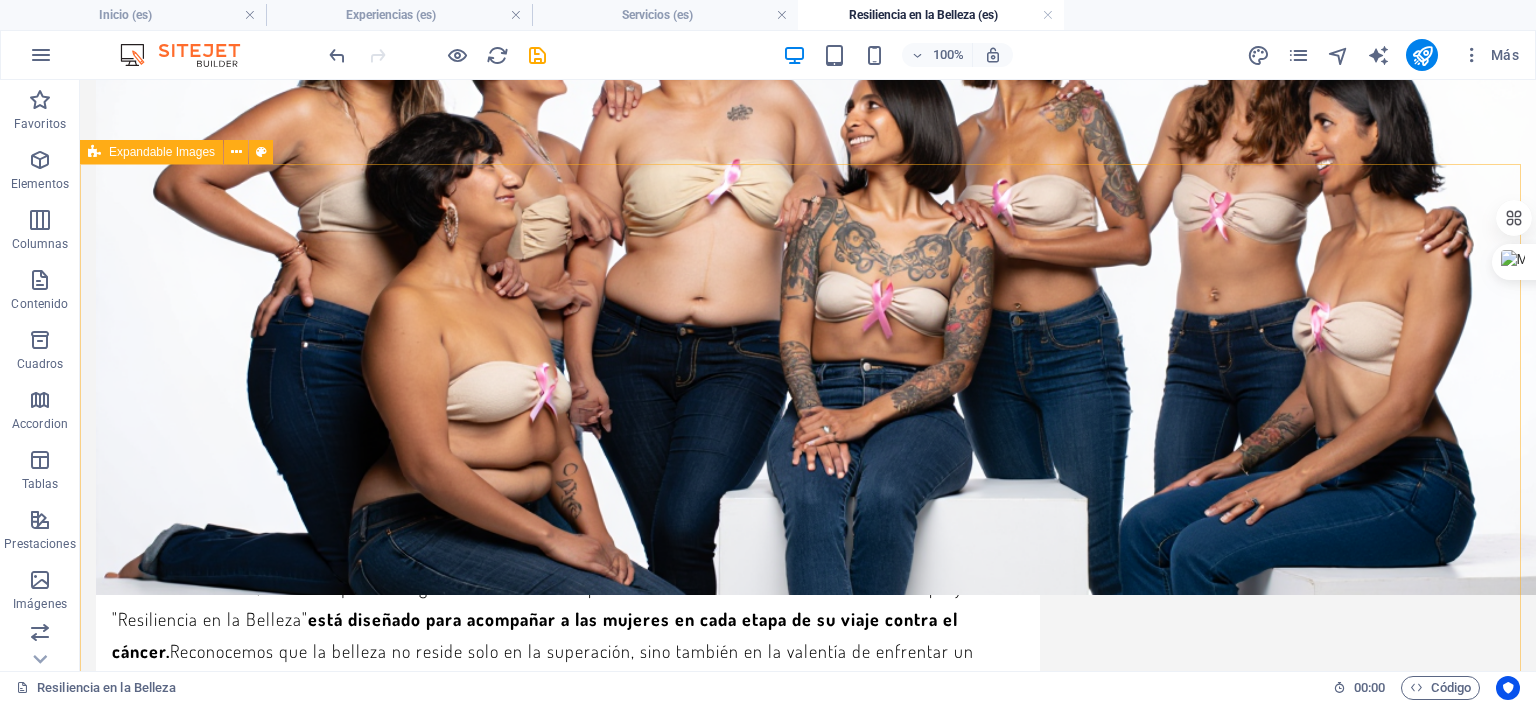 click on "Expandable Images" at bounding box center [162, 152] 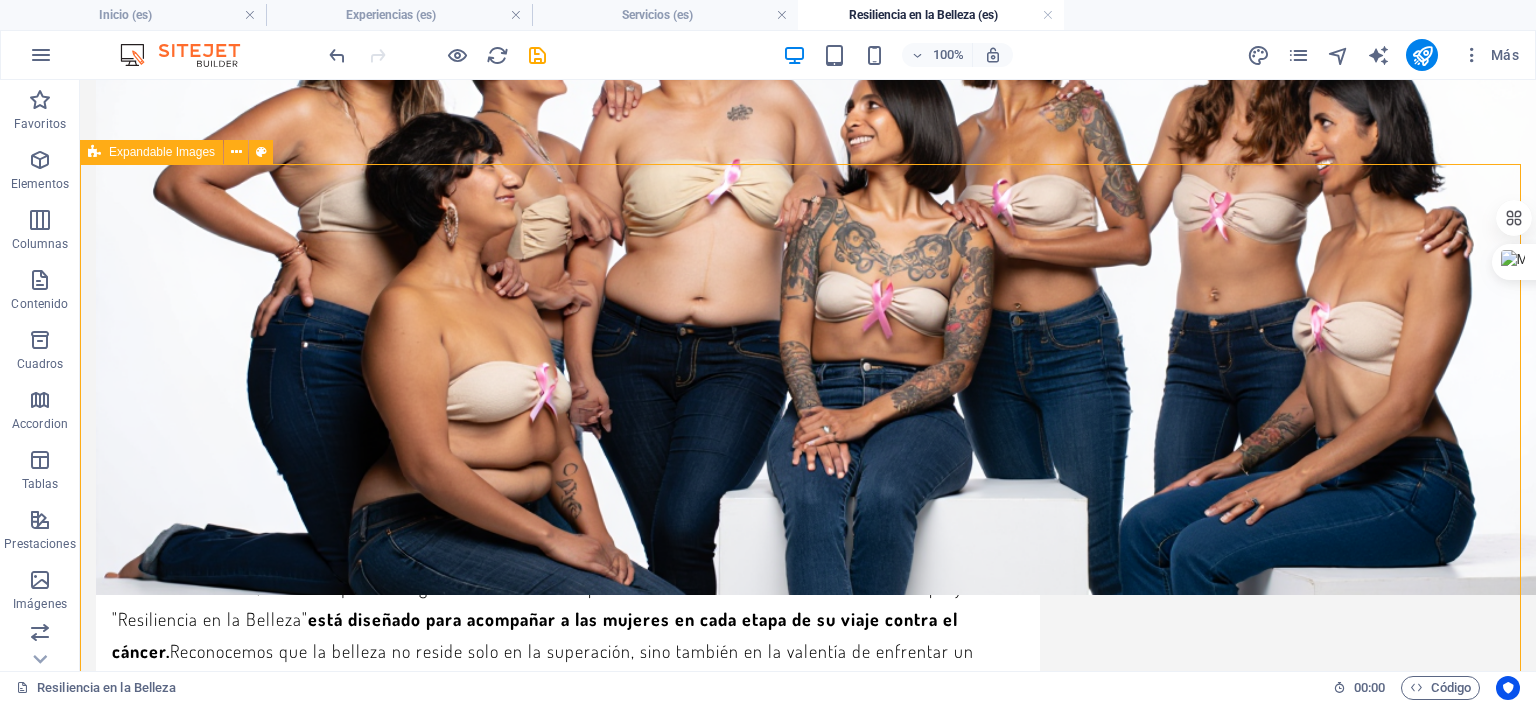 click on "Expandable Images" at bounding box center [162, 152] 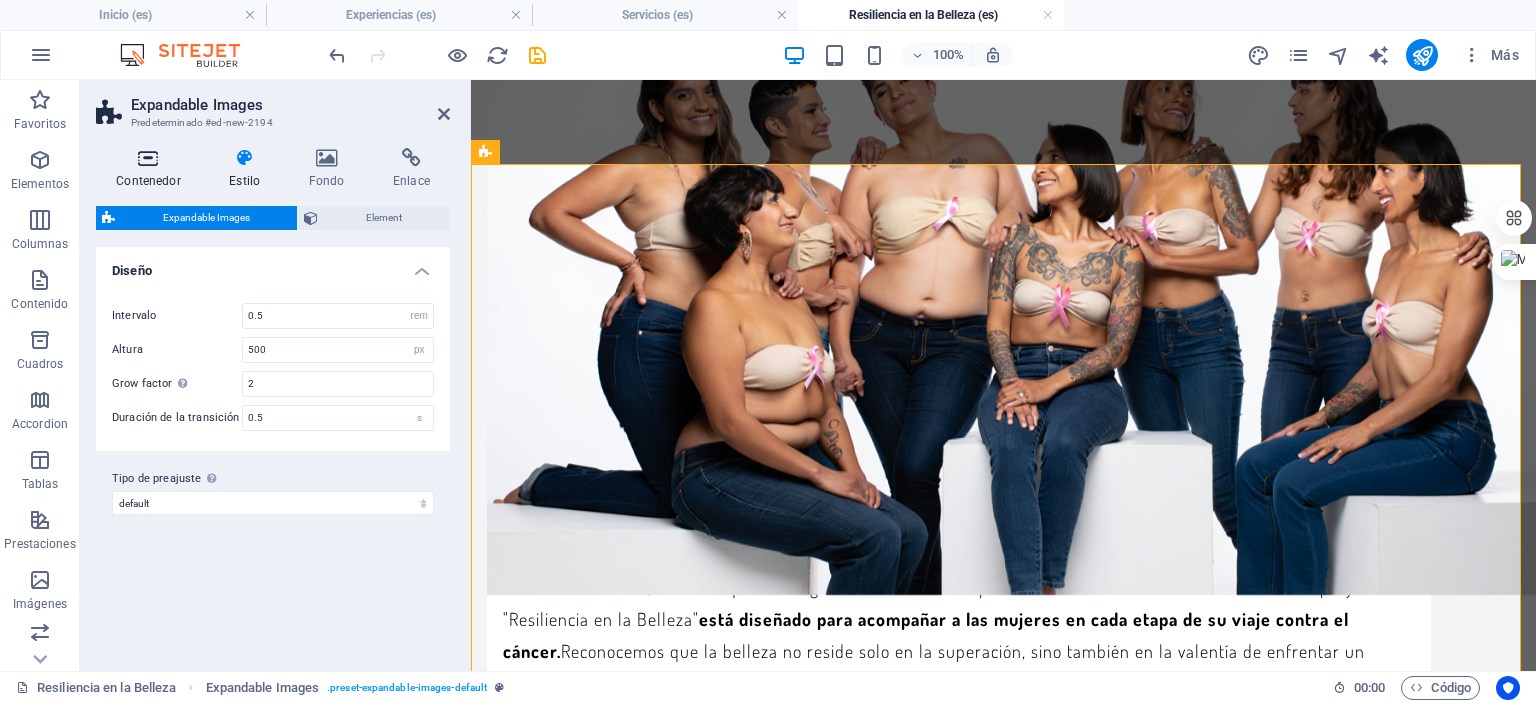 click on "Contenedor" at bounding box center (152, 169) 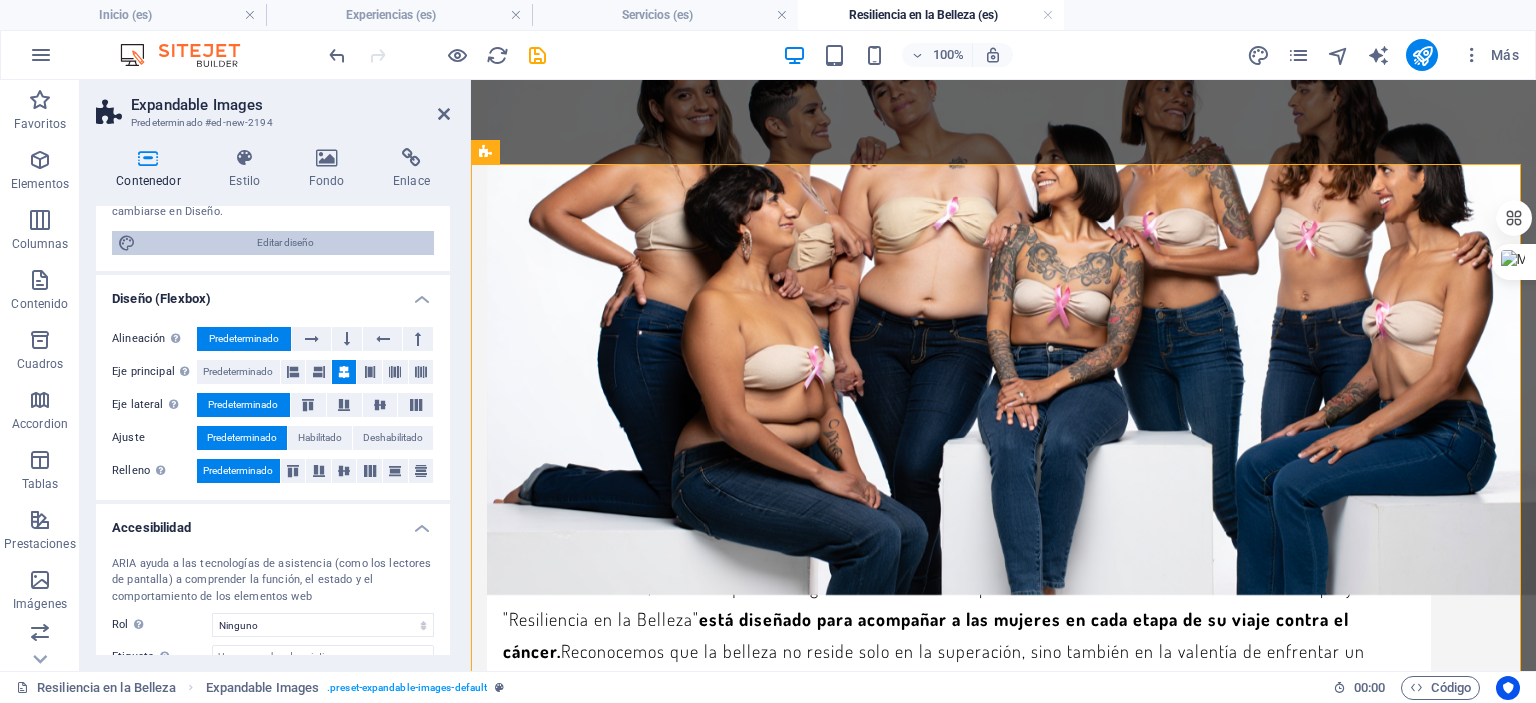 scroll, scrollTop: 0, scrollLeft: 0, axis: both 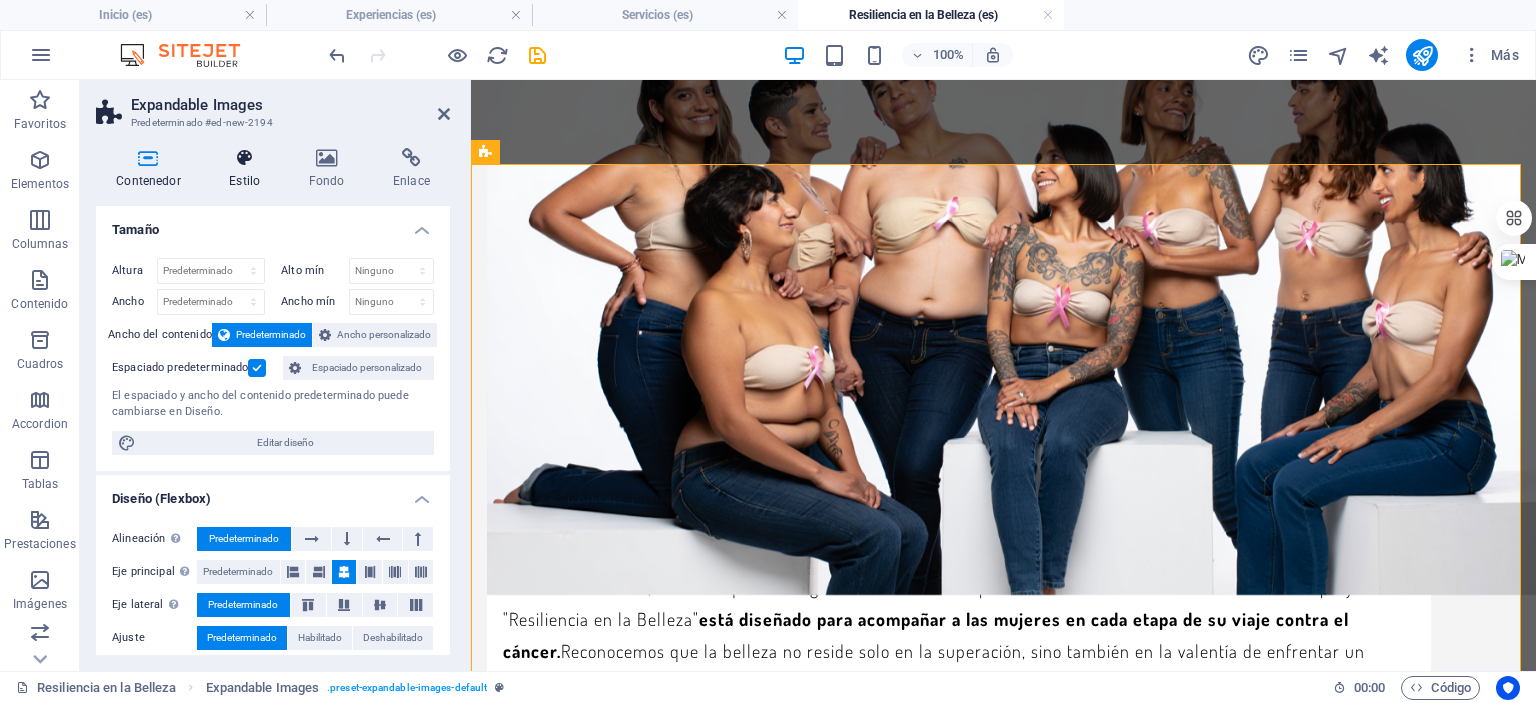 click on "Estilo" at bounding box center (248, 169) 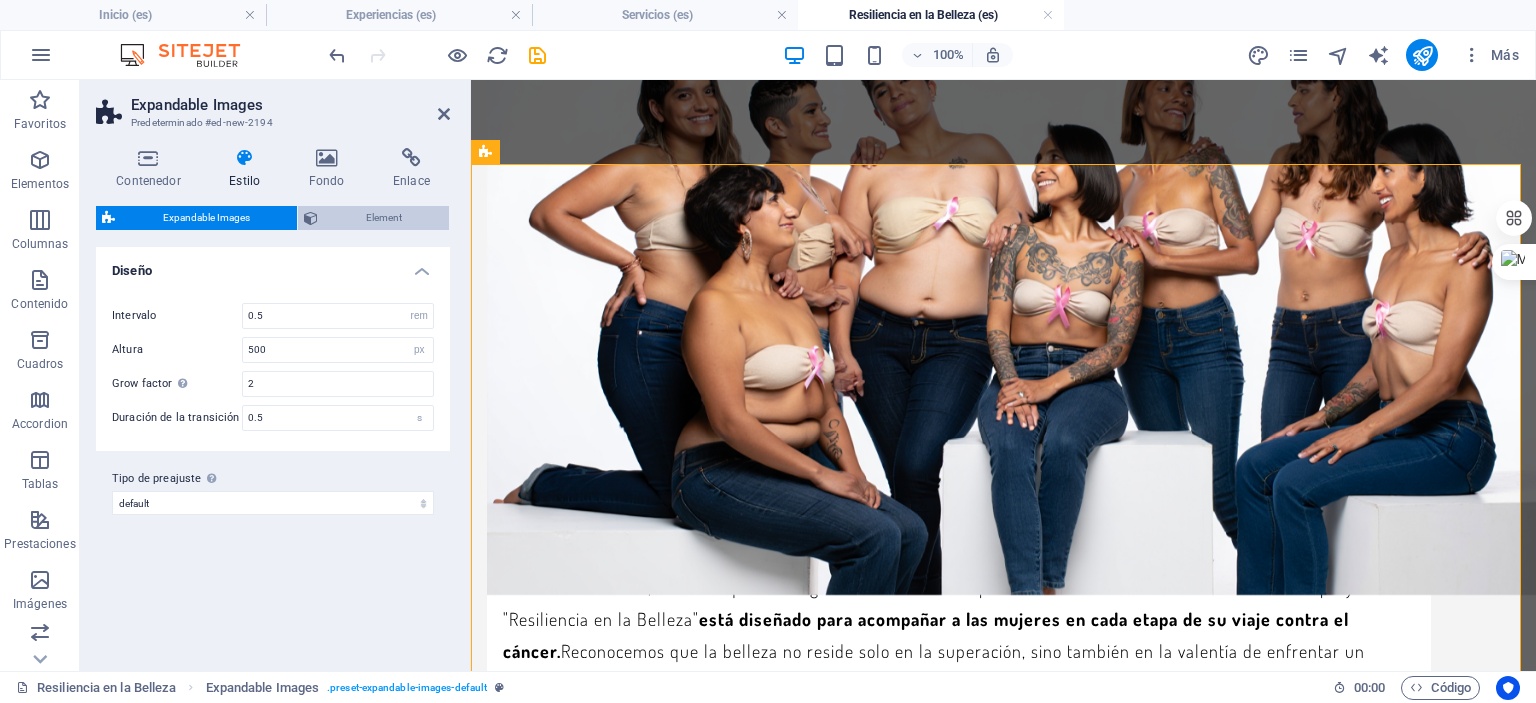 click on "Element" at bounding box center (383, 218) 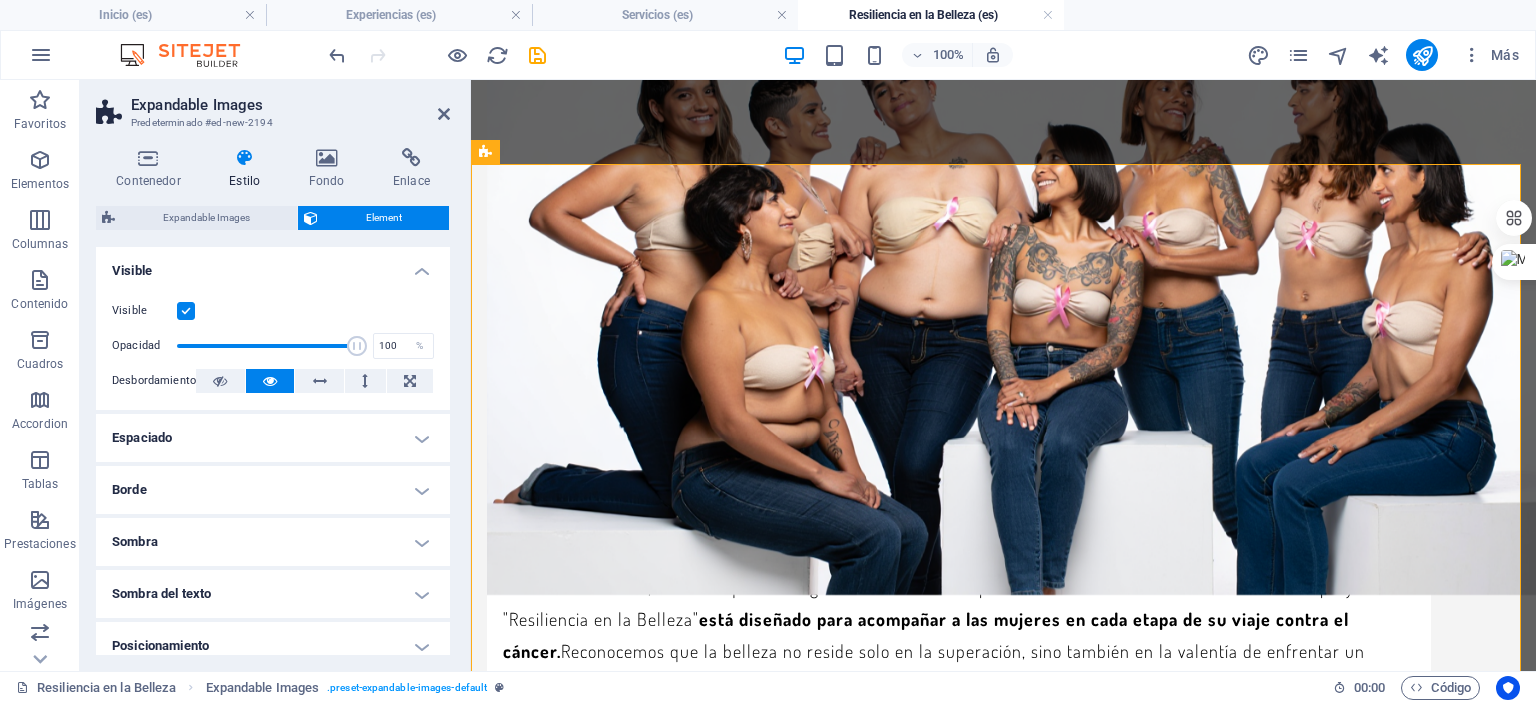 click on "Espaciado" at bounding box center [273, 438] 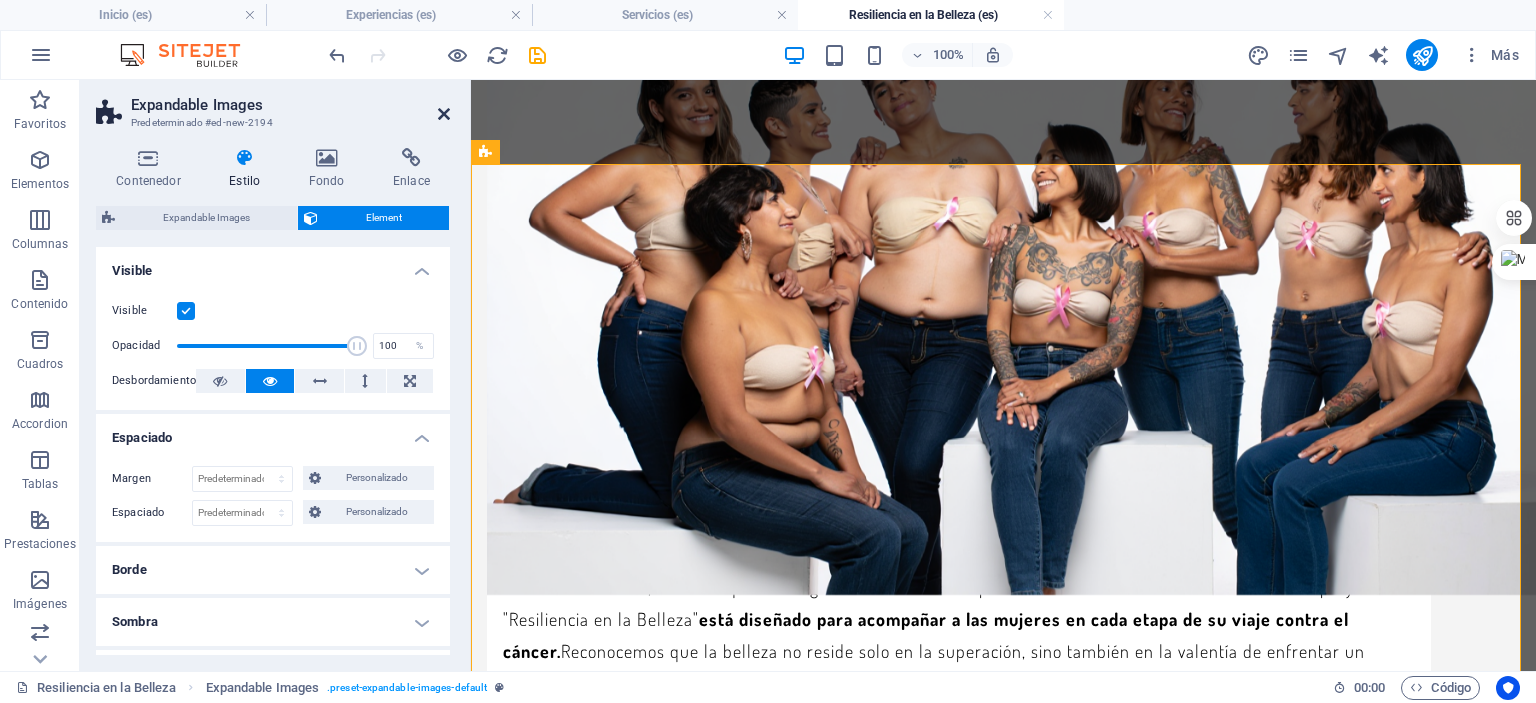 drag, startPoint x: 441, startPoint y: 109, endPoint x: 361, endPoint y: 29, distance: 113.137085 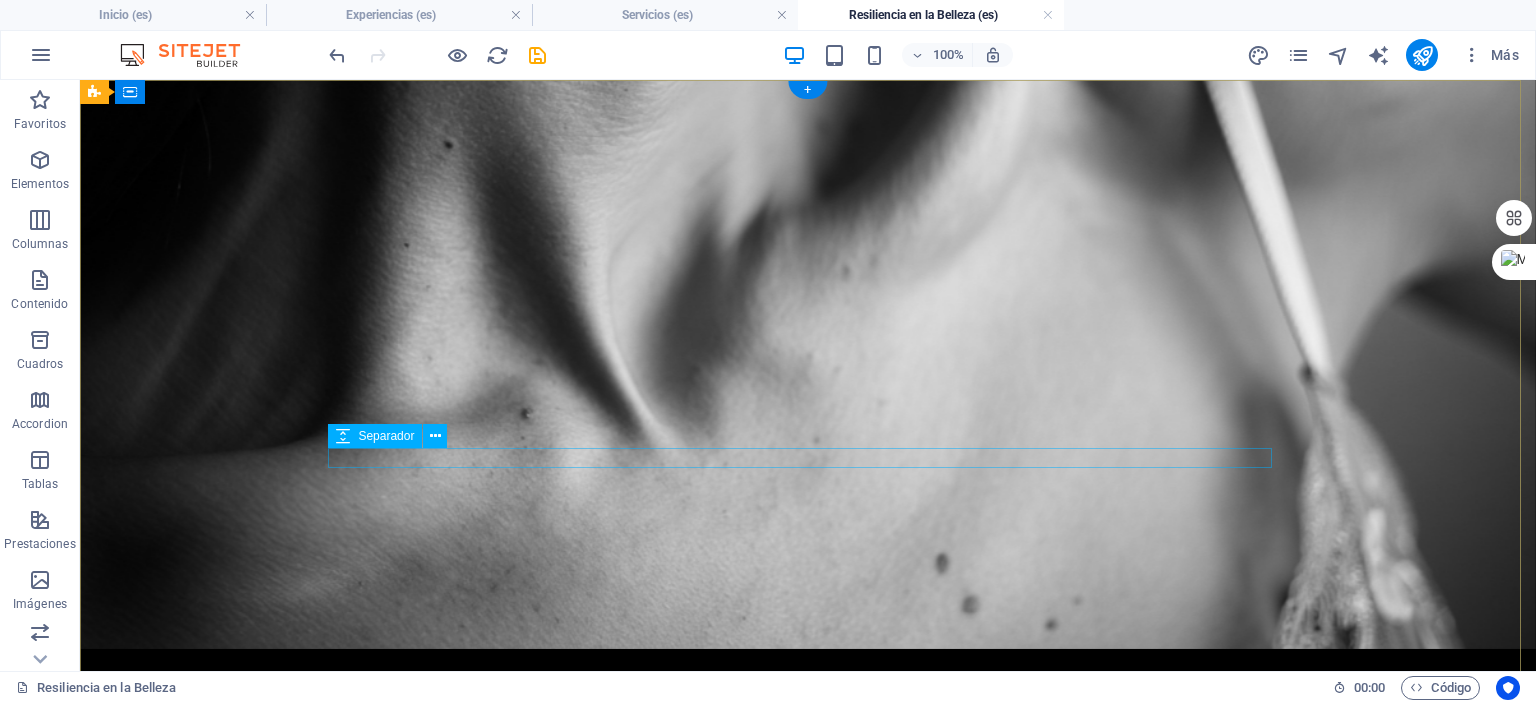scroll, scrollTop: 0, scrollLeft: 0, axis: both 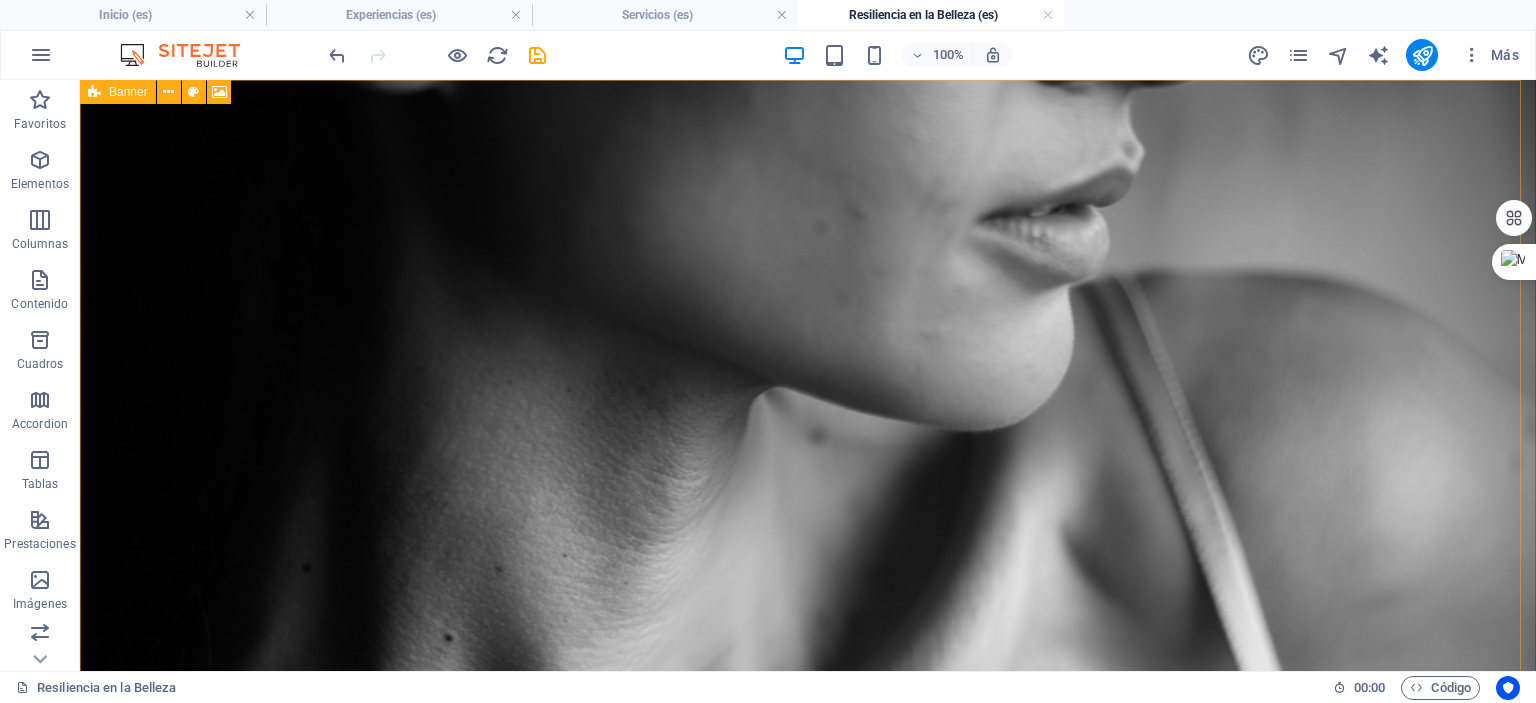 click on "Banner" at bounding box center [118, 92] 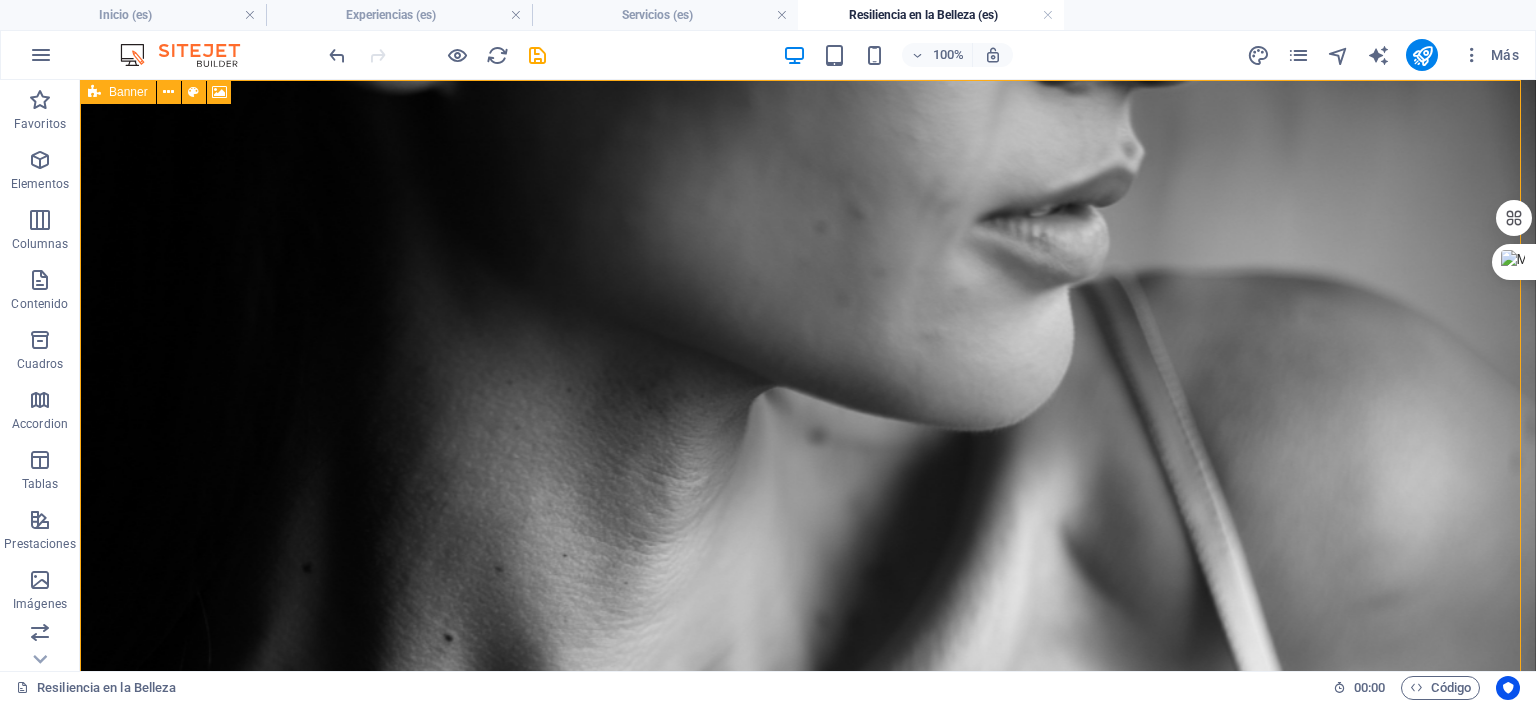click on "Banner" at bounding box center [118, 92] 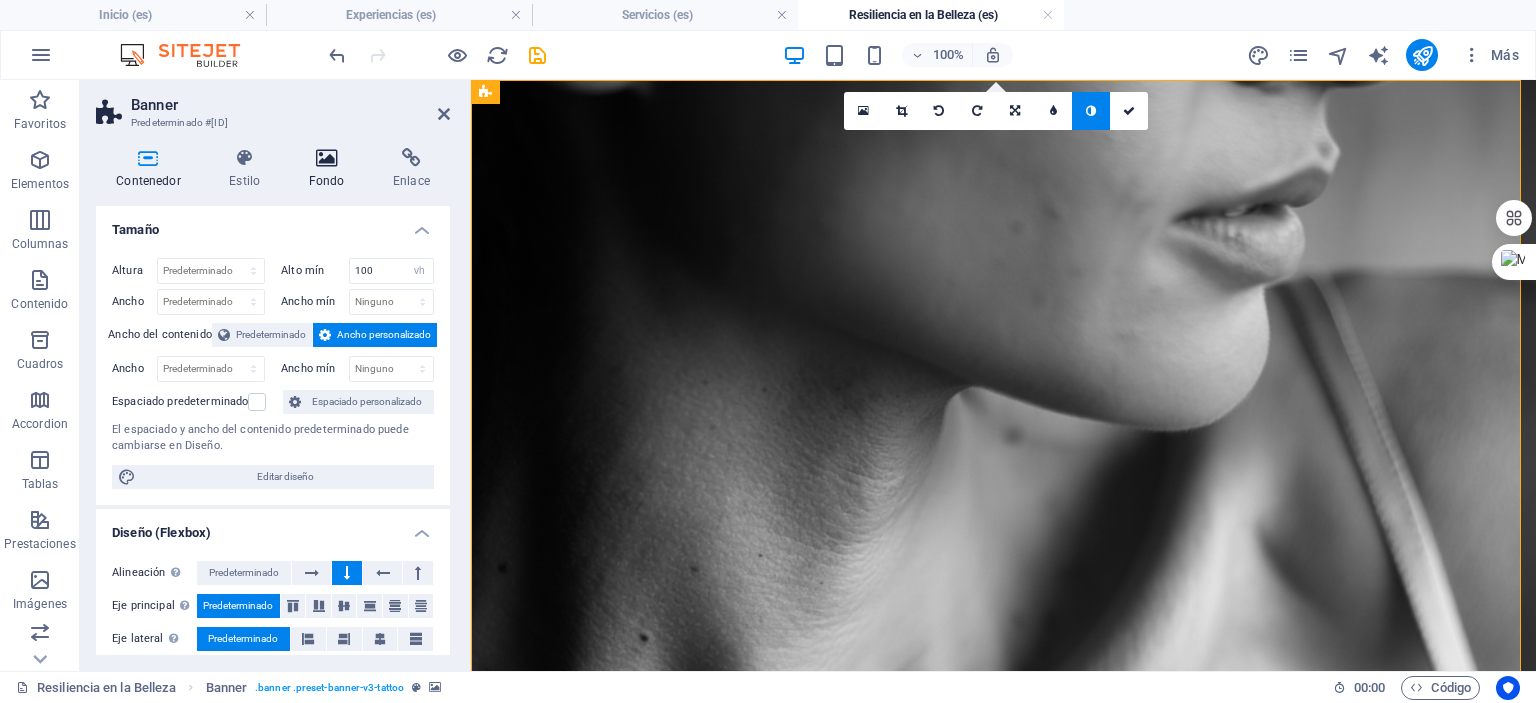 click at bounding box center [326, 158] 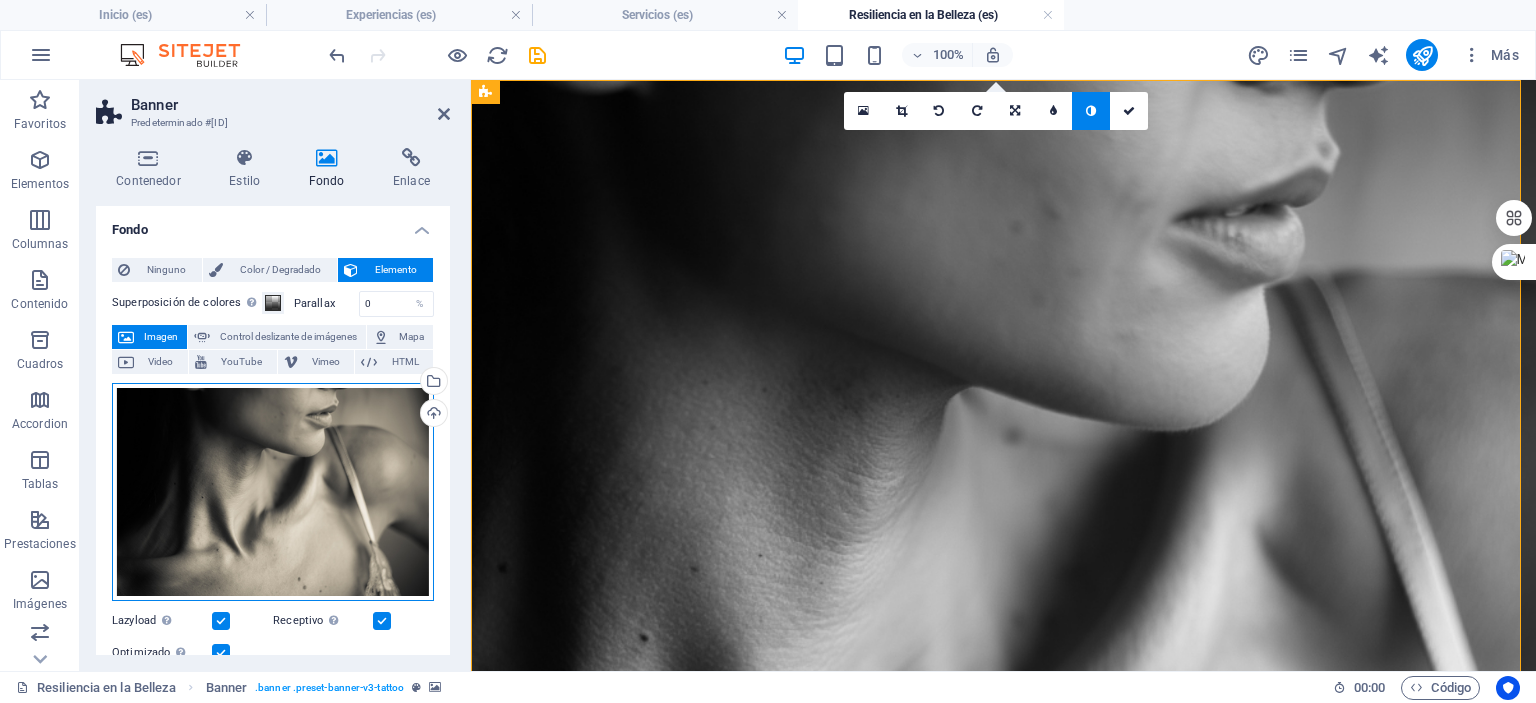 click on "Arrastra archivos aquí, haz clic para escoger archivos o  selecciona archivos de Archivos o de nuestra galería gratuita de fotos y vídeos" at bounding box center (273, 492) 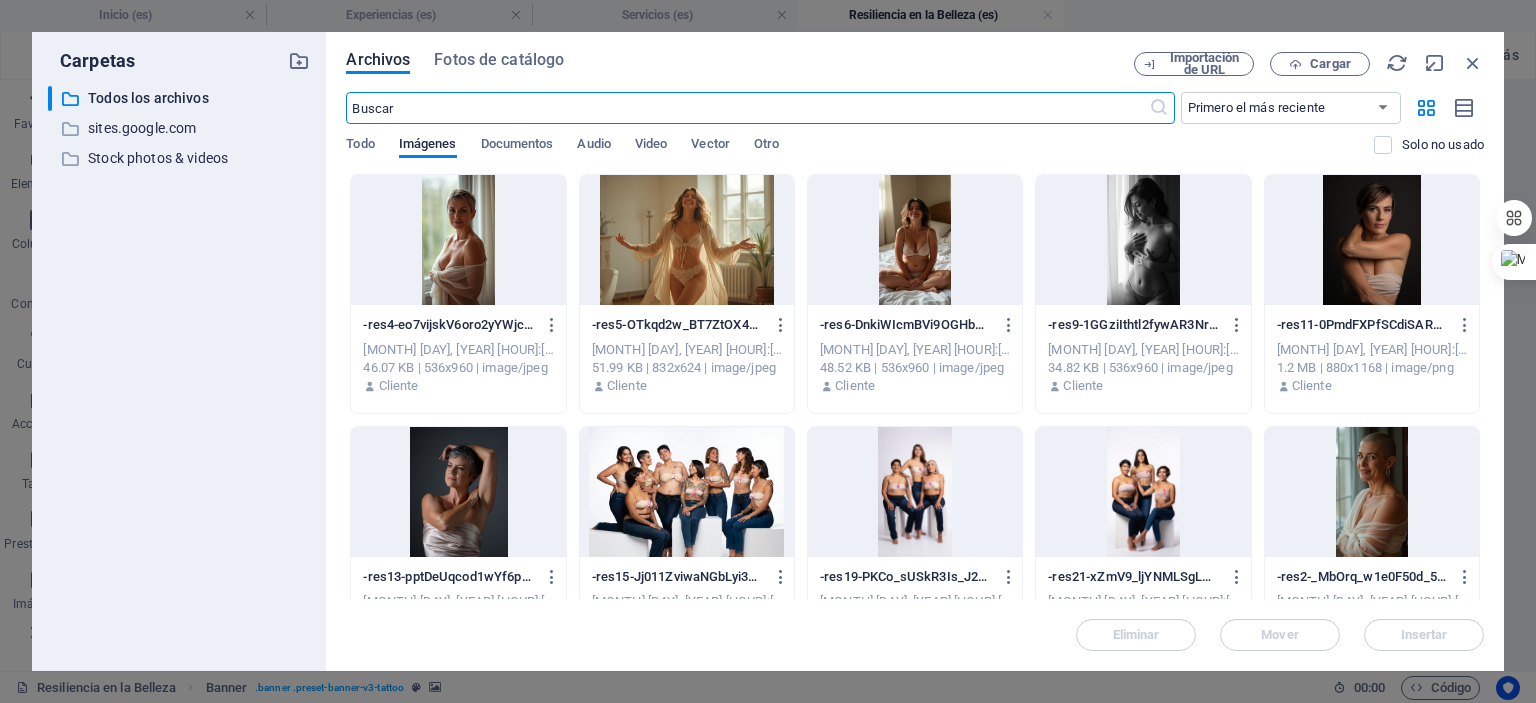 click at bounding box center [687, 492] 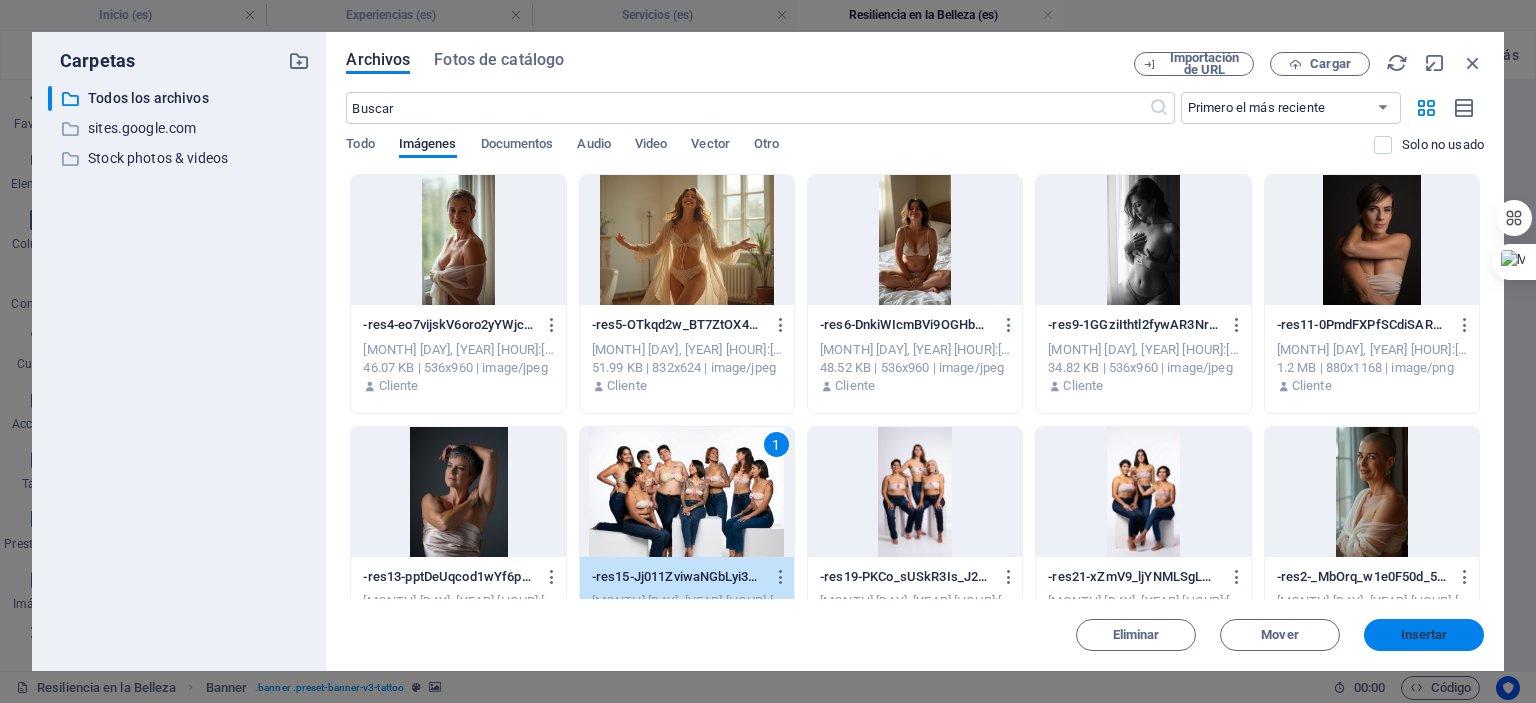 drag, startPoint x: 1385, startPoint y: 635, endPoint x: 701, endPoint y: 476, distance: 702.2371 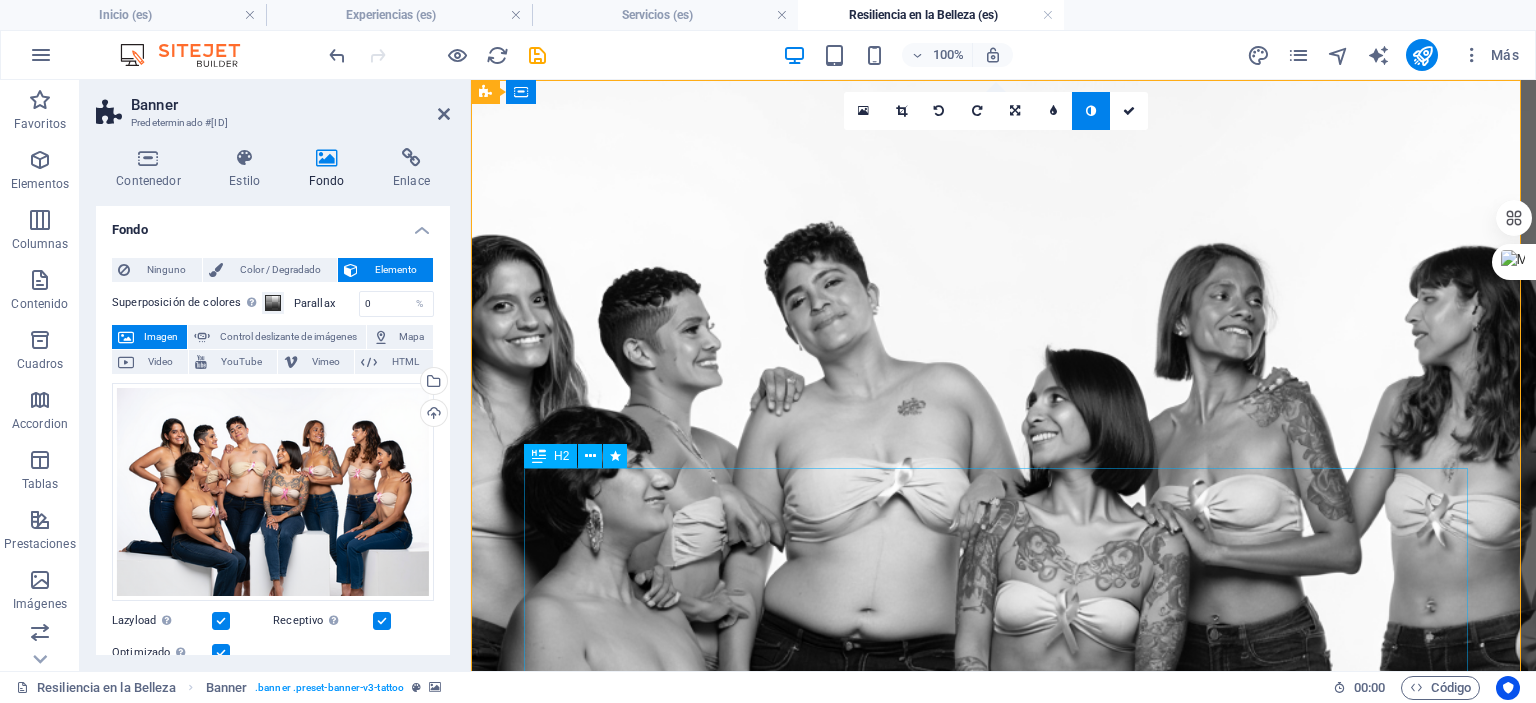 click on "RESILIENCIA EN LA BELLEZA" at bounding box center (1004, 1786) 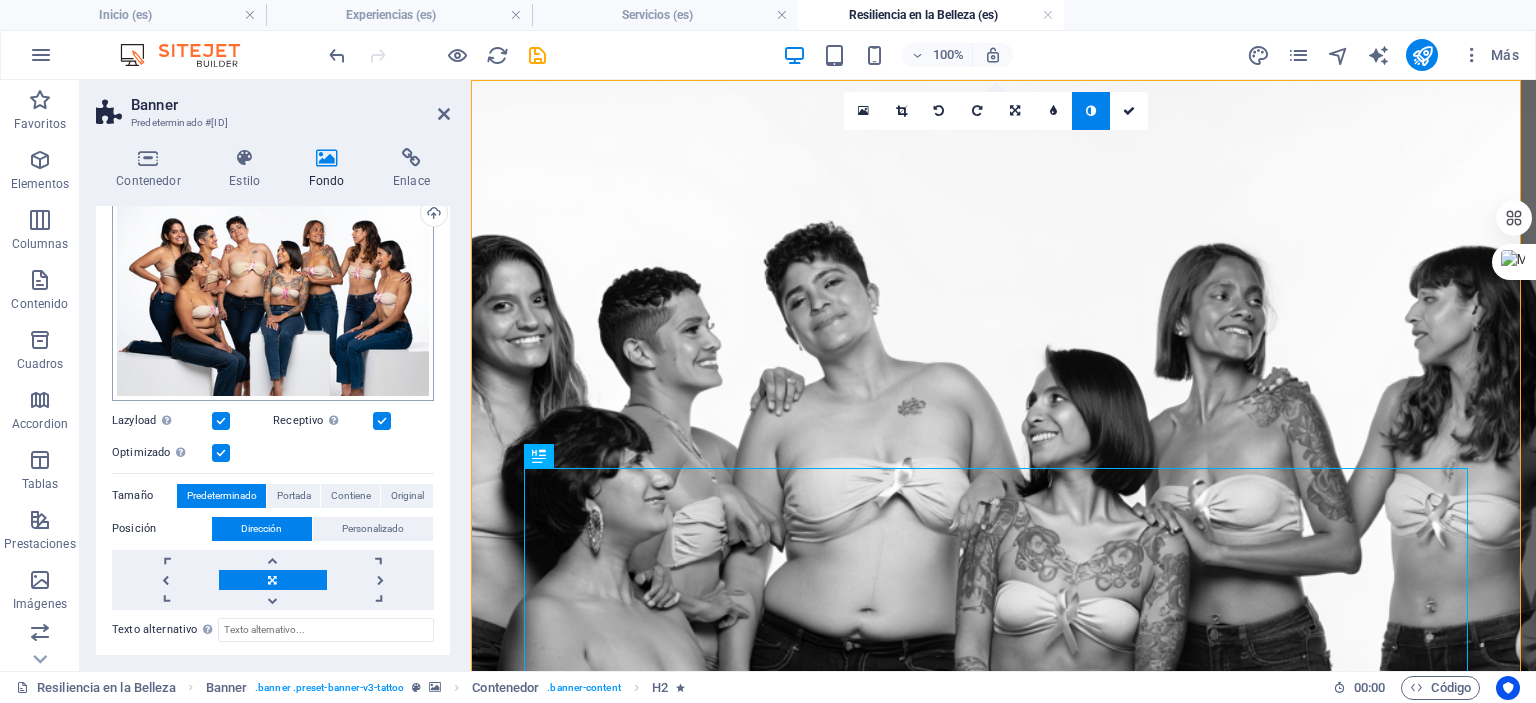 scroll, scrollTop: 0, scrollLeft: 0, axis: both 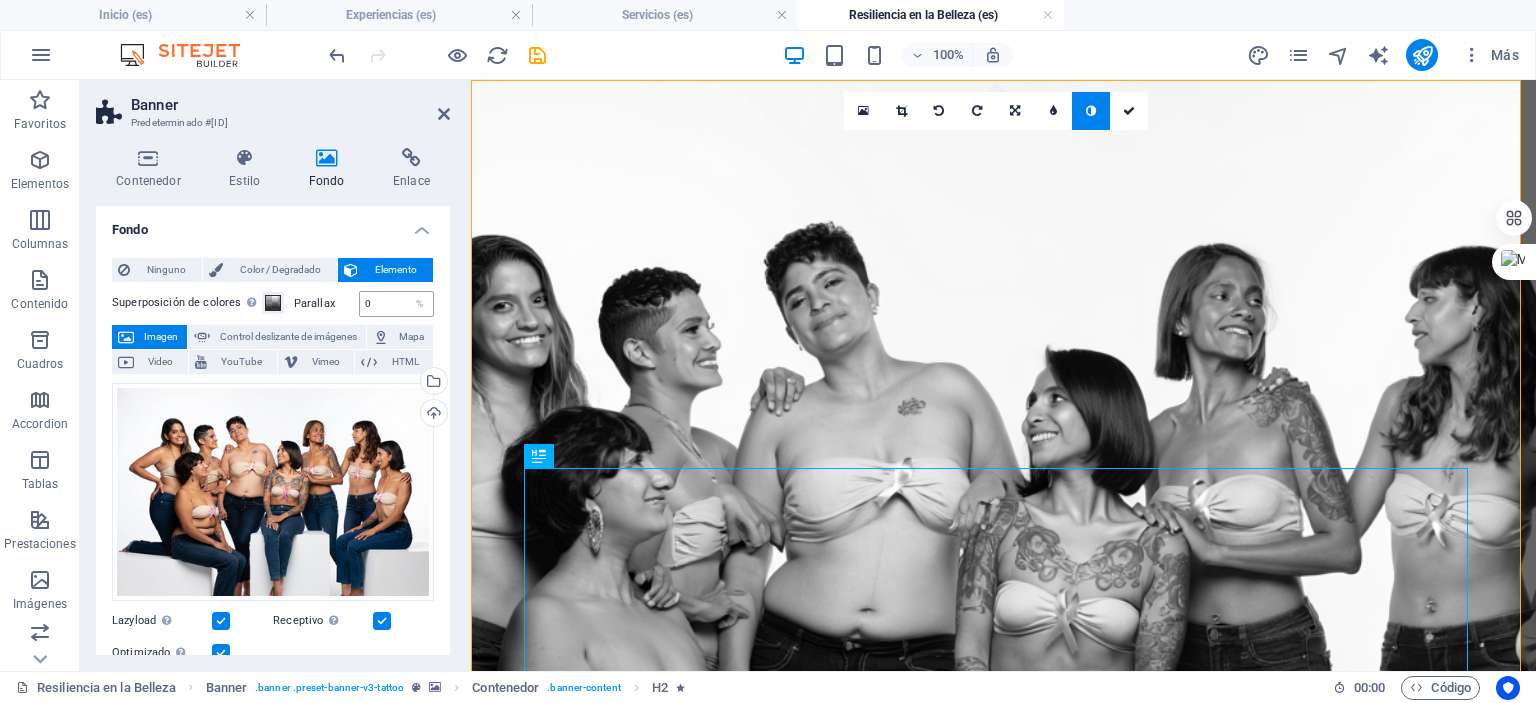 click on "0 %" at bounding box center (397, 304) 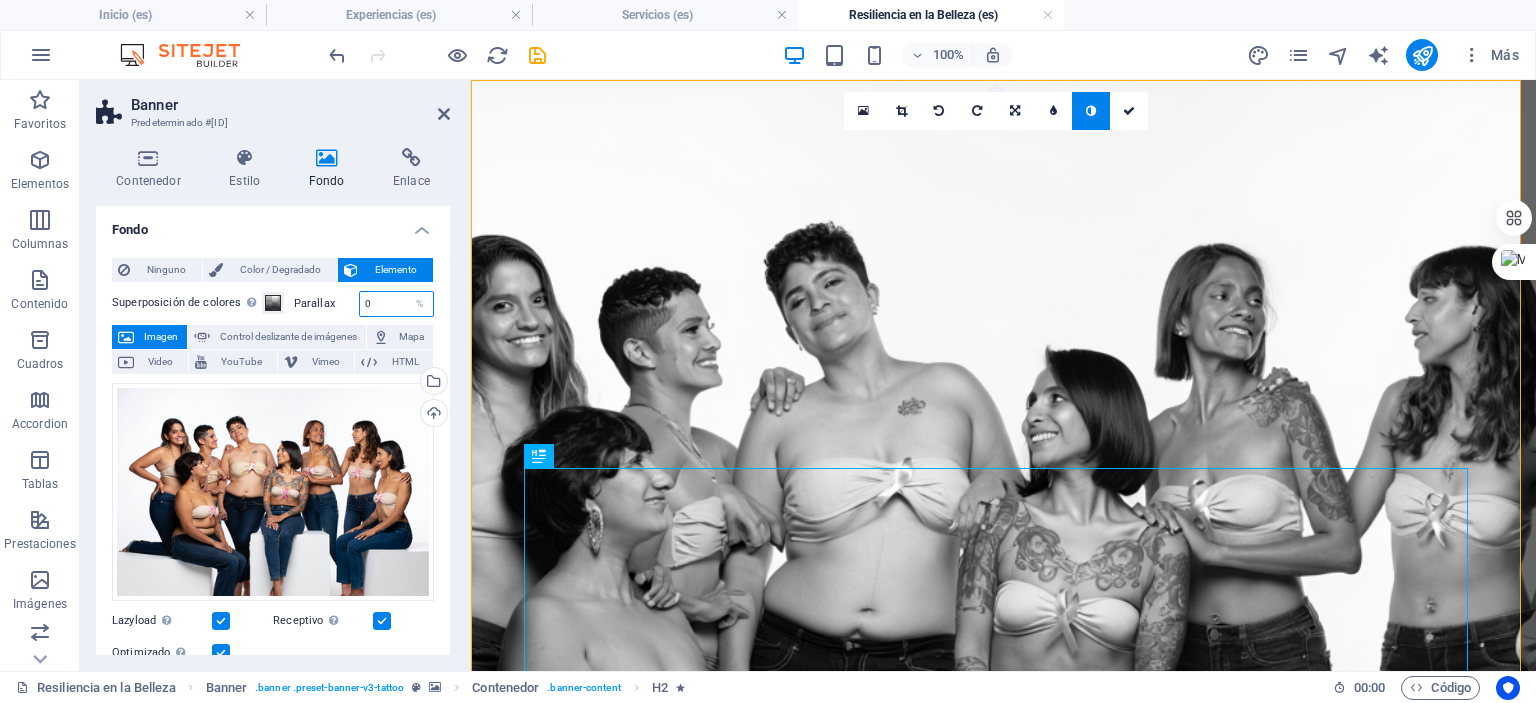 click on "0" at bounding box center [397, 304] 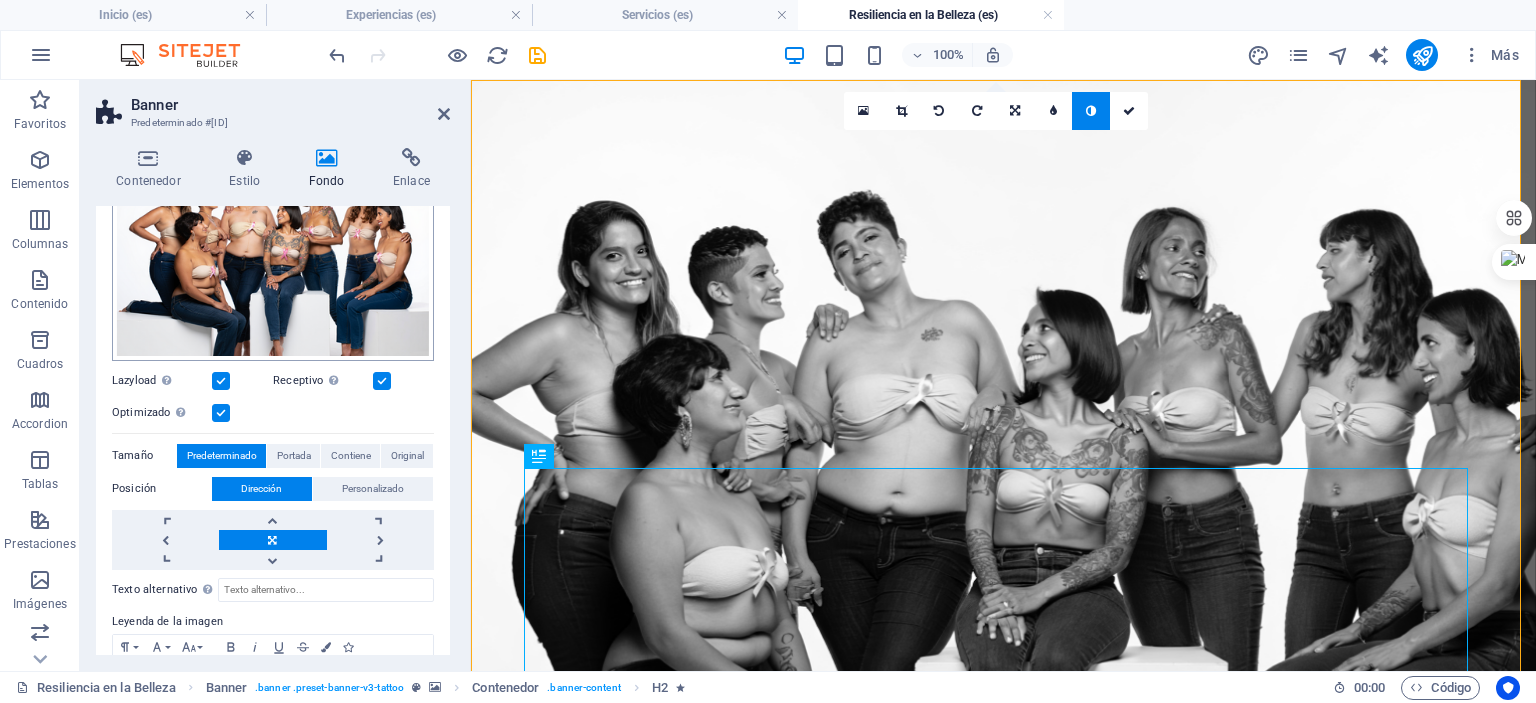 scroll, scrollTop: 0, scrollLeft: 0, axis: both 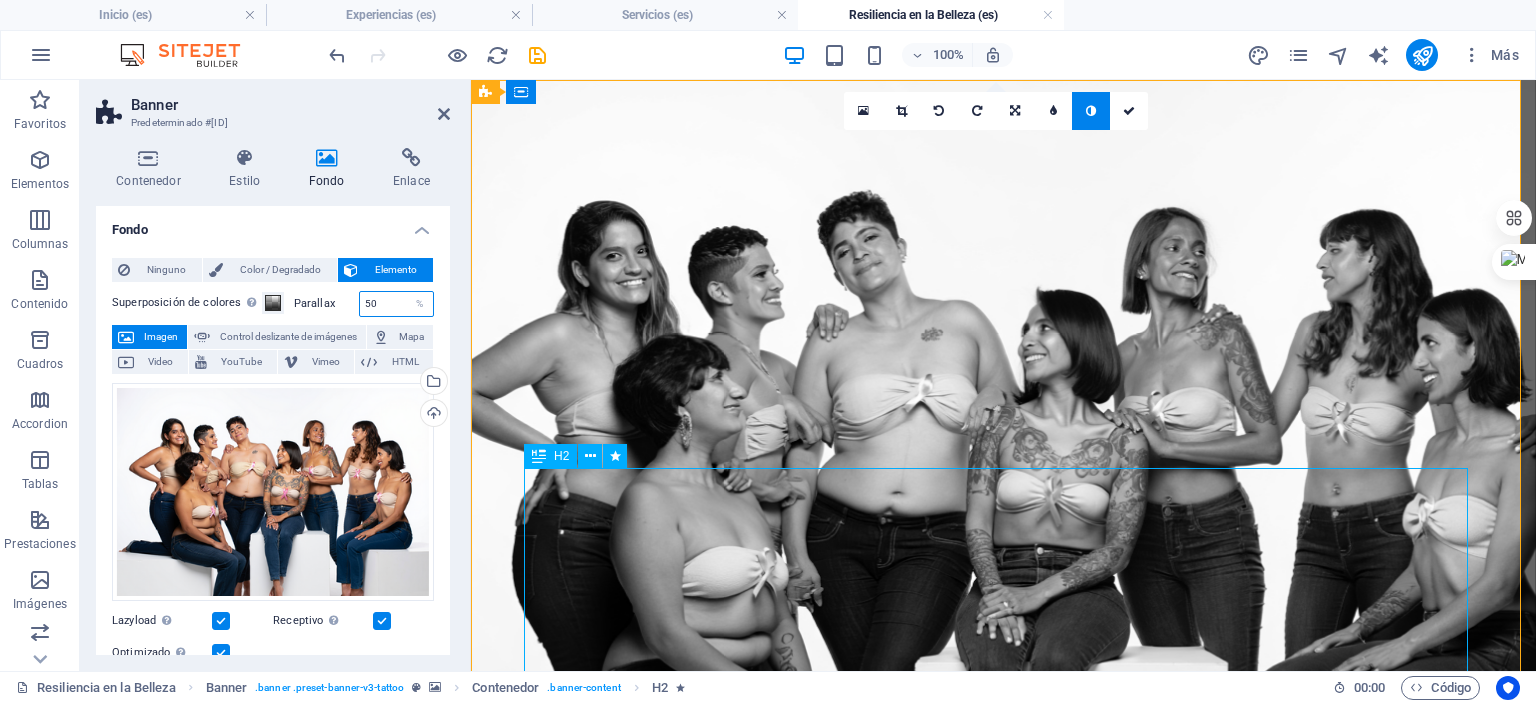 type on "50" 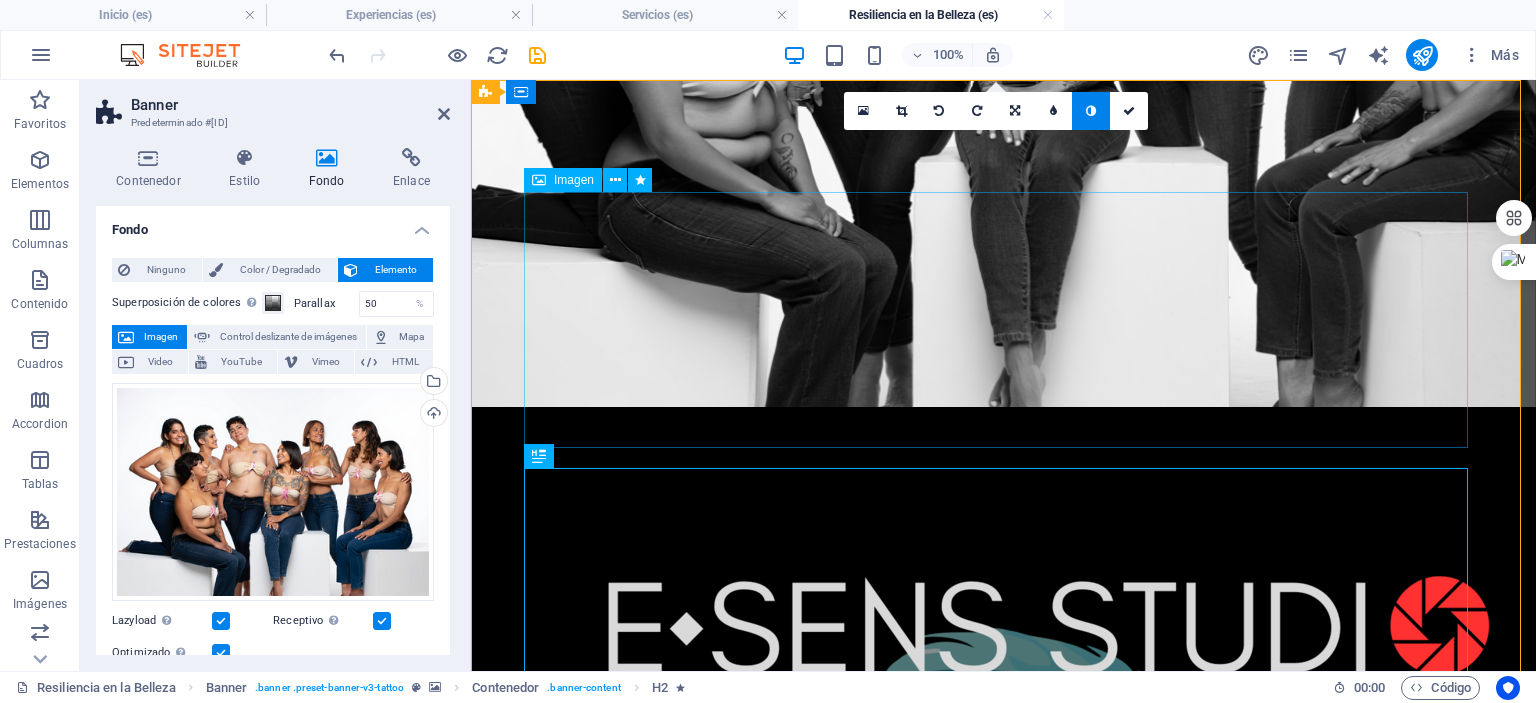 scroll, scrollTop: 0, scrollLeft: 0, axis: both 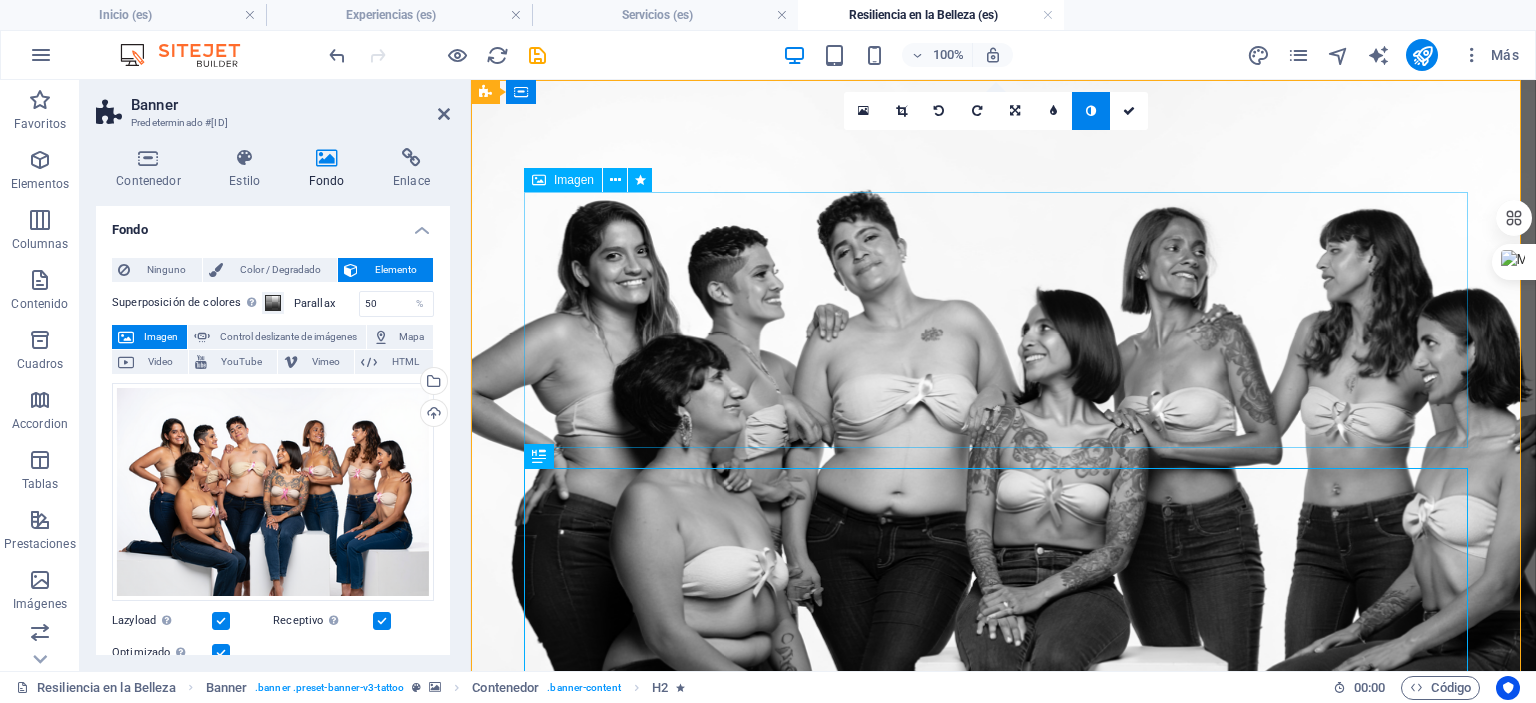 click at bounding box center (1004, 1158) 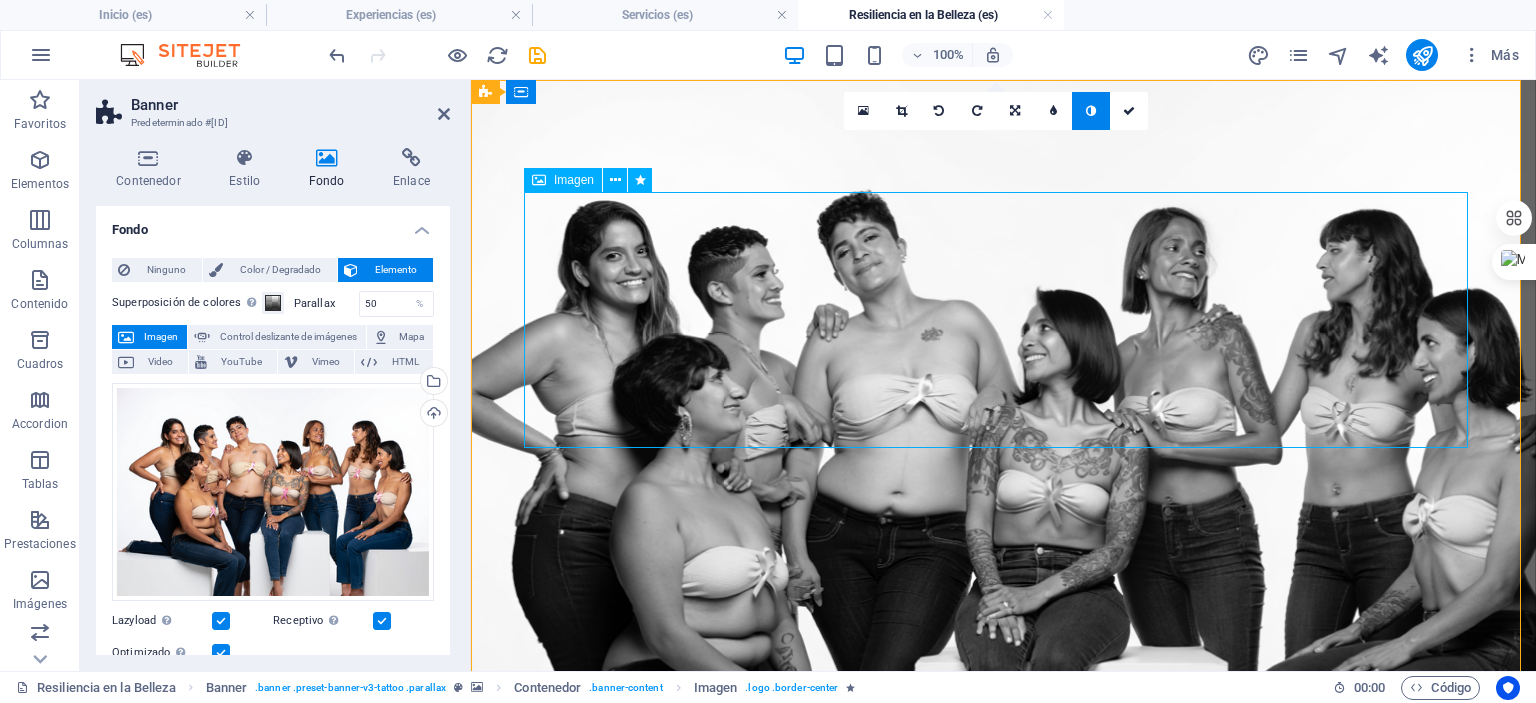 click on "Imagen" at bounding box center [574, 180] 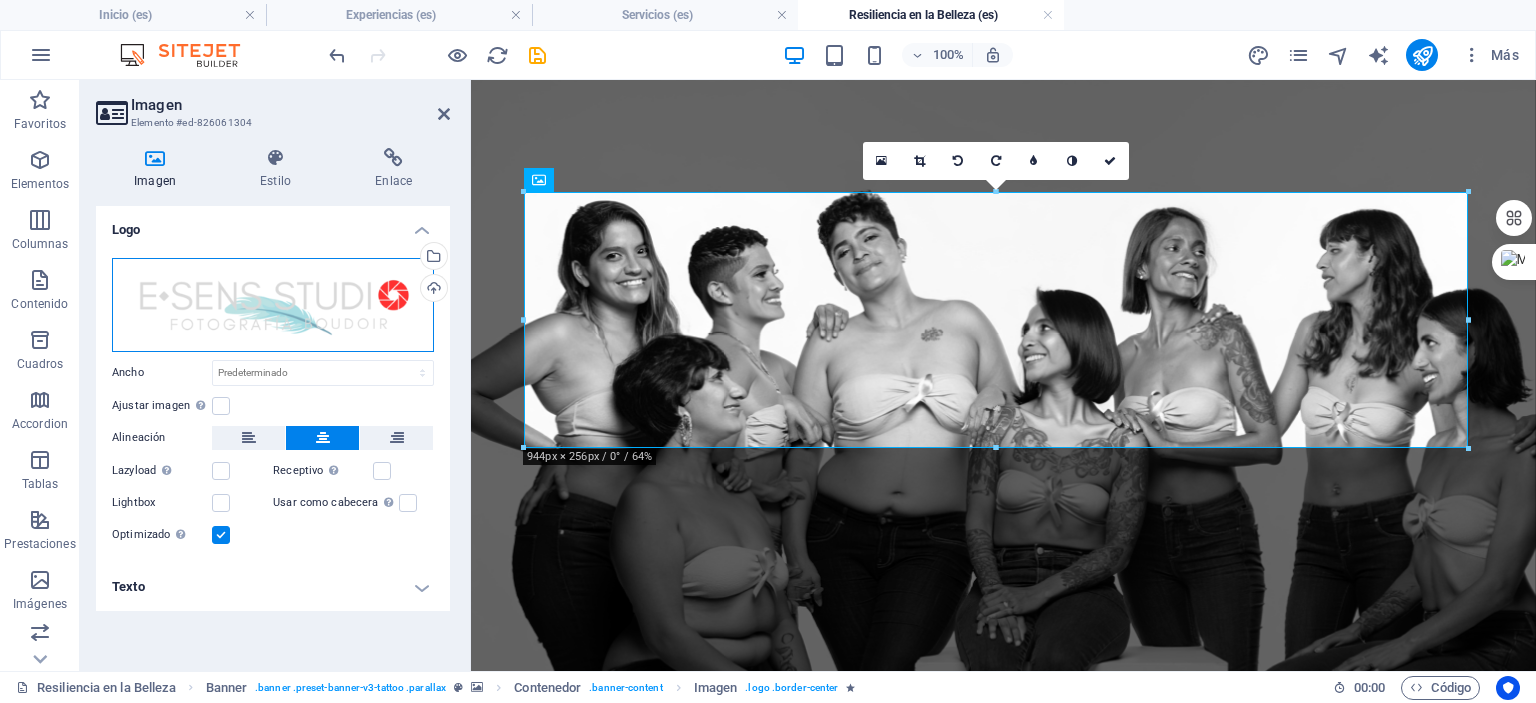 click on "Arrastra archivos aquí, haz clic para escoger archivos o  selecciona archivos de Archivos o de nuestra galería gratuita de fotos y vídeos" at bounding box center (273, 305) 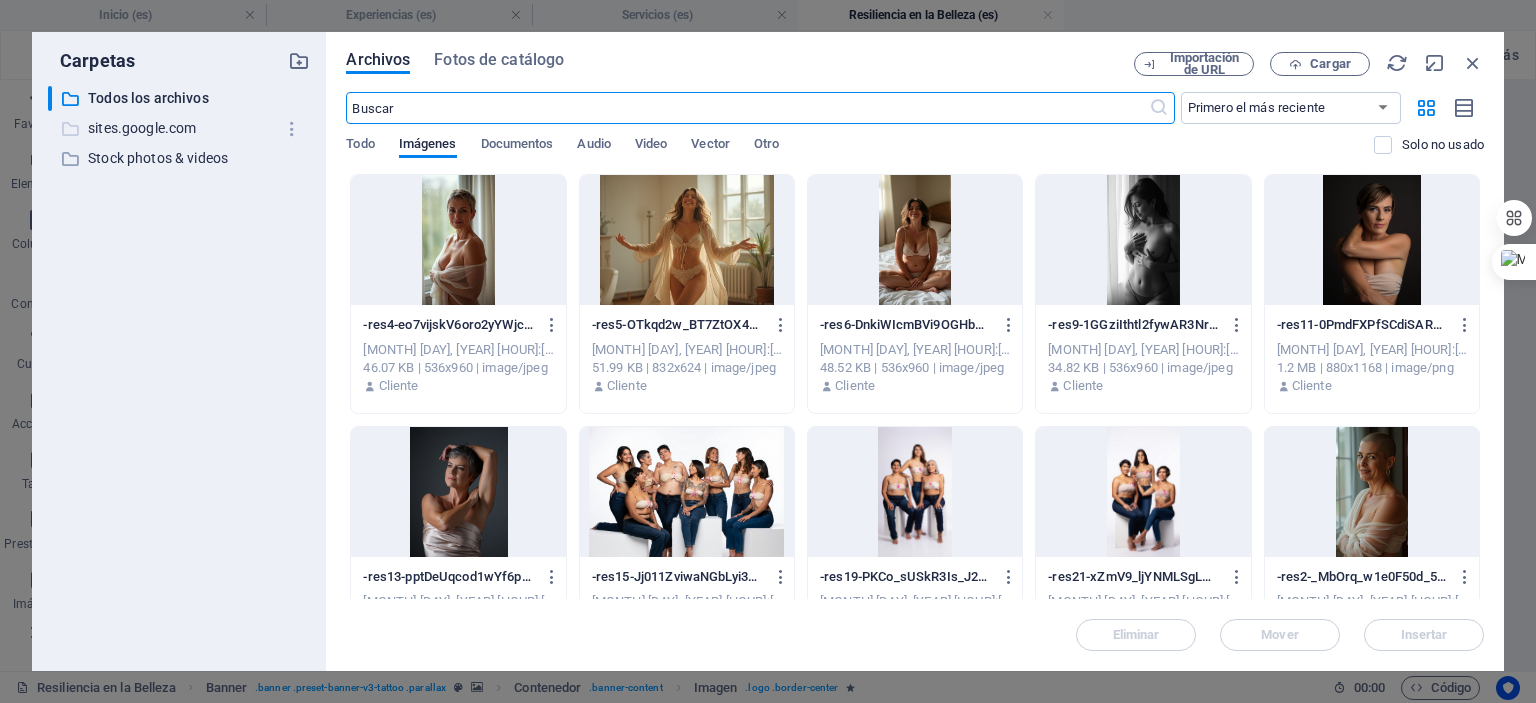 click on "sites.google.com" at bounding box center (181, 128) 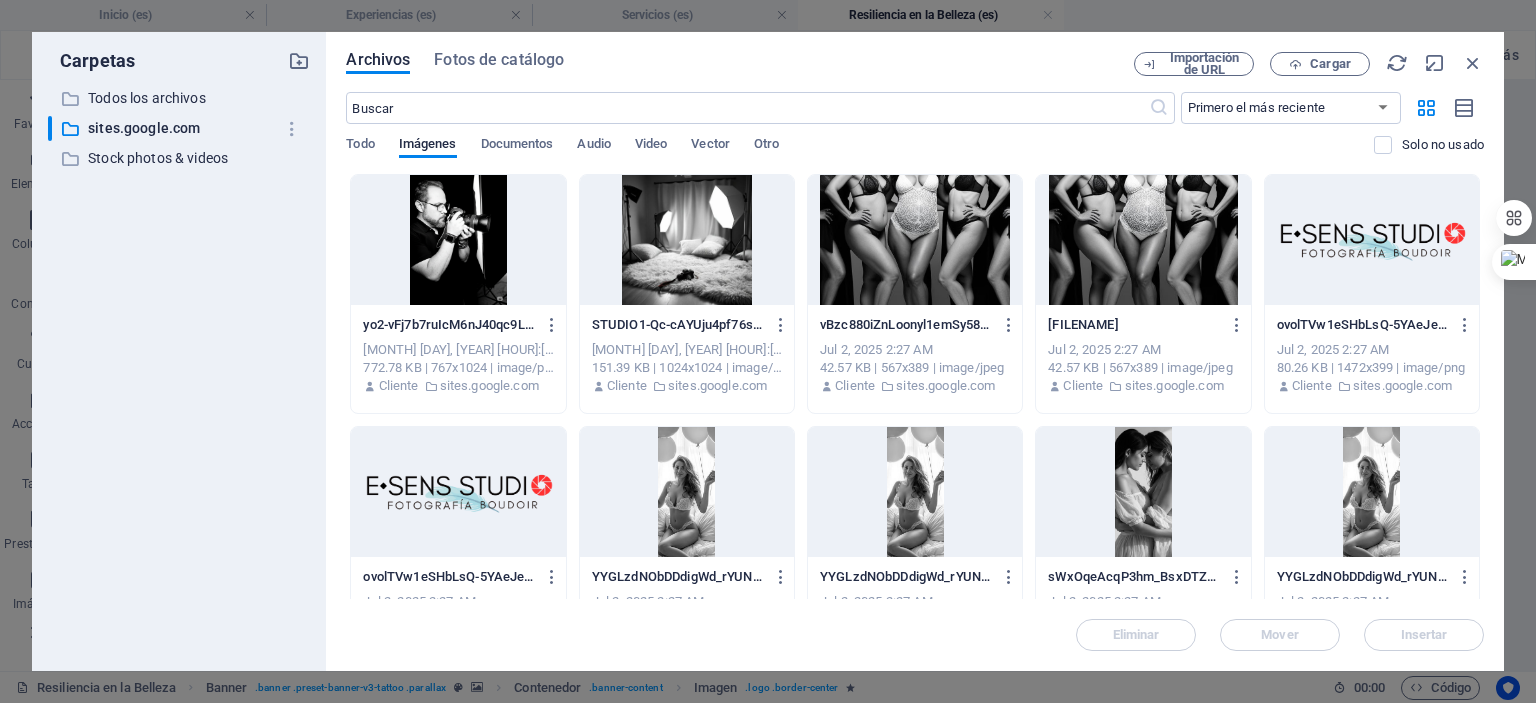 click at bounding box center [1372, 240] 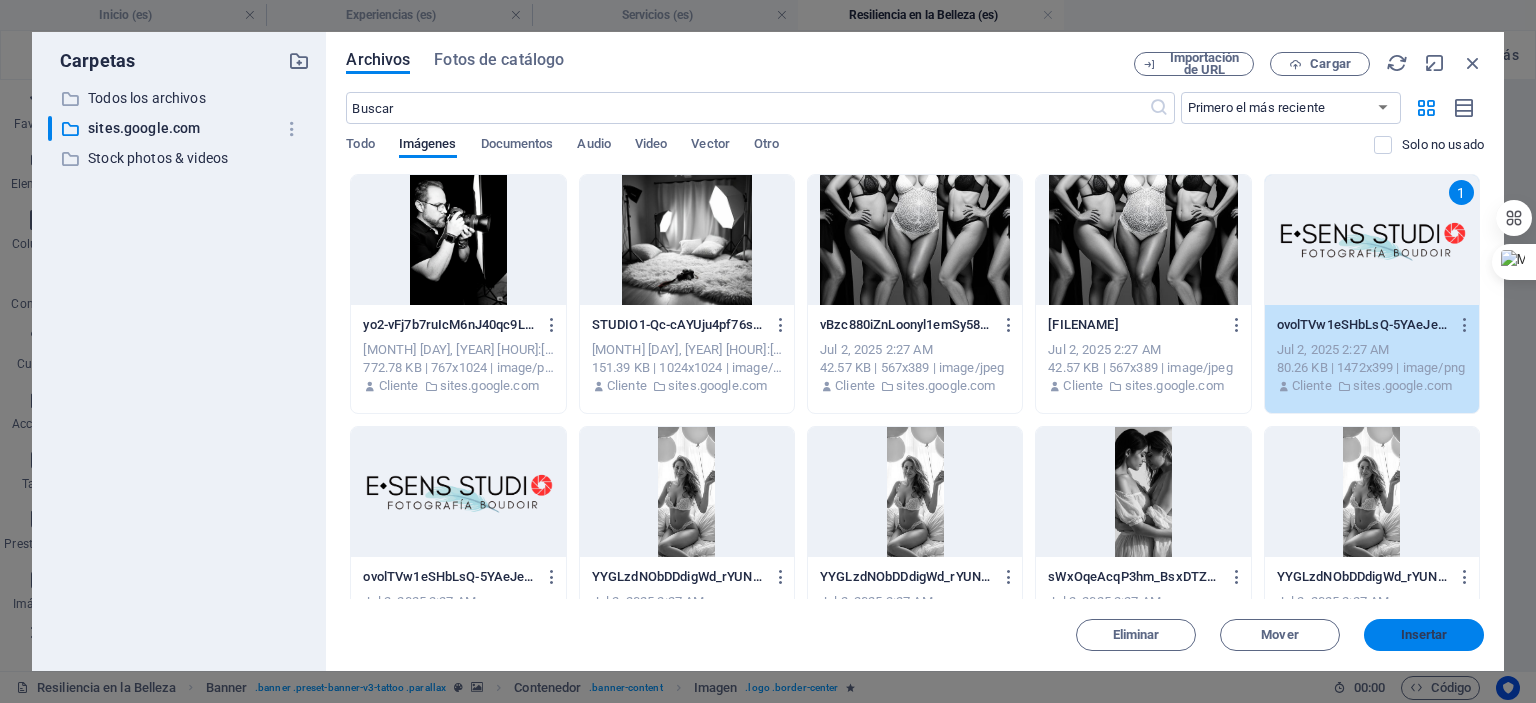 drag, startPoint x: 1434, startPoint y: 627, endPoint x: 472, endPoint y: 323, distance: 1008.8905 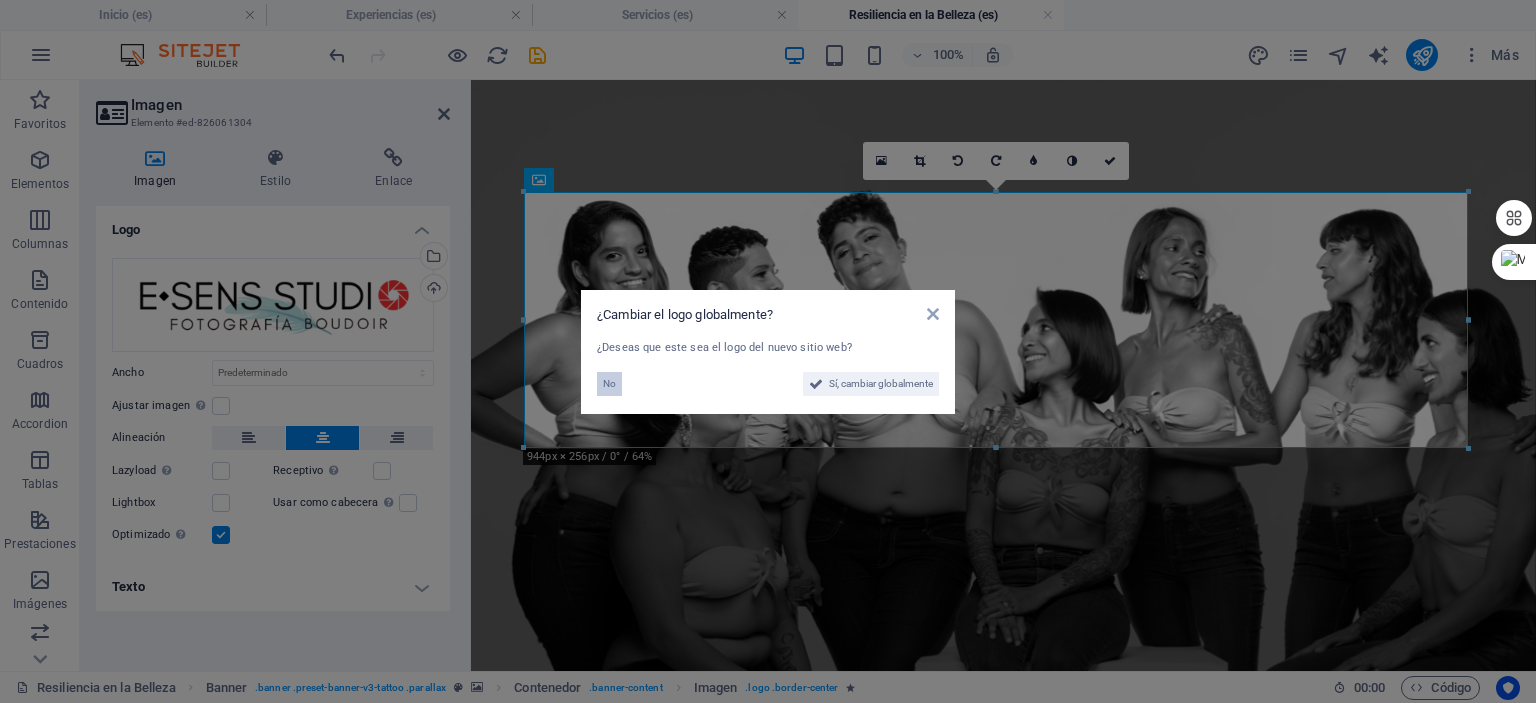 click on "No" at bounding box center (609, 384) 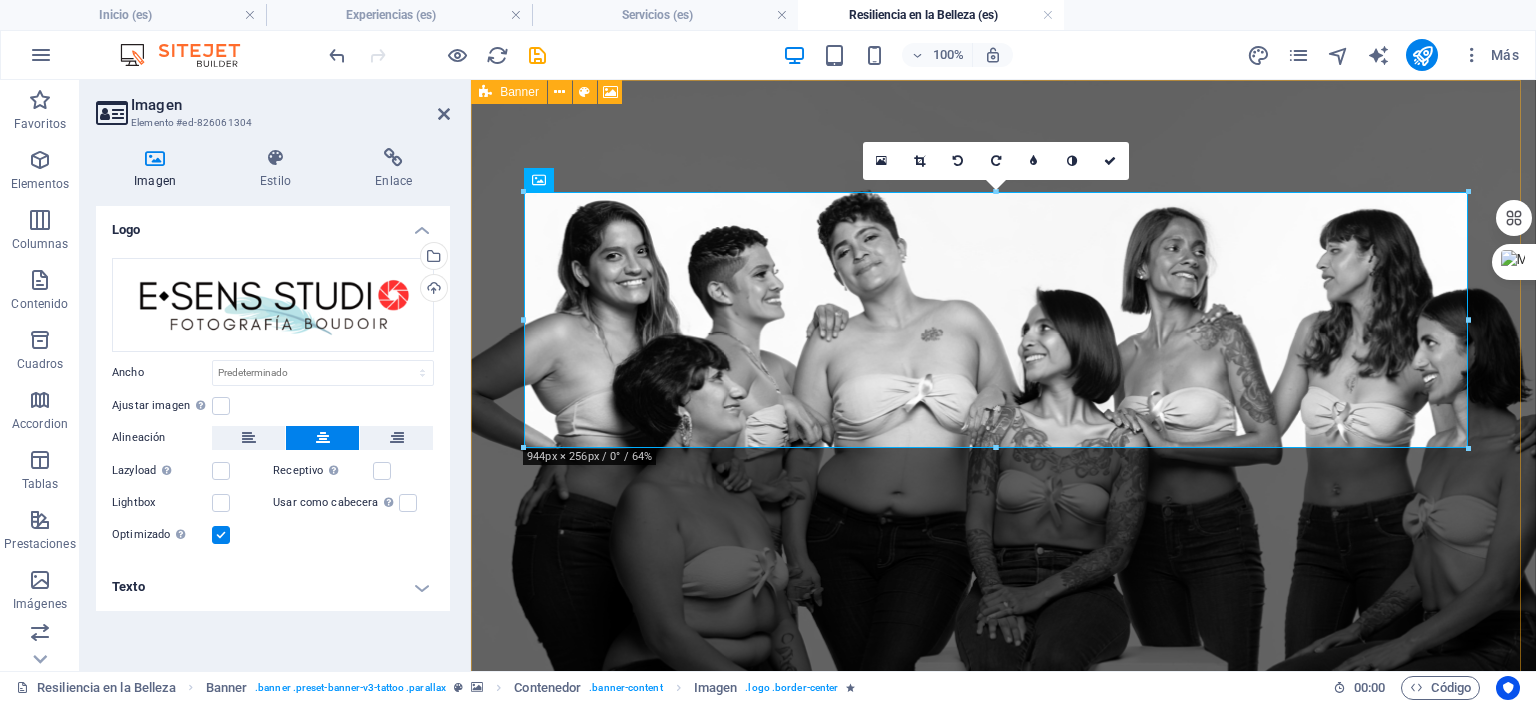click at bounding box center [485, 92] 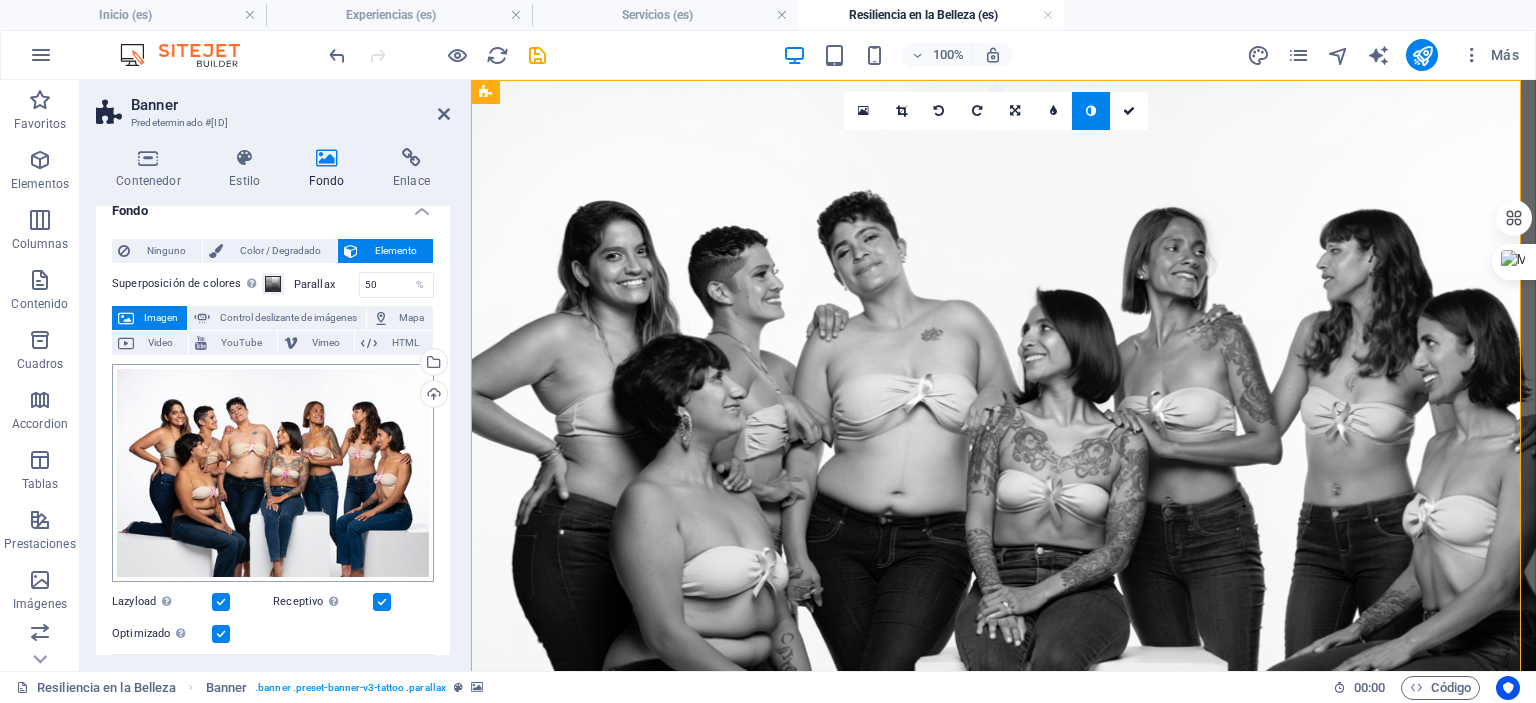 scroll, scrollTop: 0, scrollLeft: 0, axis: both 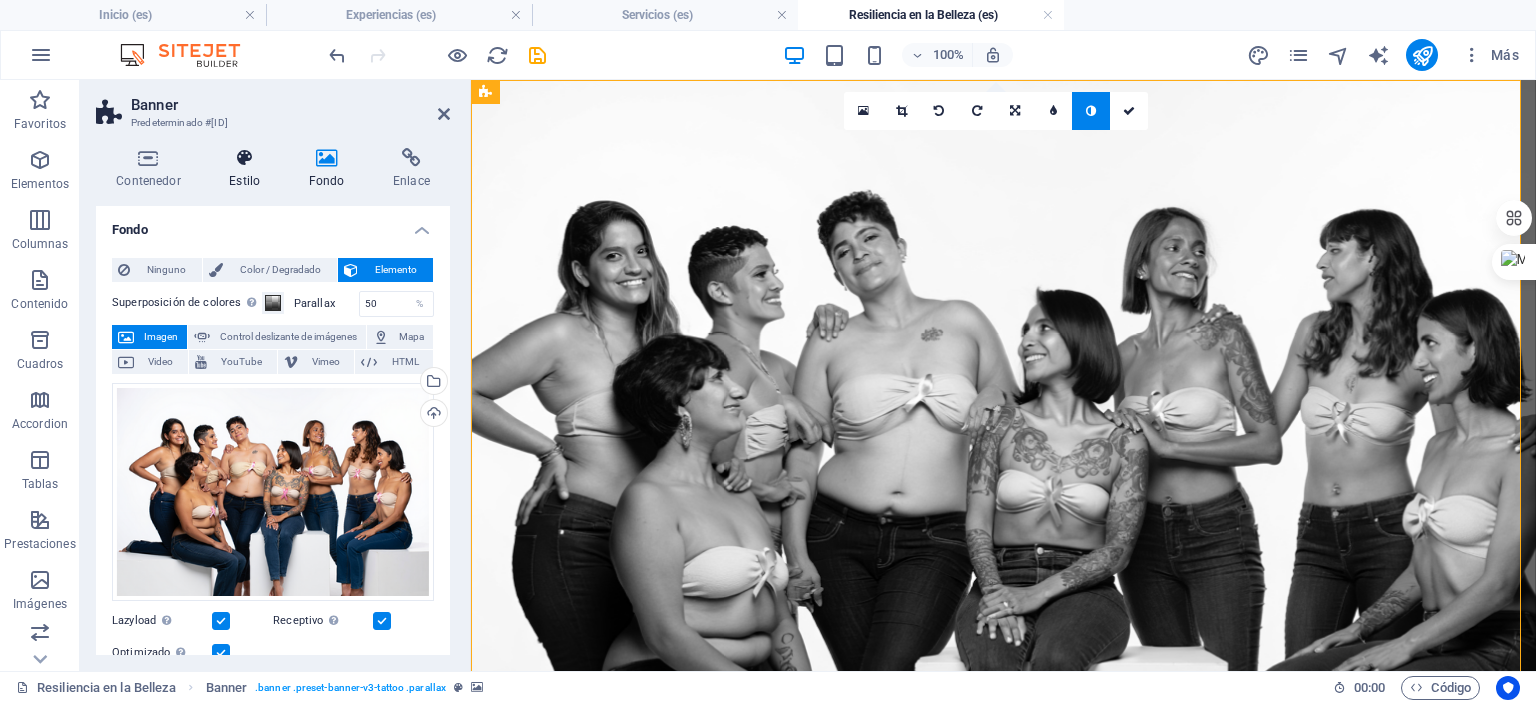 click on "Estilo" at bounding box center [248, 169] 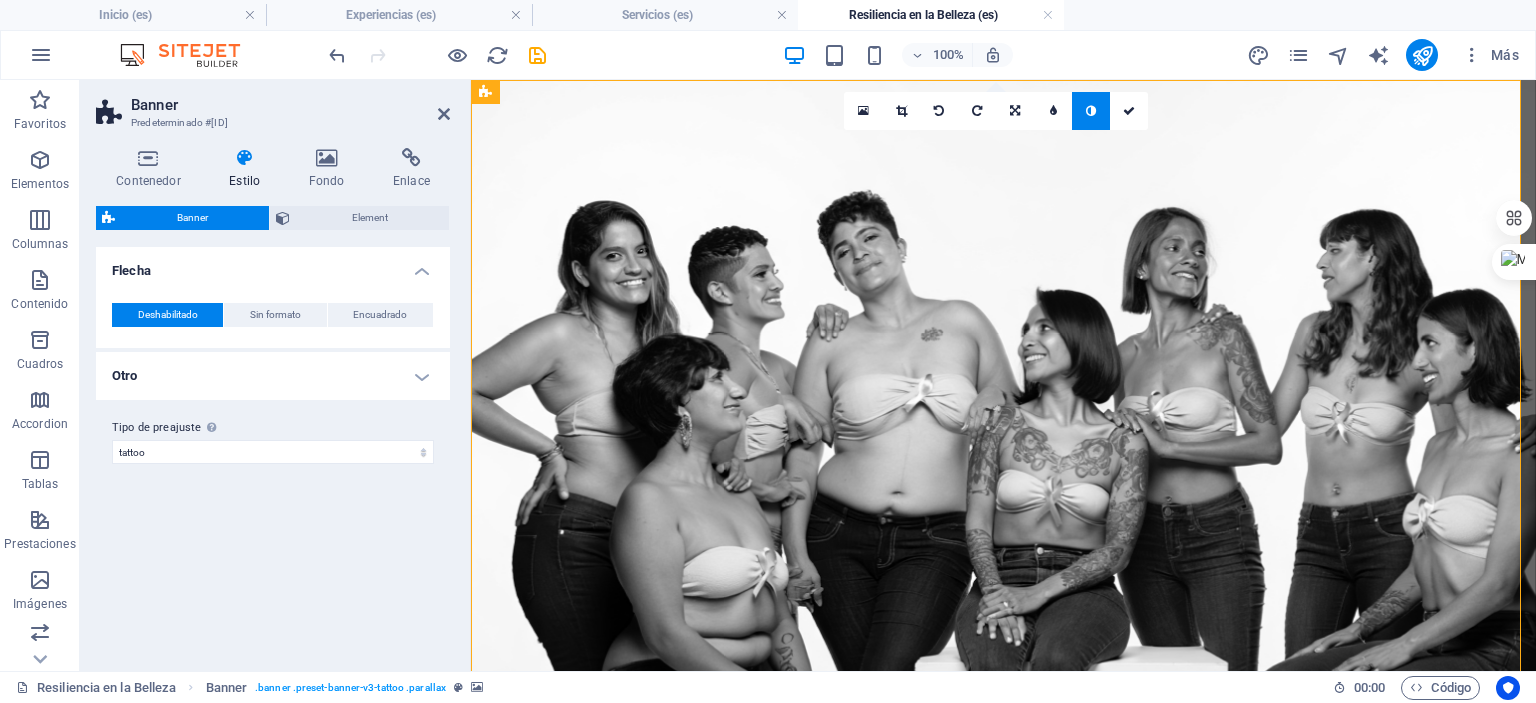 click on "Otro" at bounding box center [273, 376] 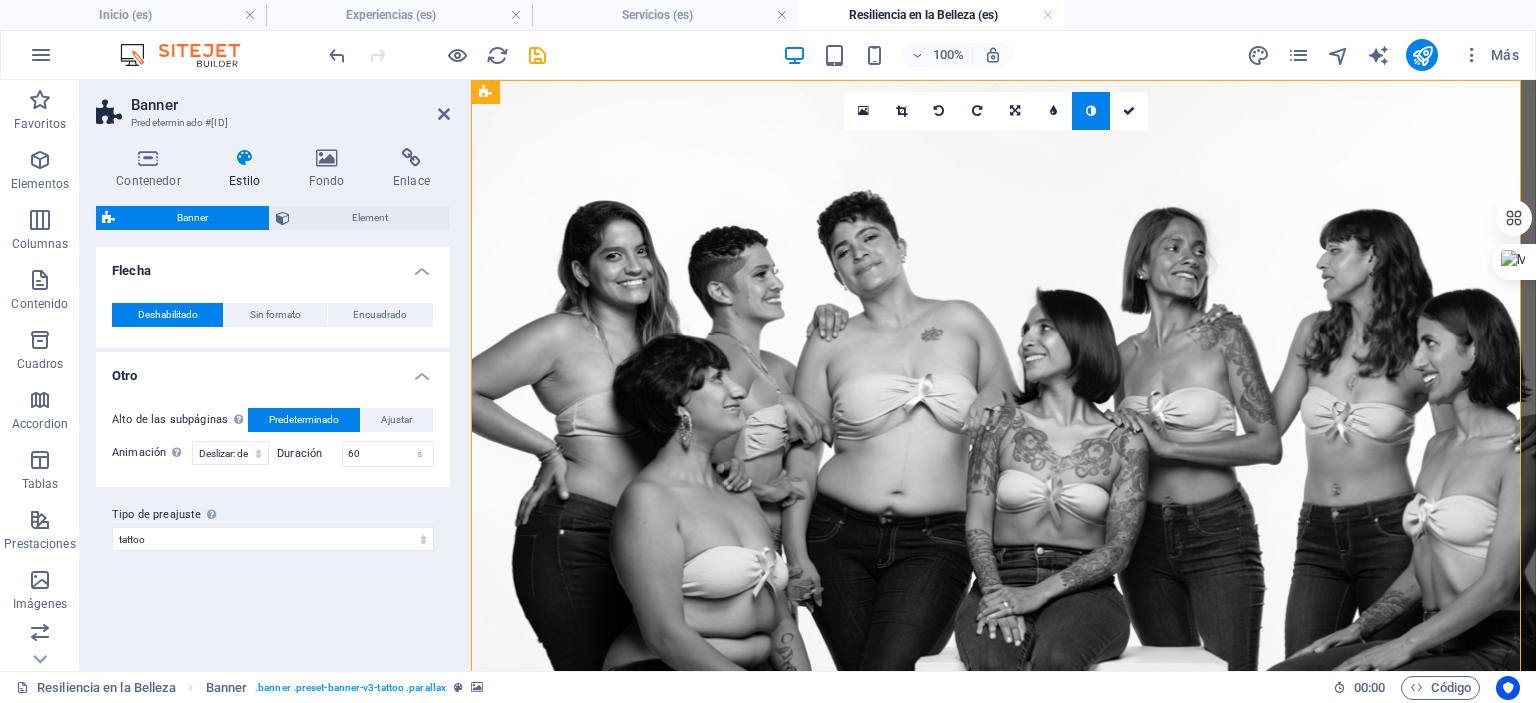 click on "Otro" at bounding box center [273, 370] 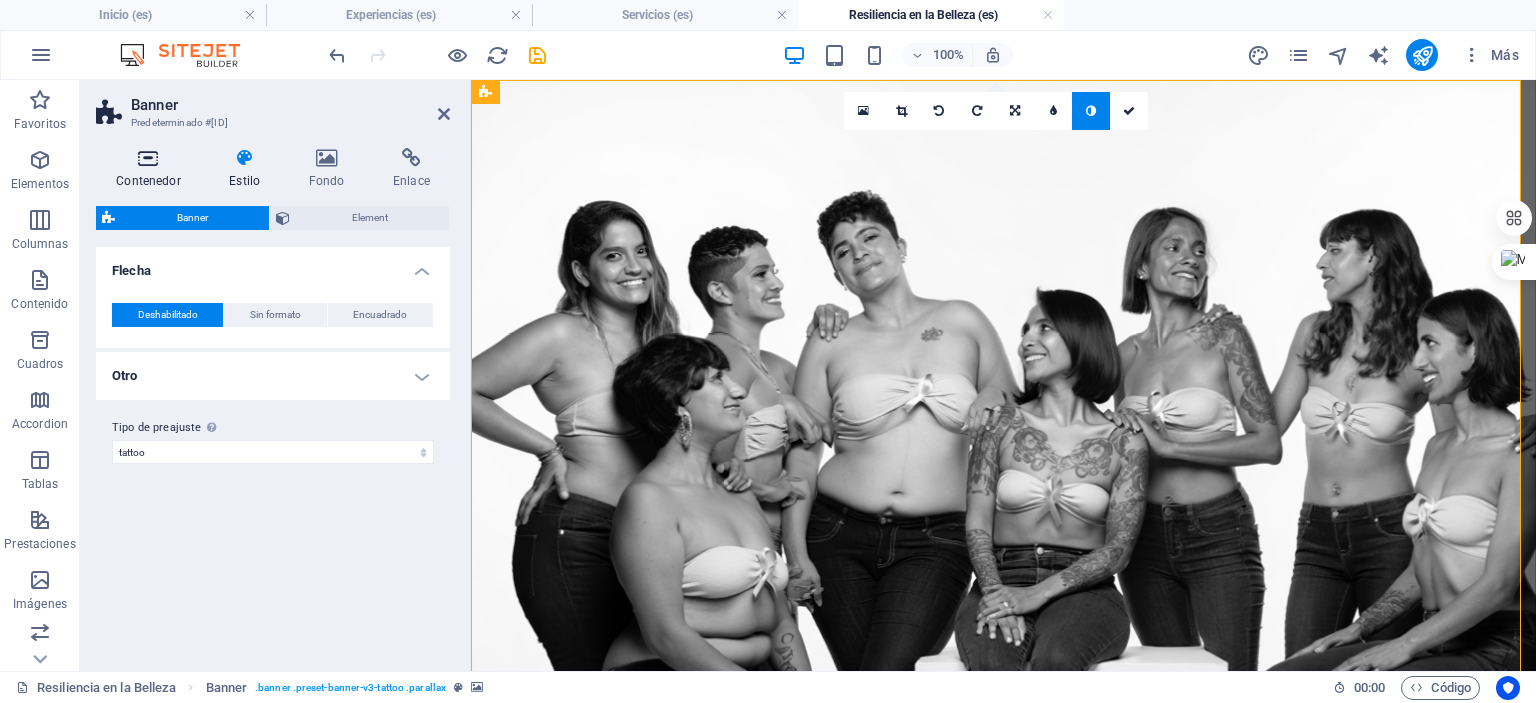 click at bounding box center [148, 158] 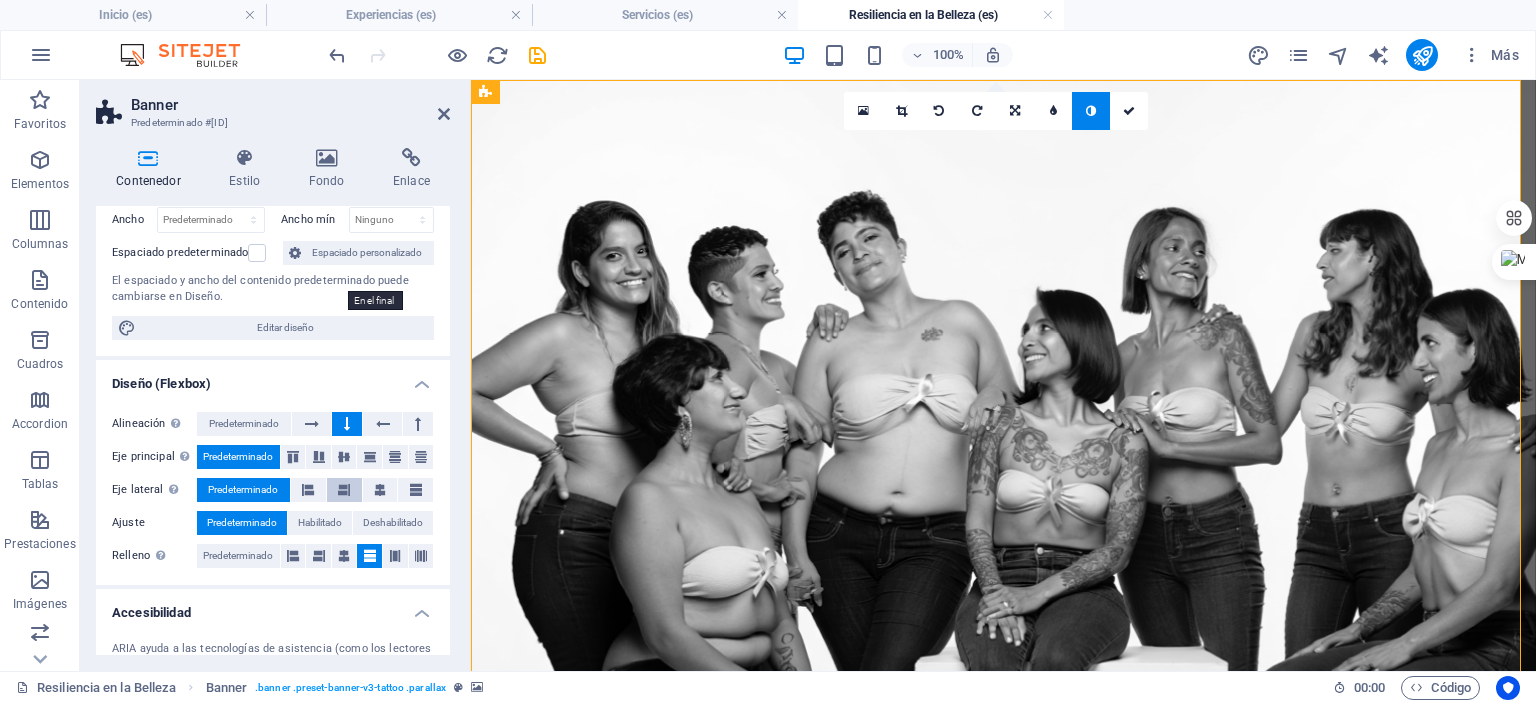 scroll, scrollTop: 0, scrollLeft: 0, axis: both 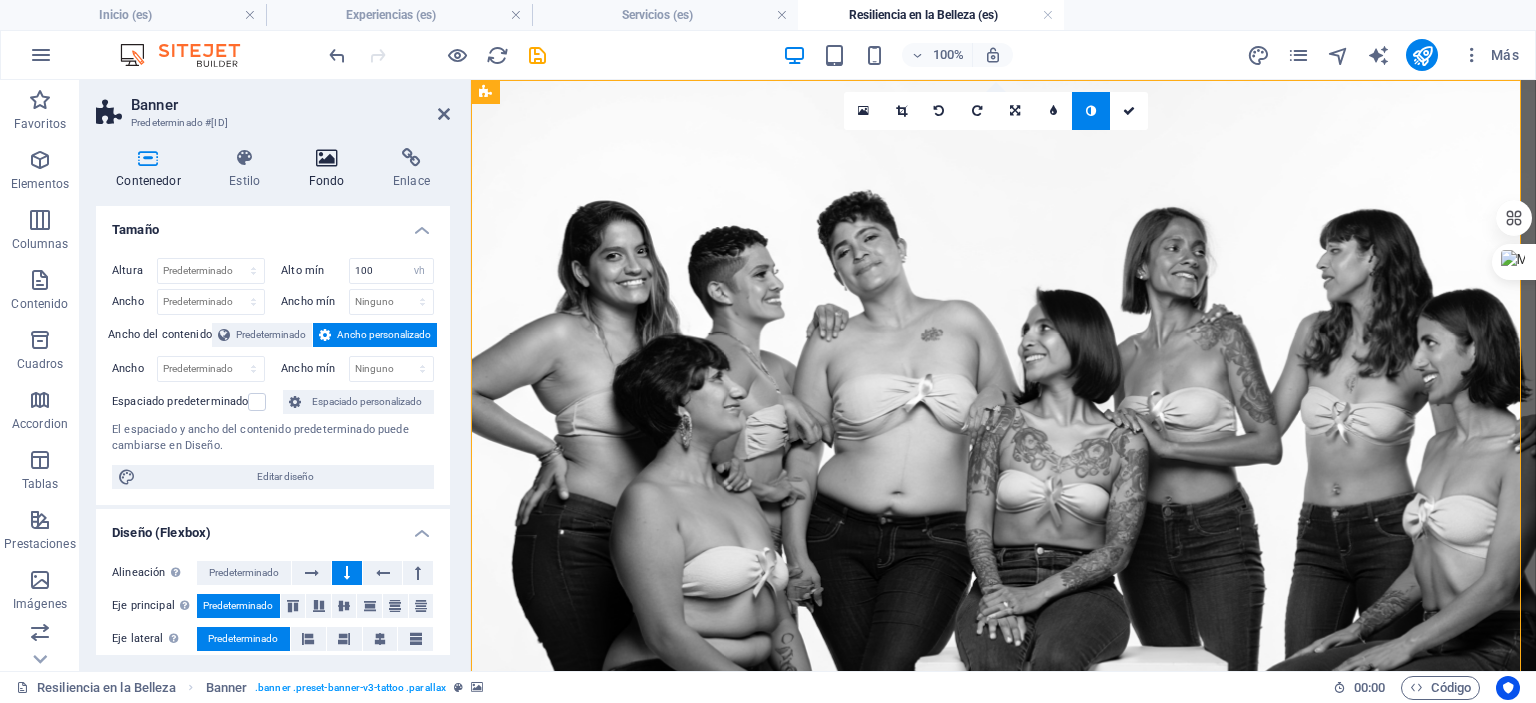 click at bounding box center (326, 158) 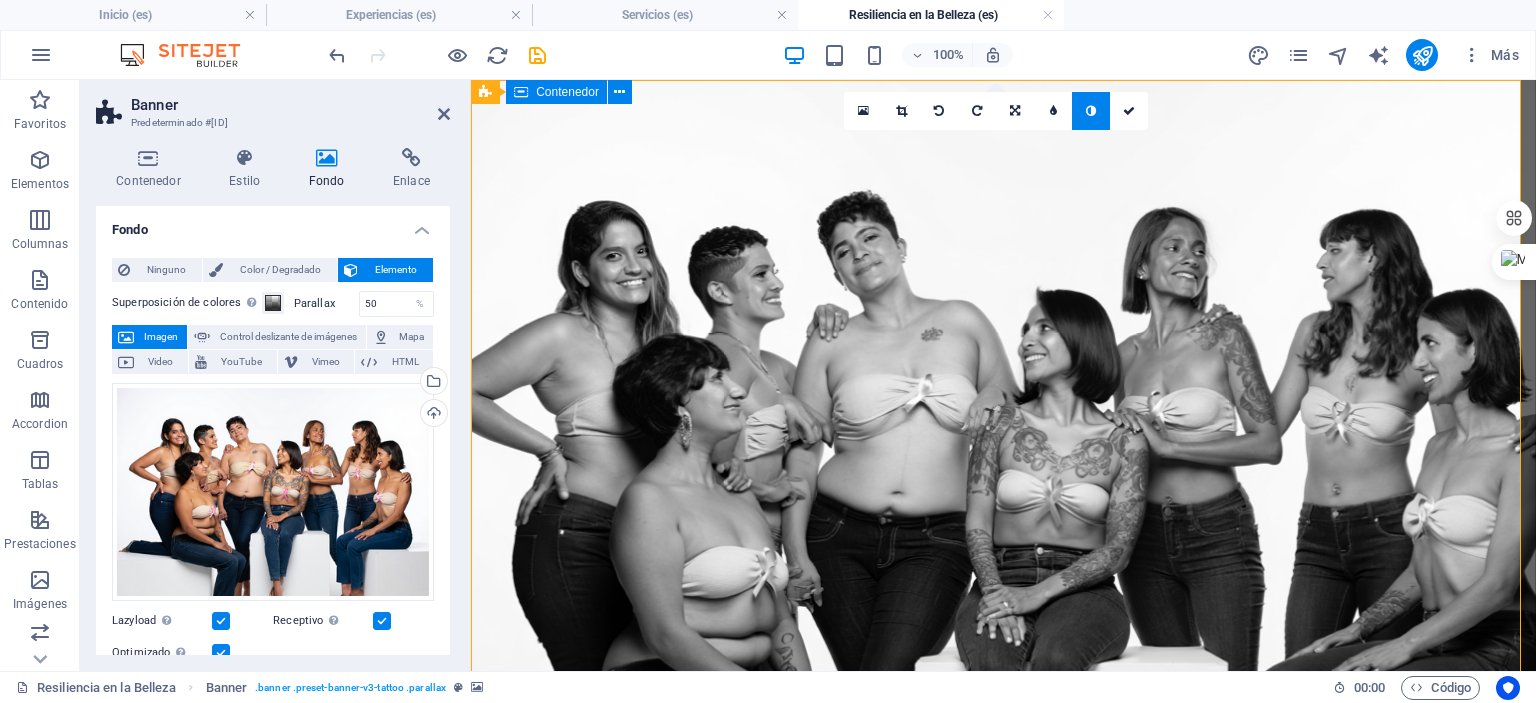 click on "Contenedor" at bounding box center [567, 92] 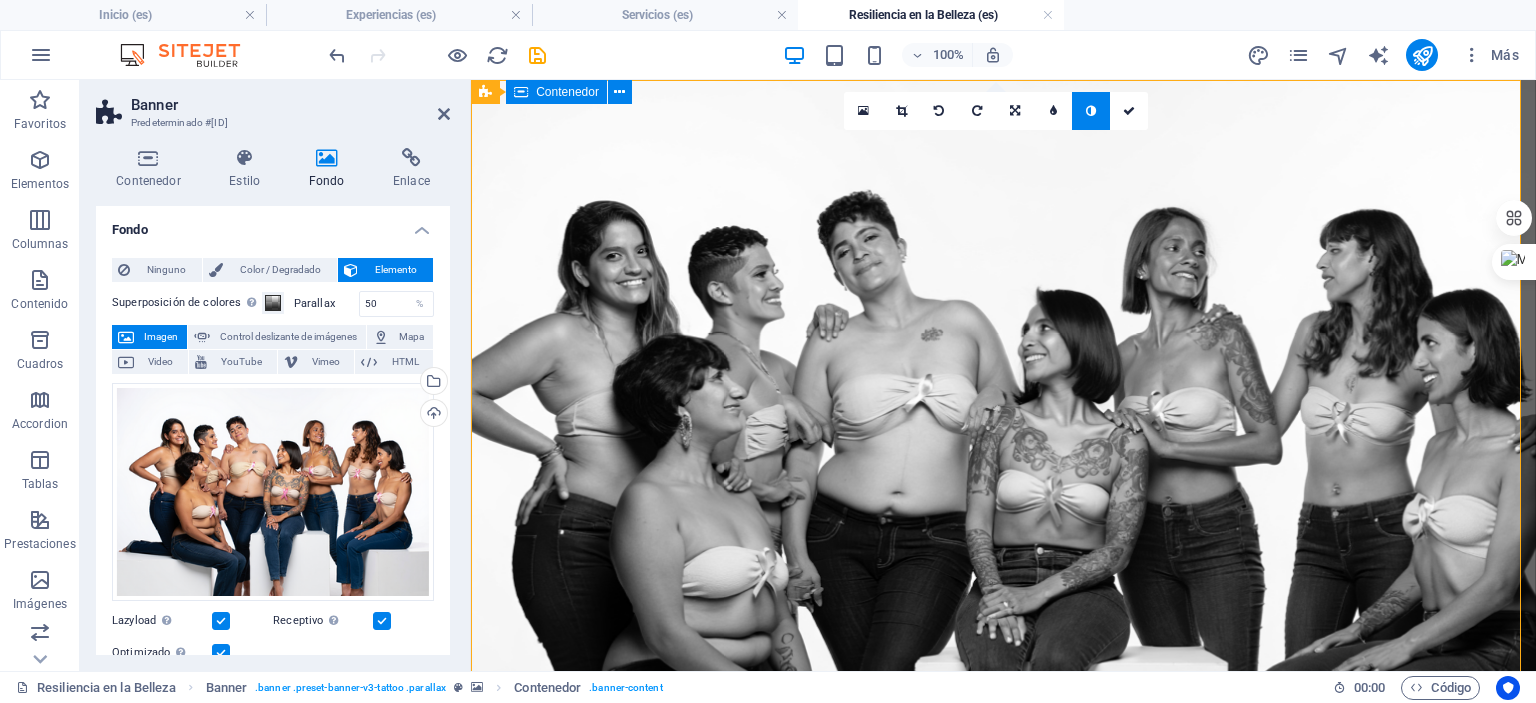 click on "Contenedor" at bounding box center [567, 92] 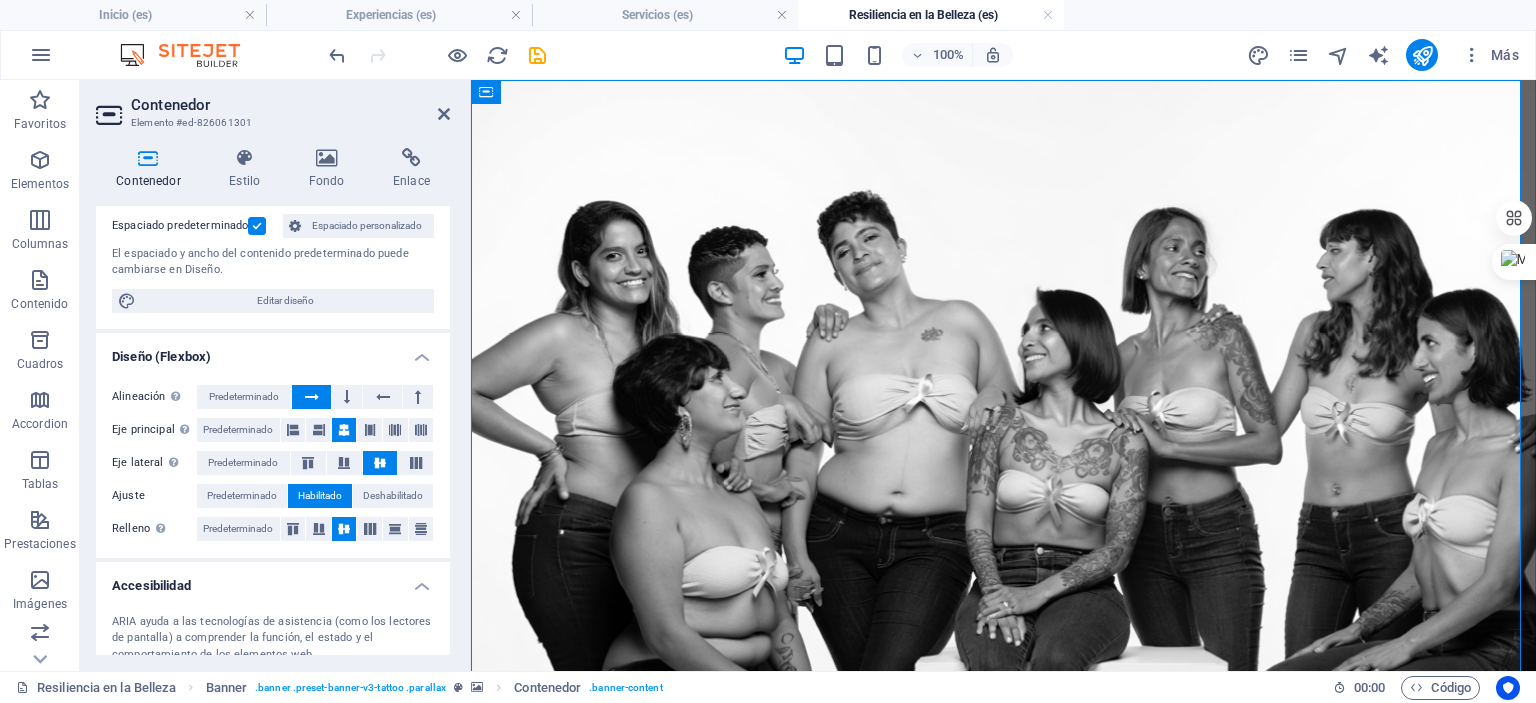 scroll, scrollTop: 0, scrollLeft: 0, axis: both 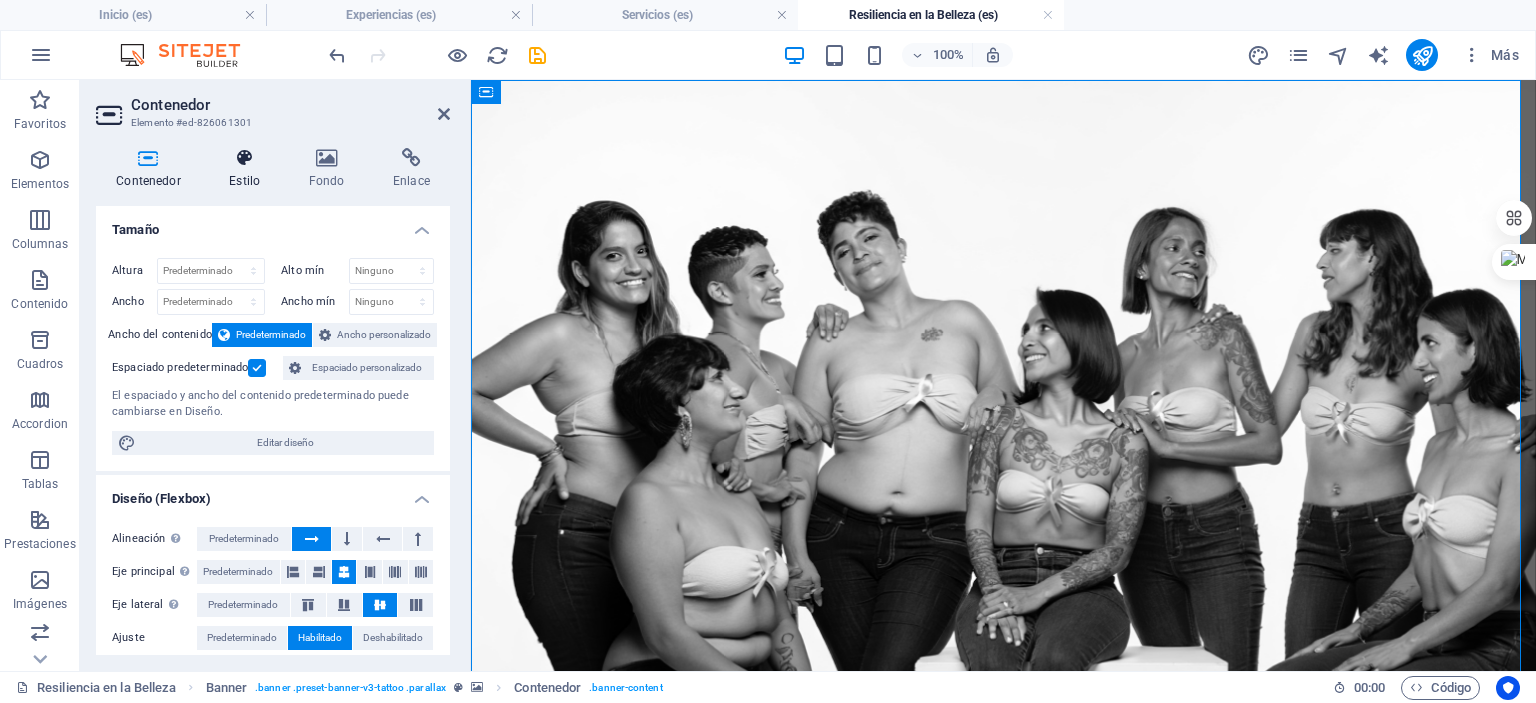 click on "Estilo" at bounding box center (248, 169) 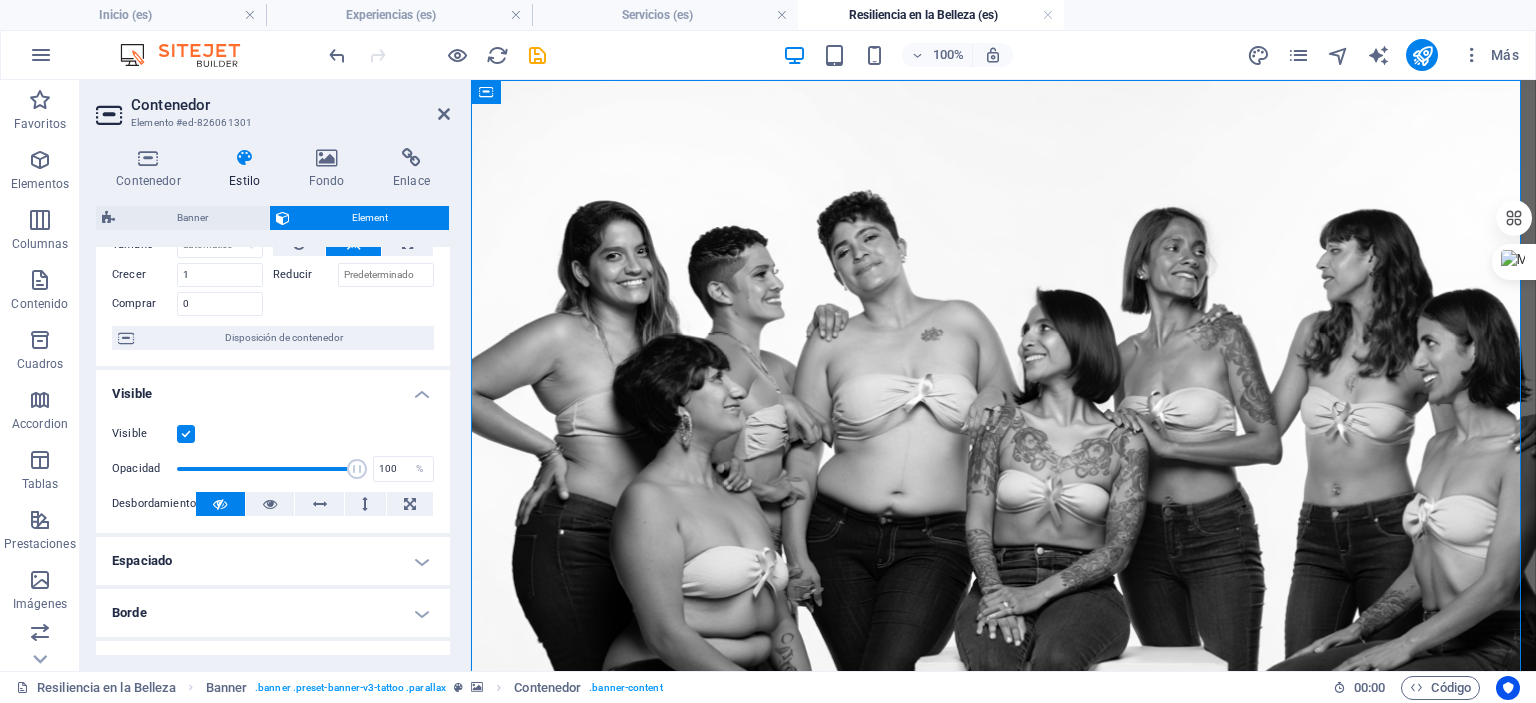 scroll, scrollTop: 200, scrollLeft: 0, axis: vertical 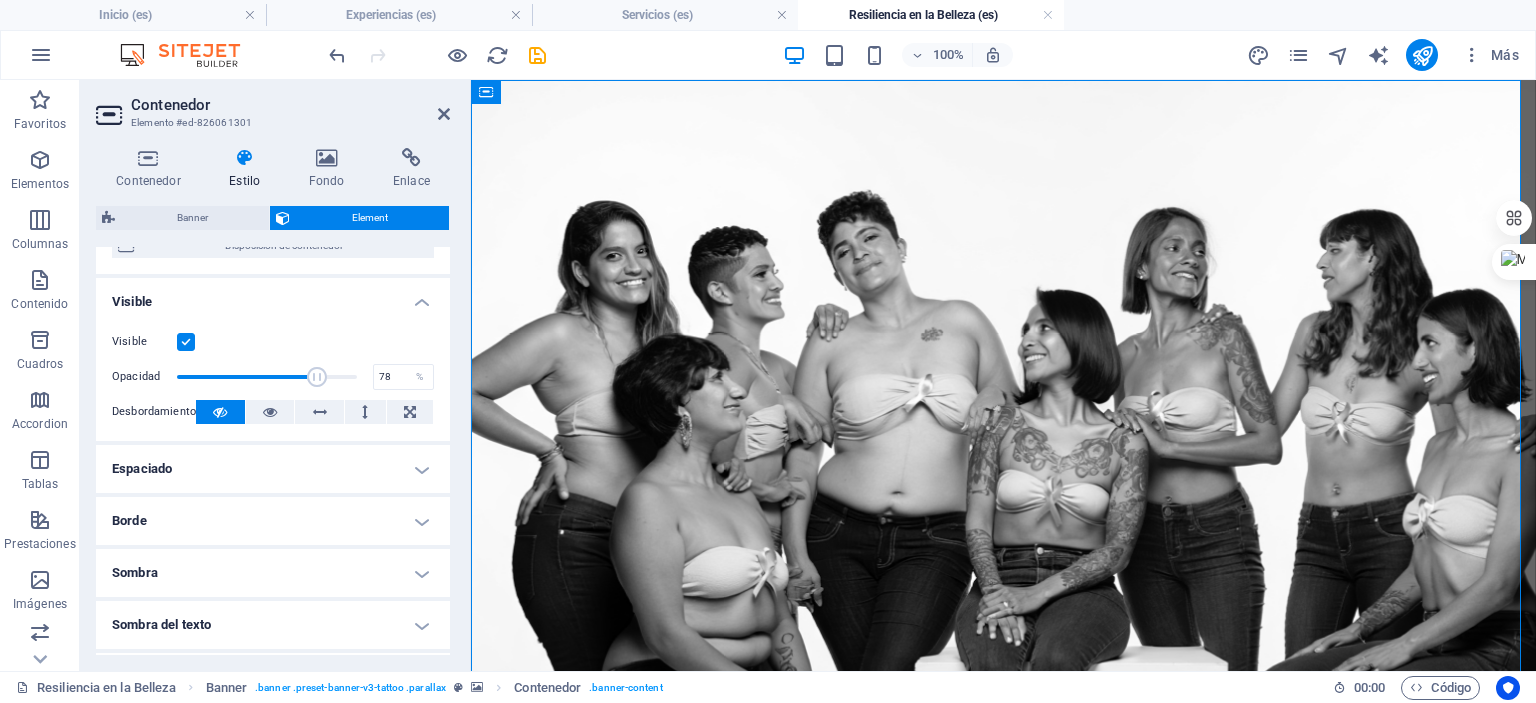 drag, startPoint x: 350, startPoint y: 376, endPoint x: 314, endPoint y: 378, distance: 36.05551 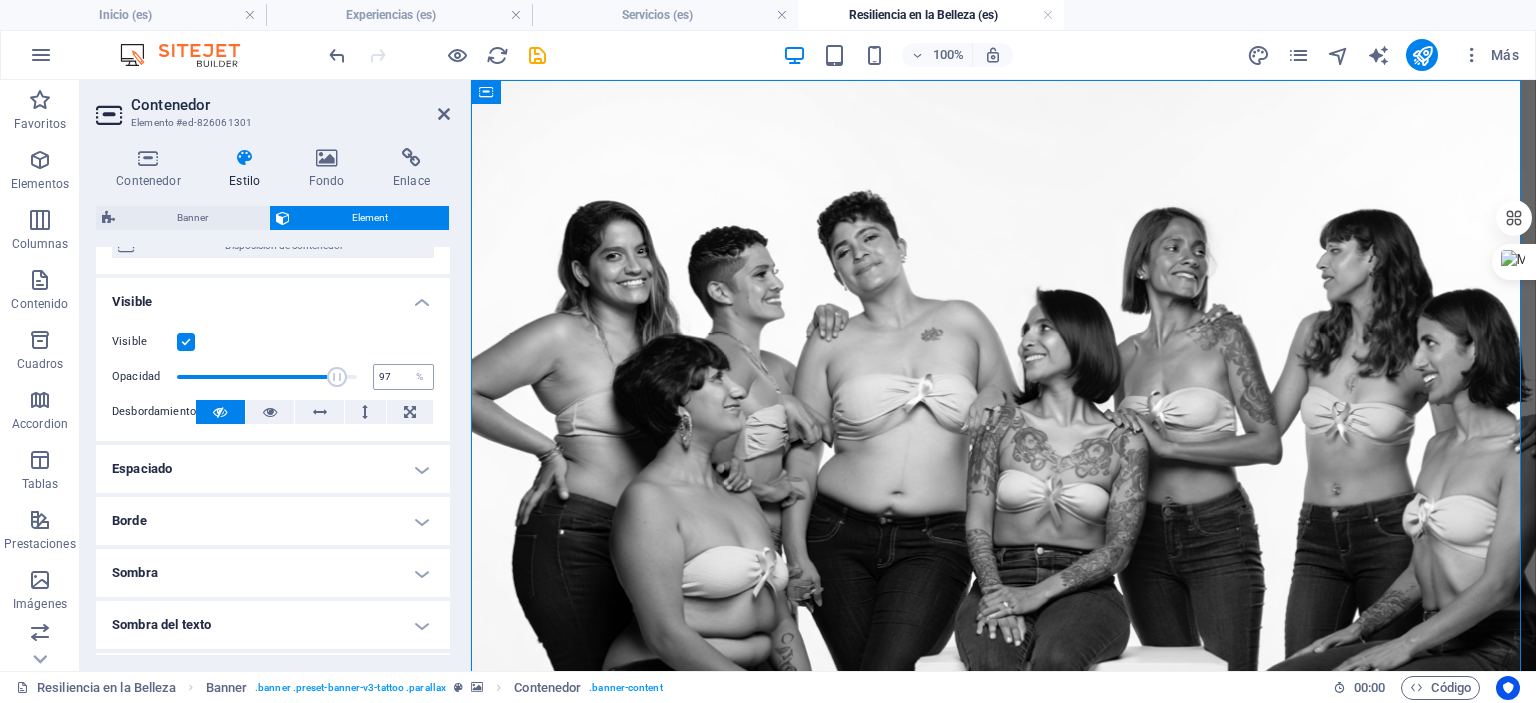 type on "100" 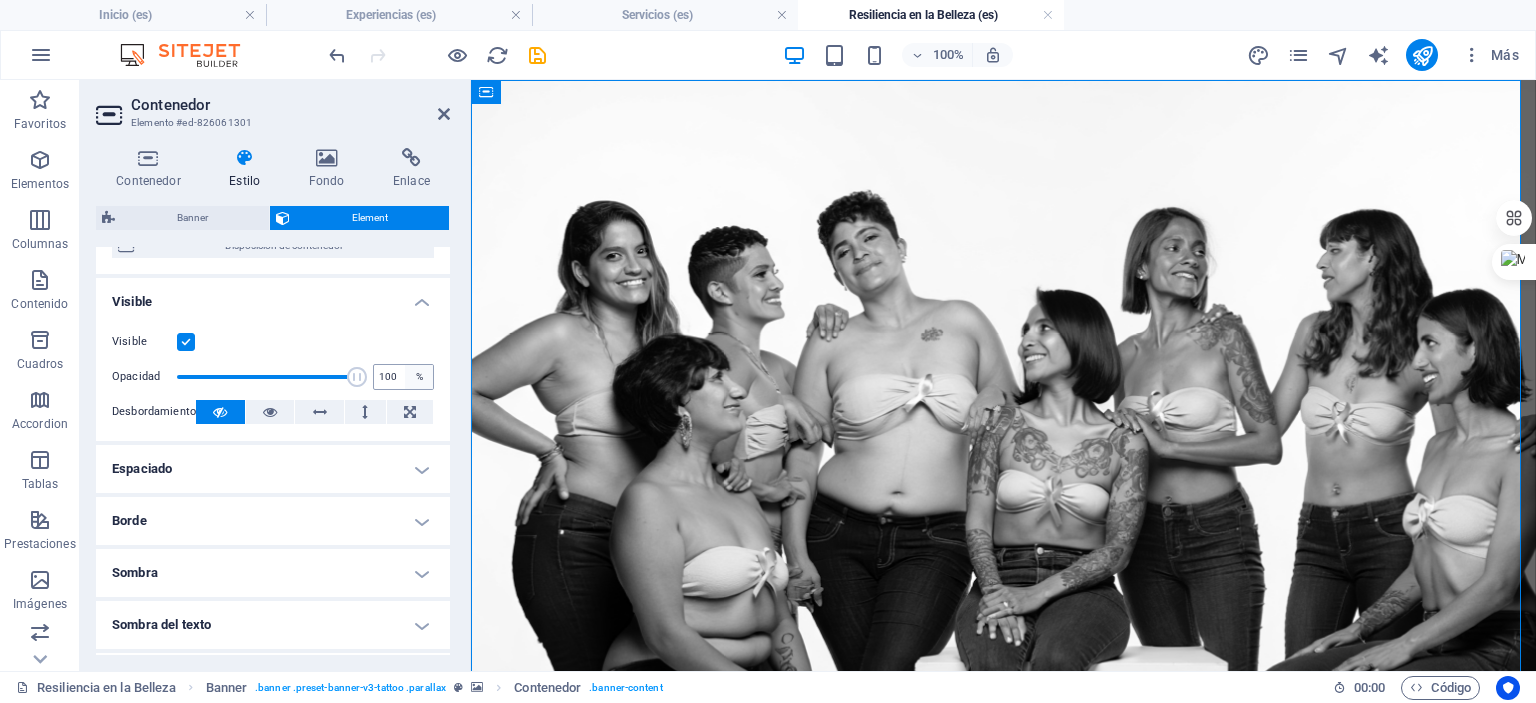 drag, startPoint x: 314, startPoint y: 378, endPoint x: 413, endPoint y: 370, distance: 99.32271 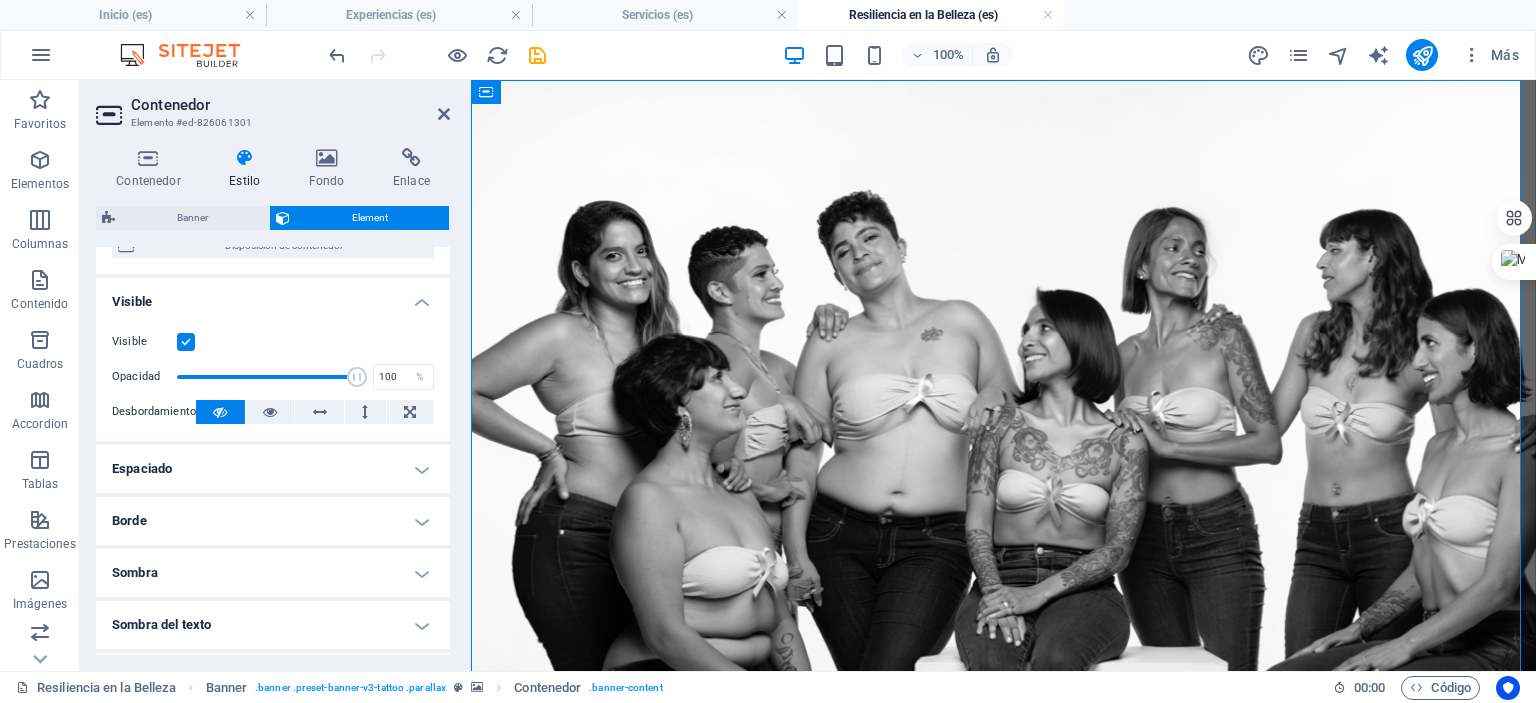 click on "Sombra" at bounding box center [273, 573] 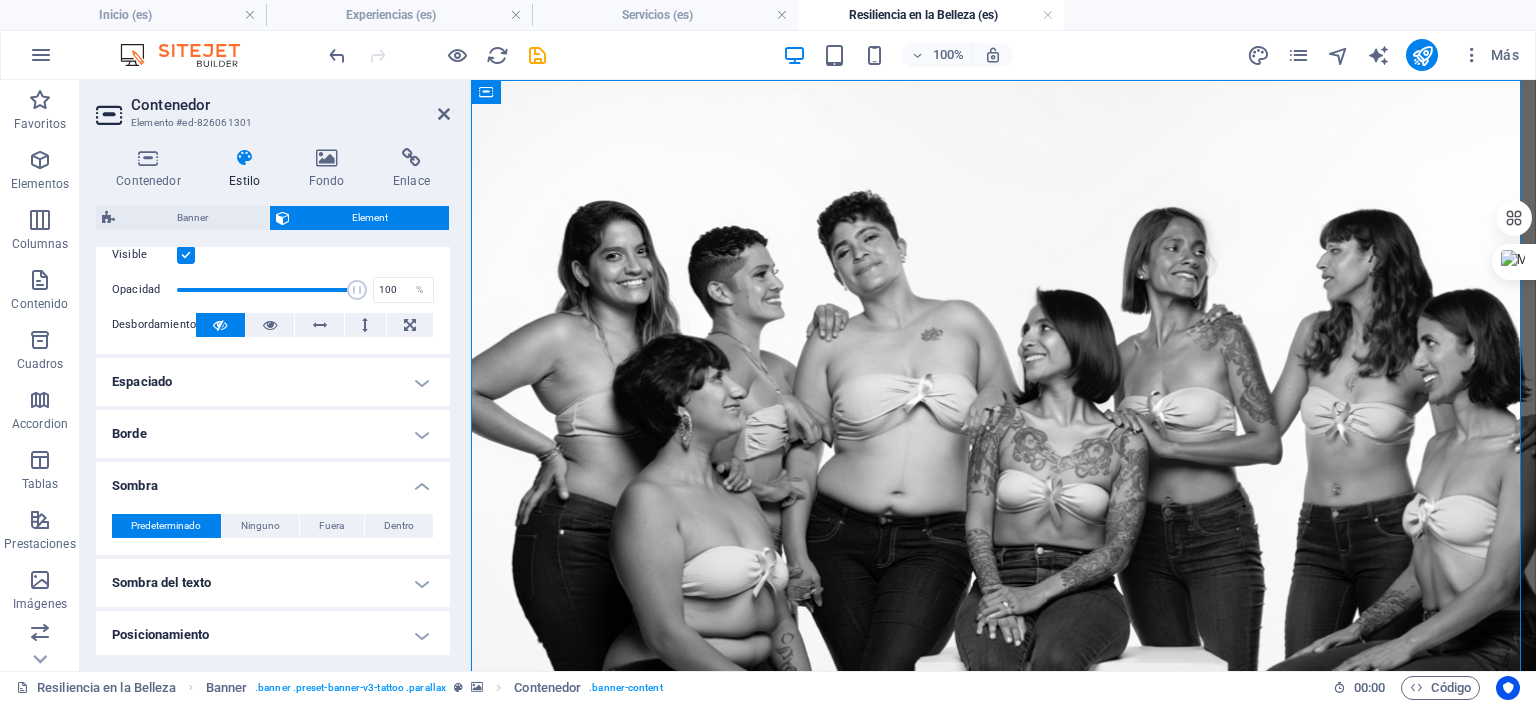 scroll, scrollTop: 400, scrollLeft: 0, axis: vertical 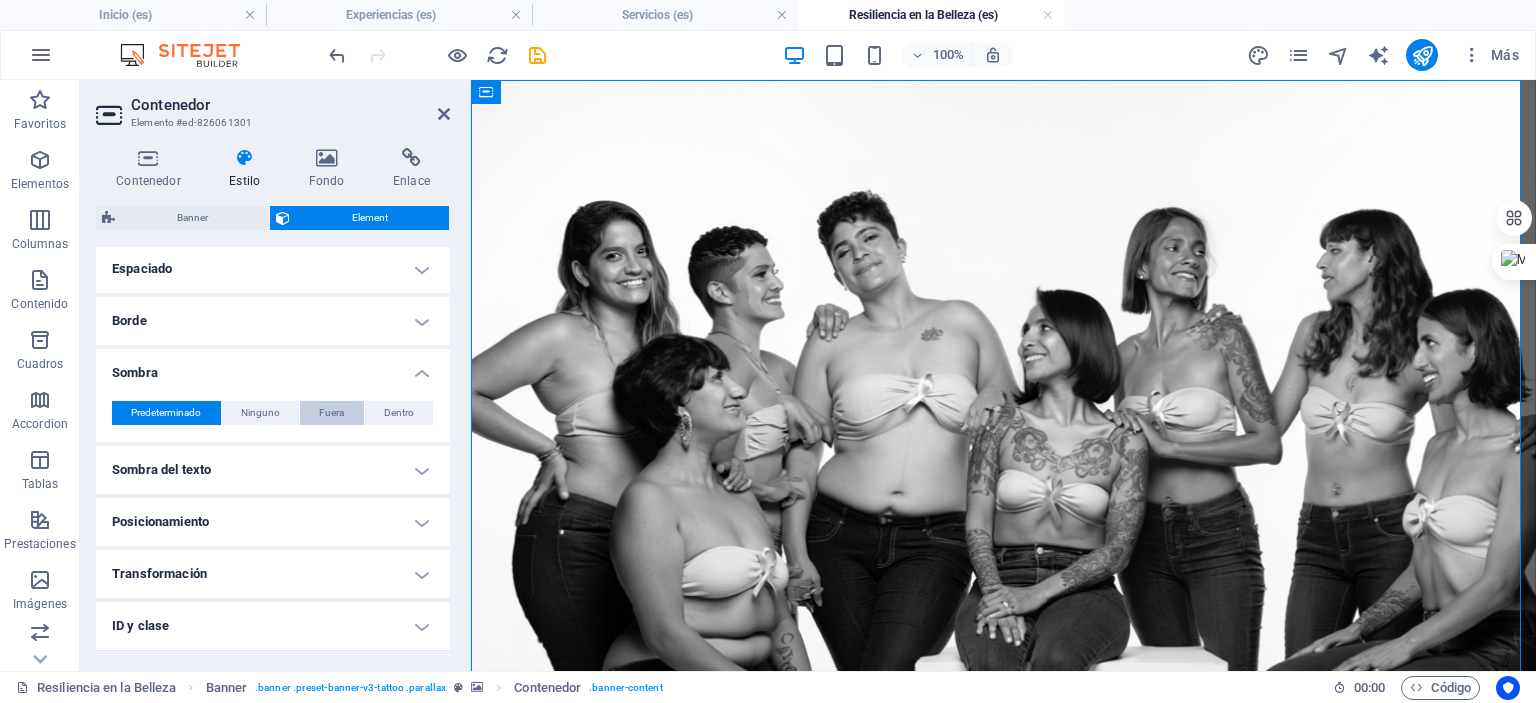 click on "Fuera" at bounding box center [331, 413] 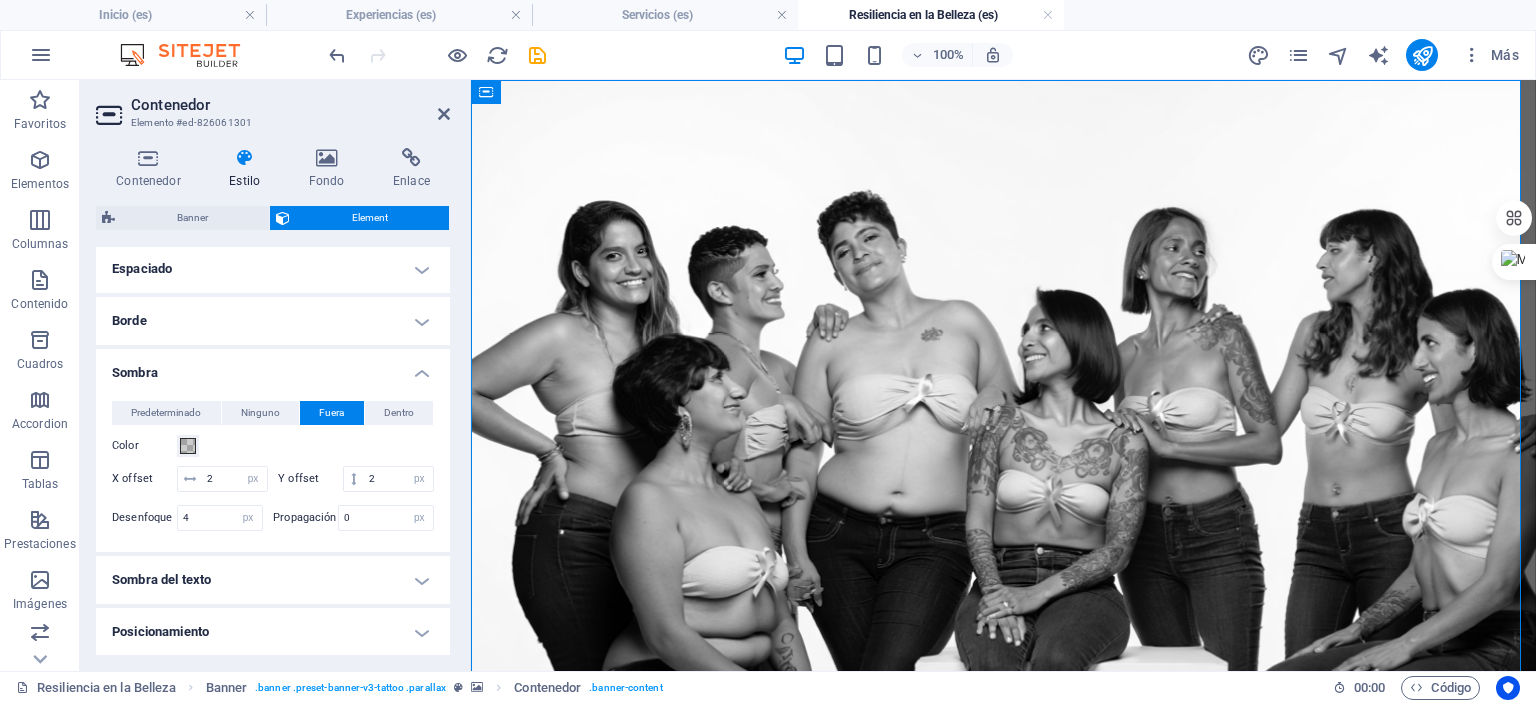 type on "rgba(0, 0, 0, 0.2)" 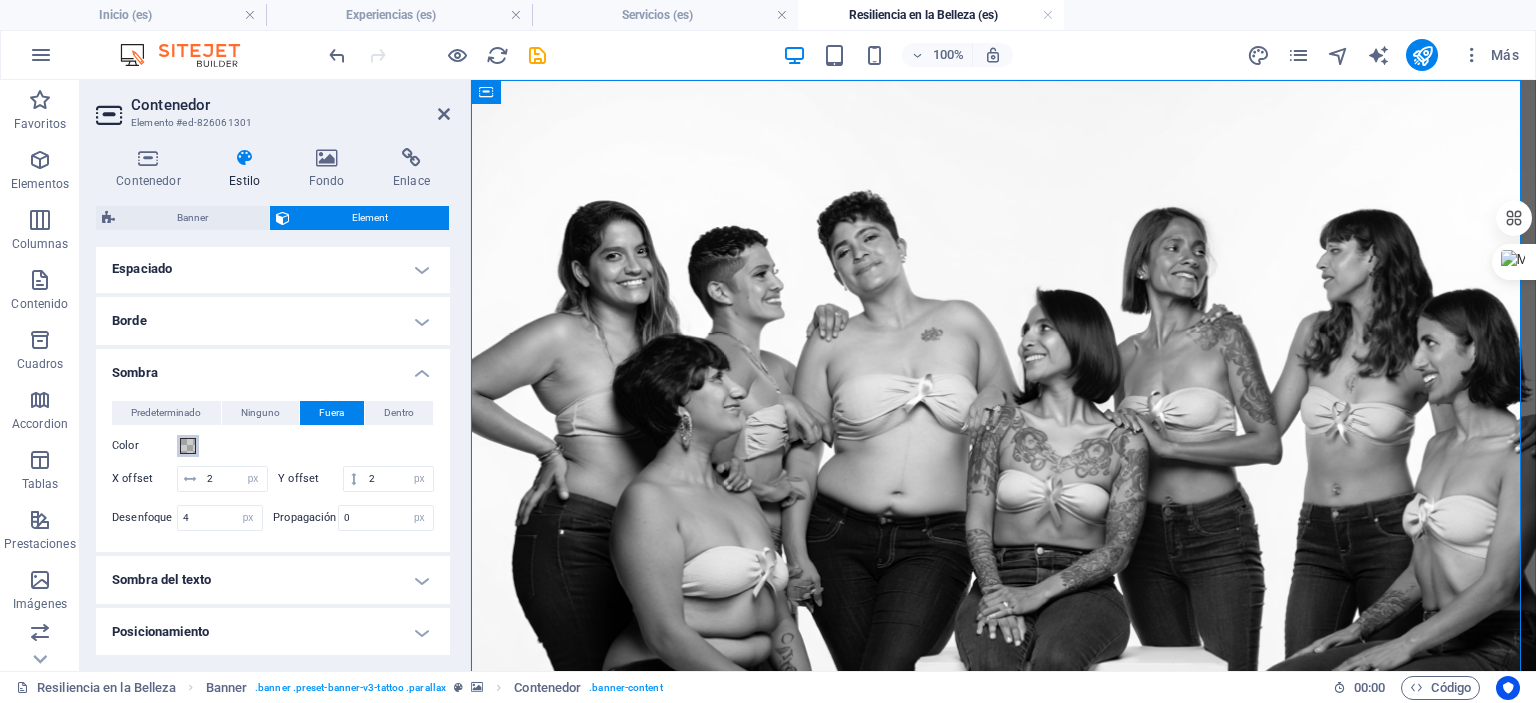 click at bounding box center (188, 446) 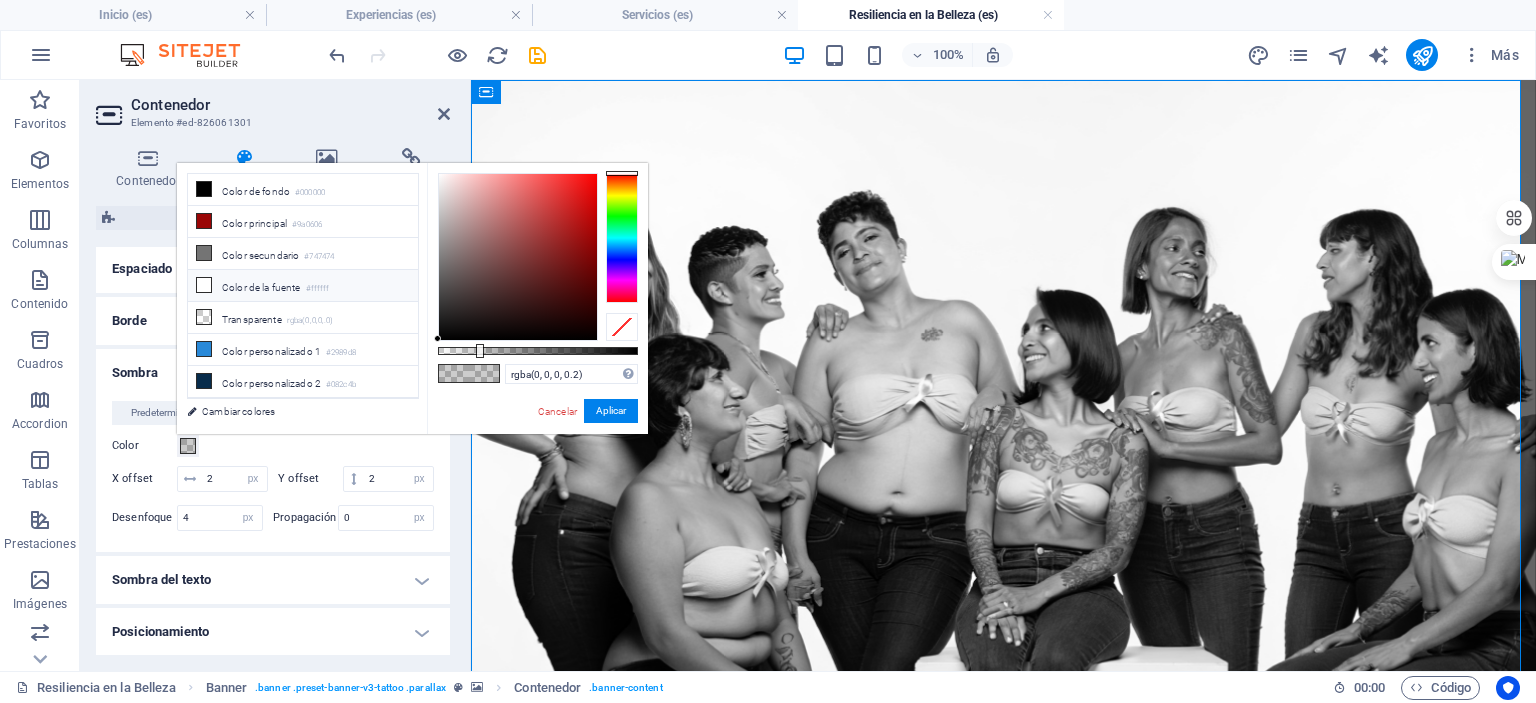 click on "Color de la fuente
#ffffff" at bounding box center [303, 286] 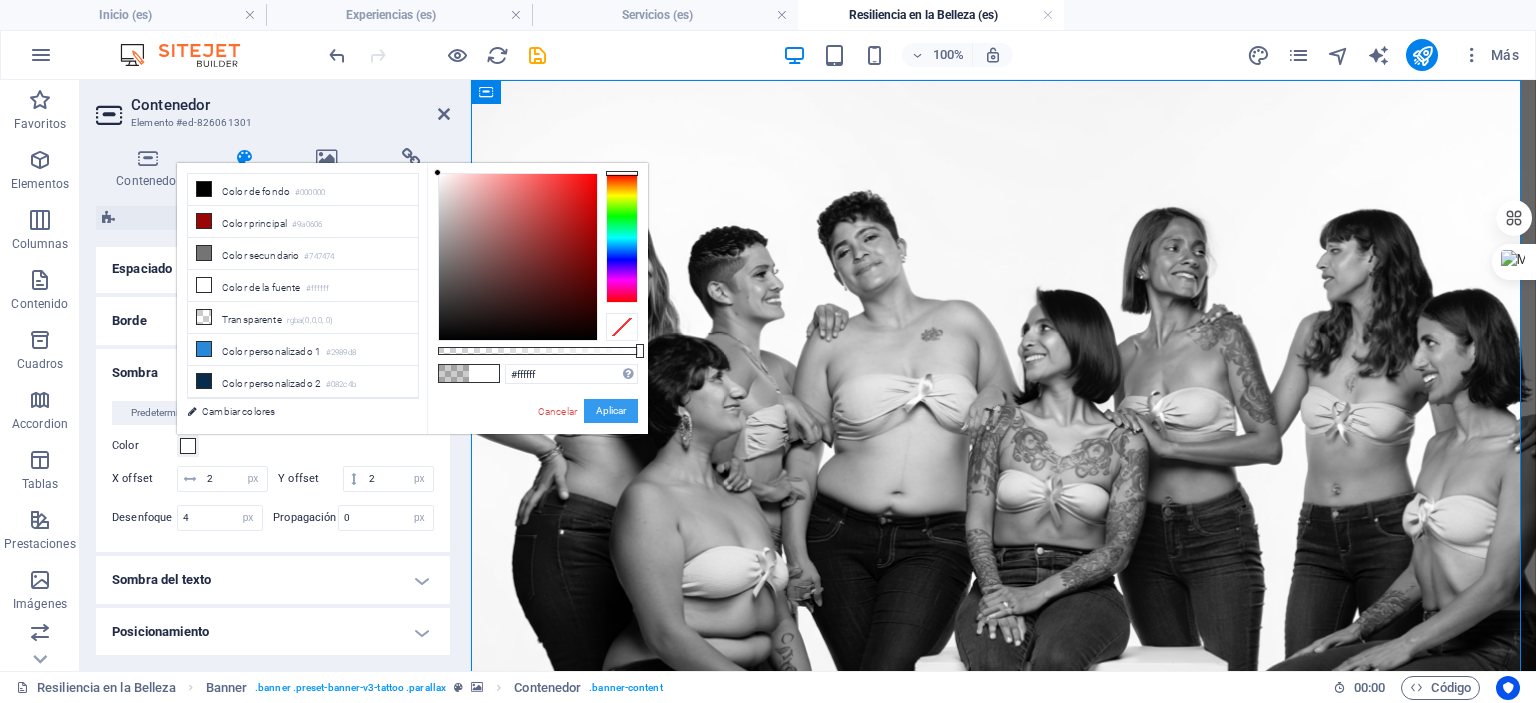click on "Aplicar" at bounding box center [611, 411] 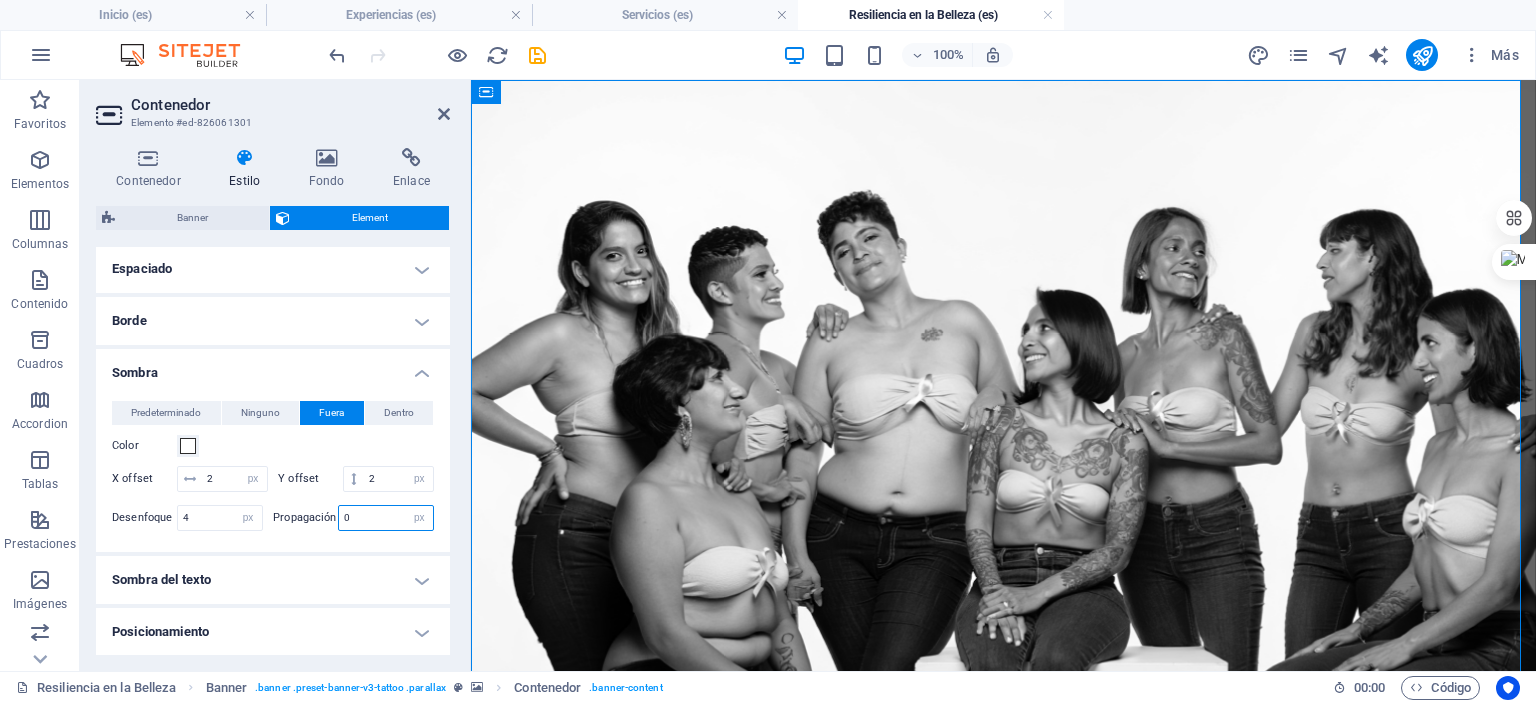 click on "0" at bounding box center (386, 518) 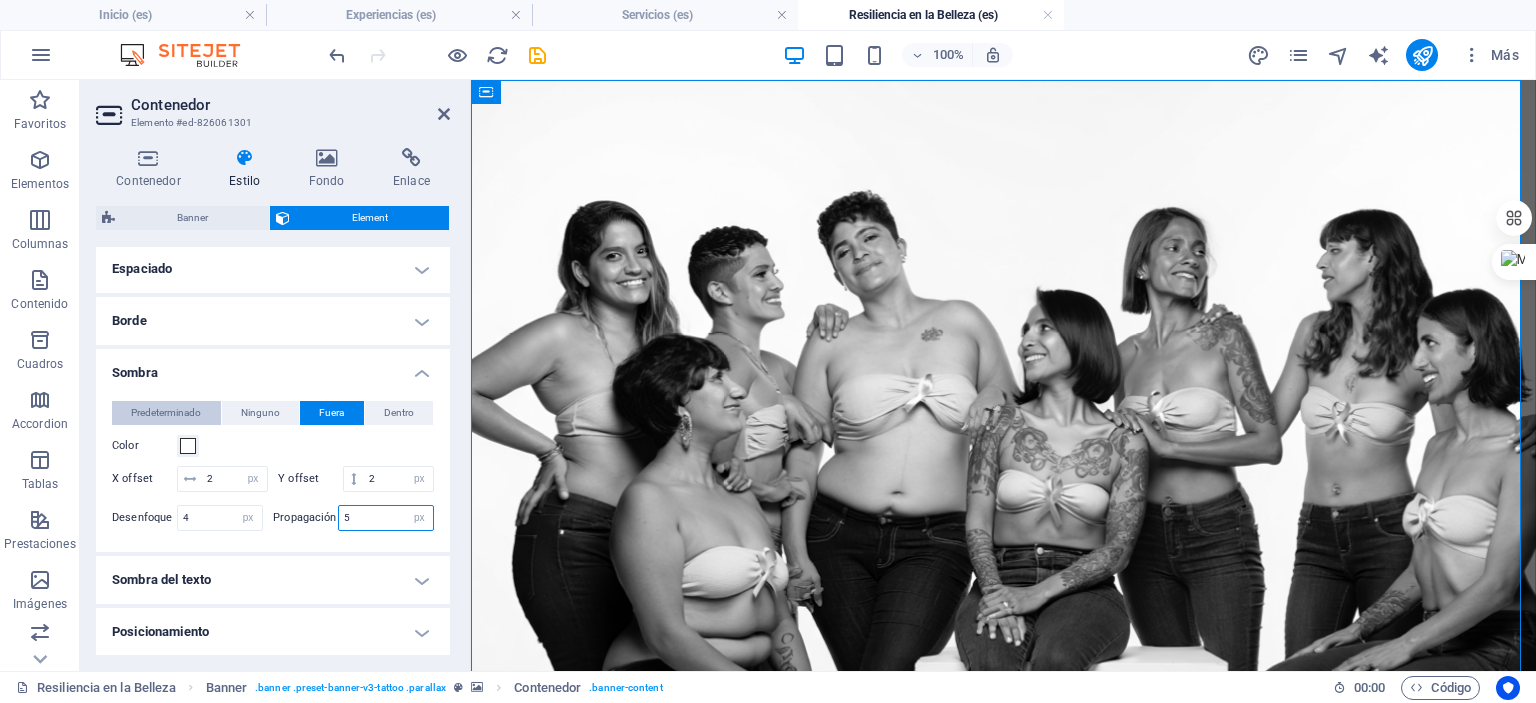 type on "5" 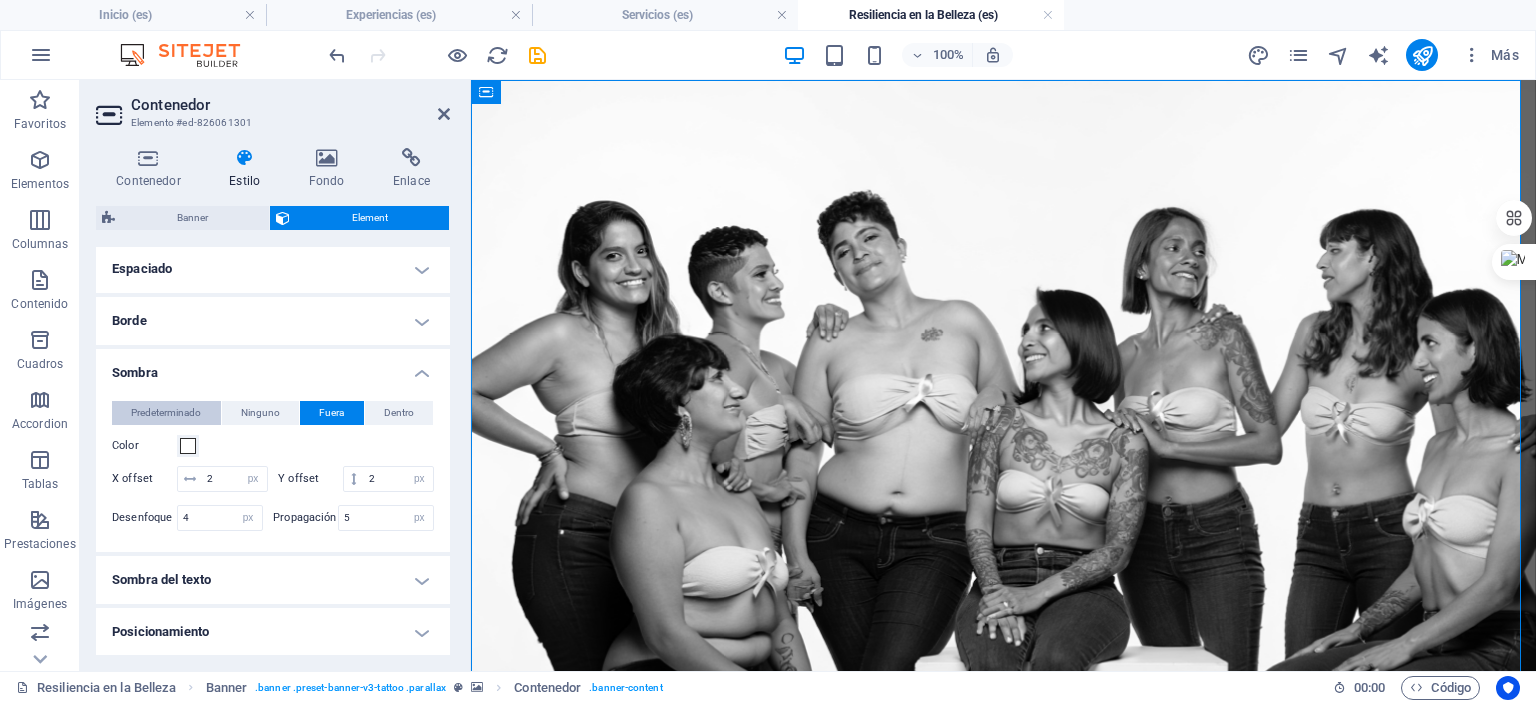 click on "Predeterminado" at bounding box center (166, 413) 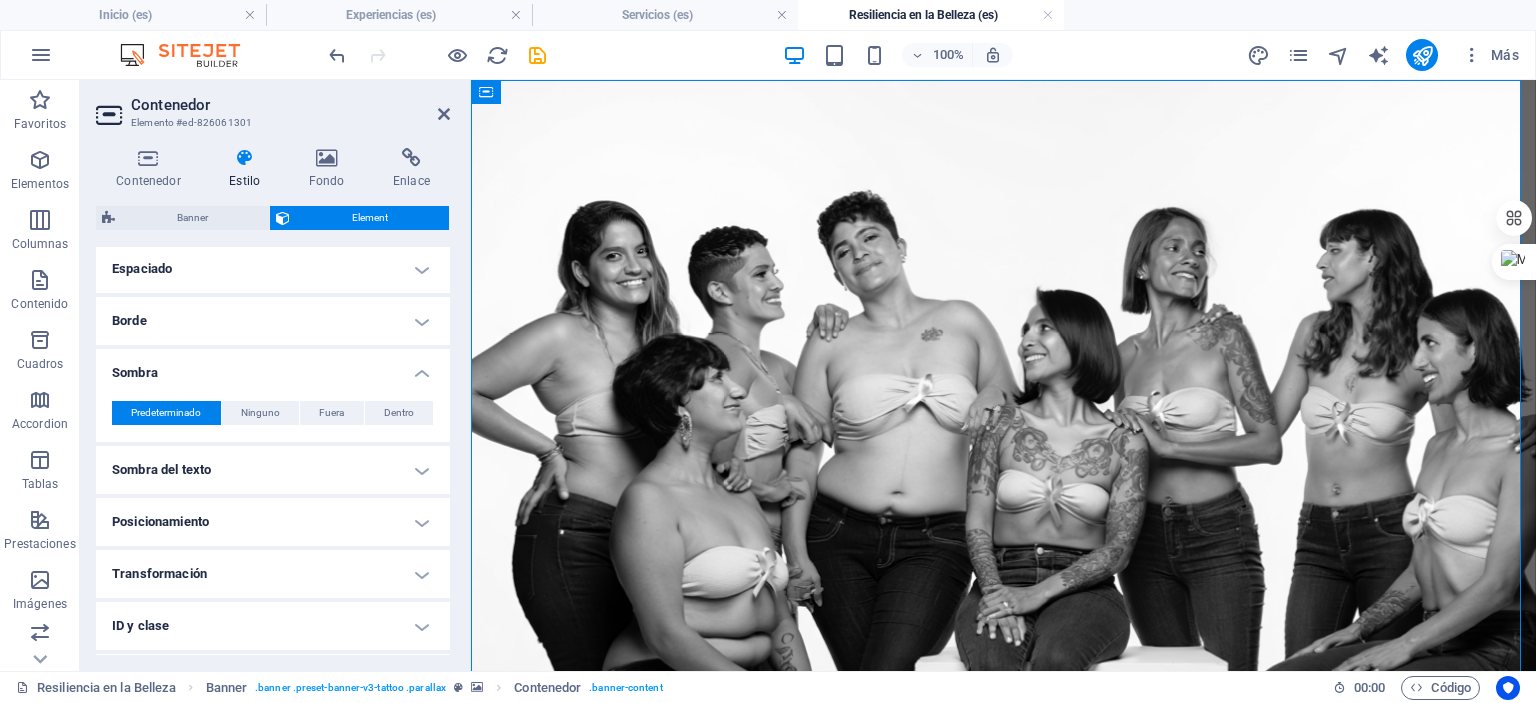 click on "Sombra del texto" at bounding box center (273, 470) 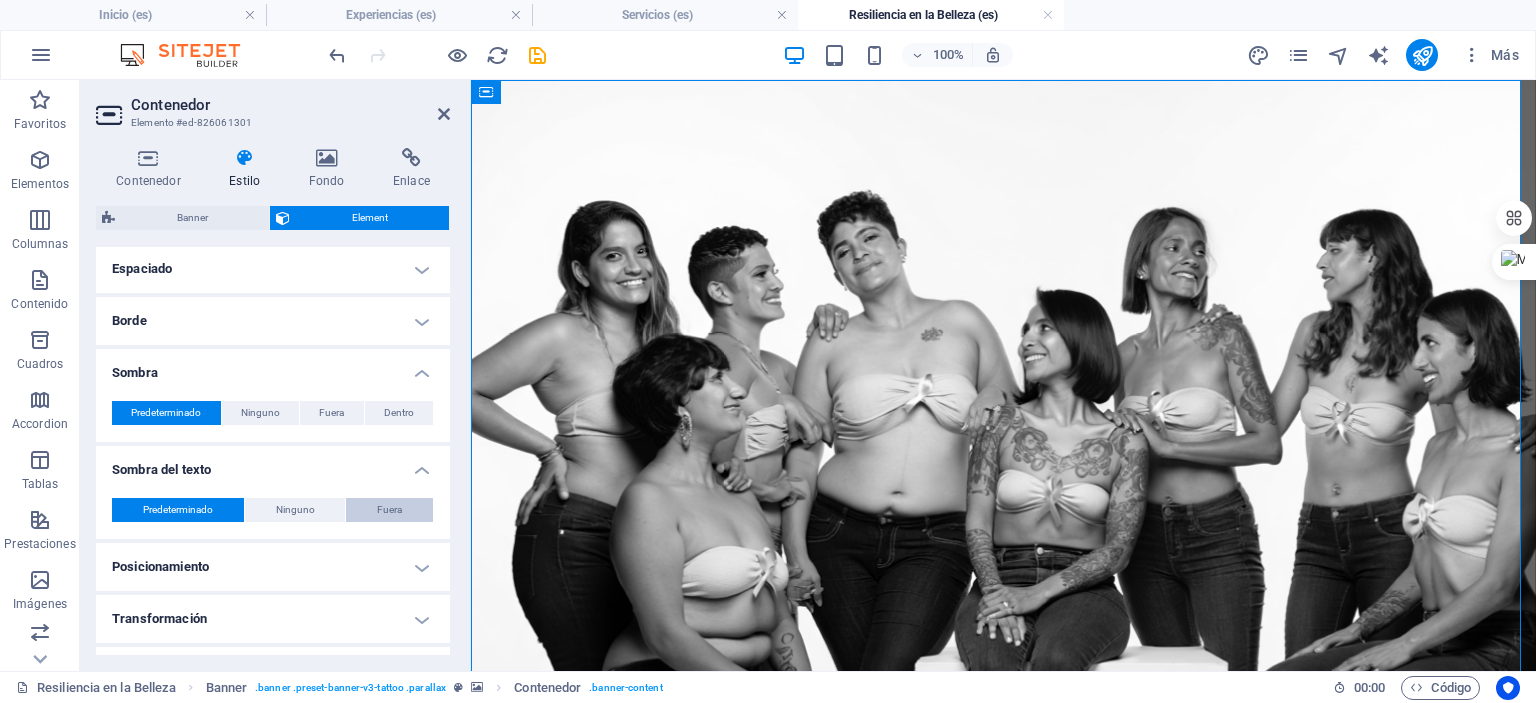 click on "Fuera" at bounding box center (389, 510) 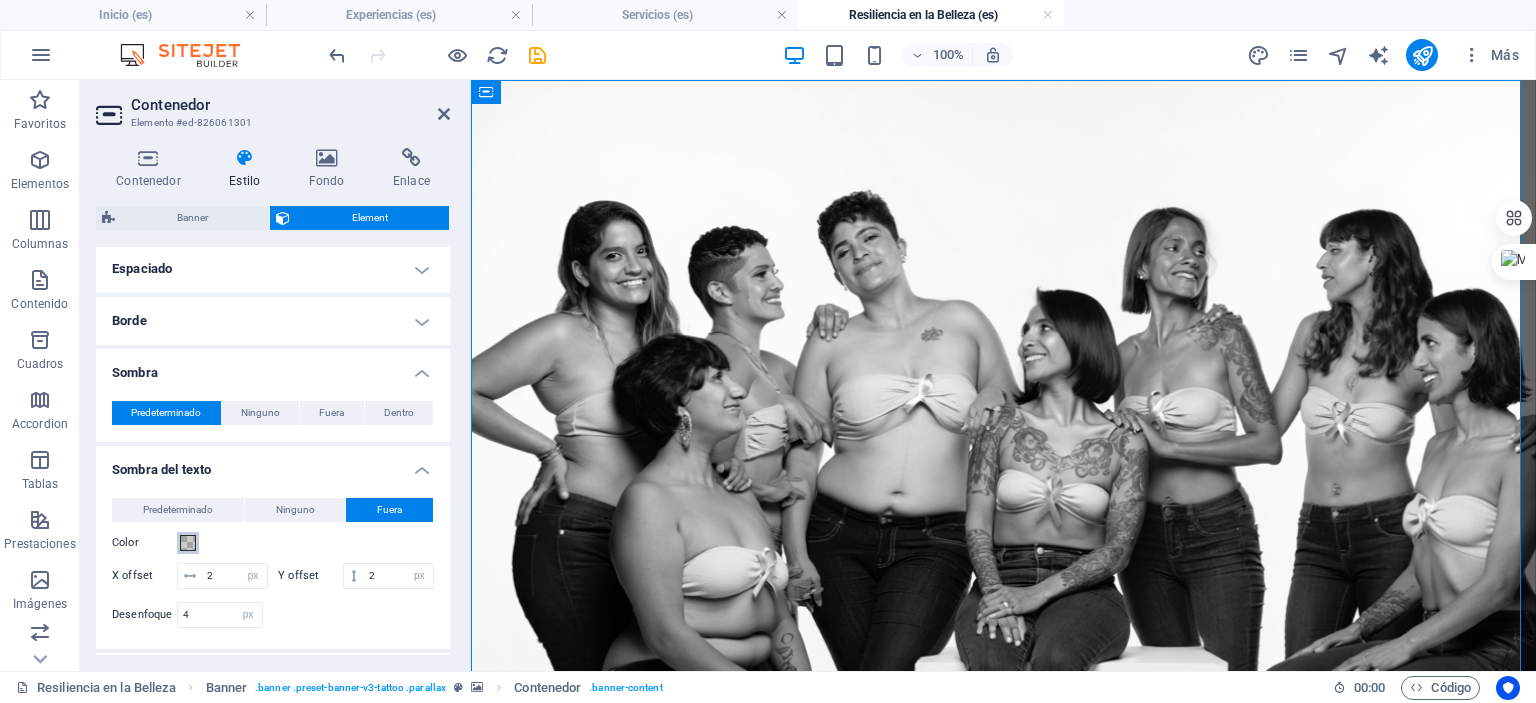 click at bounding box center [188, 543] 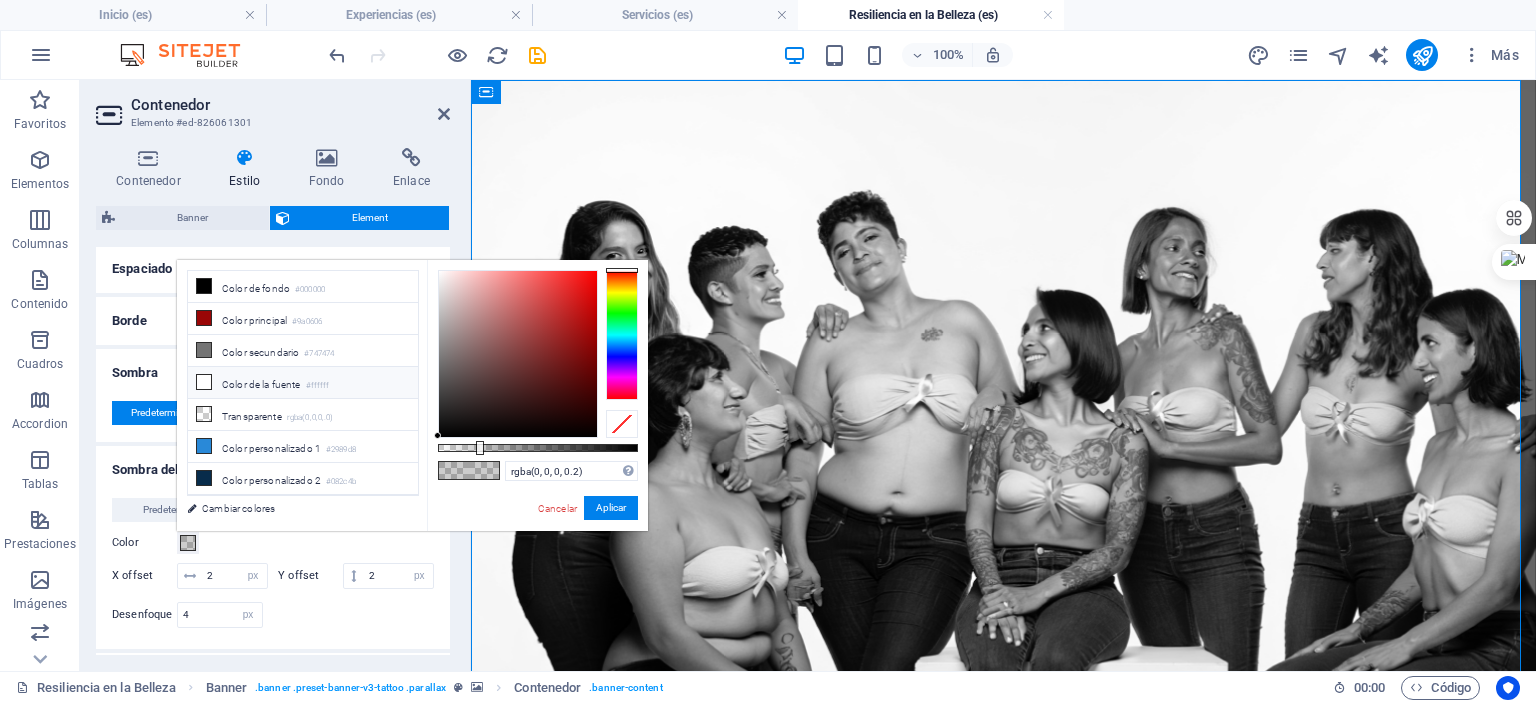 click on "Color de la fuente
#ffffff" at bounding box center [303, 383] 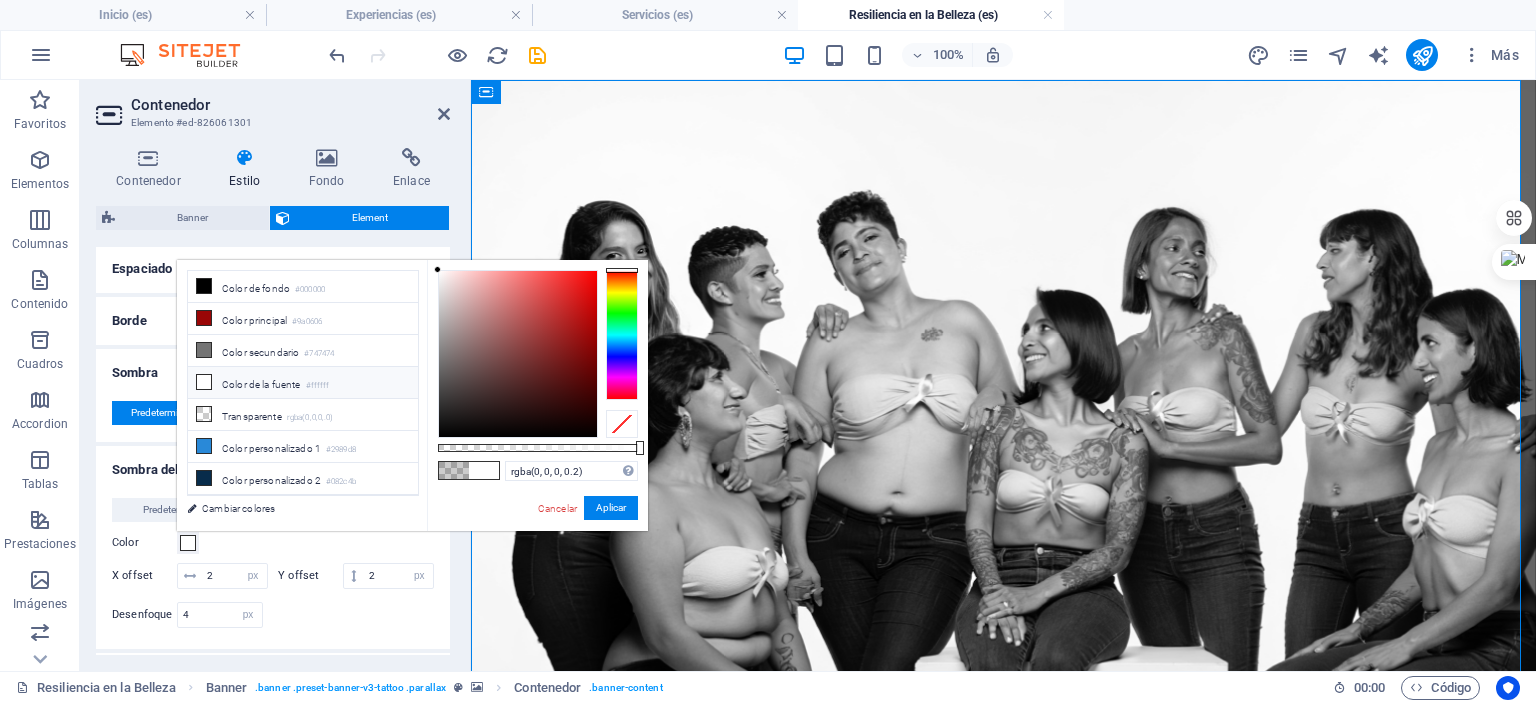 type on "#ffffff" 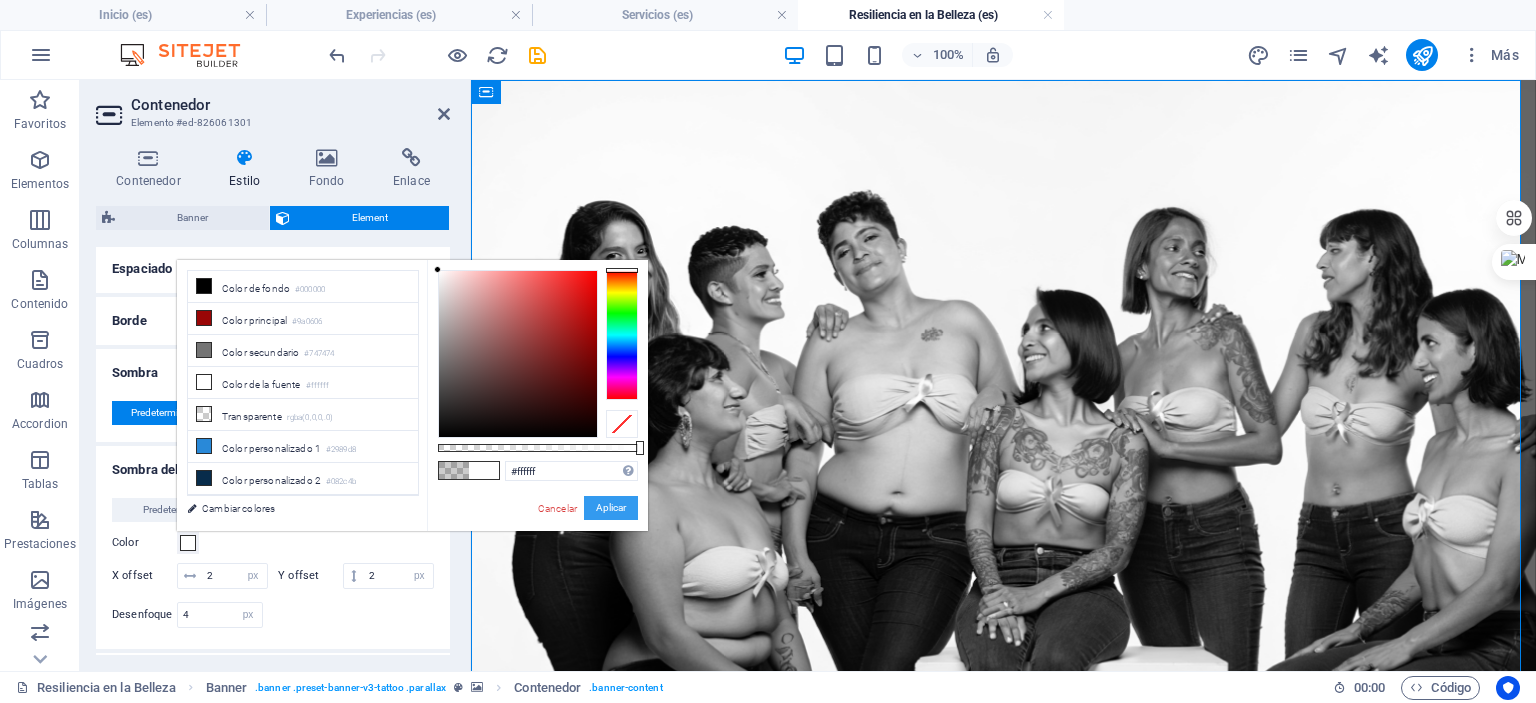 click on "Aplicar" at bounding box center (611, 508) 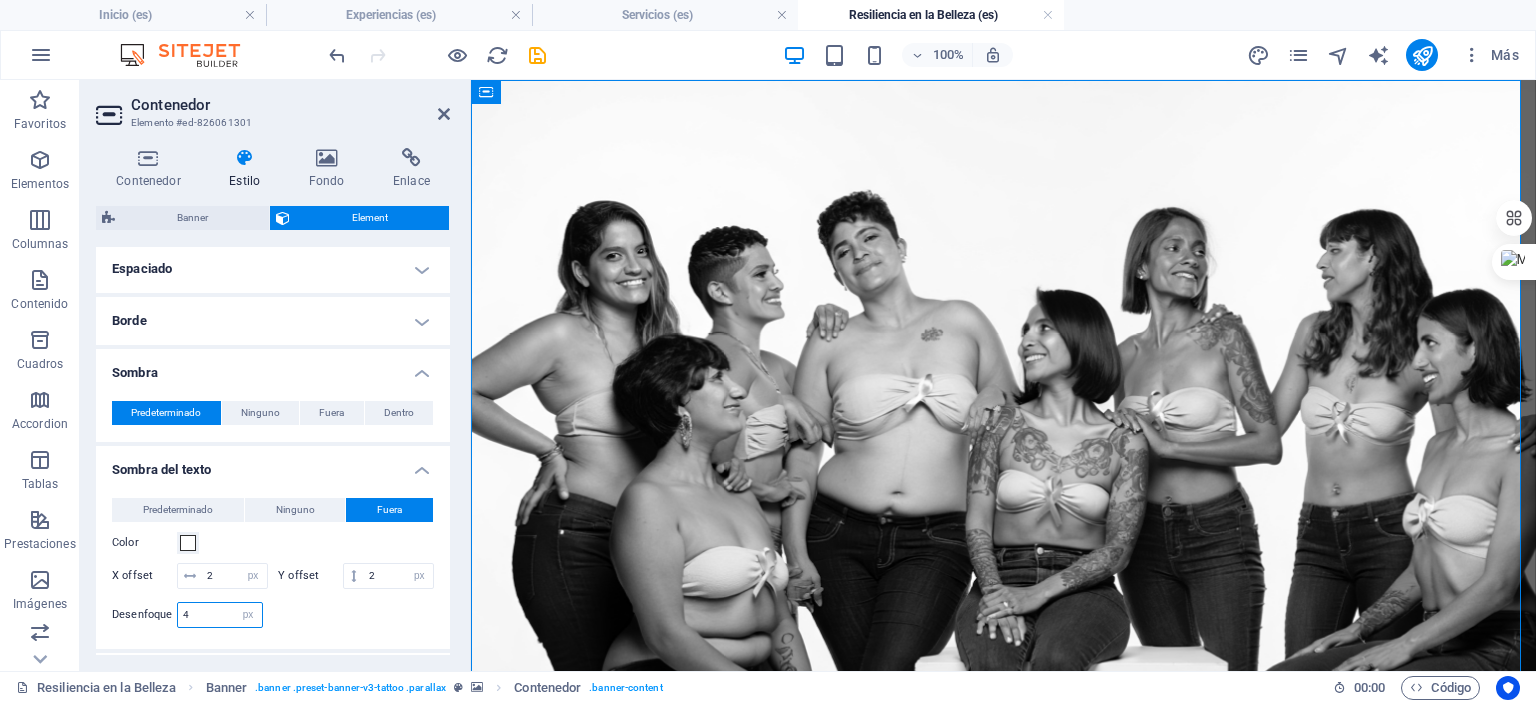click on "4" at bounding box center [220, 615] 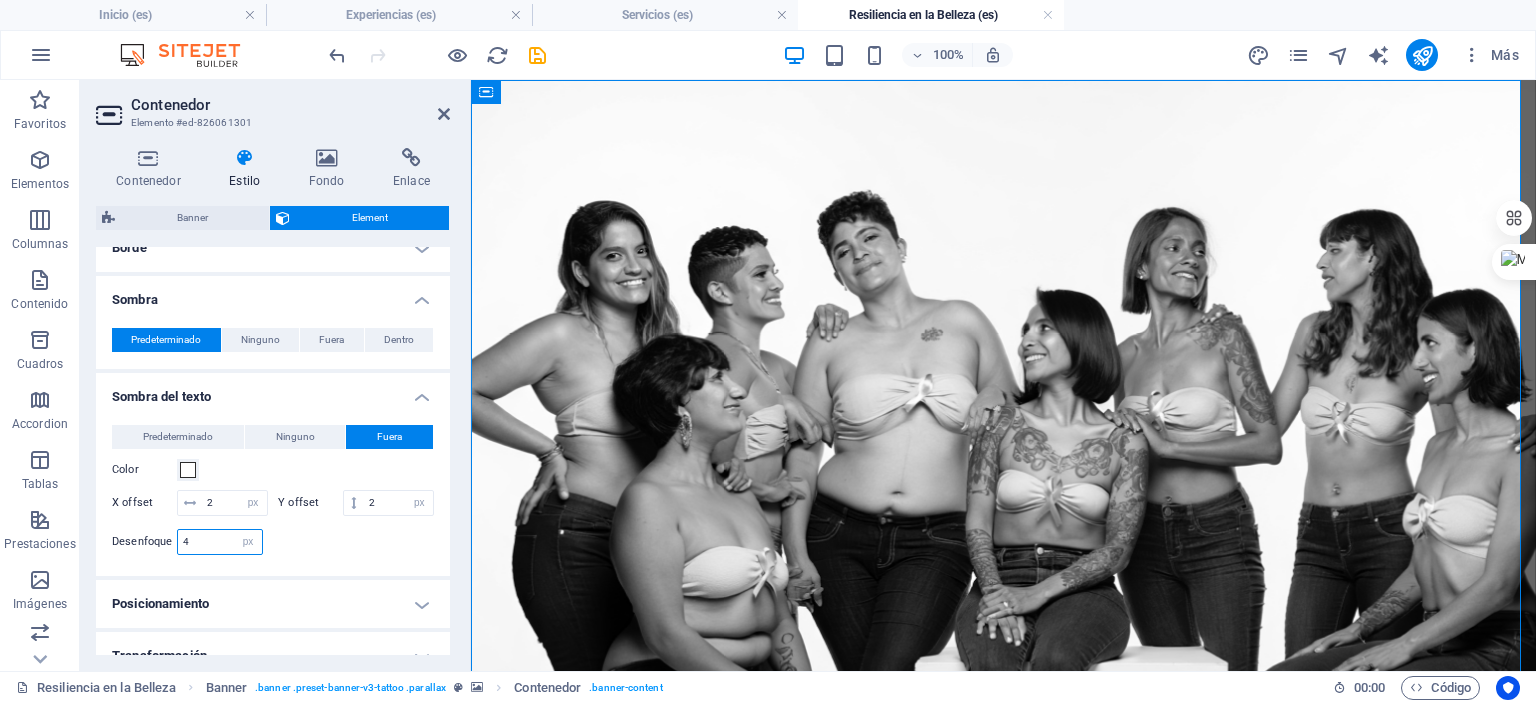 scroll, scrollTop: 500, scrollLeft: 0, axis: vertical 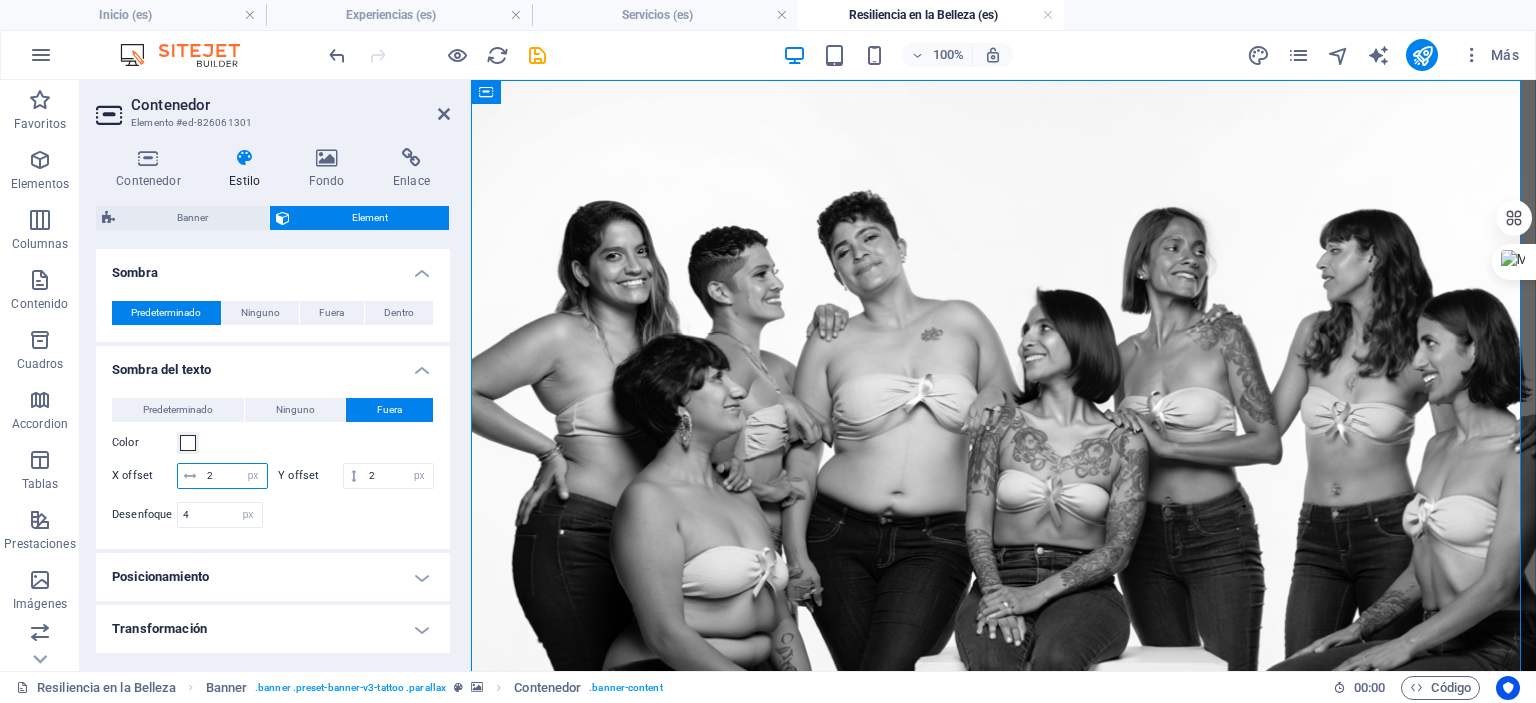 click on "2" at bounding box center (234, 476) 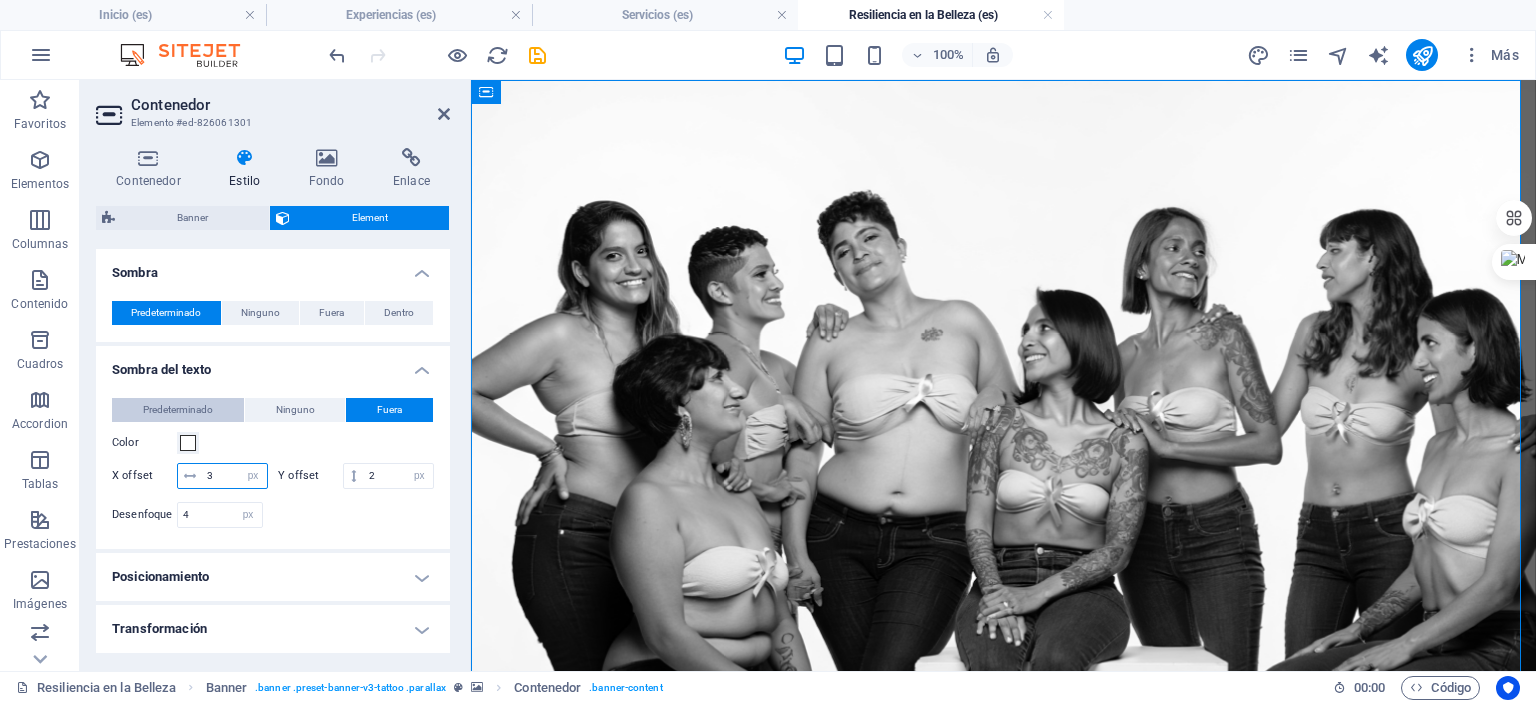 type on "3" 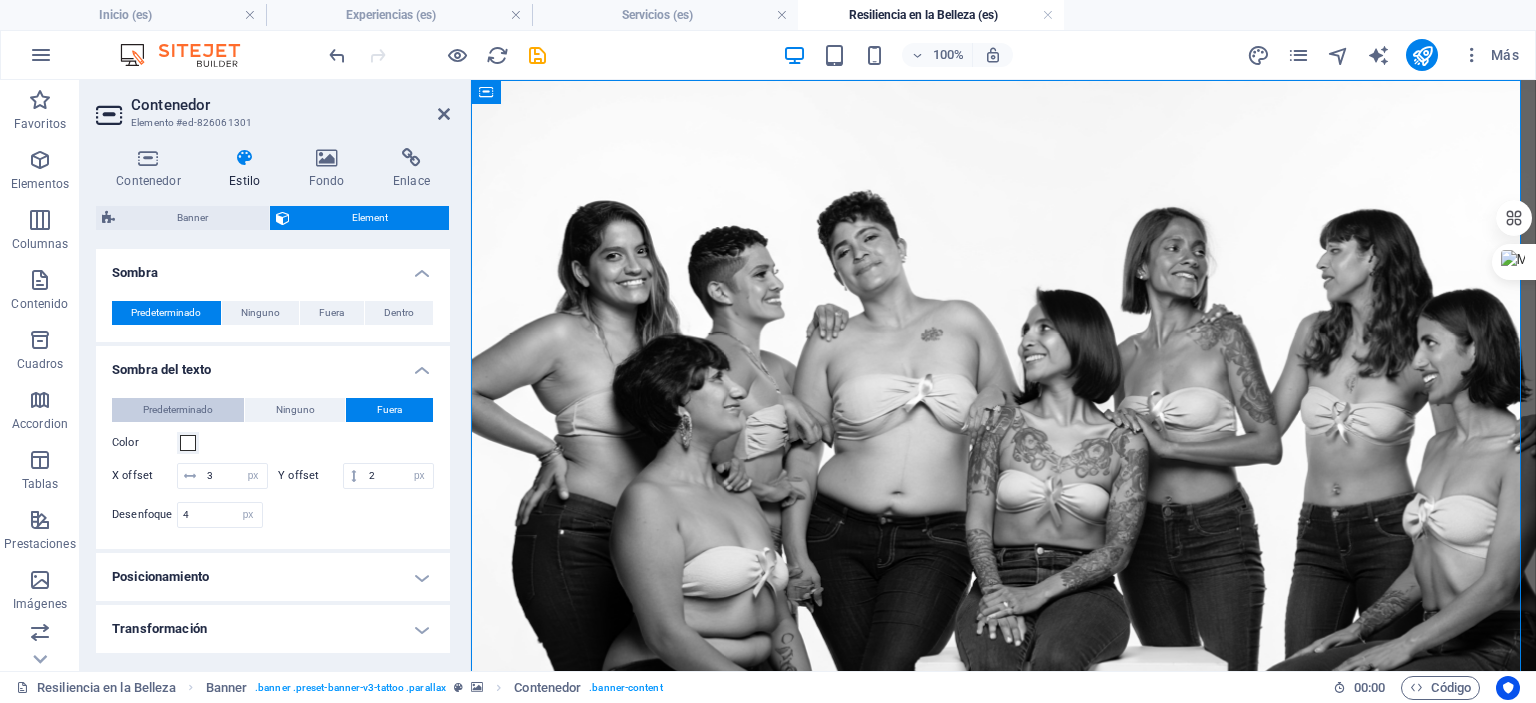 click on "Predeterminado" at bounding box center [178, 410] 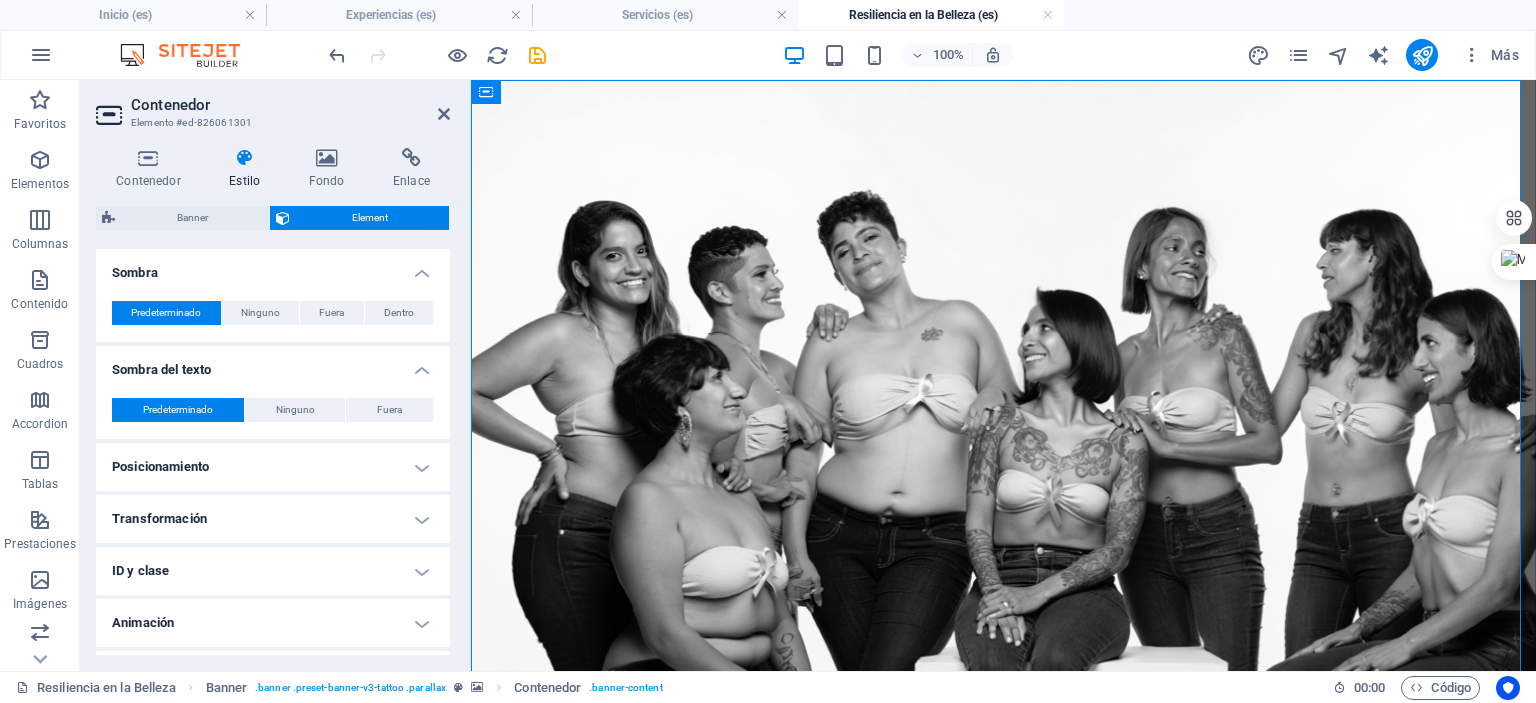 click on "Sombra del texto" at bounding box center [273, 364] 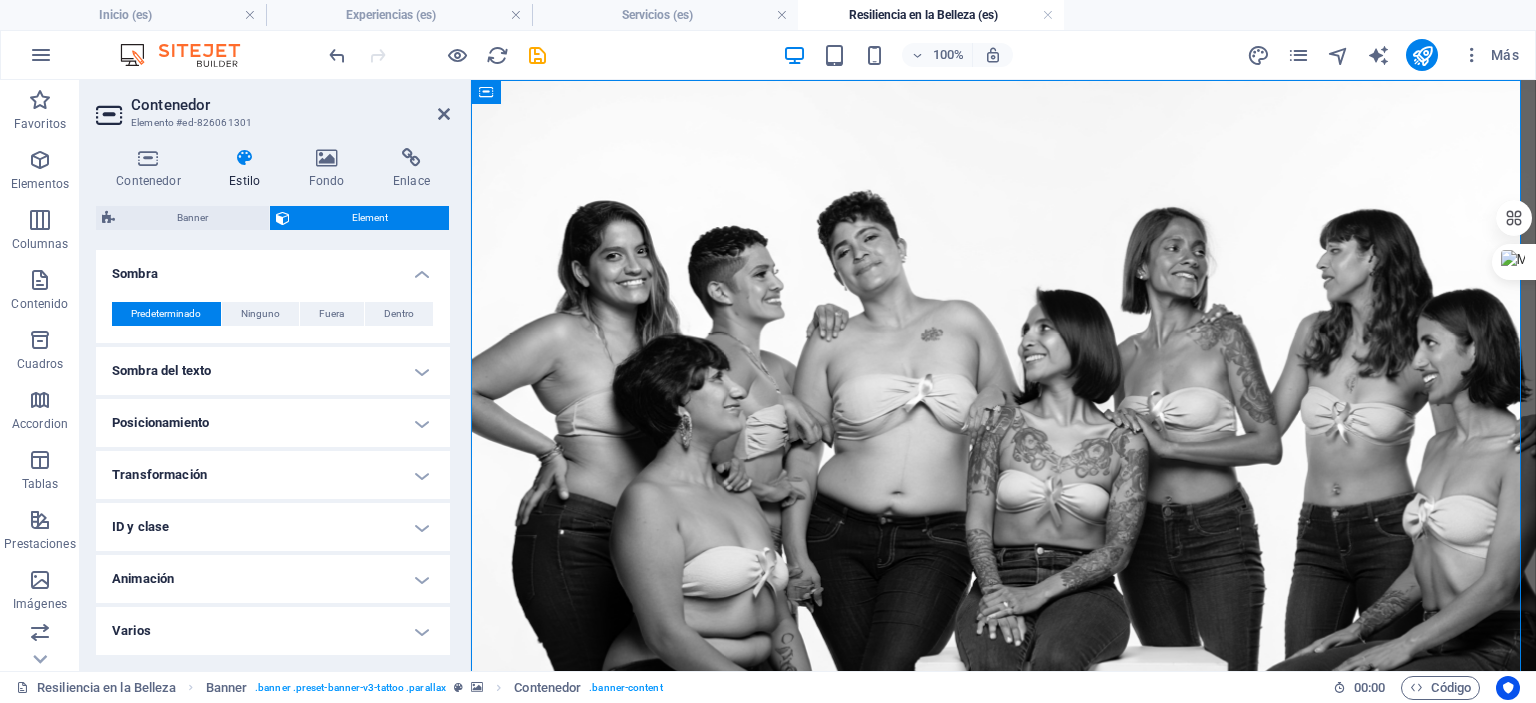 scroll, scrollTop: 497, scrollLeft: 0, axis: vertical 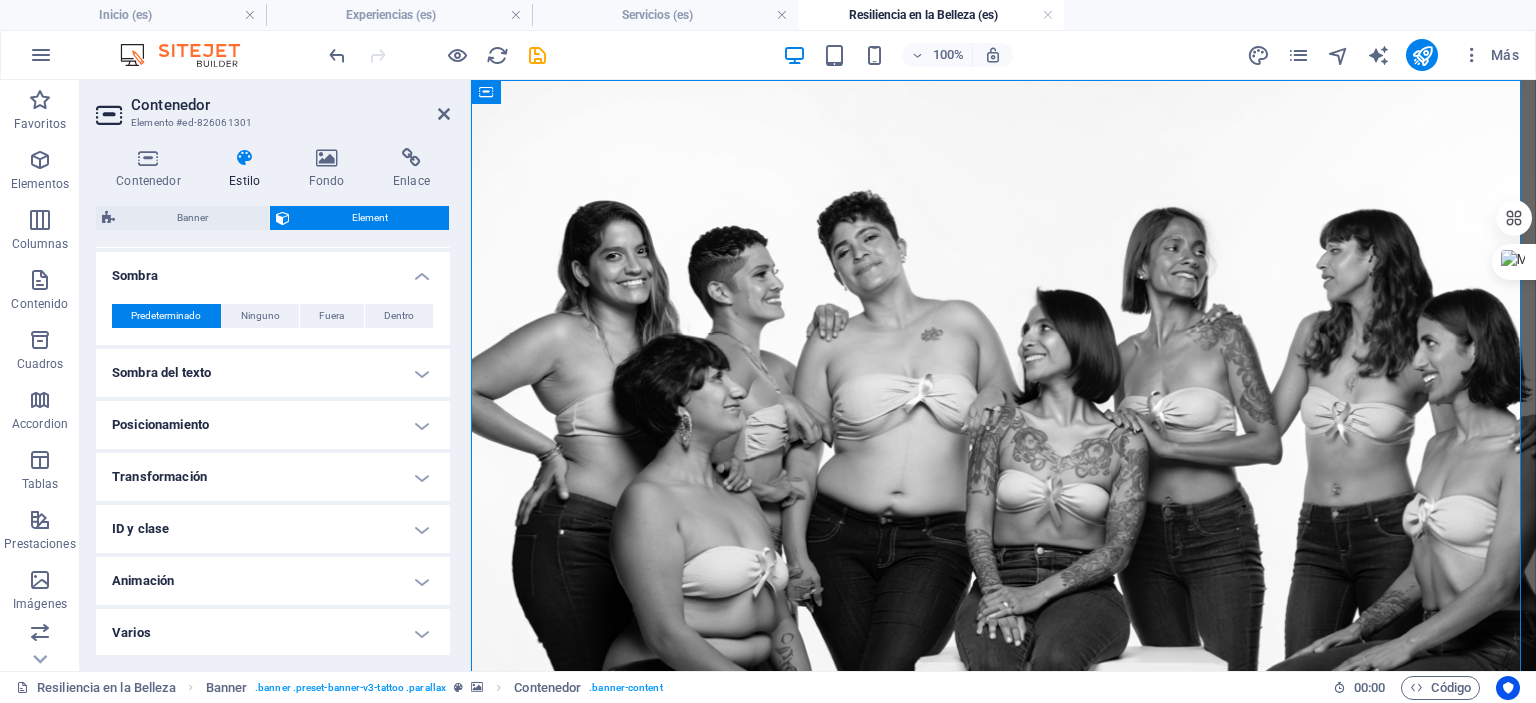 click on "Sombra" at bounding box center (273, 270) 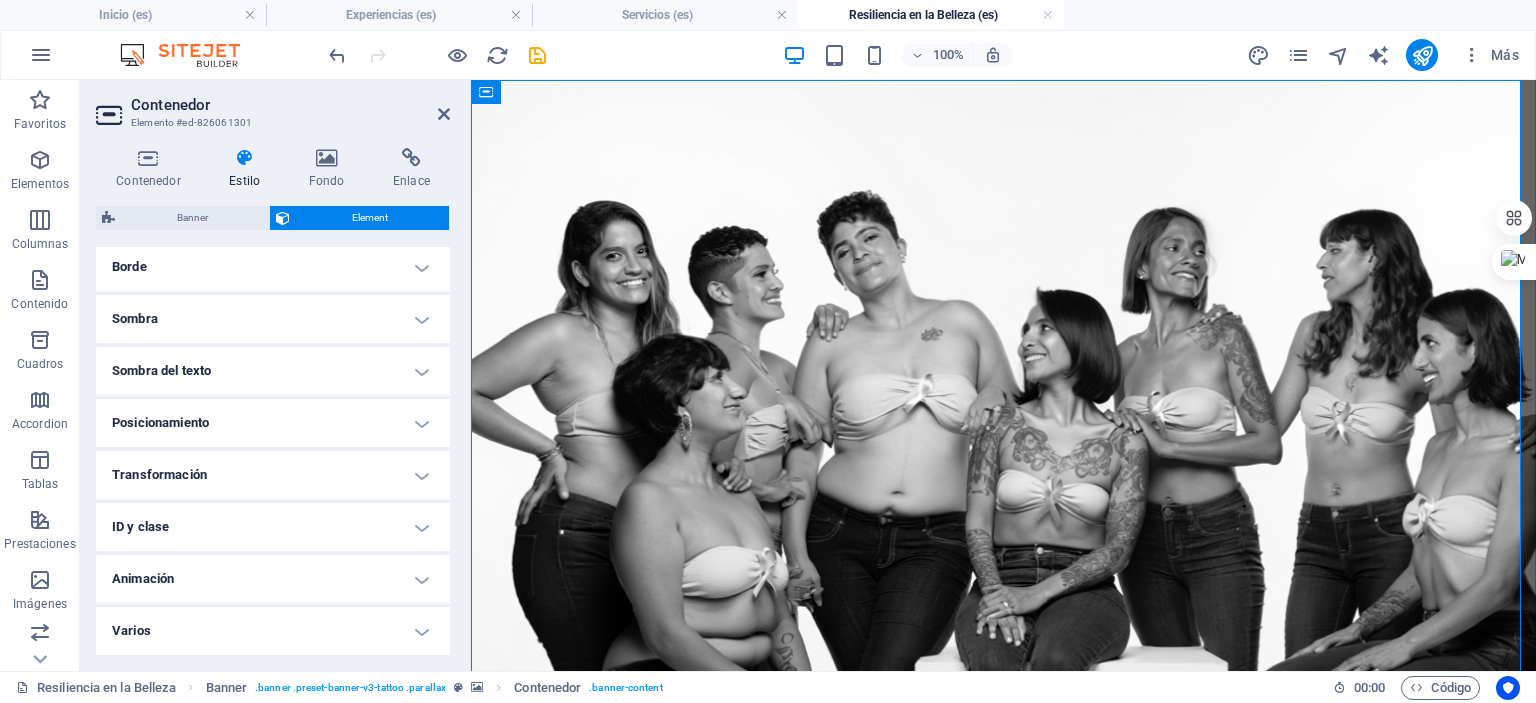 scroll, scrollTop: 452, scrollLeft: 0, axis: vertical 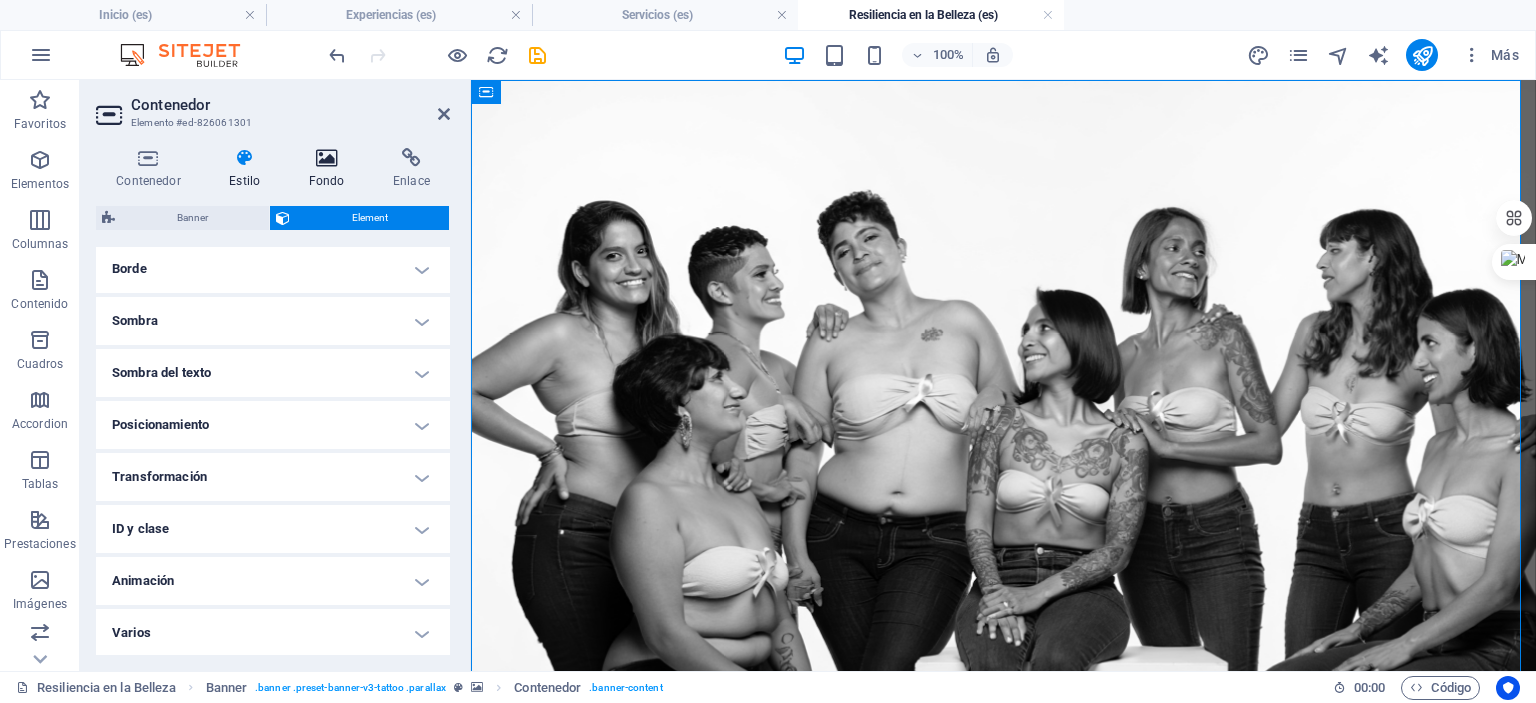 click at bounding box center (326, 158) 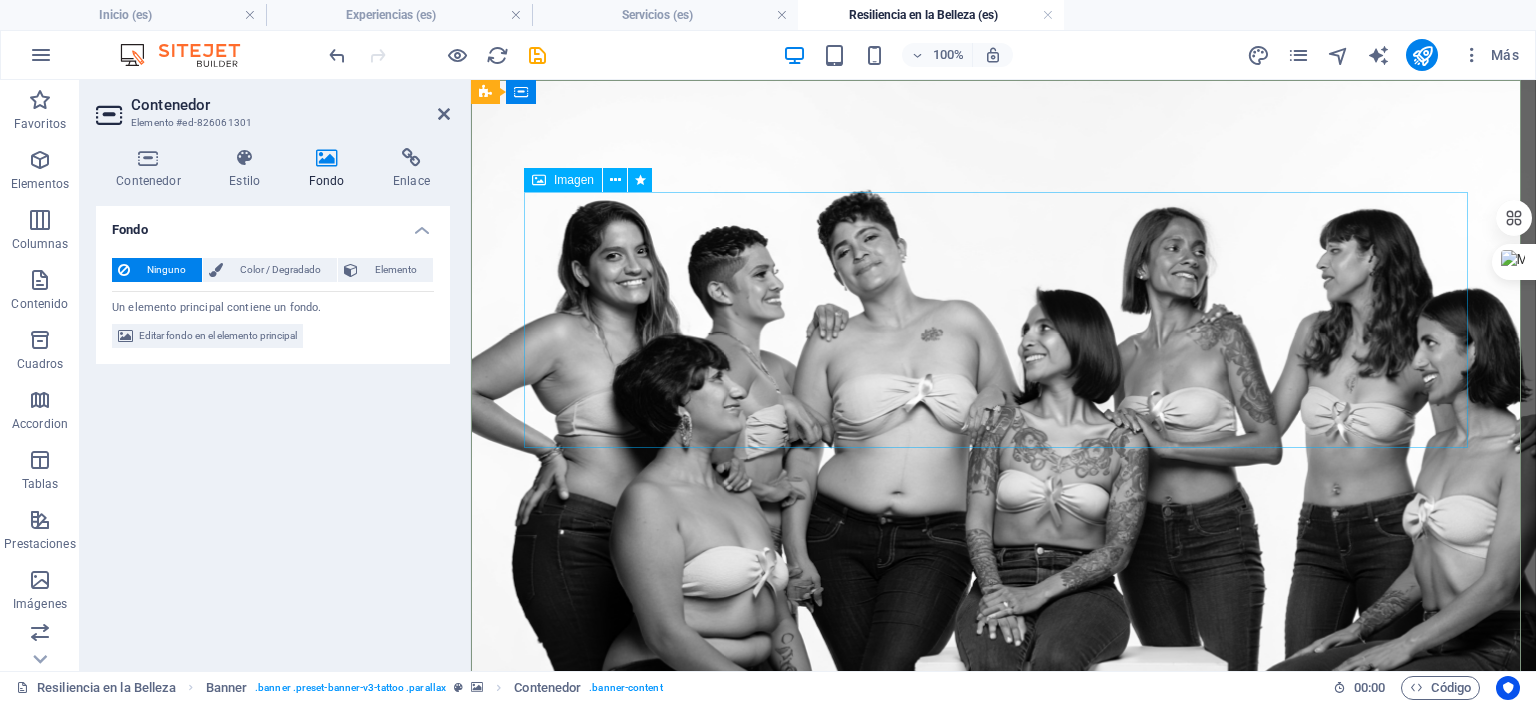 click at bounding box center [1004, 1158] 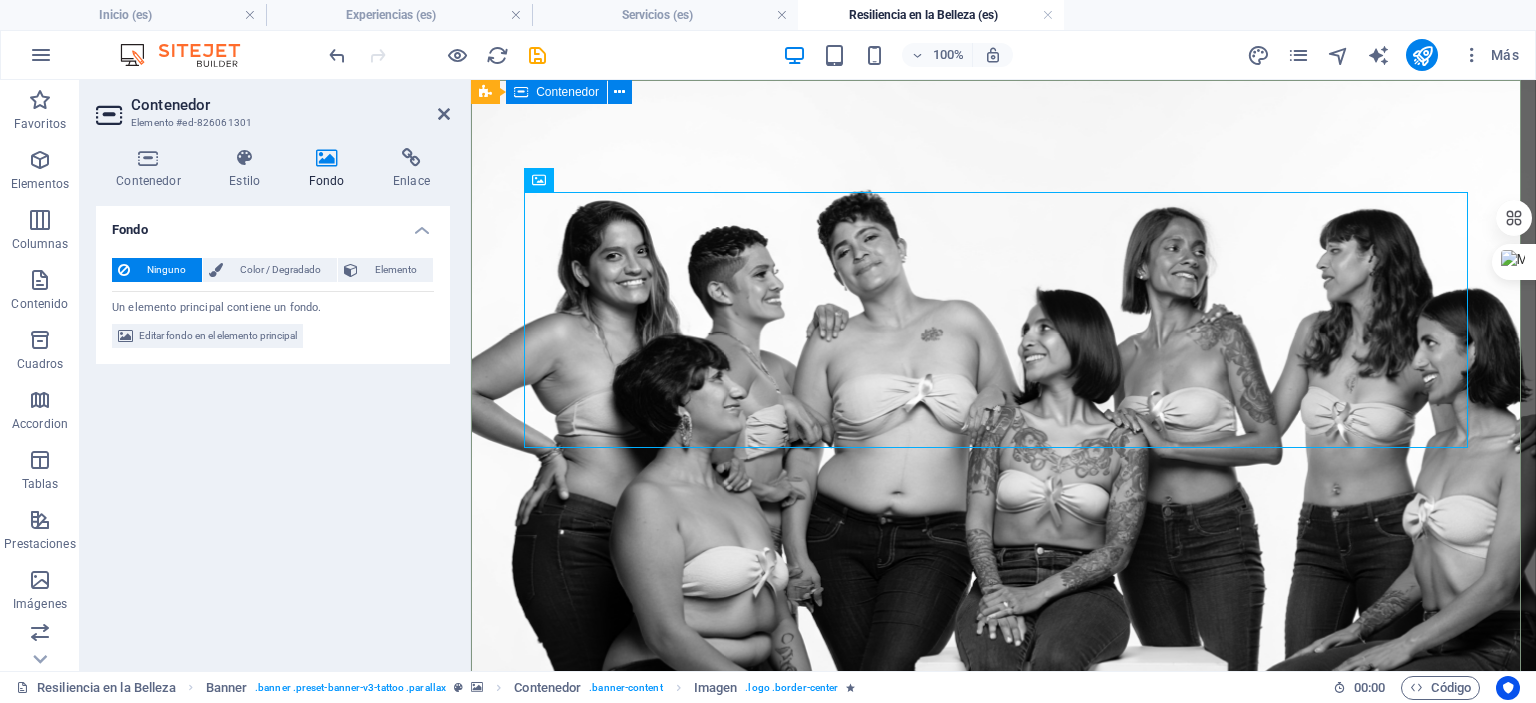 click on "RESILIENCIA EN LA BELLEZA" at bounding box center (1003, 1449) 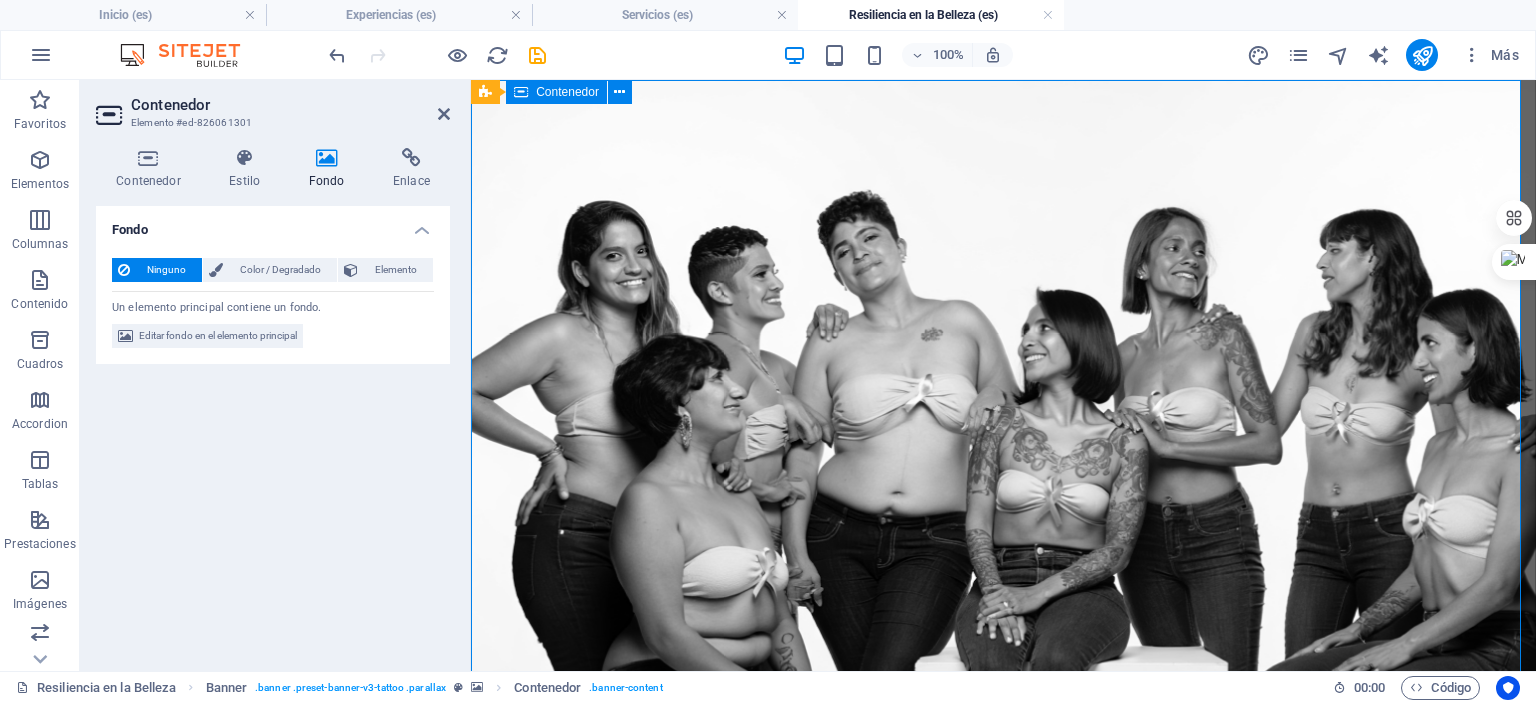 click on "RESILIENCIA EN LA BELLEZA" at bounding box center (1003, 1449) 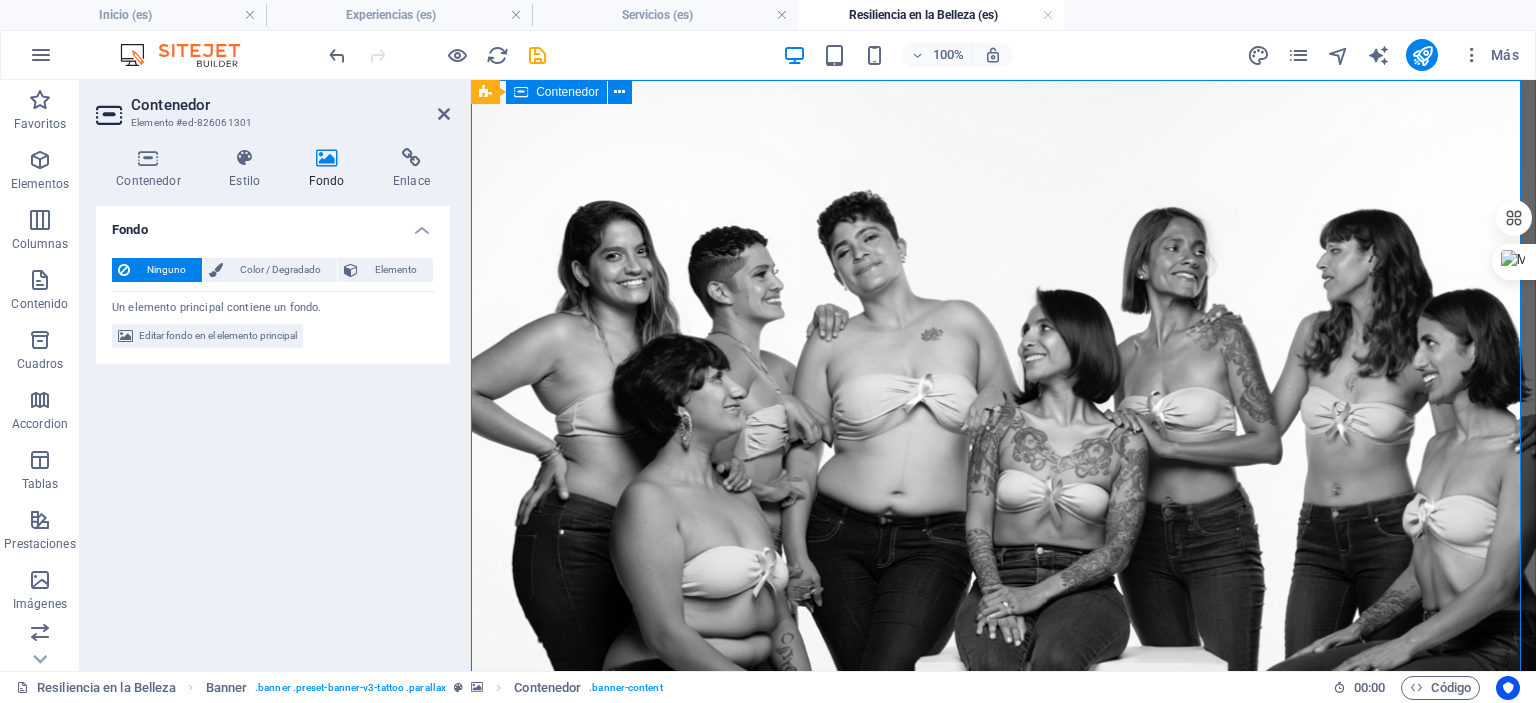 click on "Contenedor" at bounding box center (567, 92) 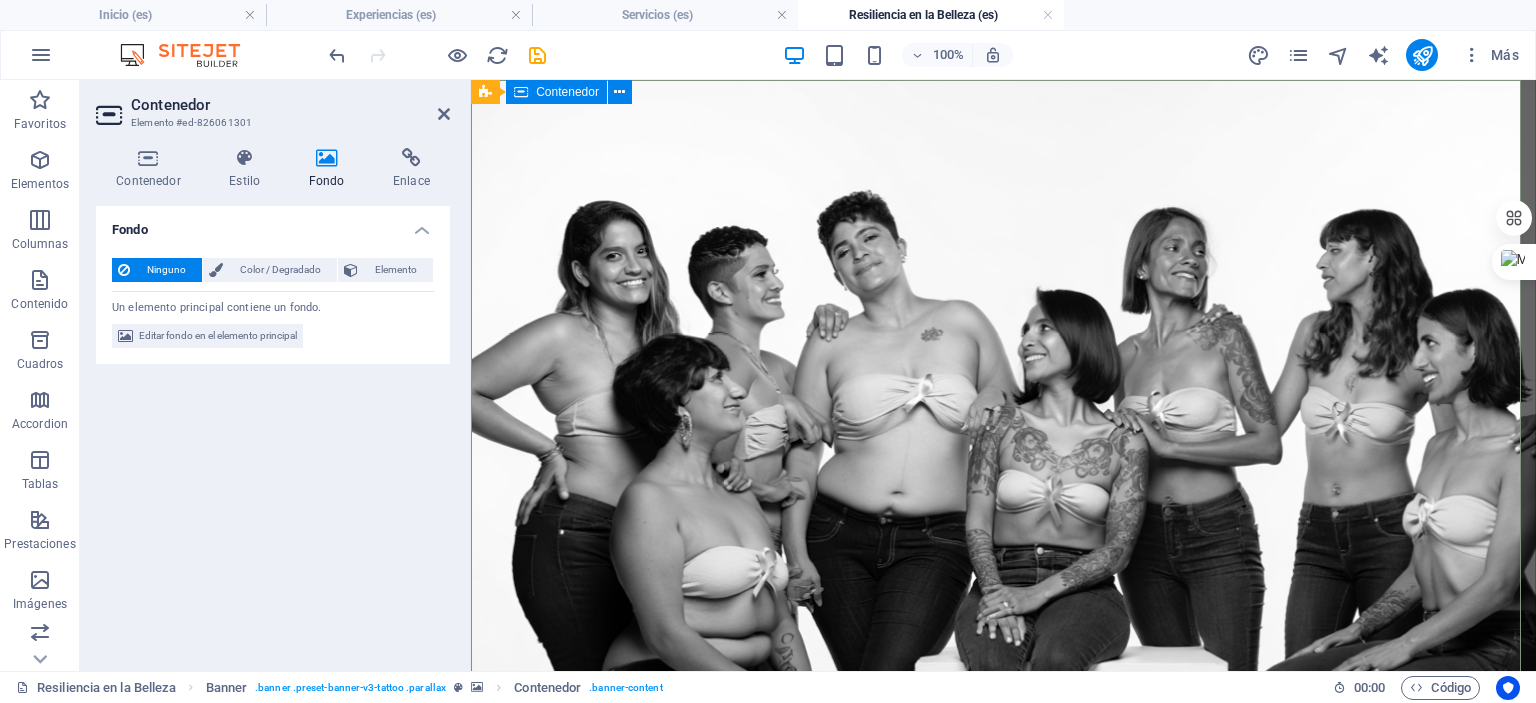 click on "Contenedor" at bounding box center (567, 92) 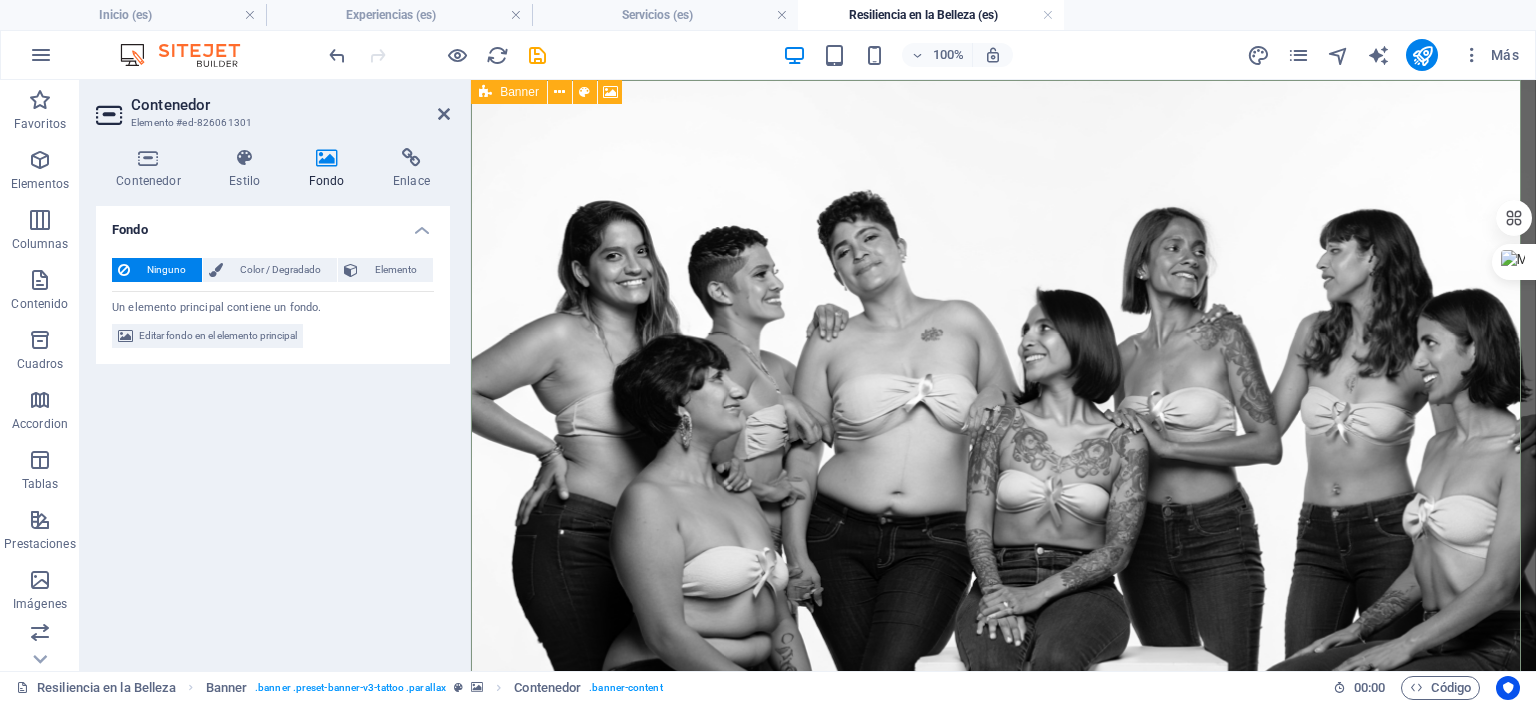 click at bounding box center [485, 92] 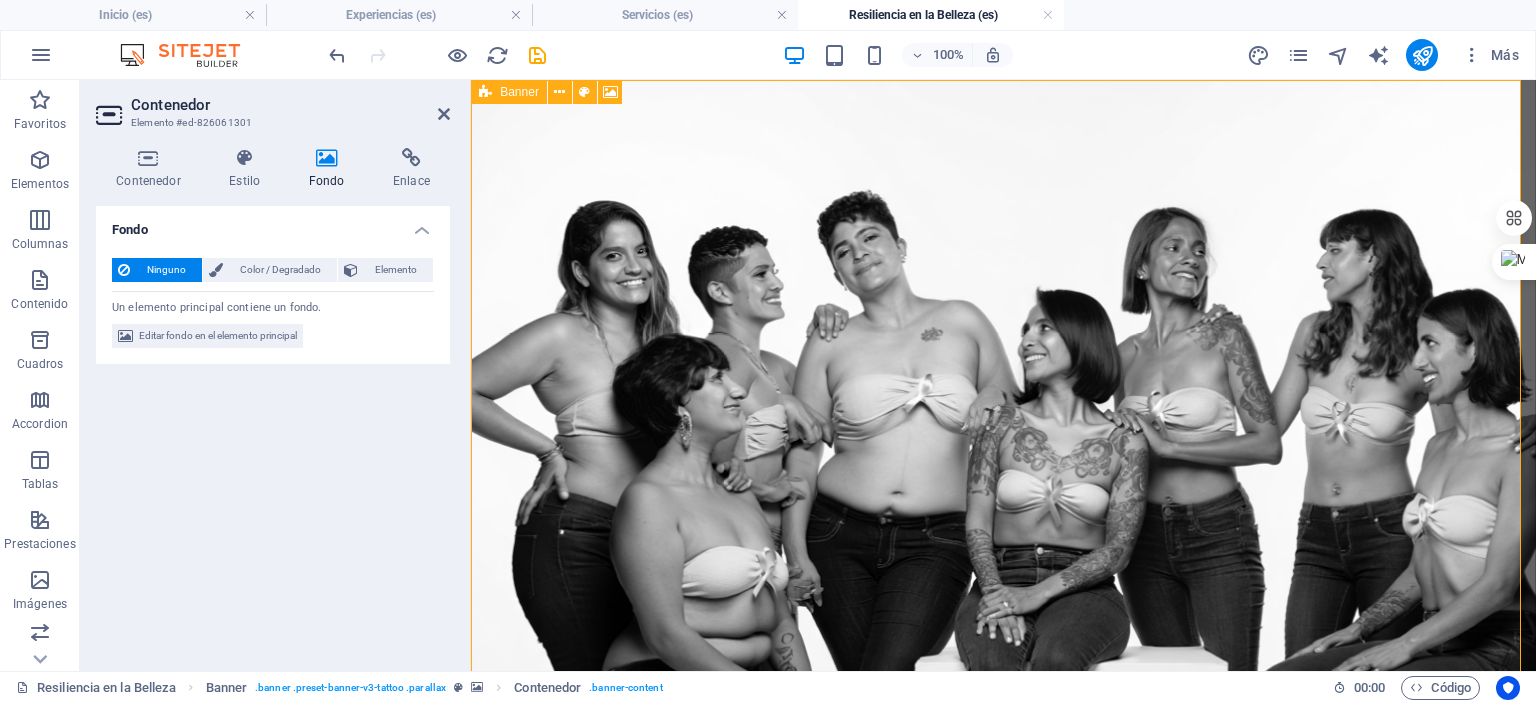 click at bounding box center (485, 92) 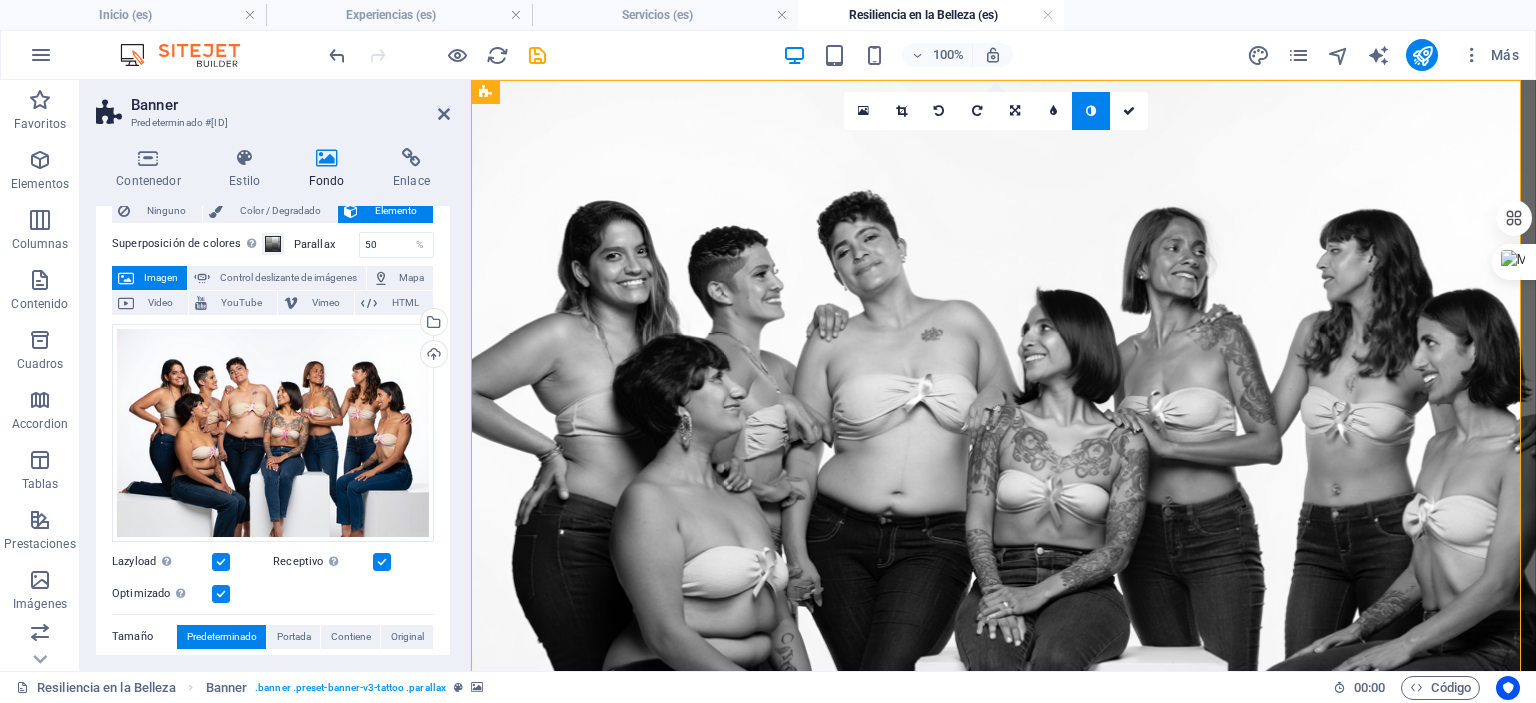 scroll, scrollTop: 43, scrollLeft: 0, axis: vertical 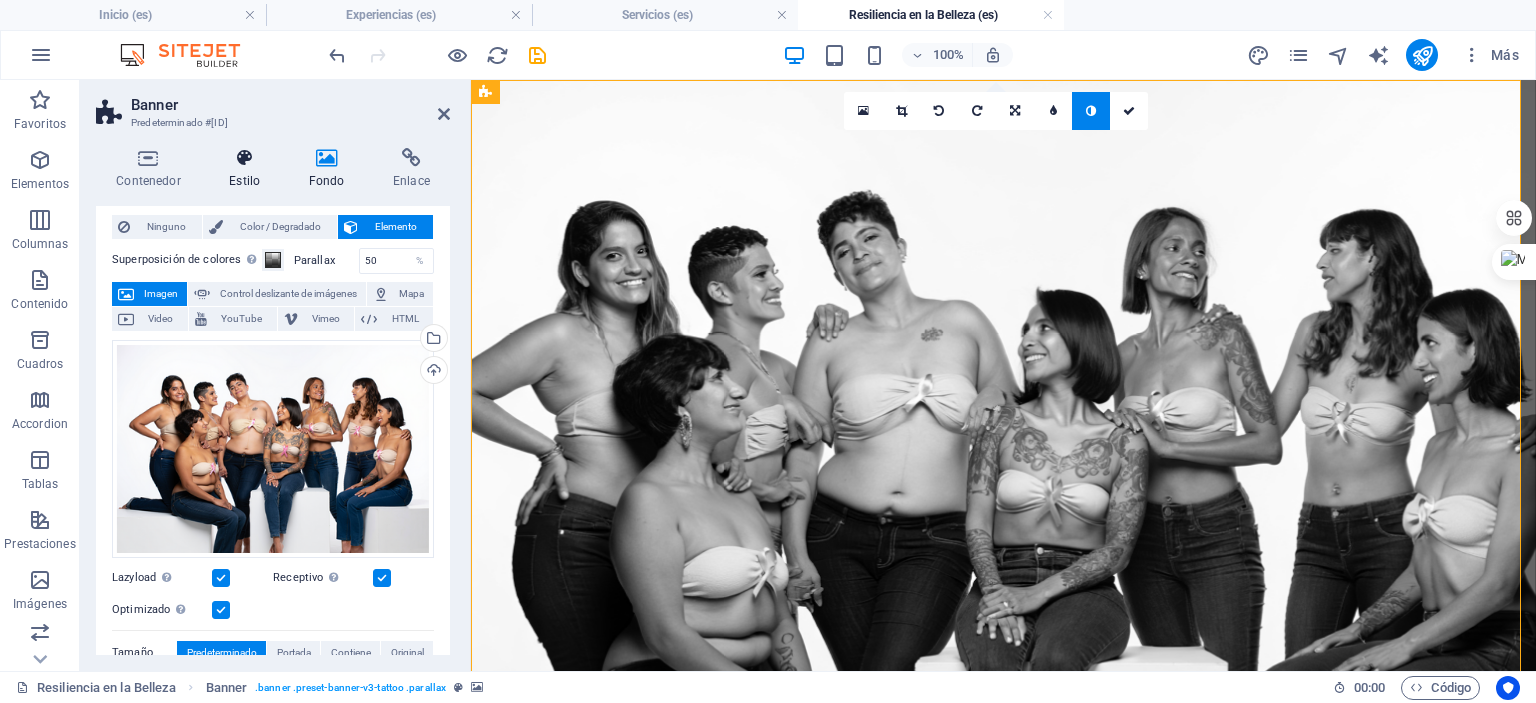 click on "Estilo" at bounding box center (248, 169) 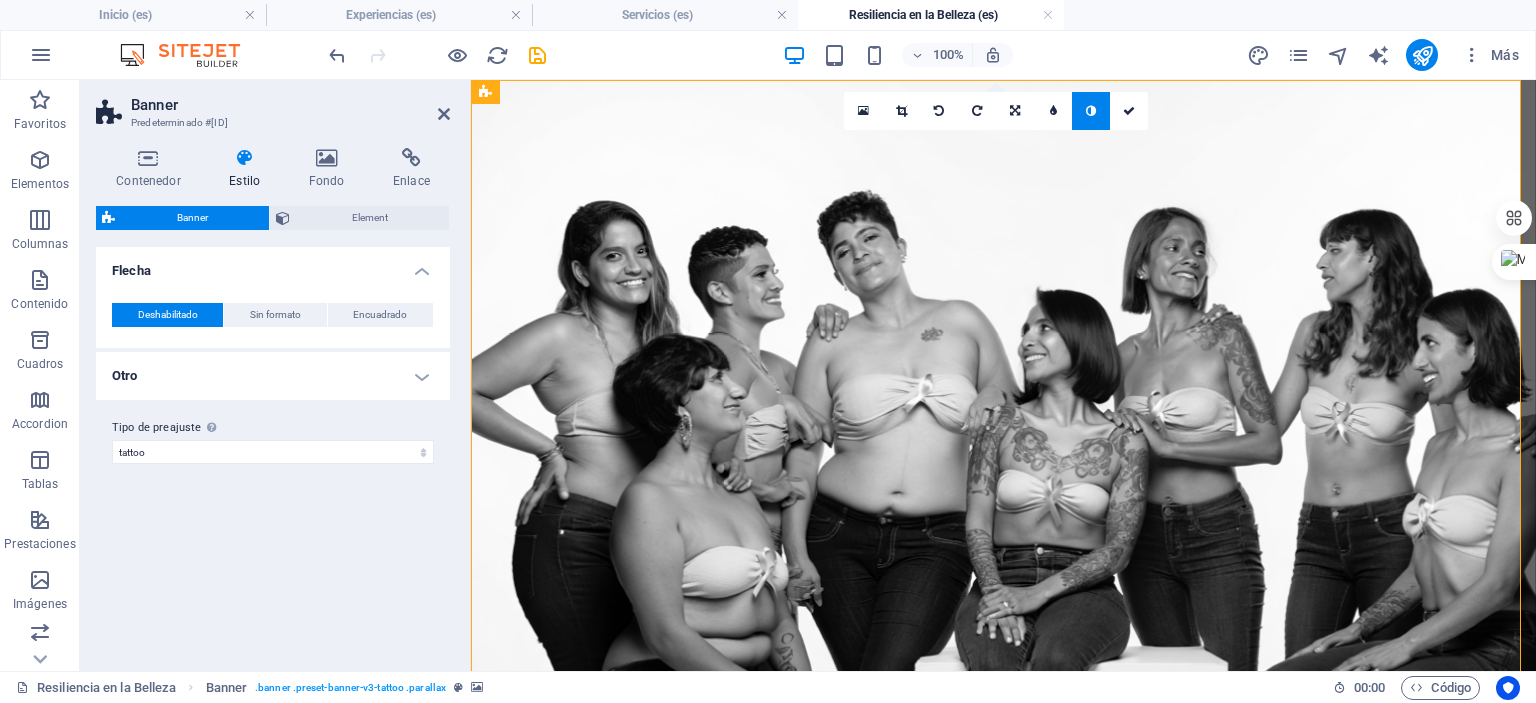 click on "Otro" at bounding box center (273, 376) 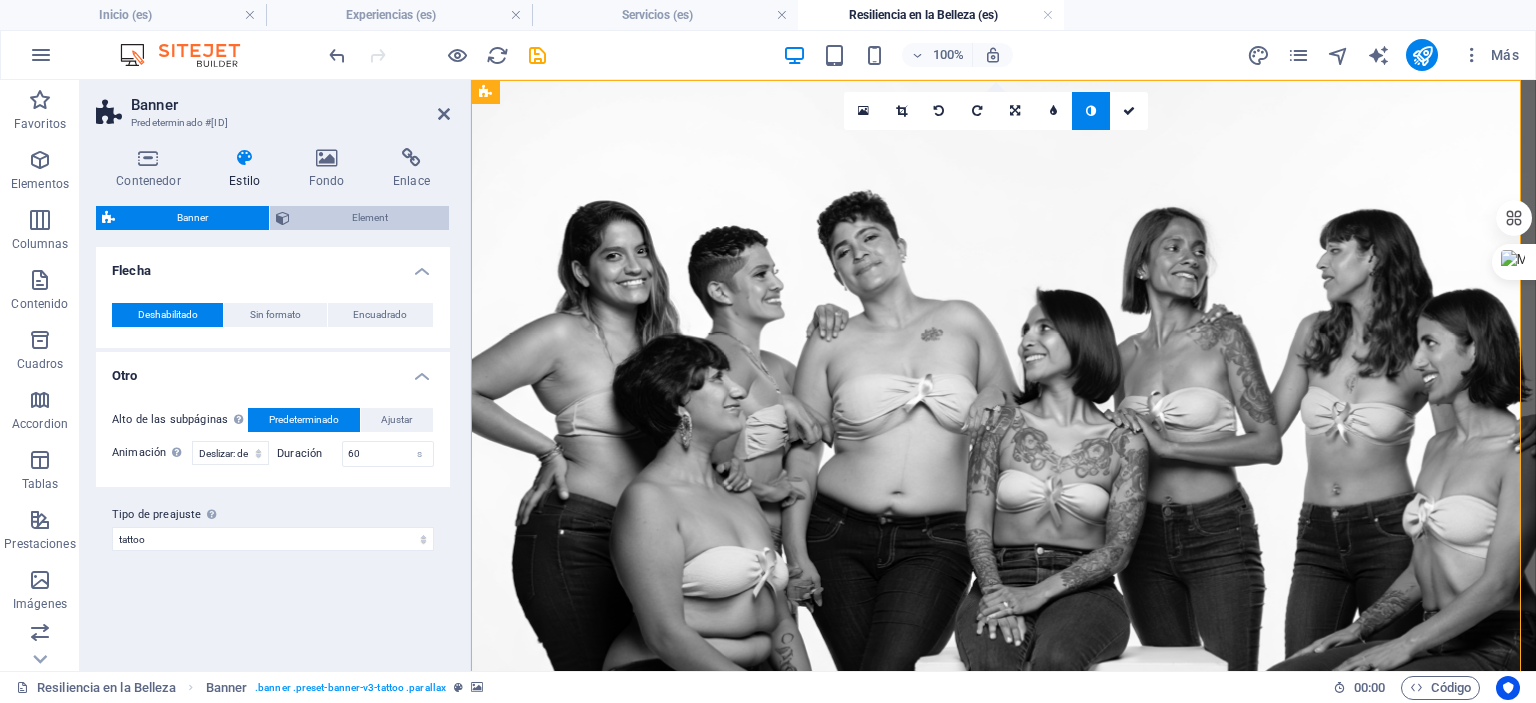 click on "Element" at bounding box center (359, 218) 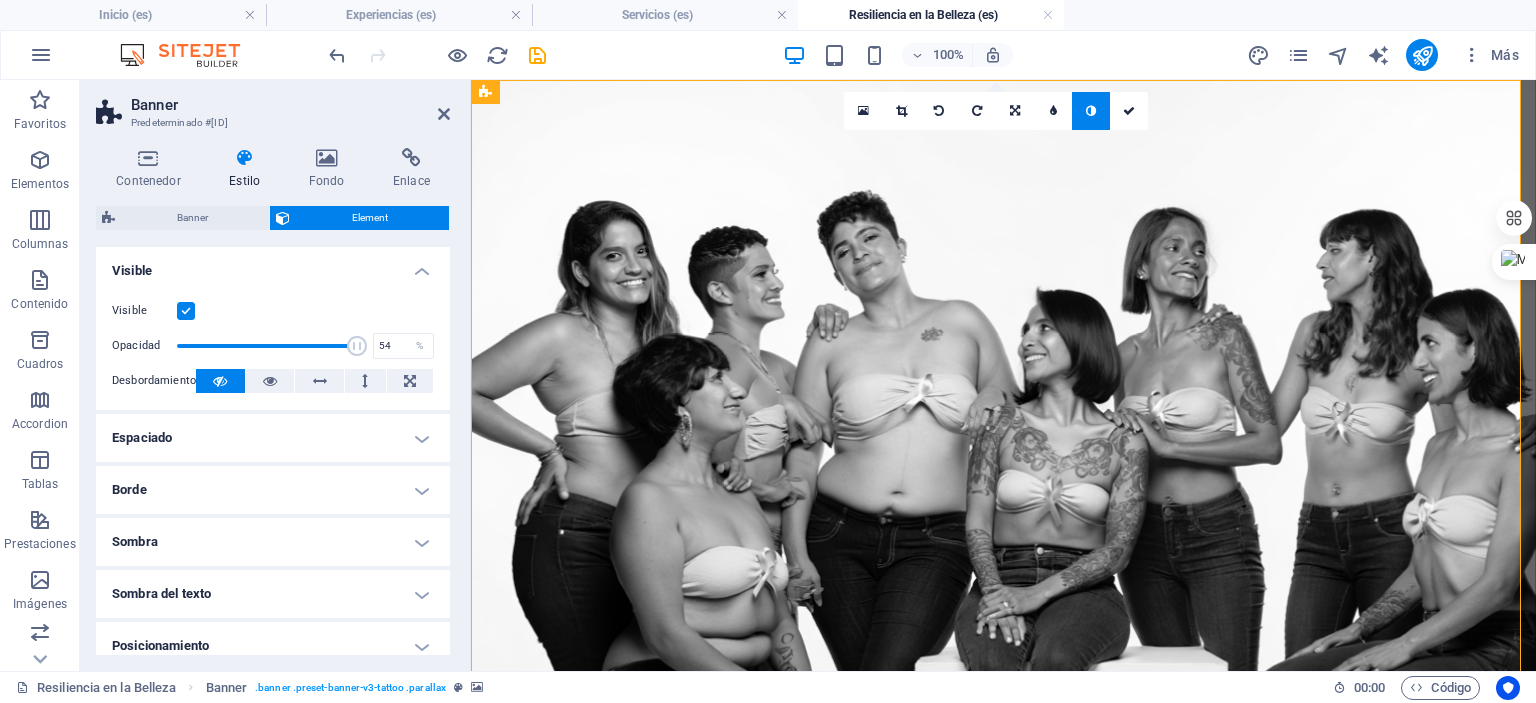 click at bounding box center (267, 346) 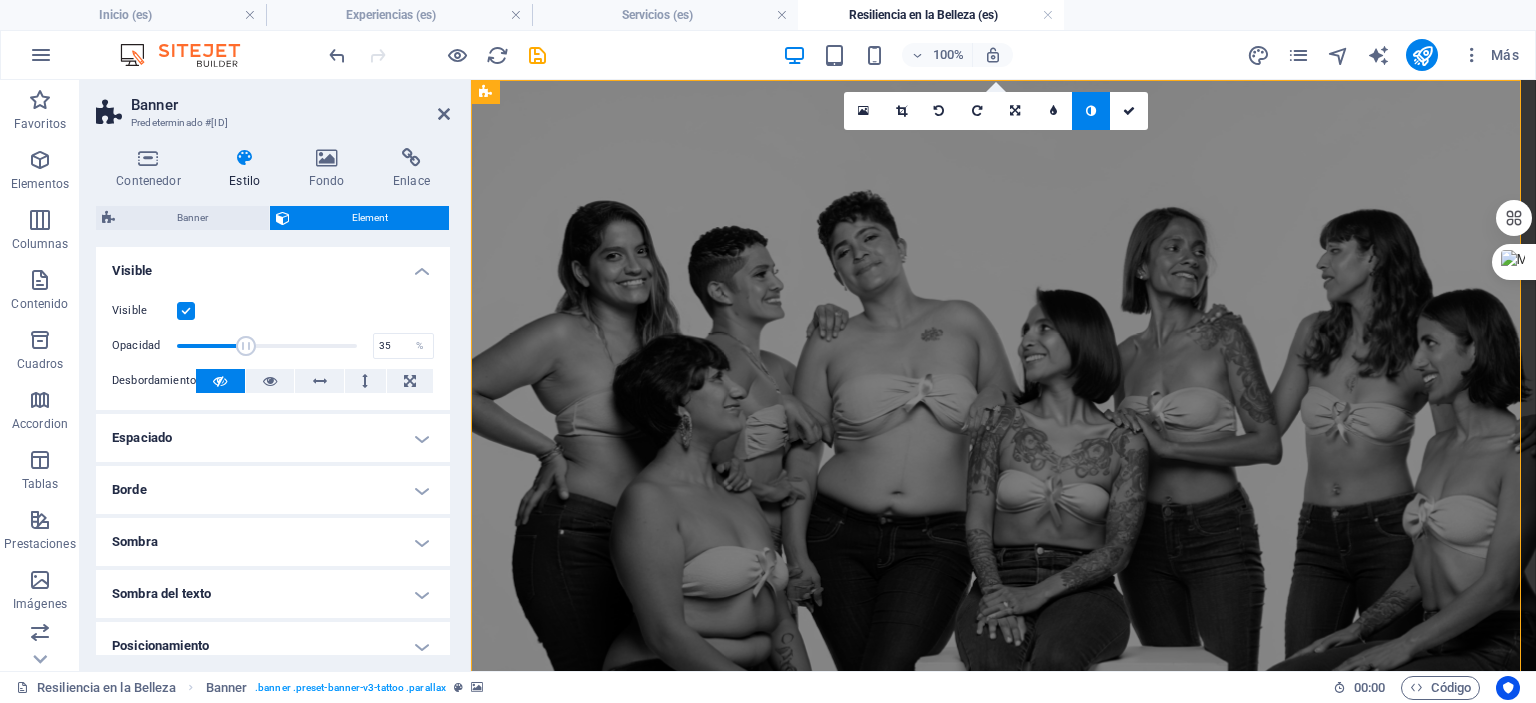 drag, startPoint x: 272, startPoint y: 347, endPoint x: 238, endPoint y: 343, distance: 34.234486 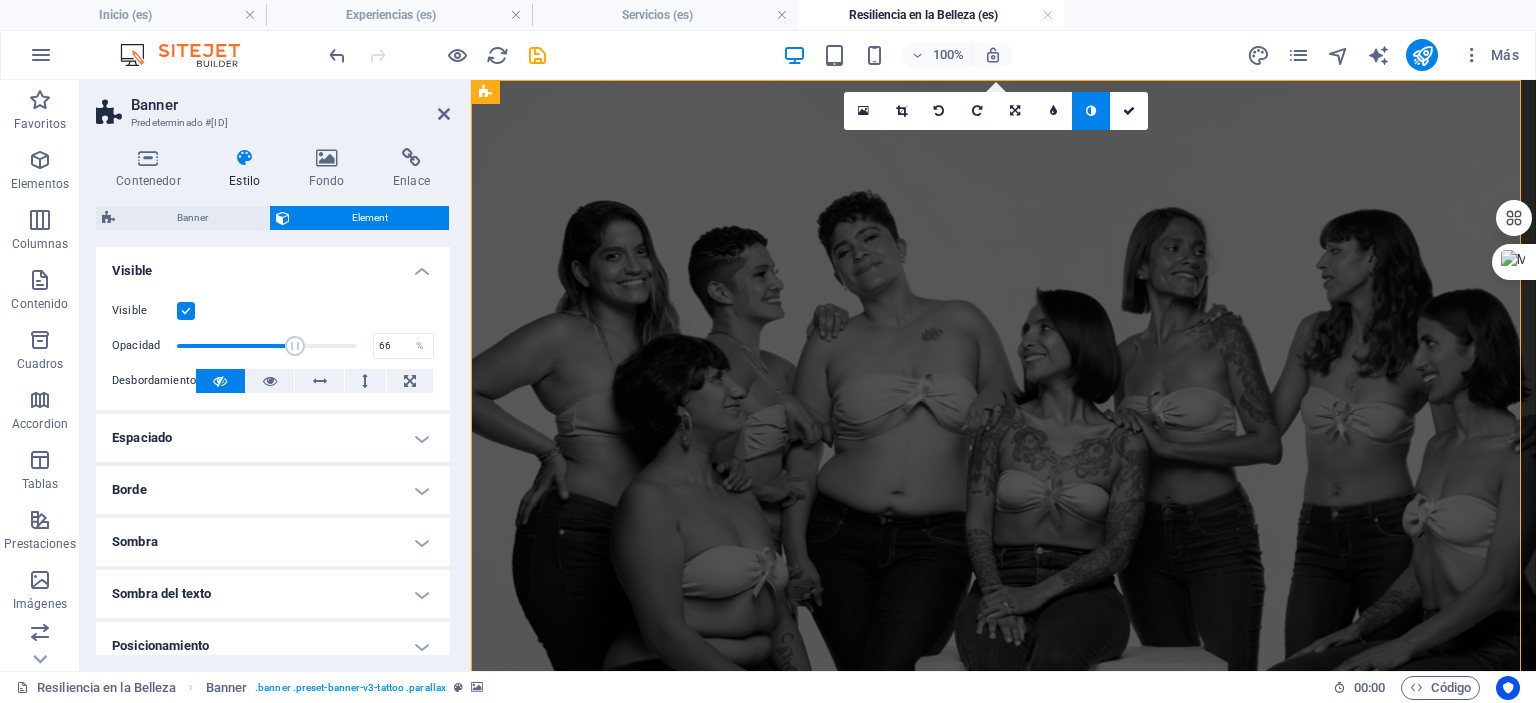 drag, startPoint x: 256, startPoint y: 342, endPoint x: 292, endPoint y: 341, distance: 36.013885 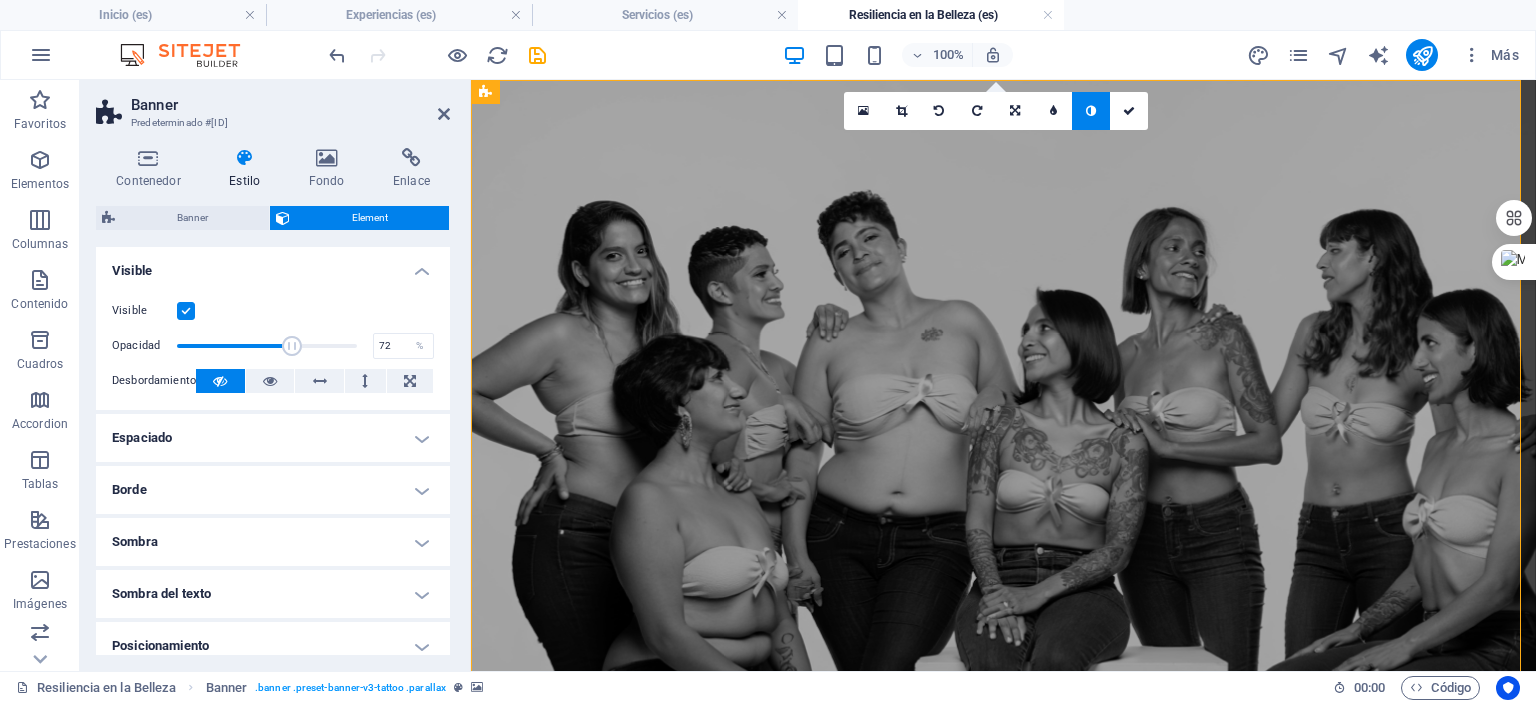 drag, startPoint x: 290, startPoint y: 341, endPoint x: 304, endPoint y: 341, distance: 14 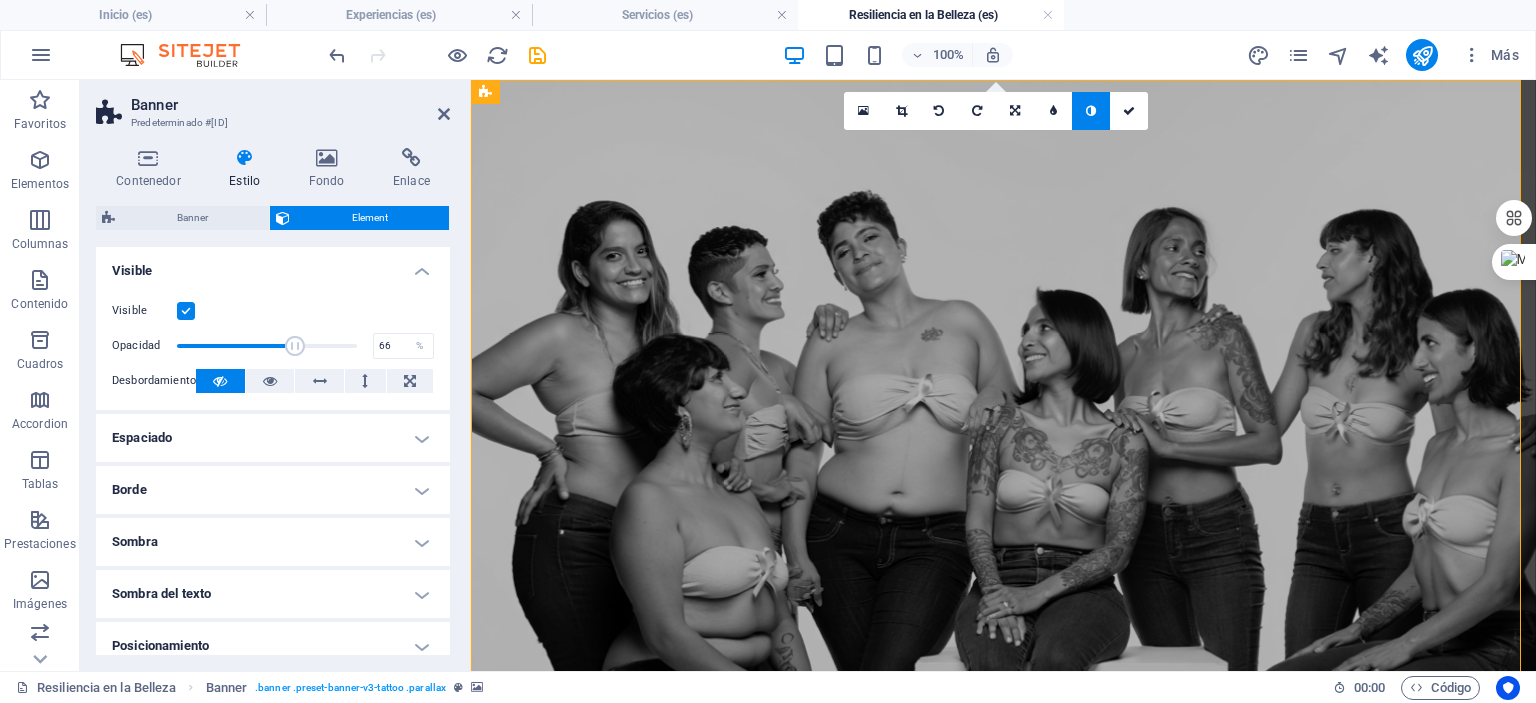 drag, startPoint x: 304, startPoint y: 341, endPoint x: 292, endPoint y: 341, distance: 12 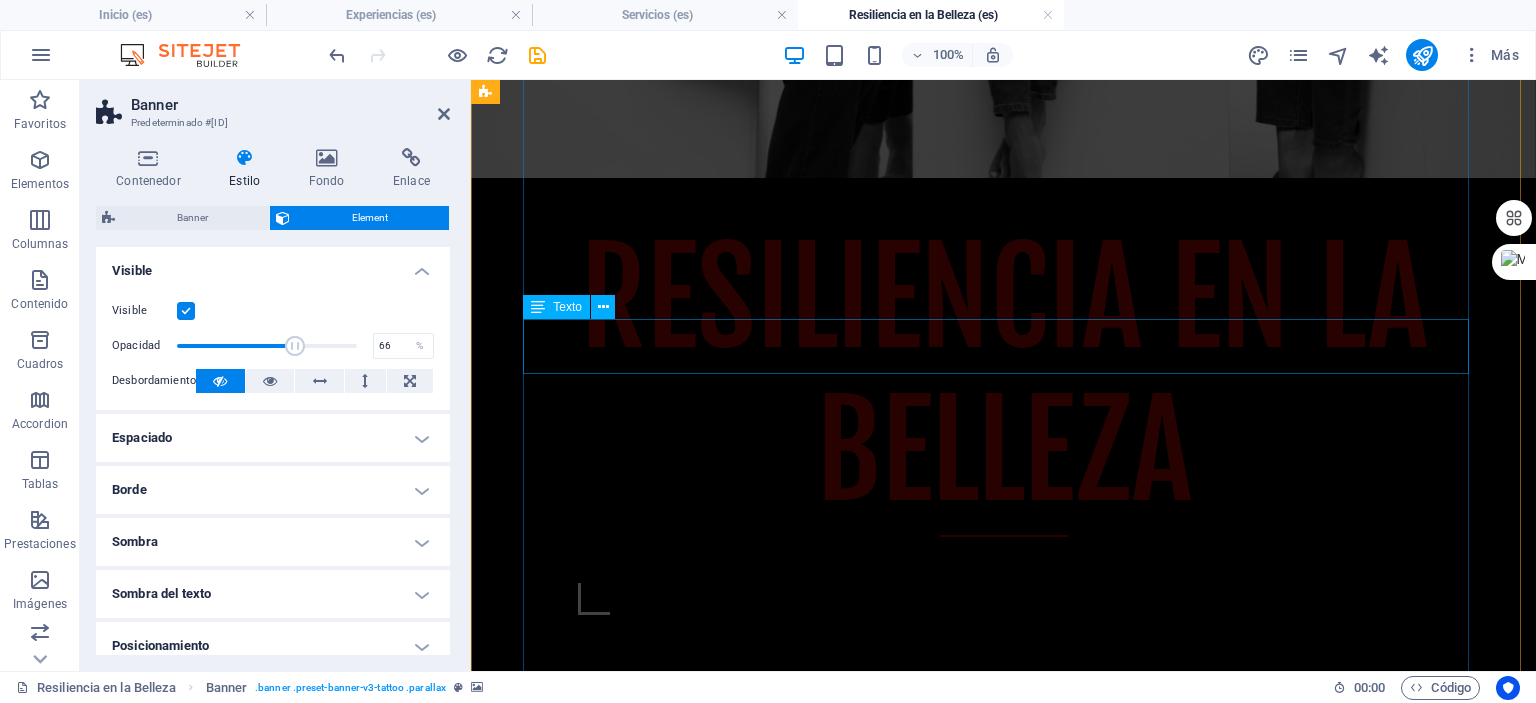 scroll, scrollTop: 1600, scrollLeft: 0, axis: vertical 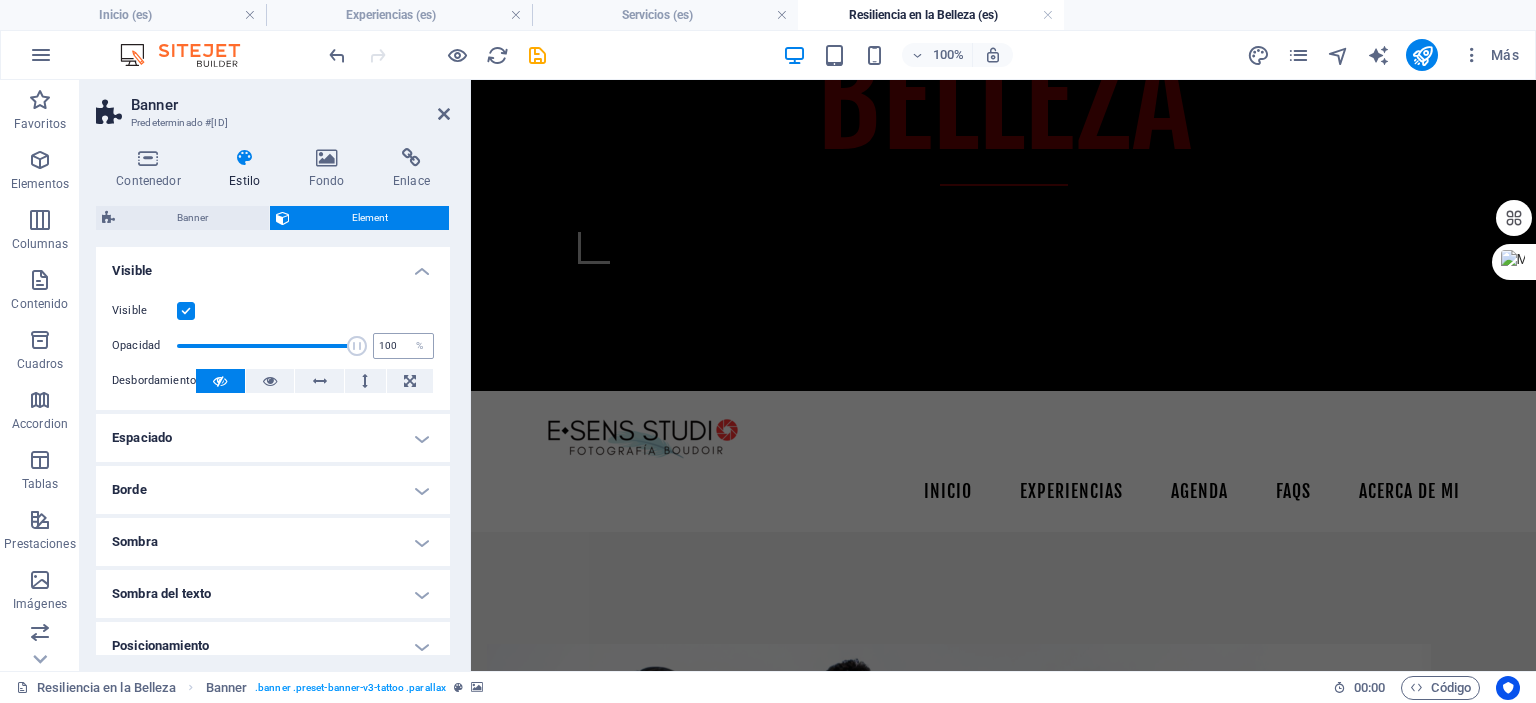 drag, startPoint x: 297, startPoint y: 343, endPoint x: 384, endPoint y: 343, distance: 87 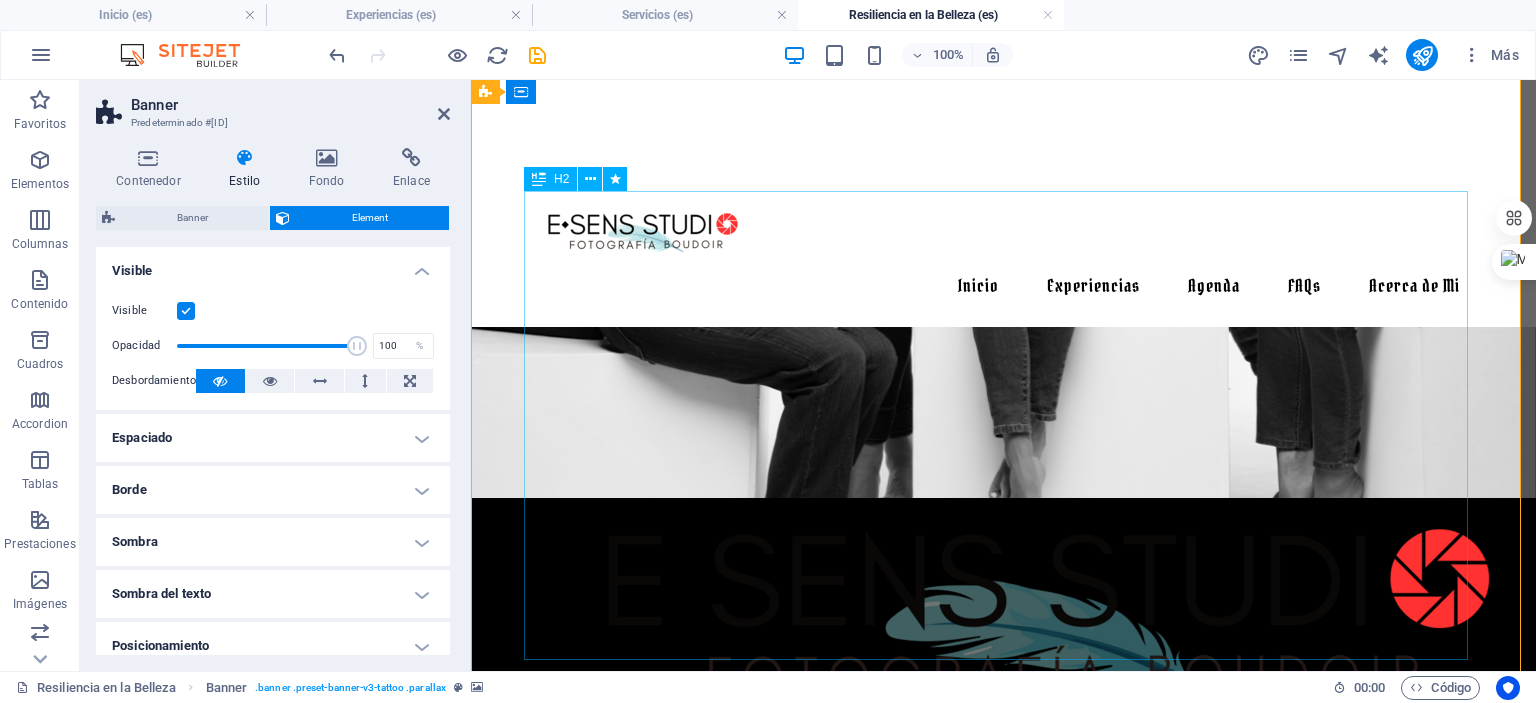 scroll, scrollTop: 35, scrollLeft: 0, axis: vertical 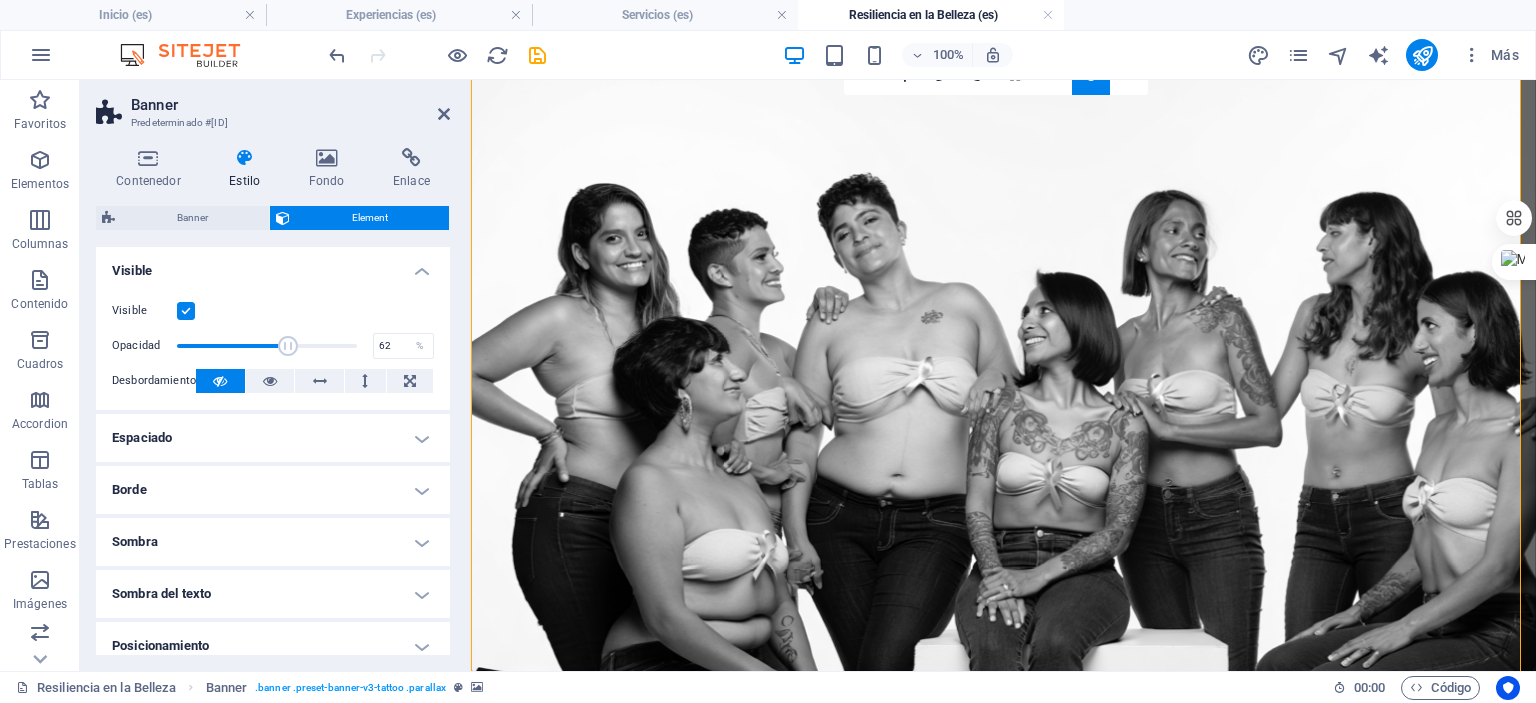click at bounding box center (267, 346) 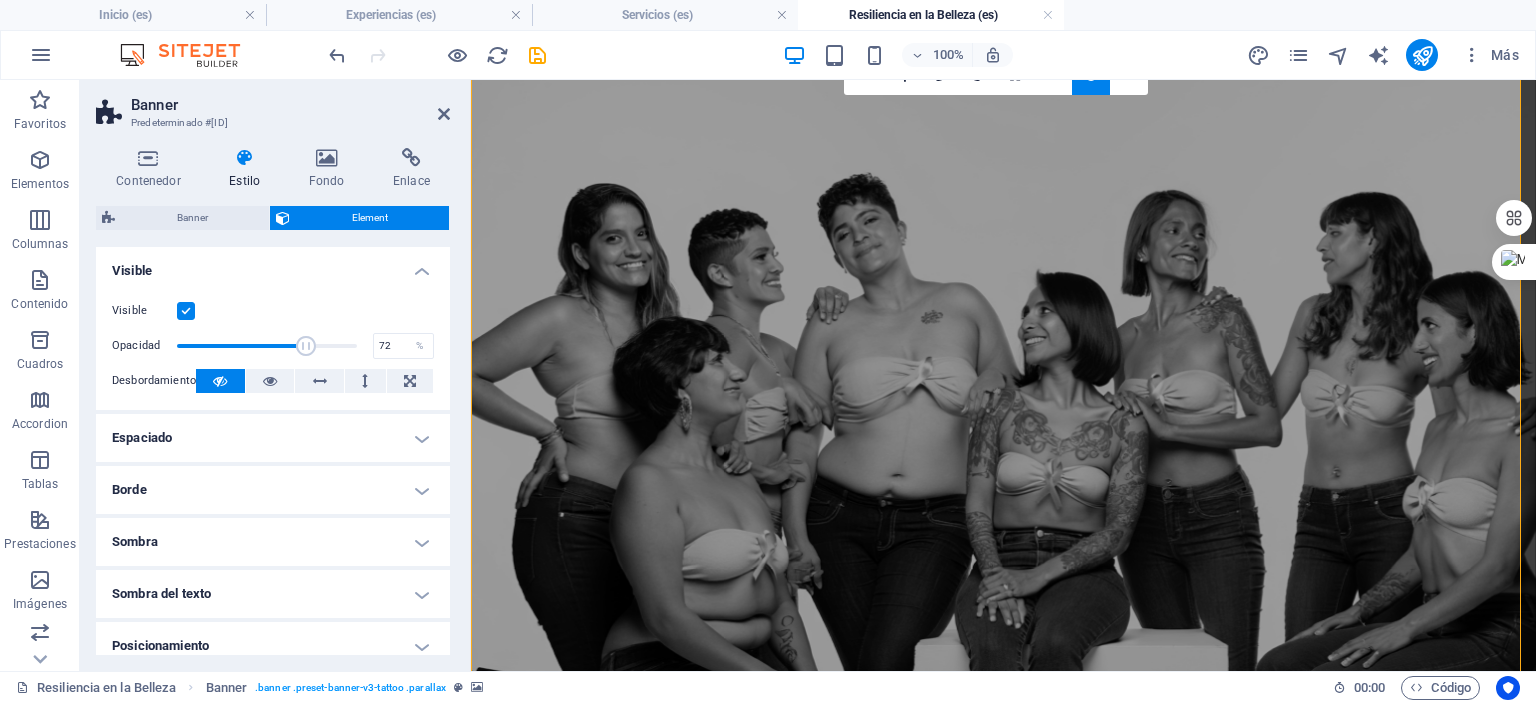 drag, startPoint x: 286, startPoint y: 346, endPoint x: 304, endPoint y: 344, distance: 18.110771 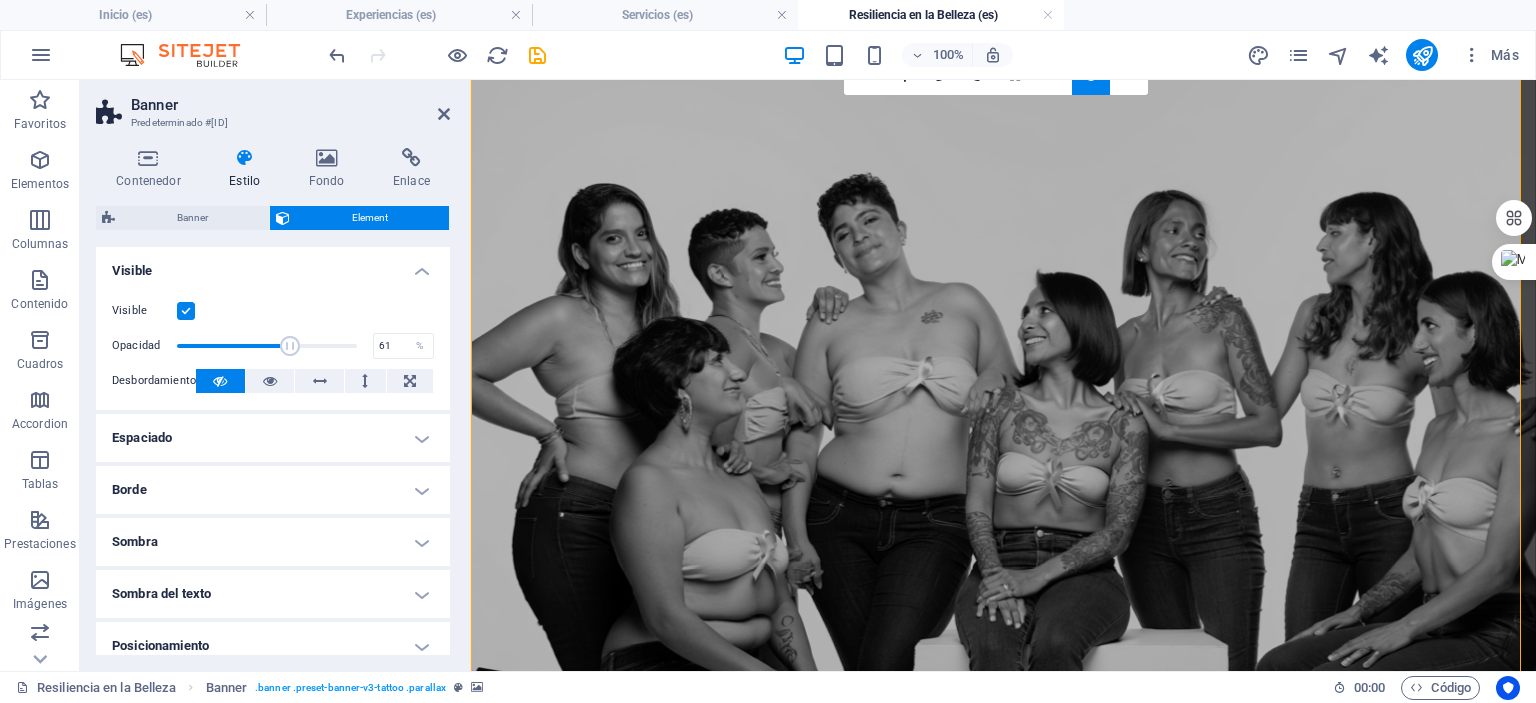 drag, startPoint x: 299, startPoint y: 344, endPoint x: 284, endPoint y: 343, distance: 15.033297 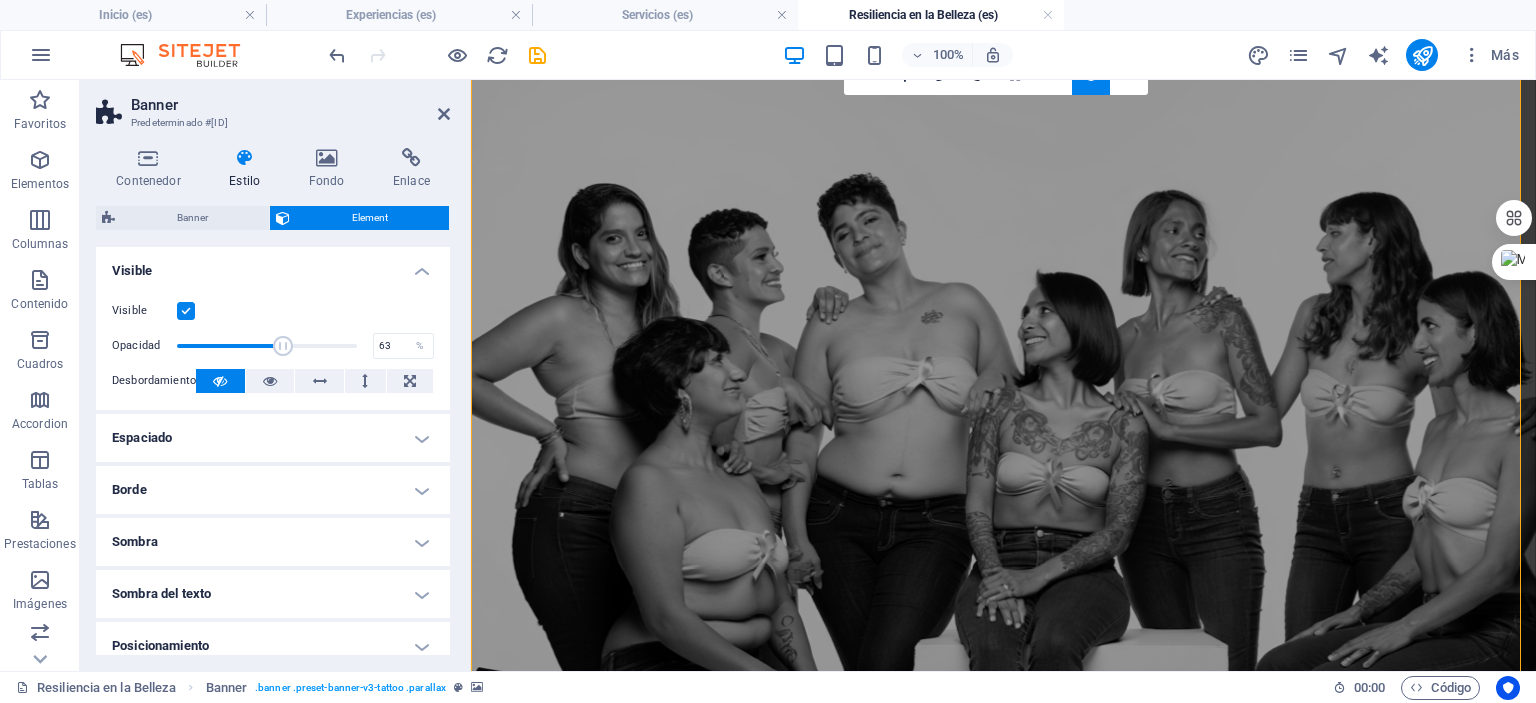 type on "64" 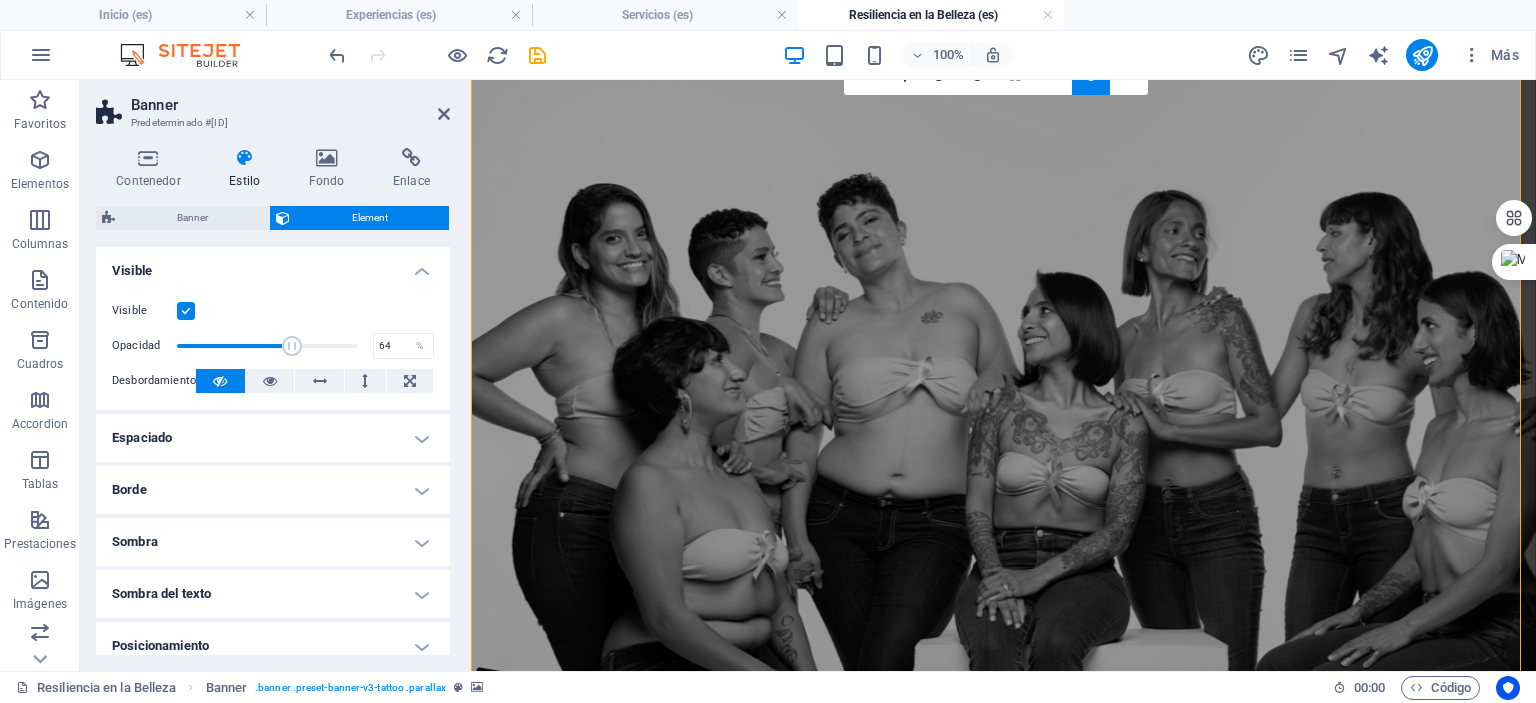 click at bounding box center [292, 346] 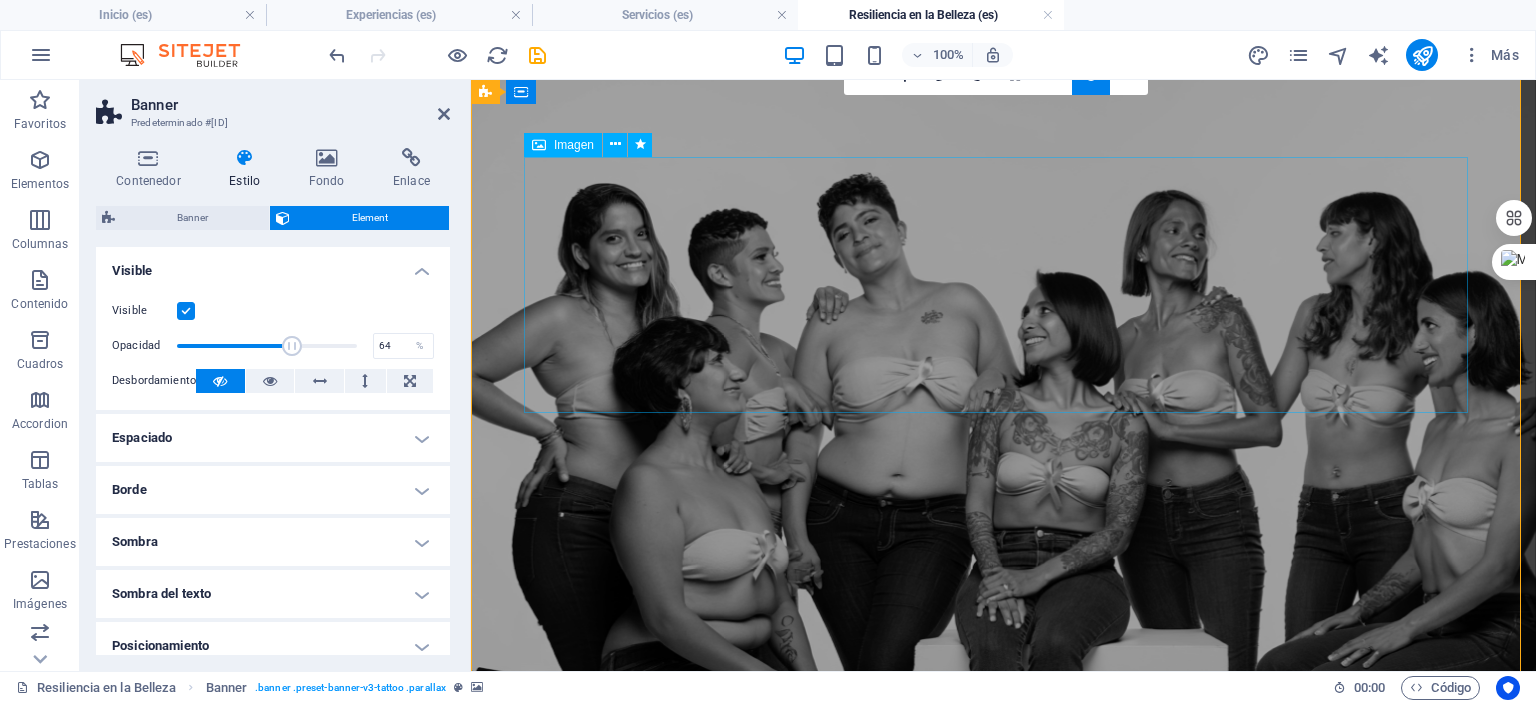 click at bounding box center (1004, 1123) 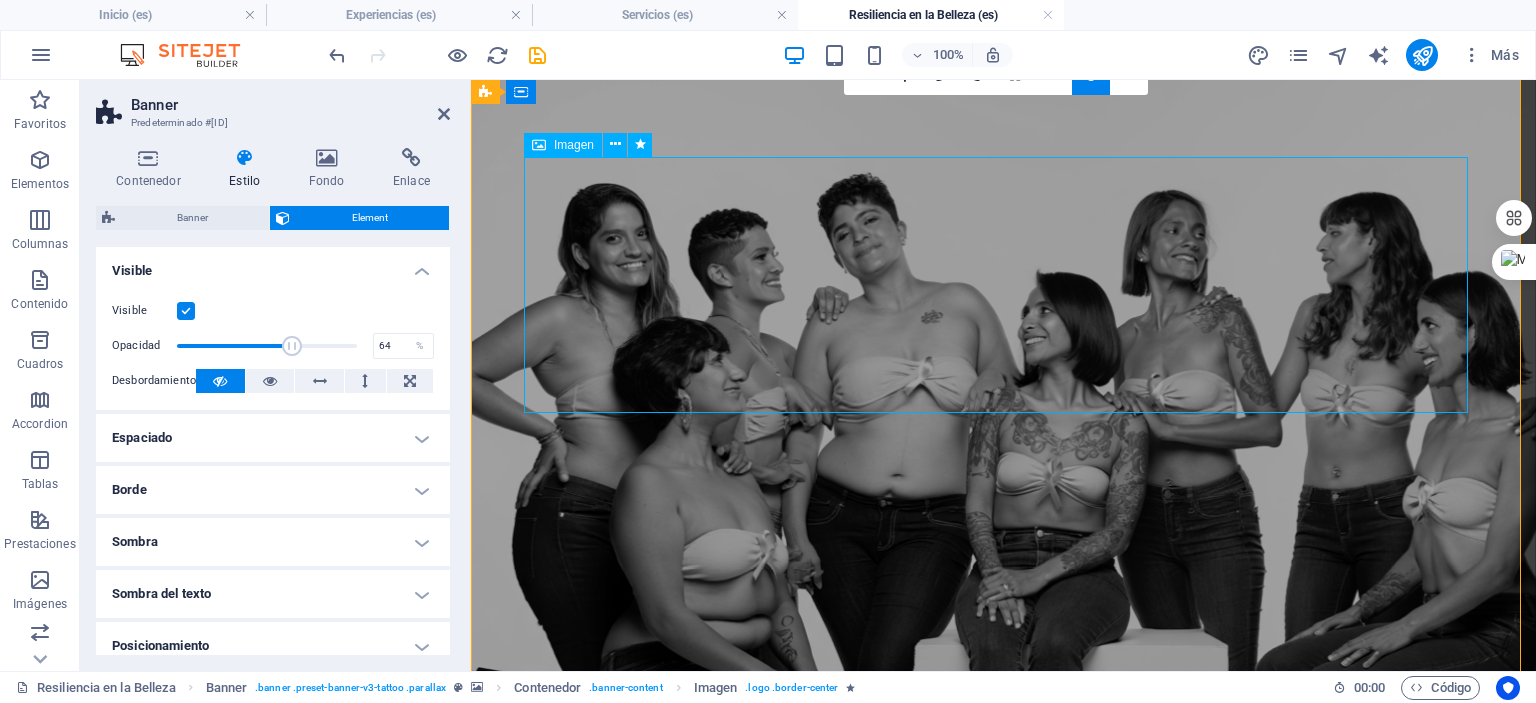 click at bounding box center (1004, 1123) 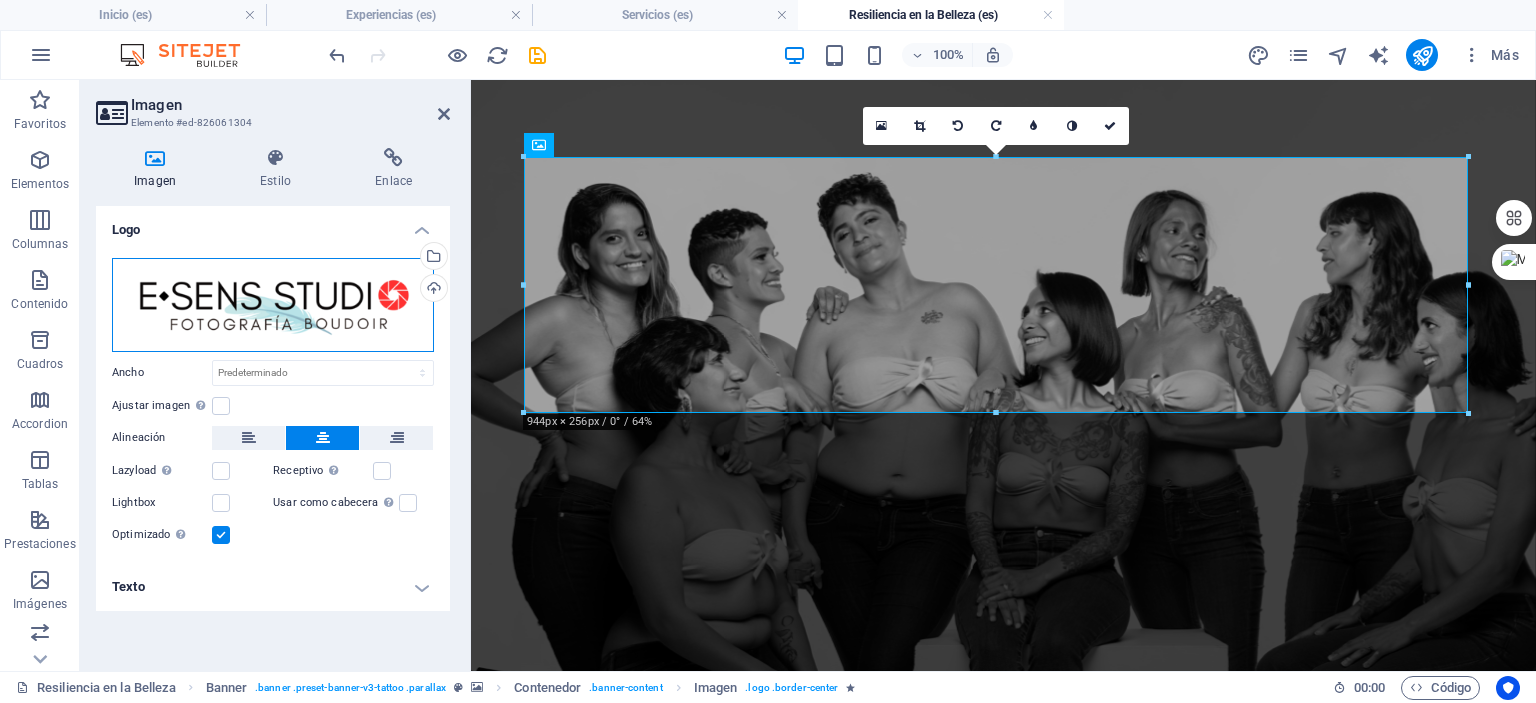 click on "Arrastra archivos aquí, haz clic para escoger archivos o  selecciona archivos de Archivos o de nuestra galería gratuita de fotos y vídeos" at bounding box center (273, 305) 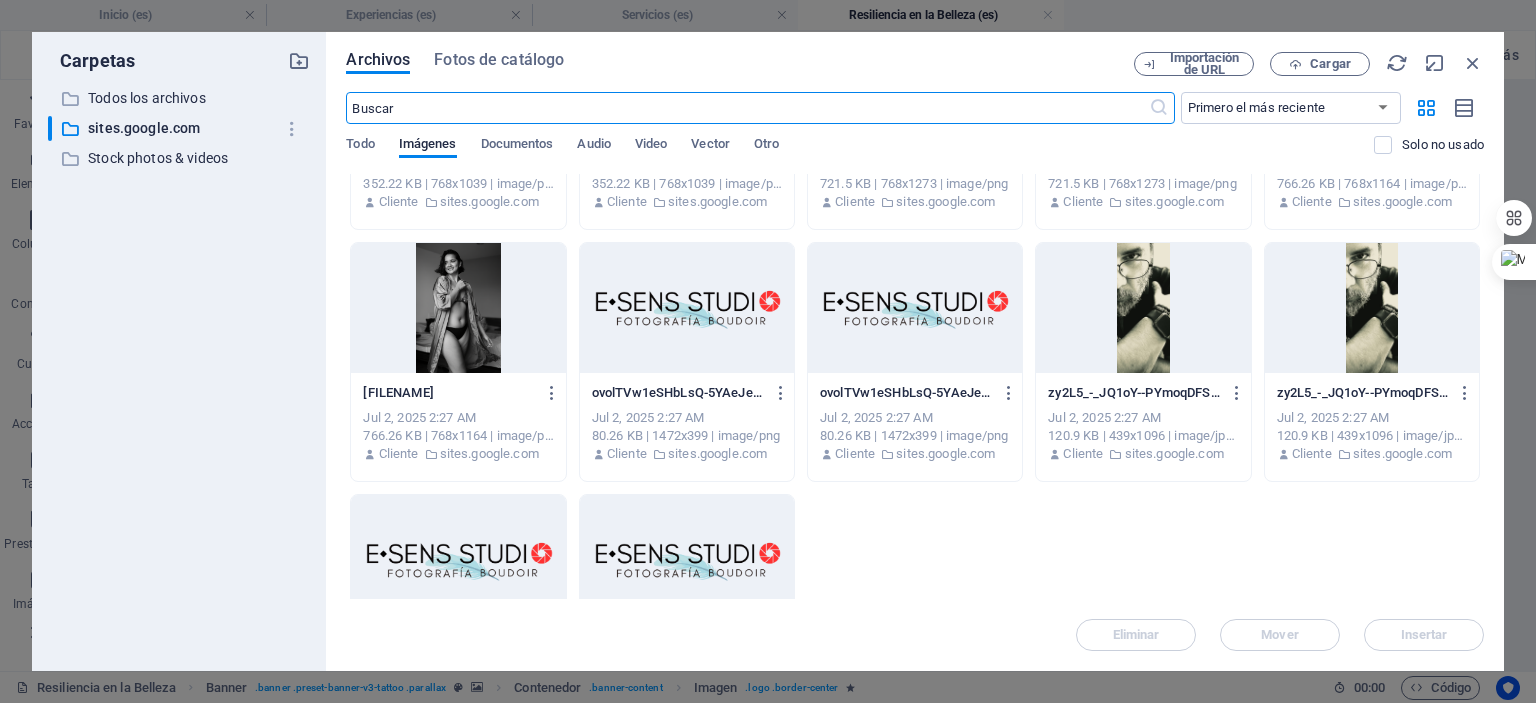 scroll, scrollTop: 2300, scrollLeft: 0, axis: vertical 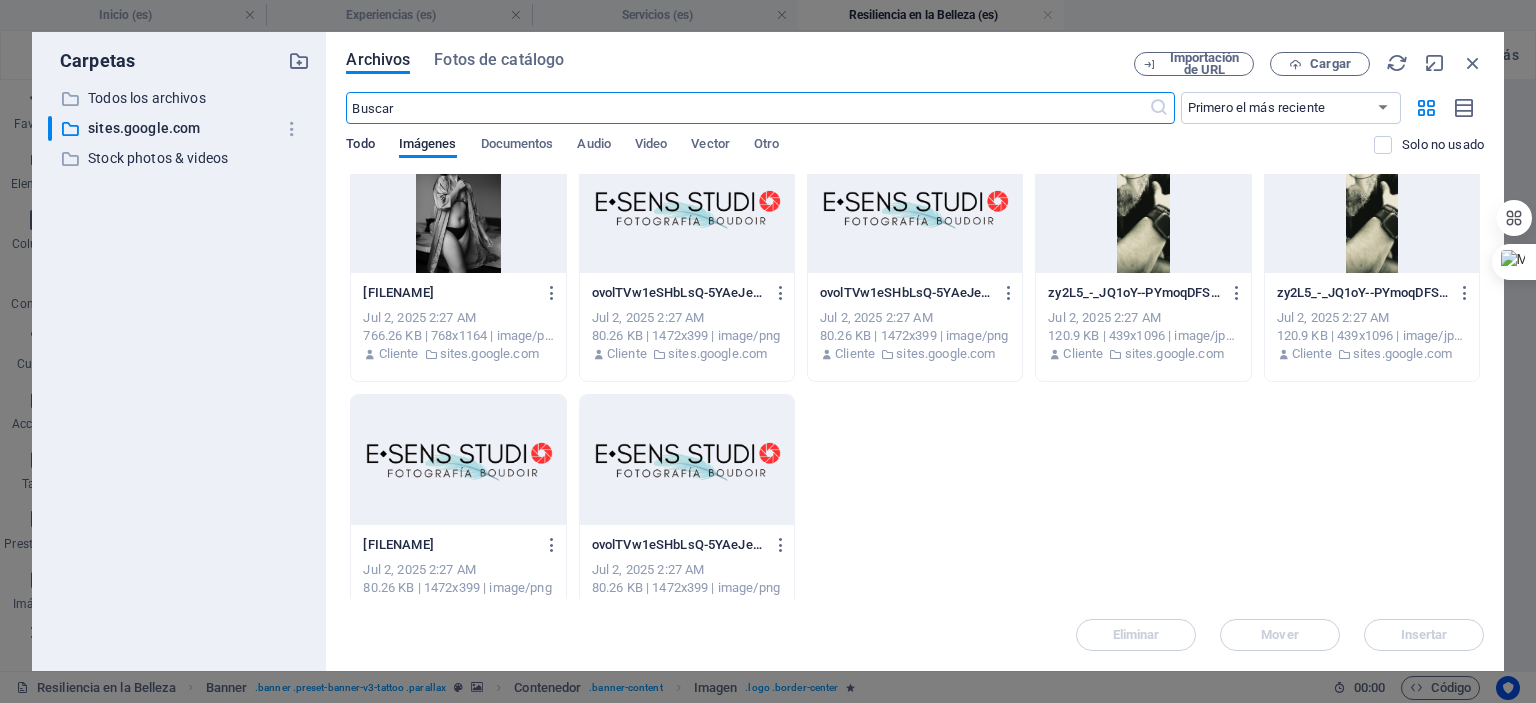 click on "Todo" at bounding box center [360, 146] 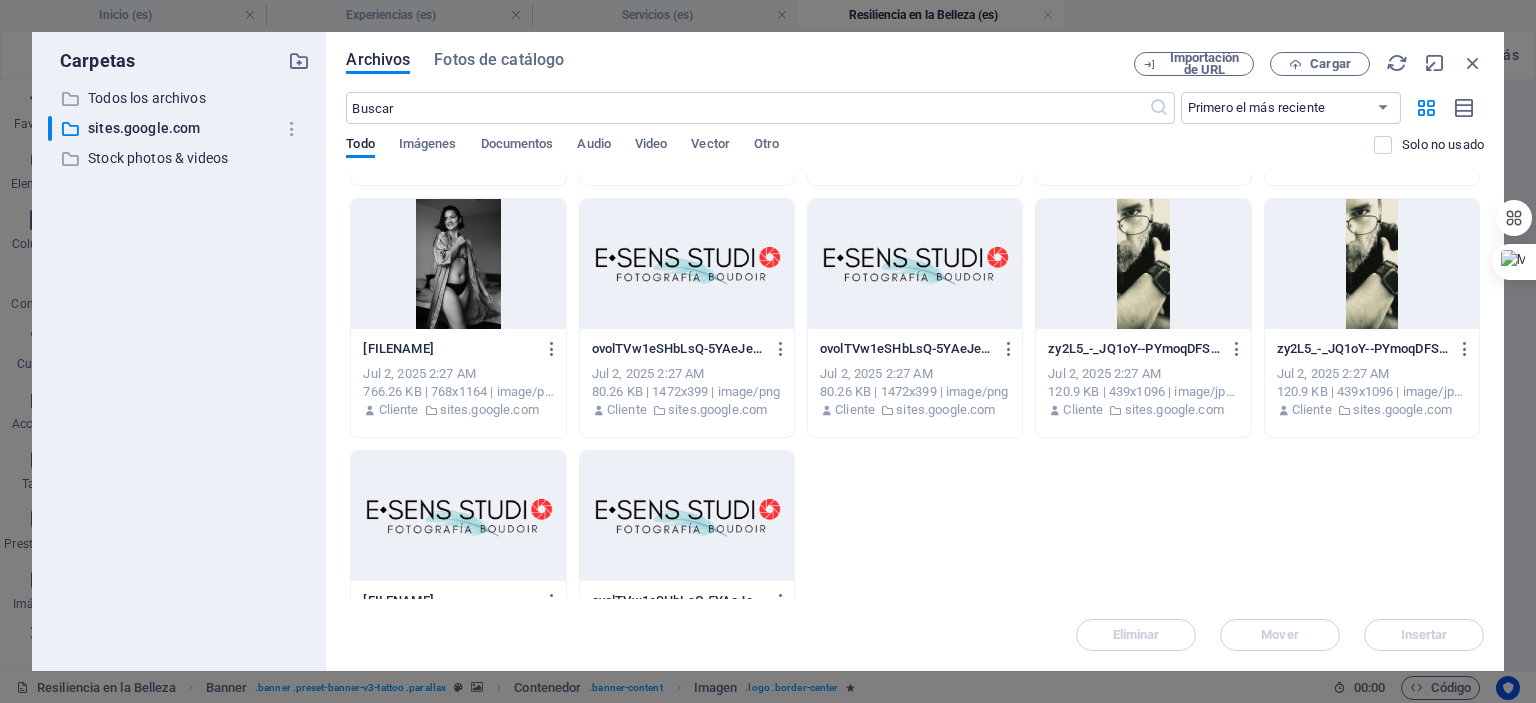 scroll, scrollTop: 2334, scrollLeft: 0, axis: vertical 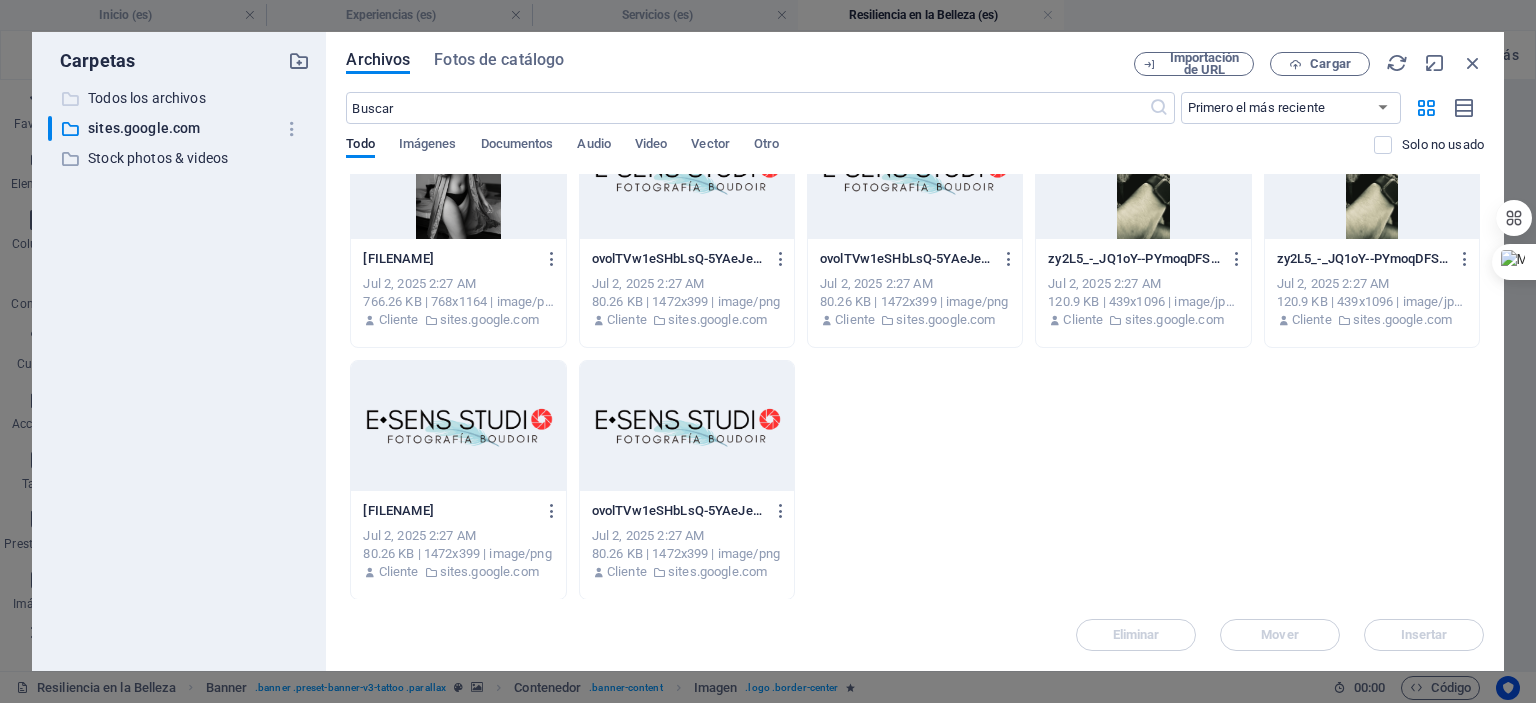 click on "​ Todos los archivos Todos los archivos" at bounding box center (161, 98) 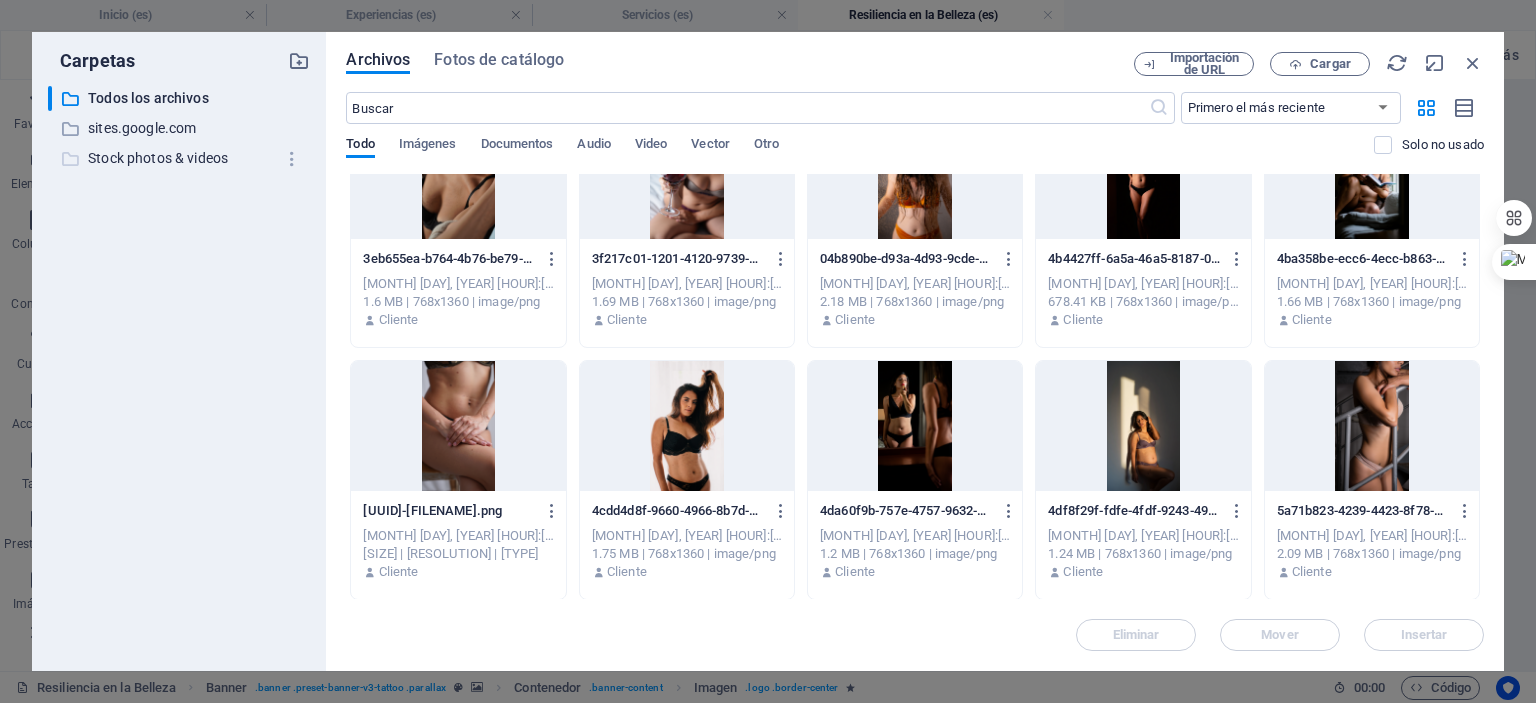 scroll, scrollTop: 2334, scrollLeft: 0, axis: vertical 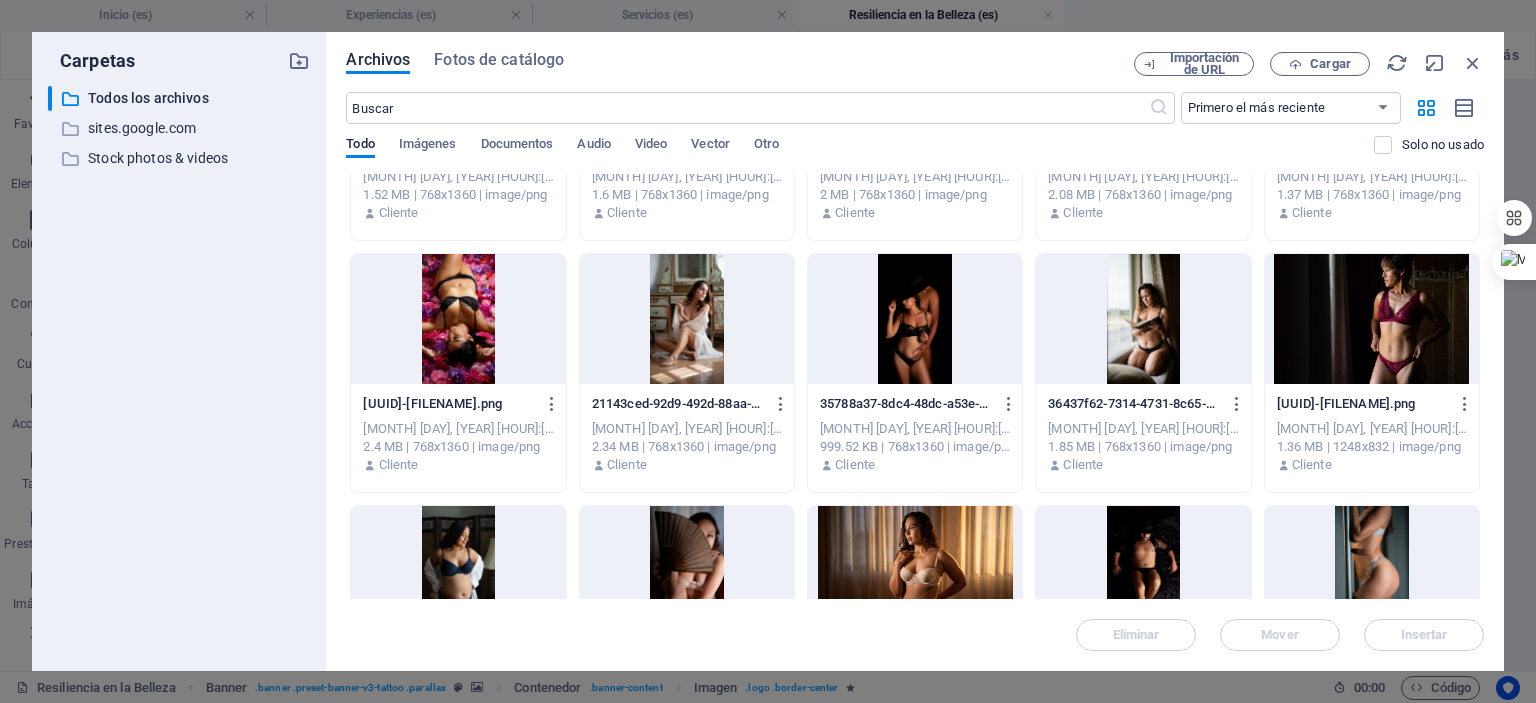 drag, startPoint x: 1484, startPoint y: 519, endPoint x: 1476, endPoint y: 714, distance: 195.16403 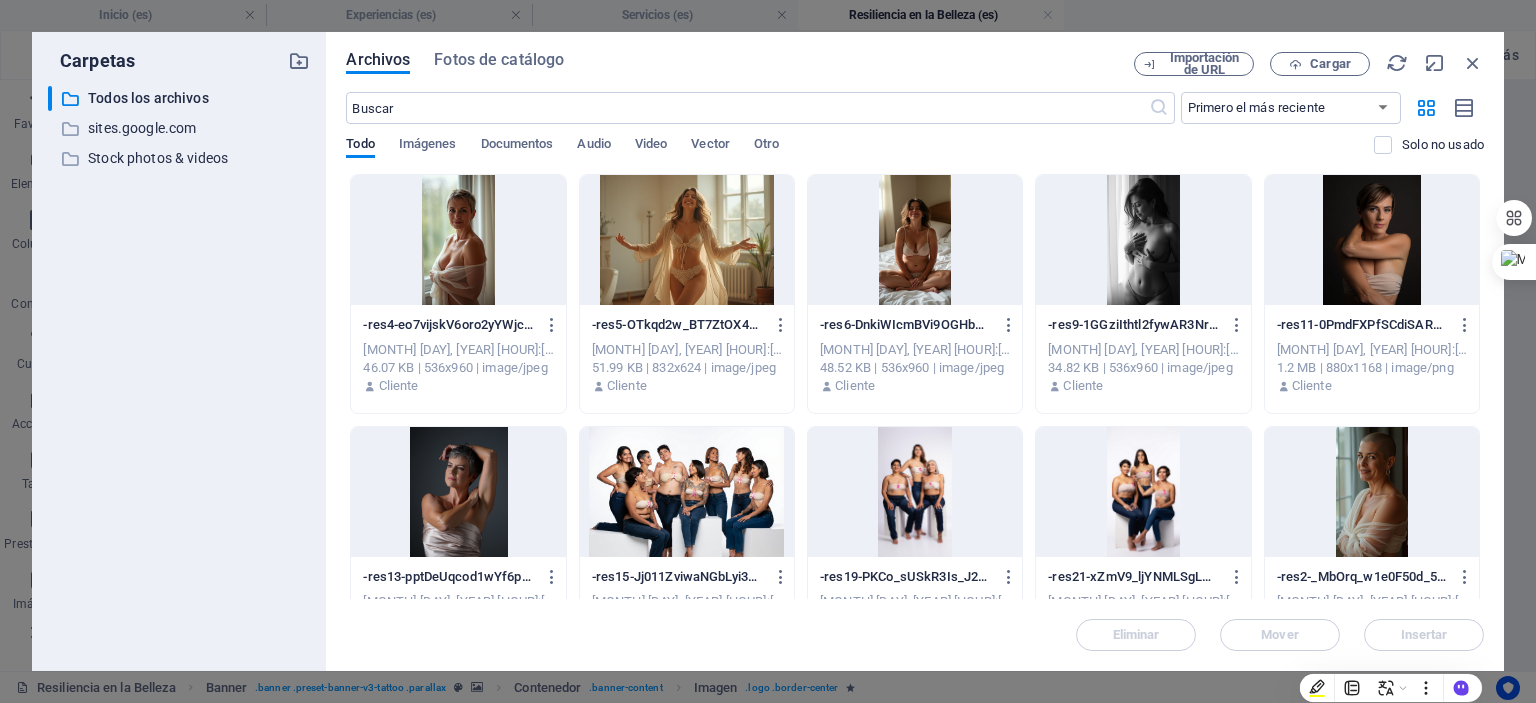 scroll, scrollTop: 0, scrollLeft: 0, axis: both 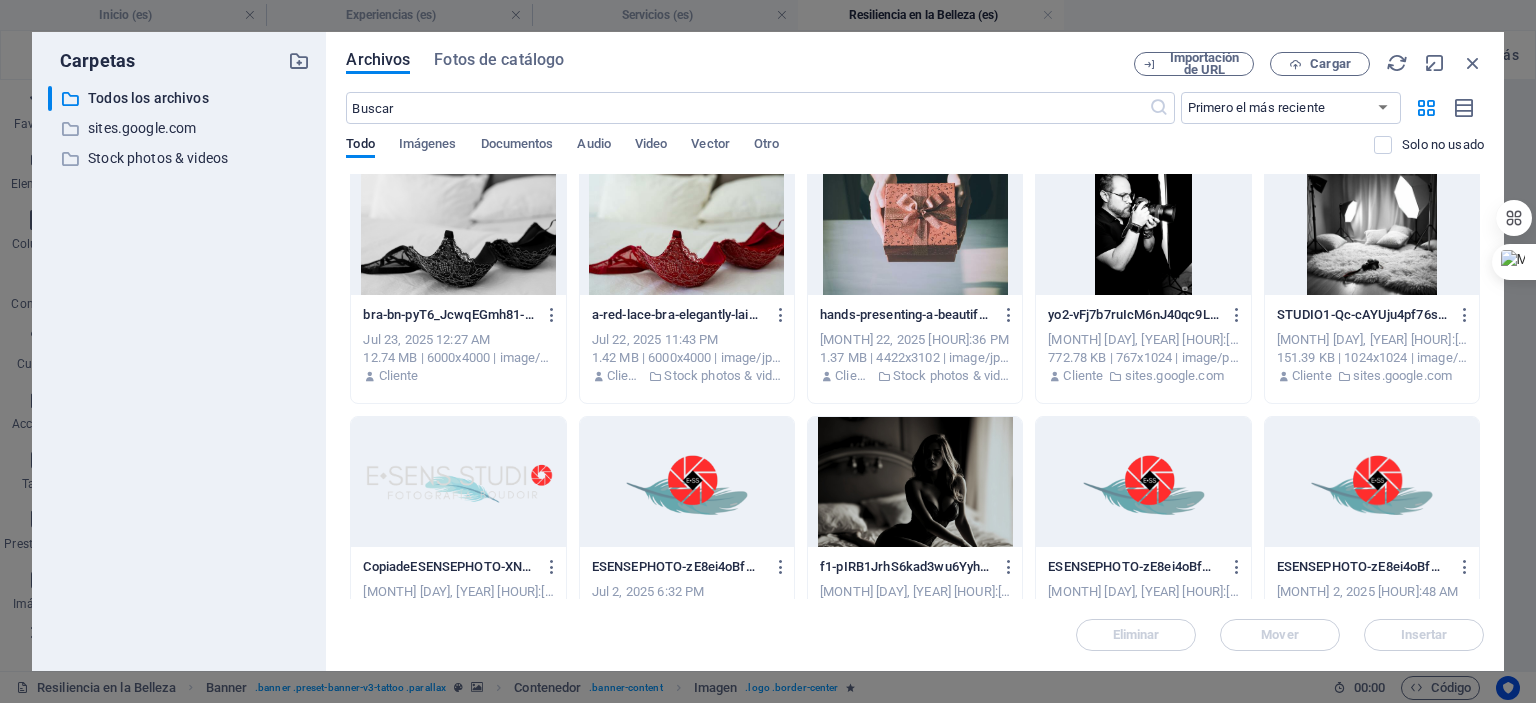 click at bounding box center (458, 482) 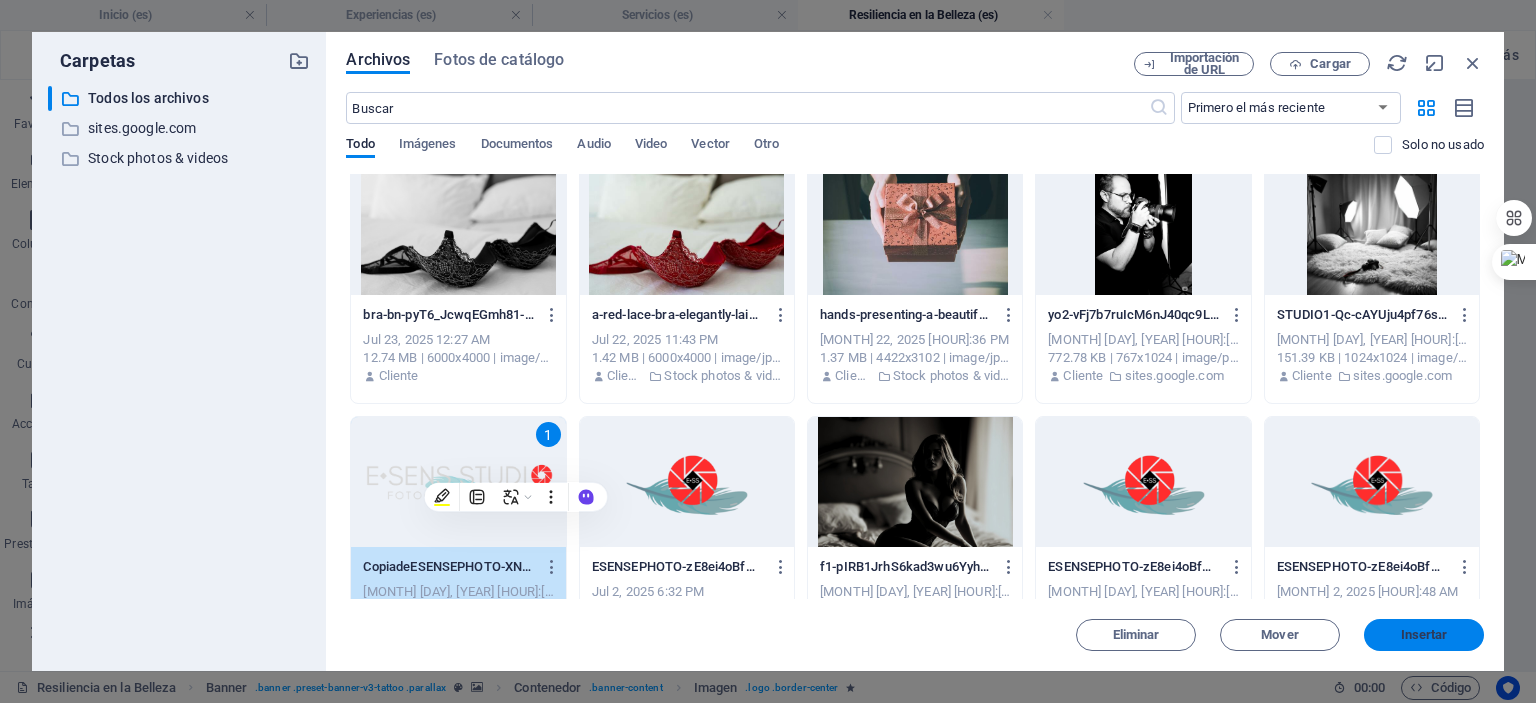 click on "Insertar" at bounding box center (1424, 635) 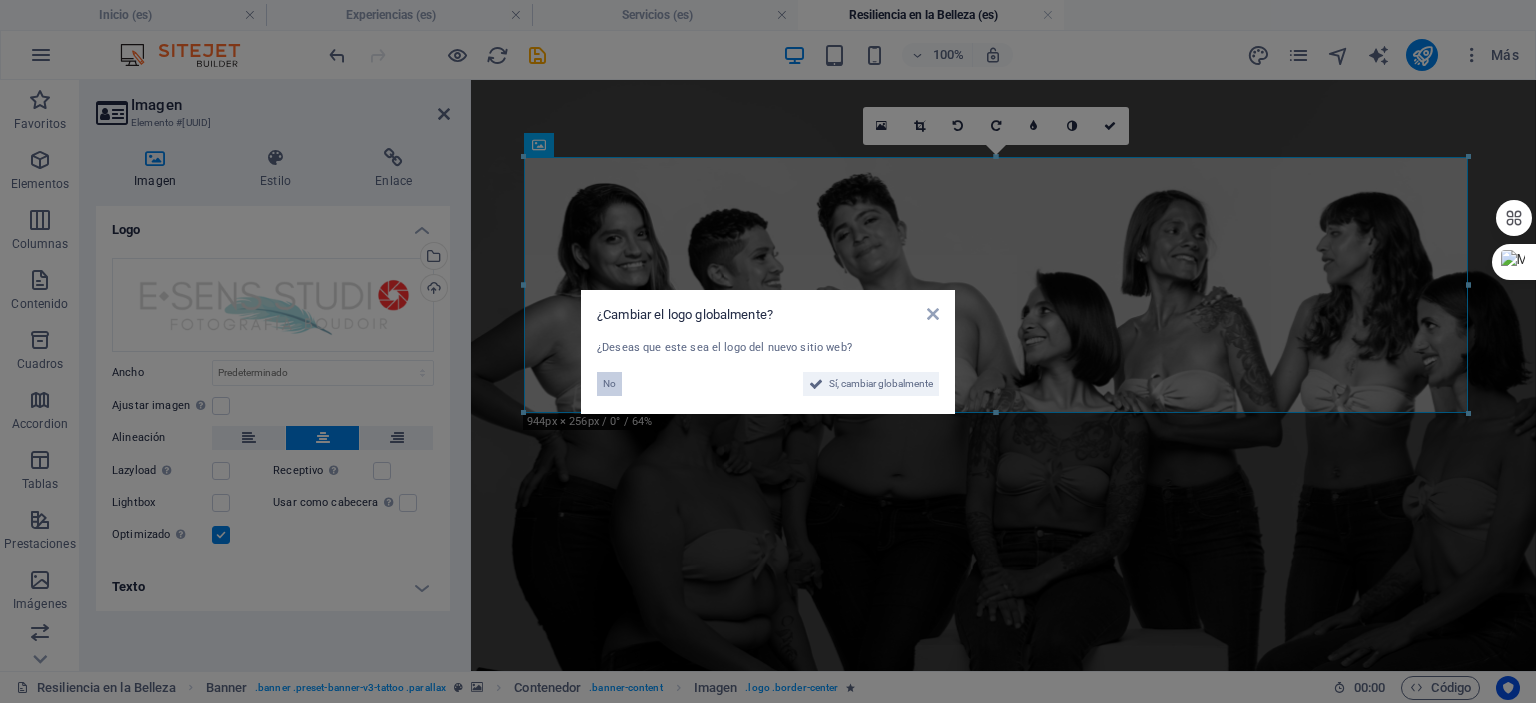 drag, startPoint x: 141, startPoint y: 296, endPoint x: 612, endPoint y: 376, distance: 477.74576 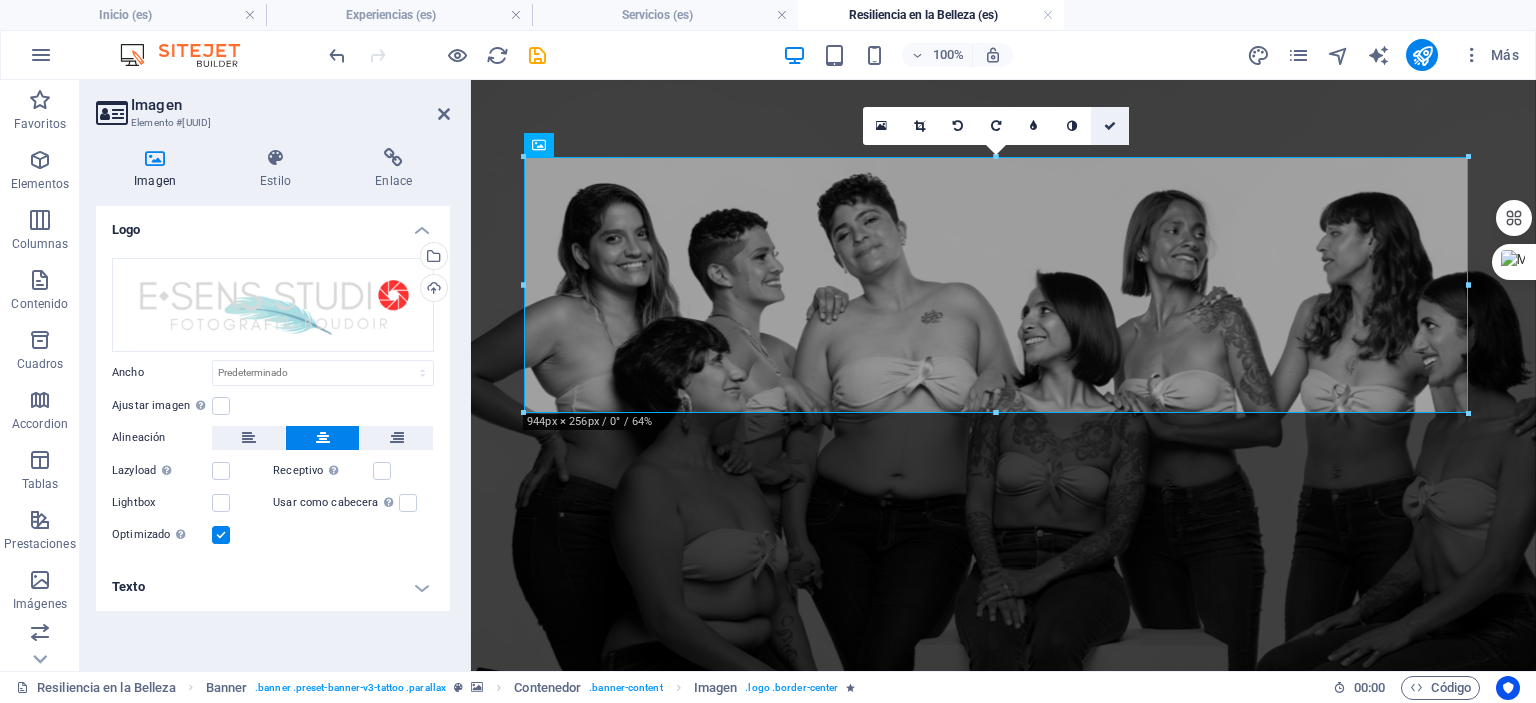 click at bounding box center (1110, 126) 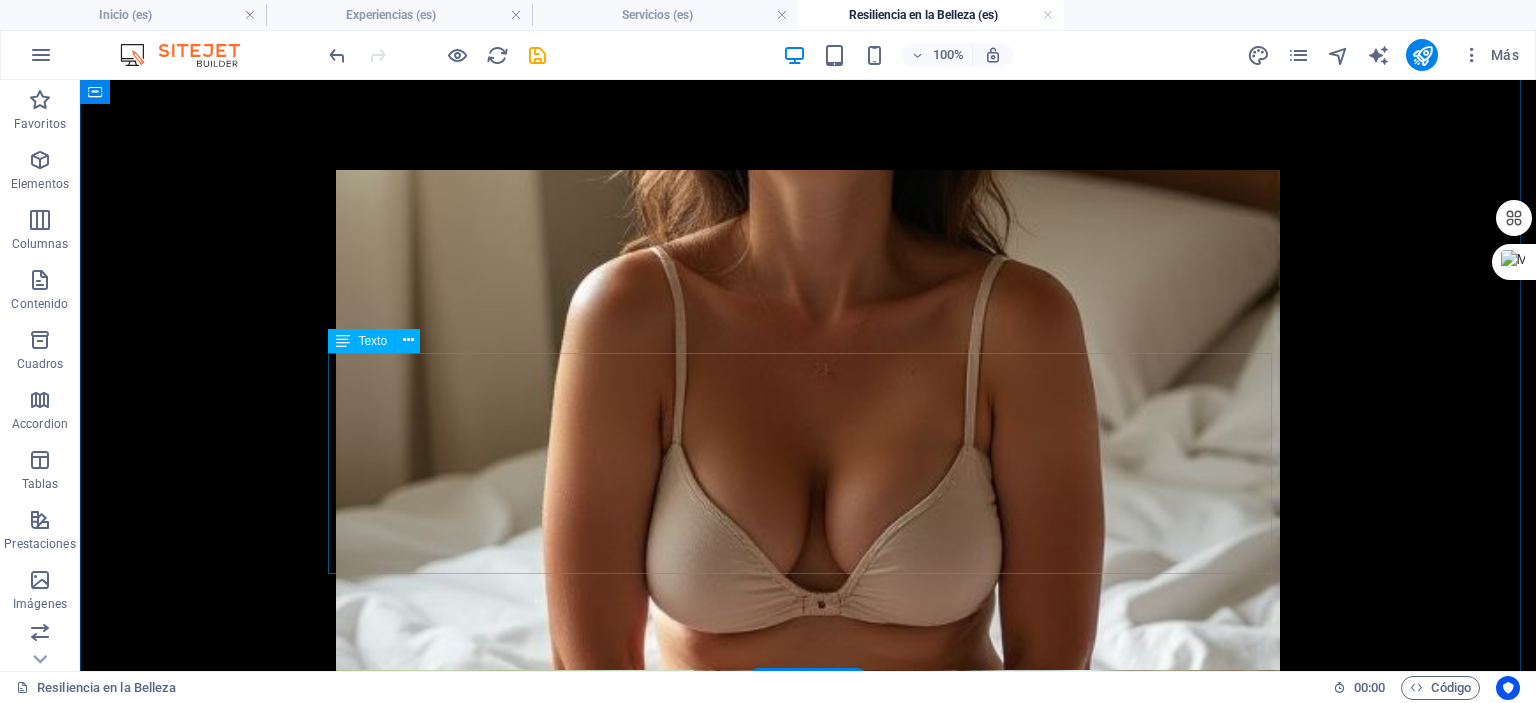 scroll, scrollTop: 3515, scrollLeft: 0, axis: vertical 